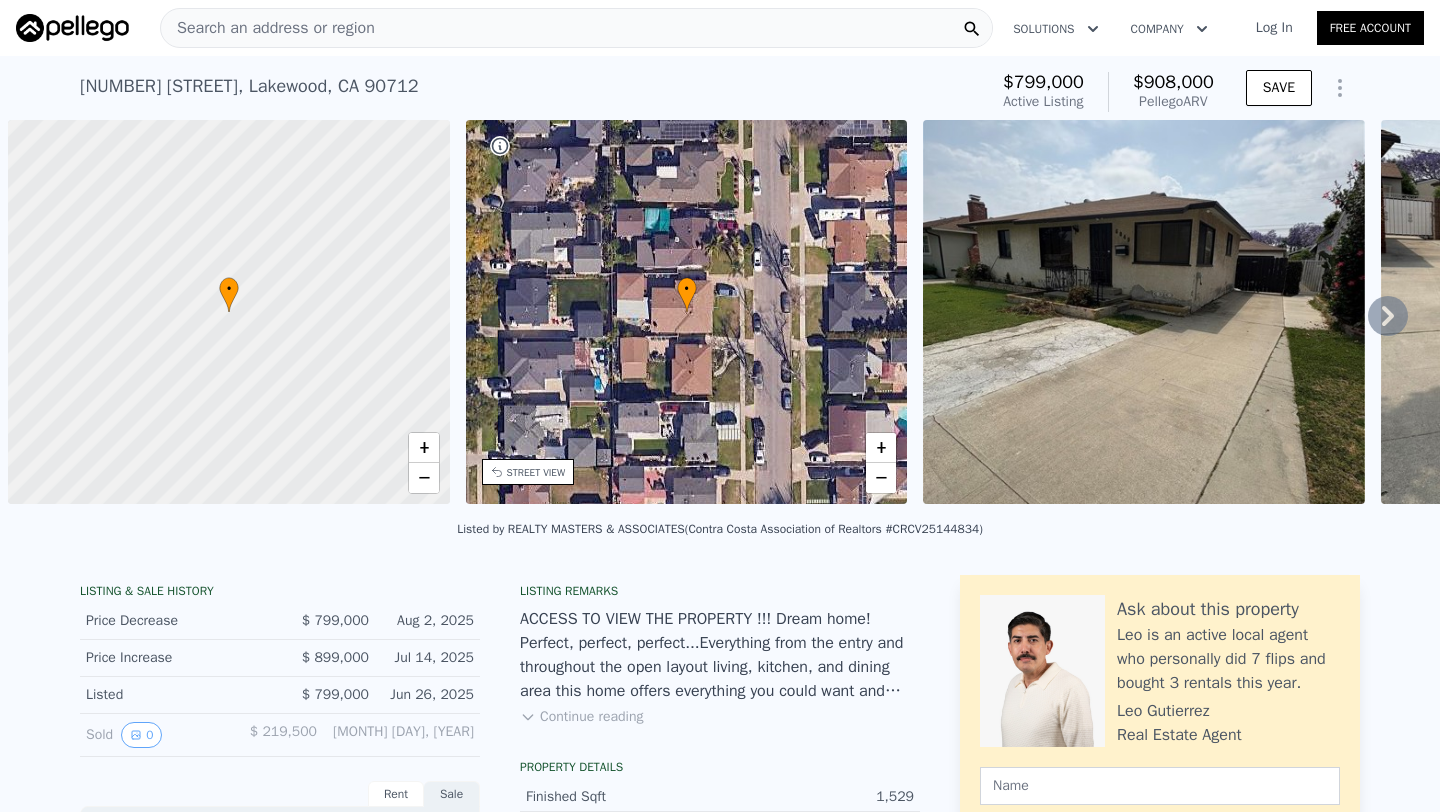 scroll, scrollTop: 0, scrollLeft: 0, axis: both 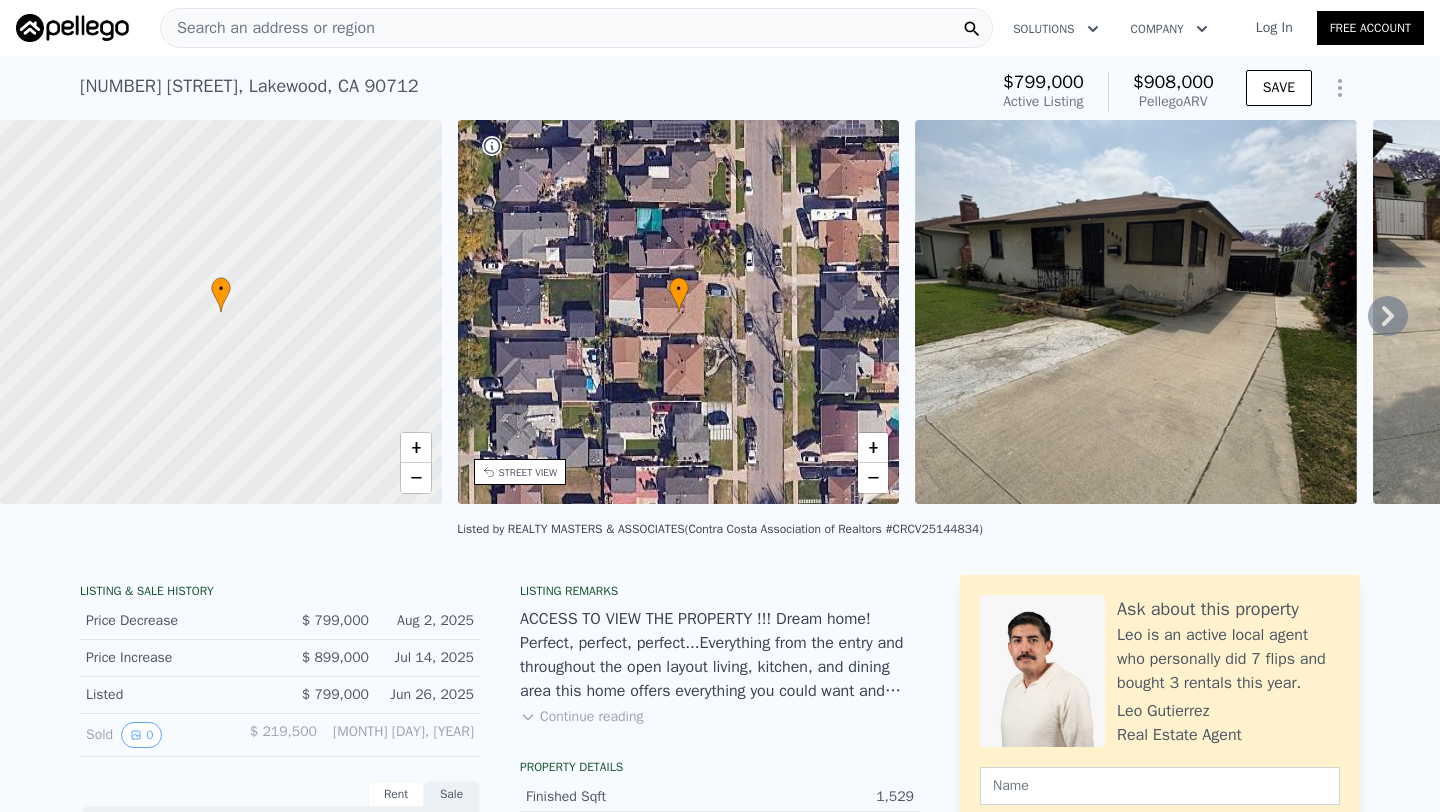 click on "Search an address or region" at bounding box center [268, 28] 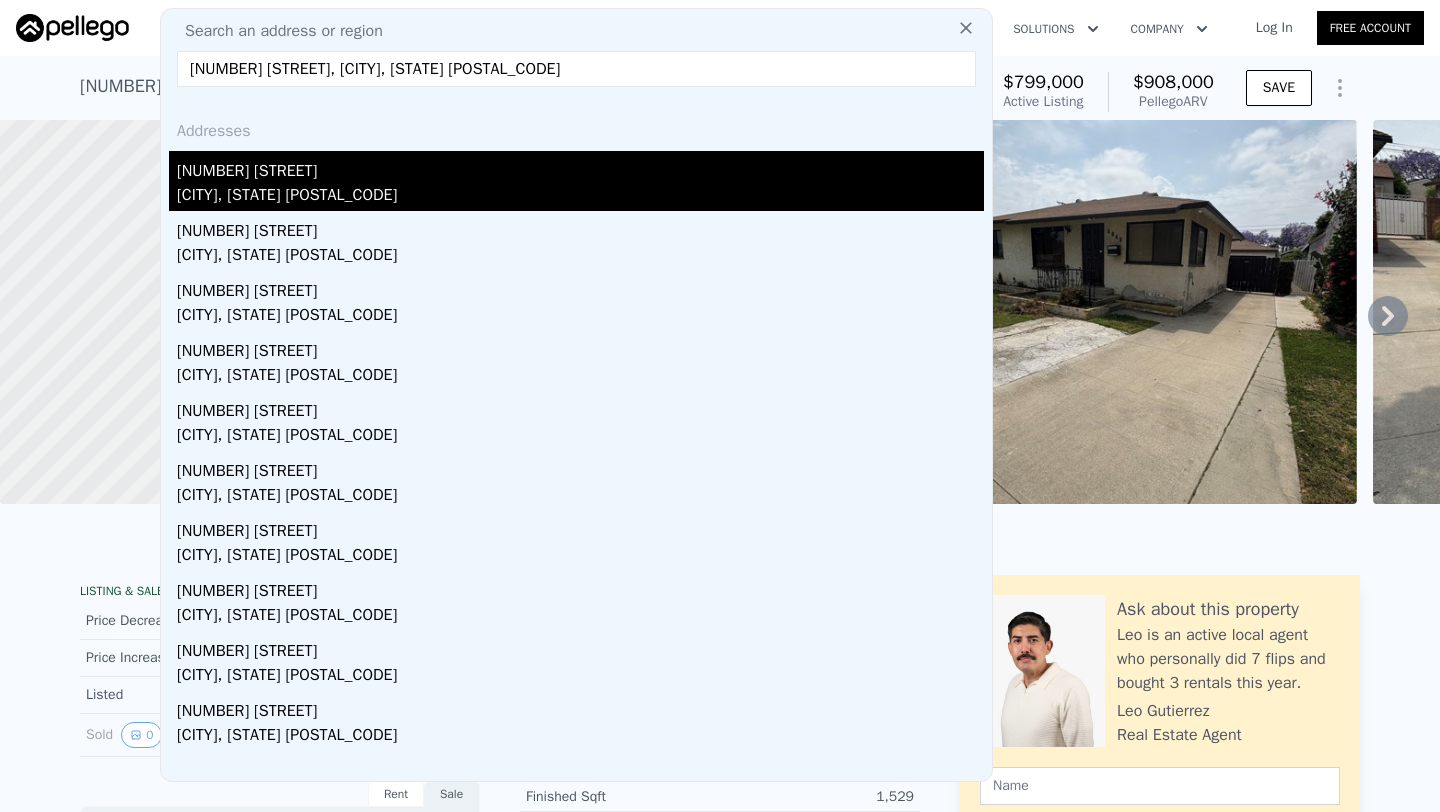 type on "[NUMBER] [STREET], [CITY], [STATE] [POSTAL_CODE]" 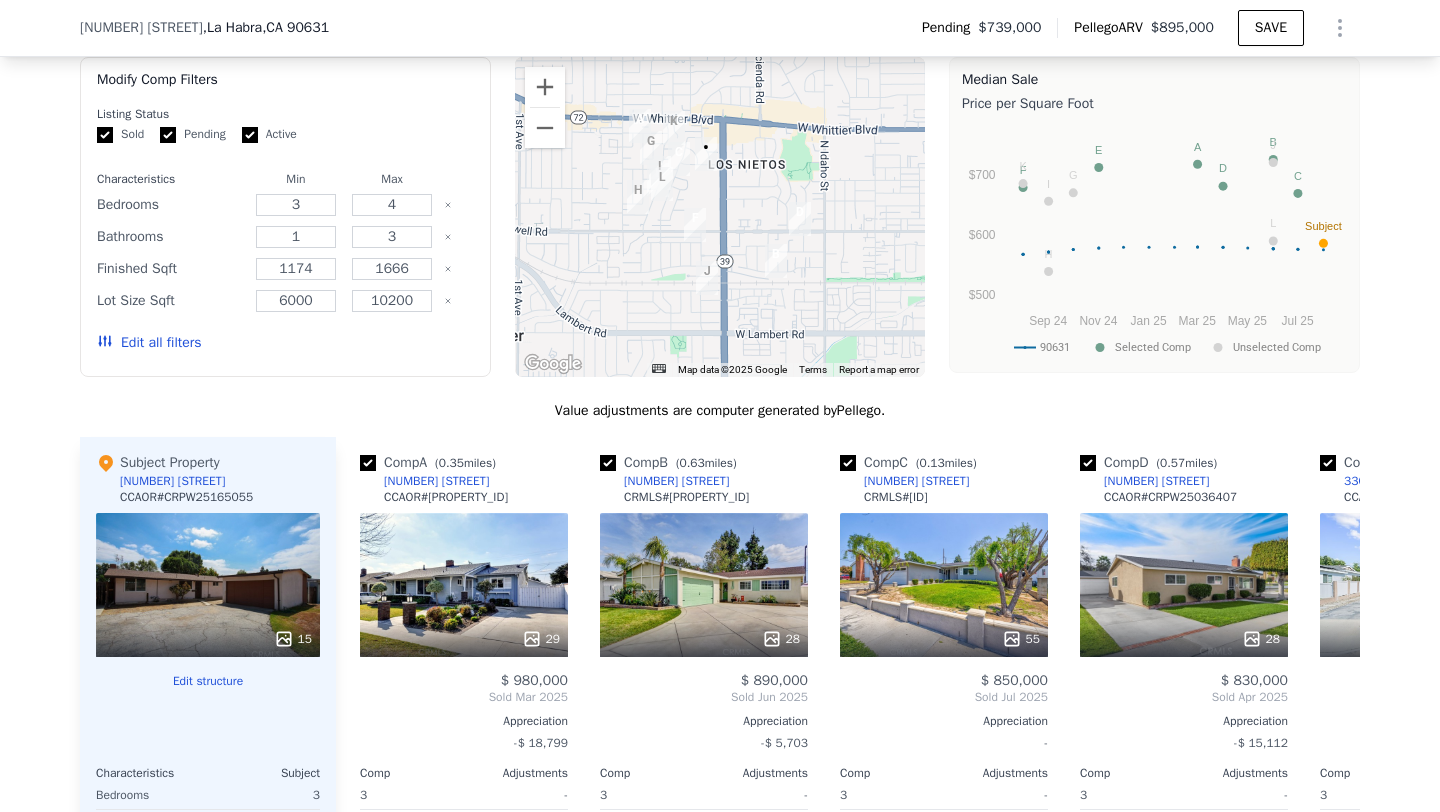 scroll, scrollTop: 1663, scrollLeft: 0, axis: vertical 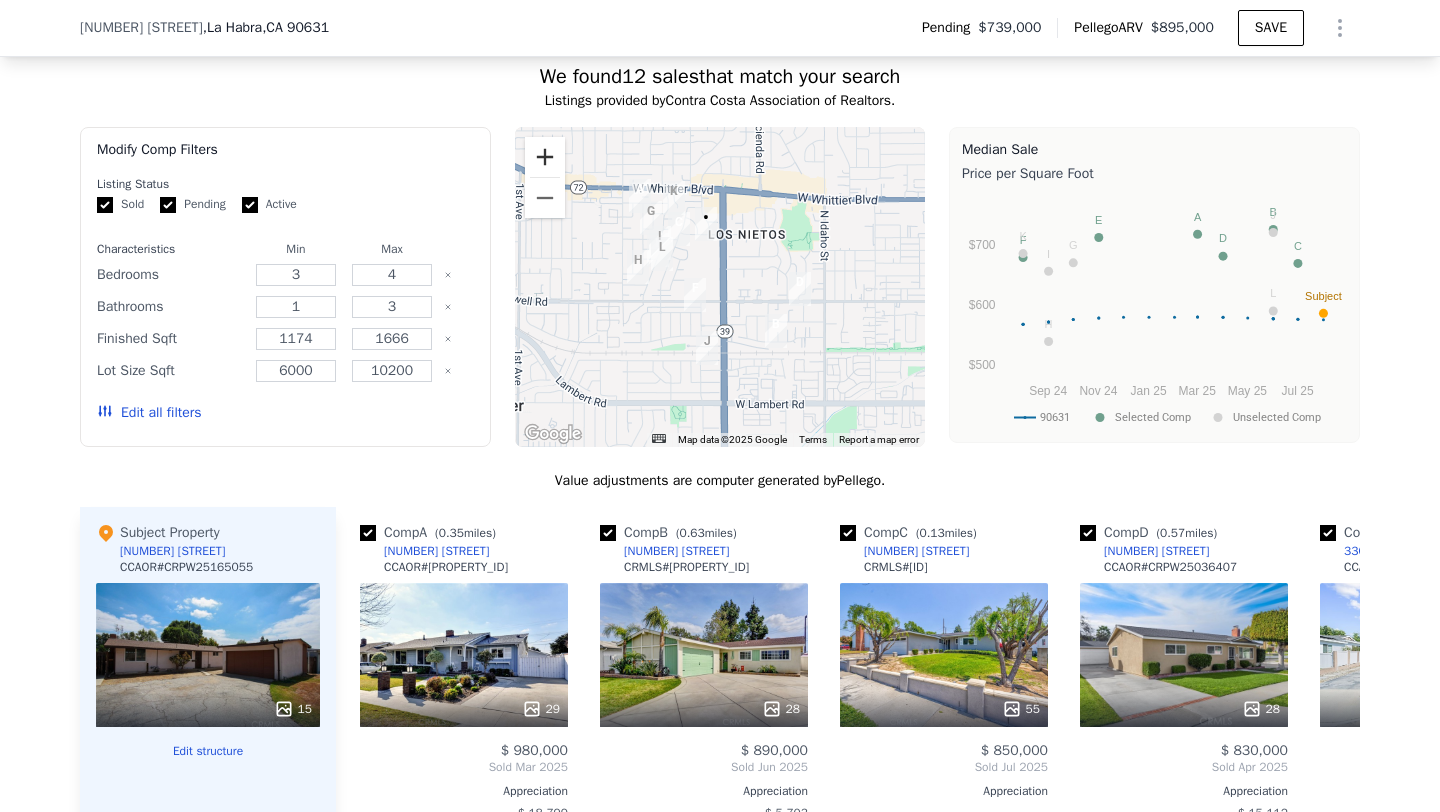 click at bounding box center [545, 157] 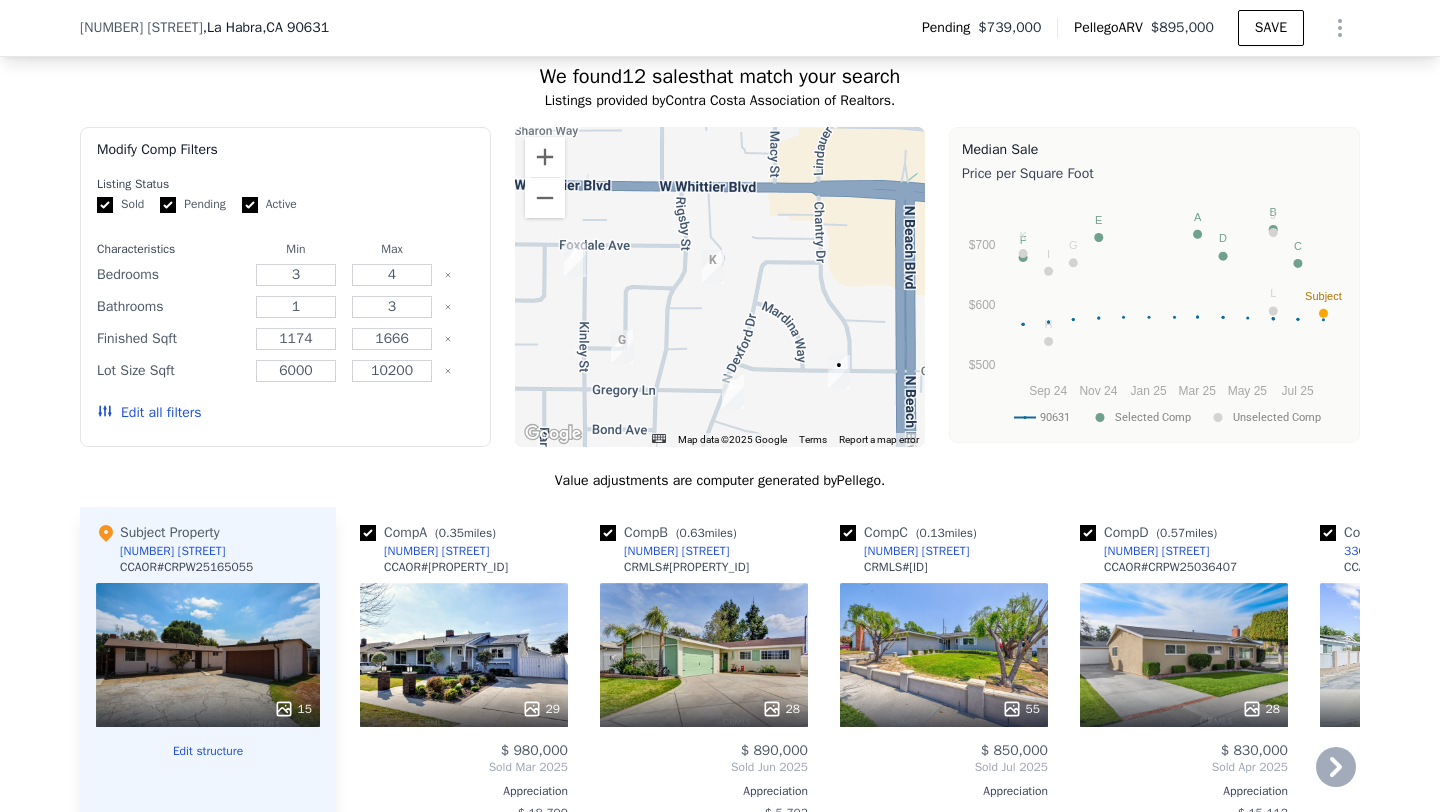 drag, startPoint x: 682, startPoint y: 204, endPoint x: 841, endPoint y: 514, distance: 348.39777 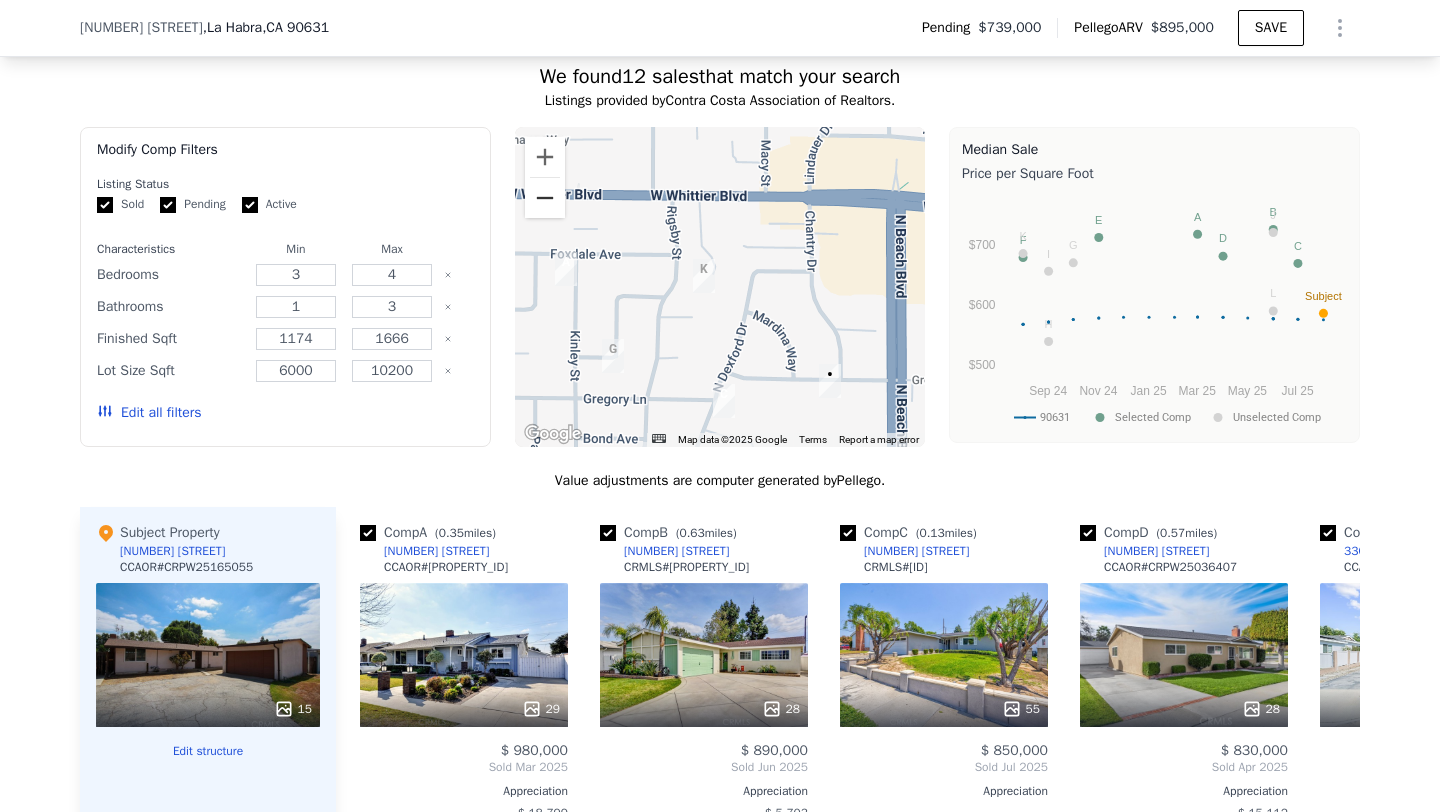 click at bounding box center [545, 198] 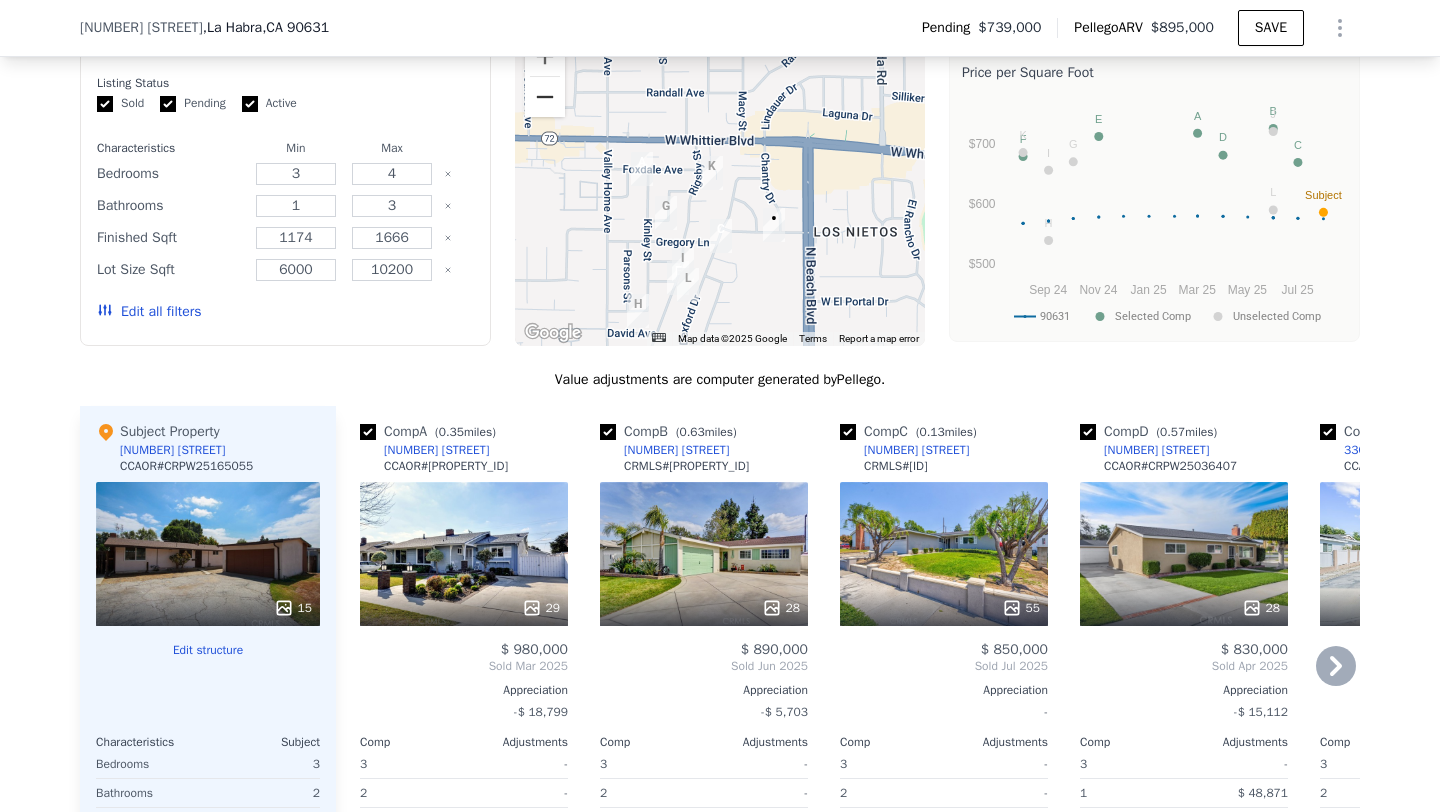 scroll, scrollTop: 1853, scrollLeft: 0, axis: vertical 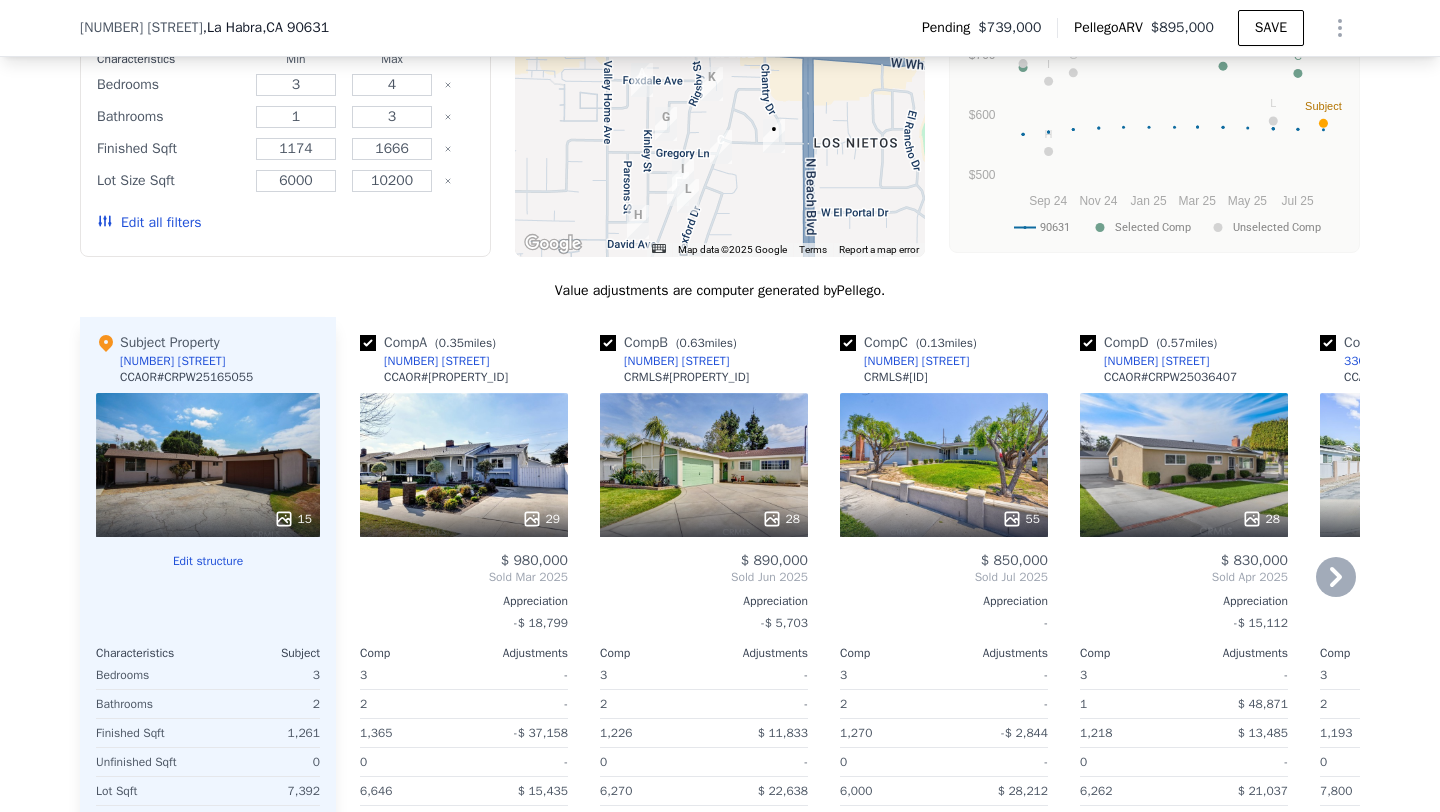 click on "55" at bounding box center (944, 465) 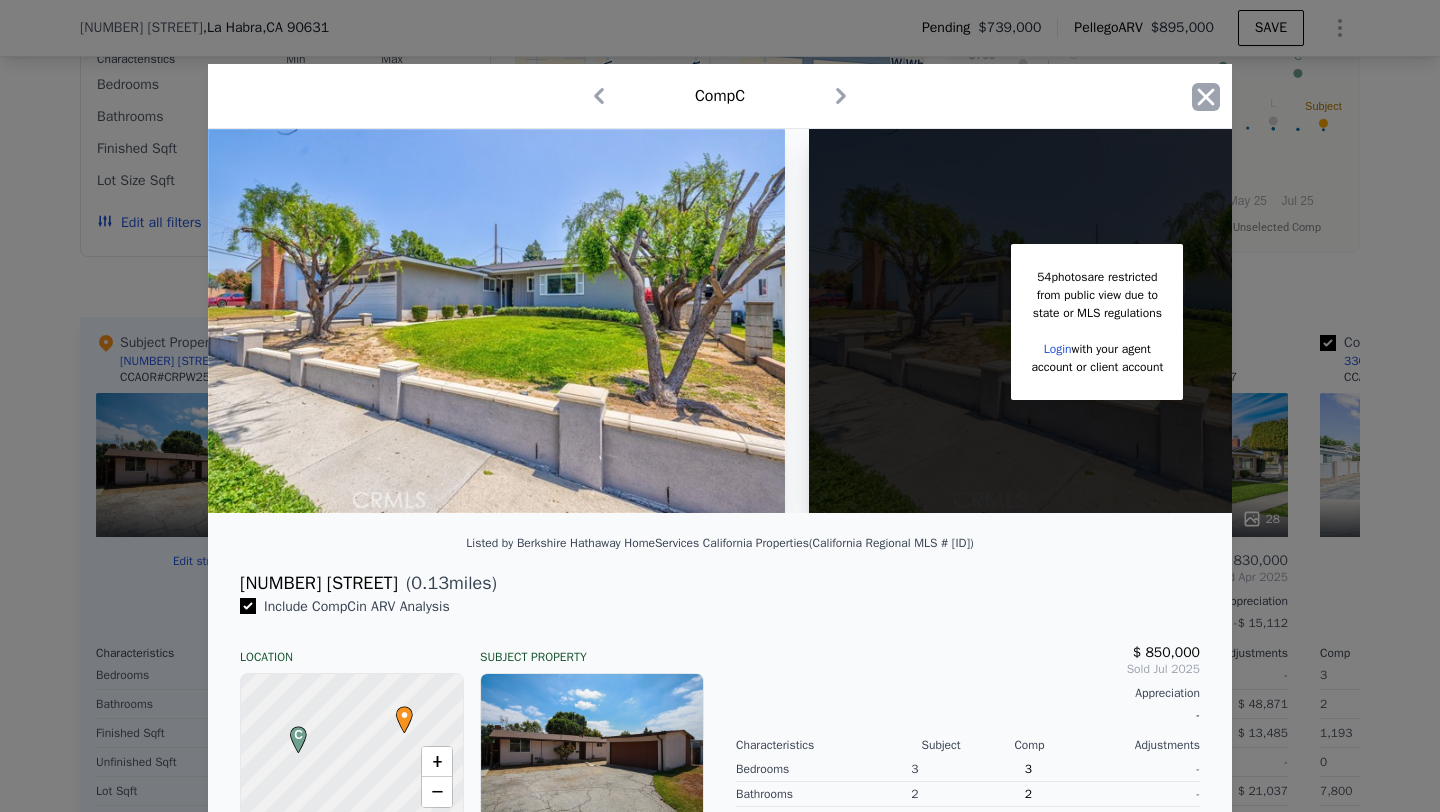 click 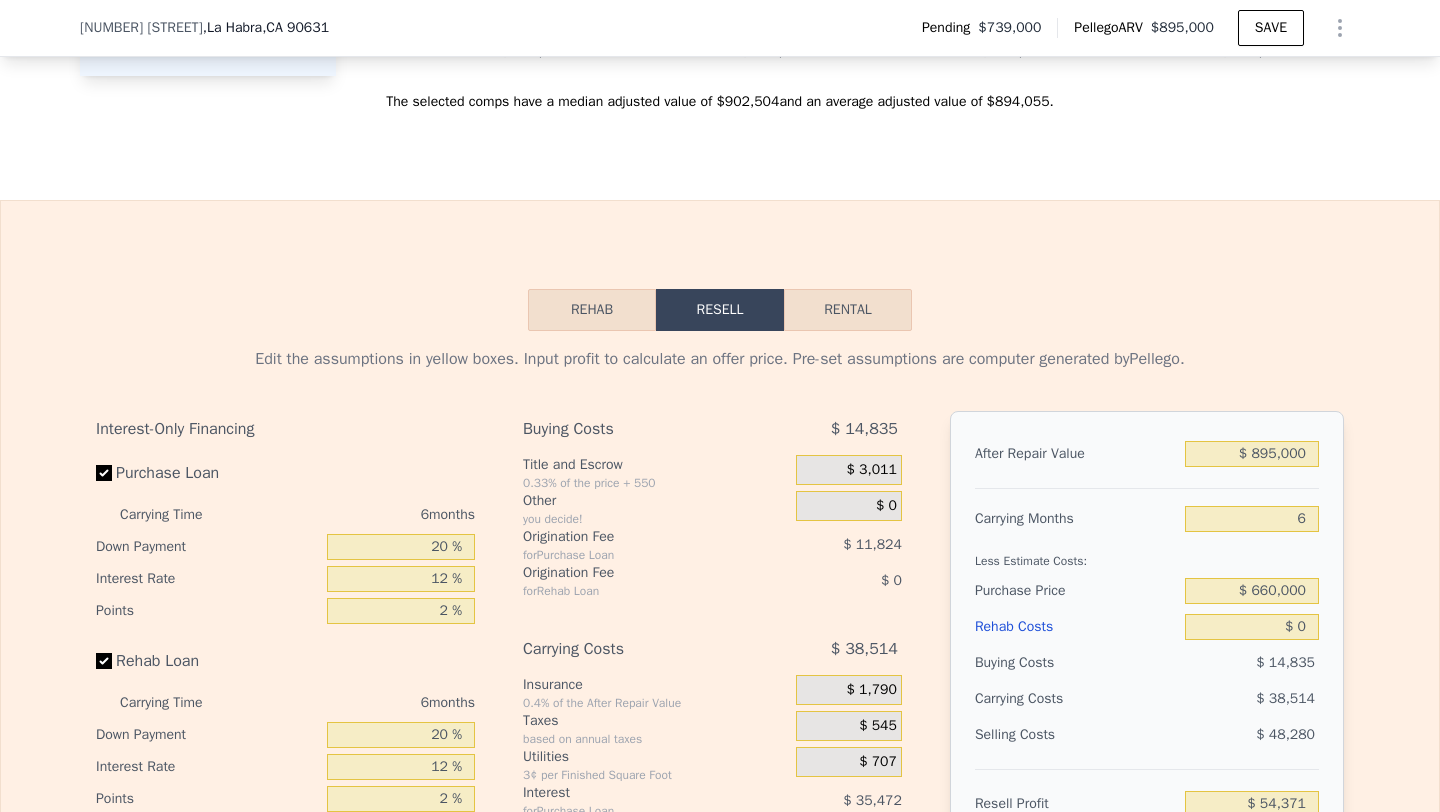 scroll, scrollTop: 2773, scrollLeft: 0, axis: vertical 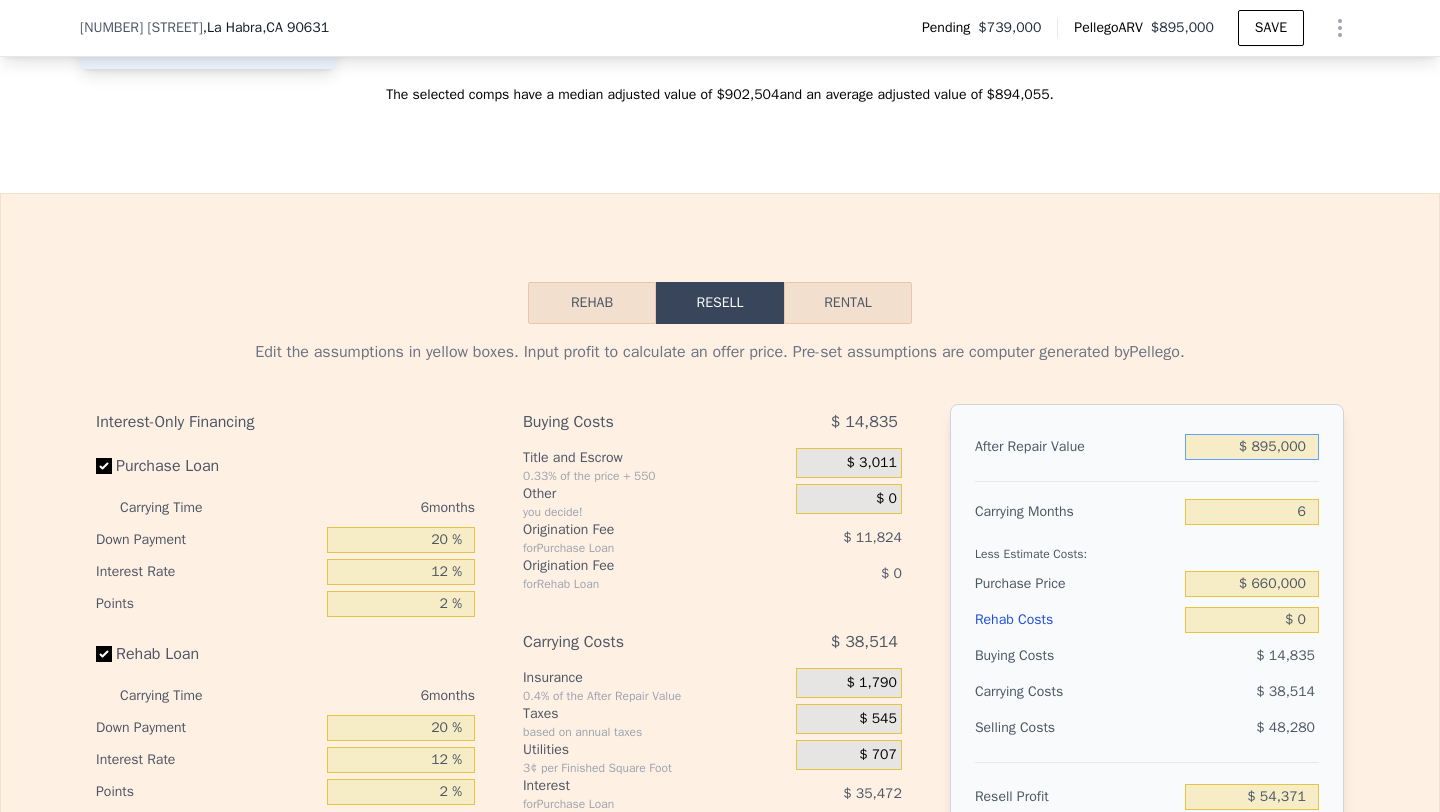 click on "$ 895,000" at bounding box center [1252, 447] 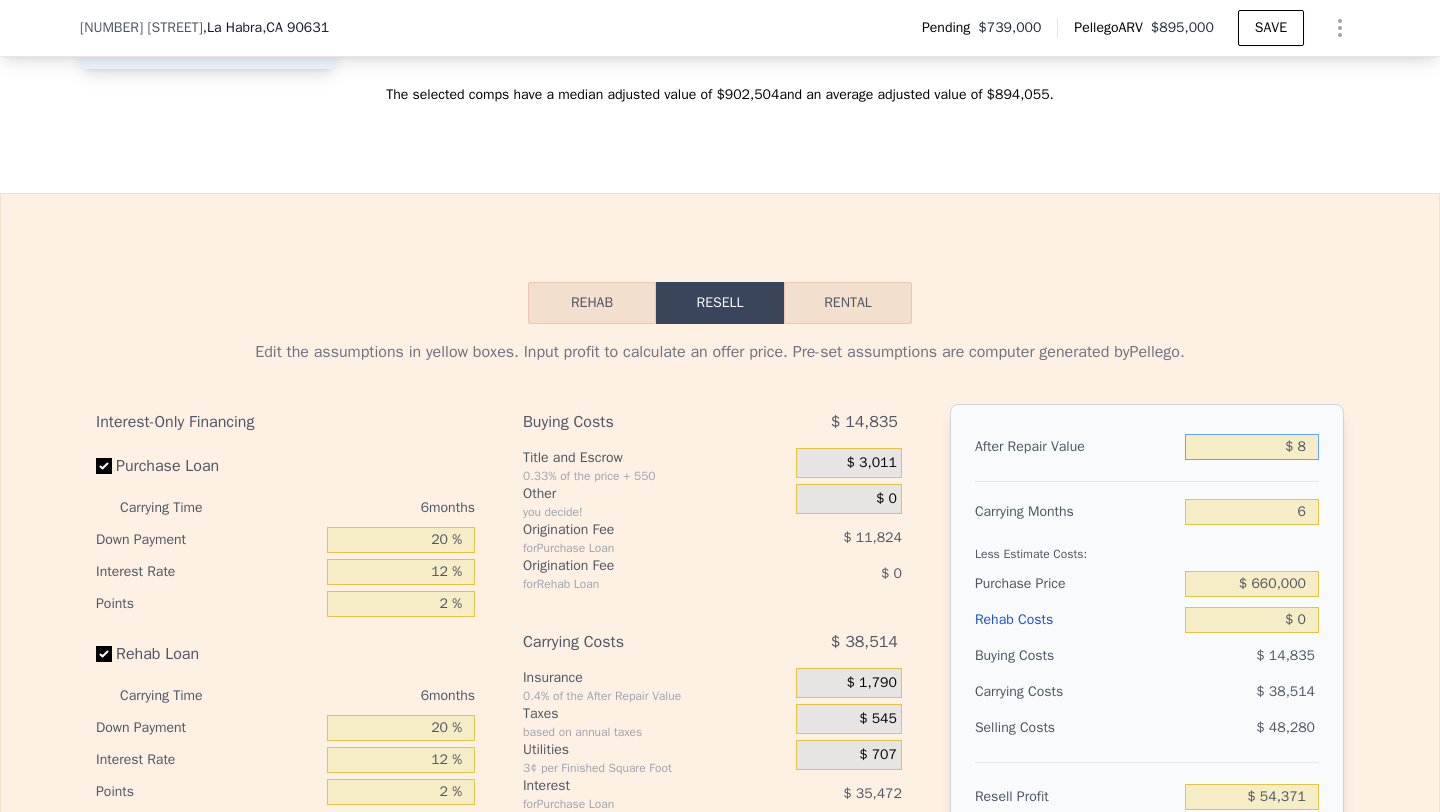 type on "-$ 791,101" 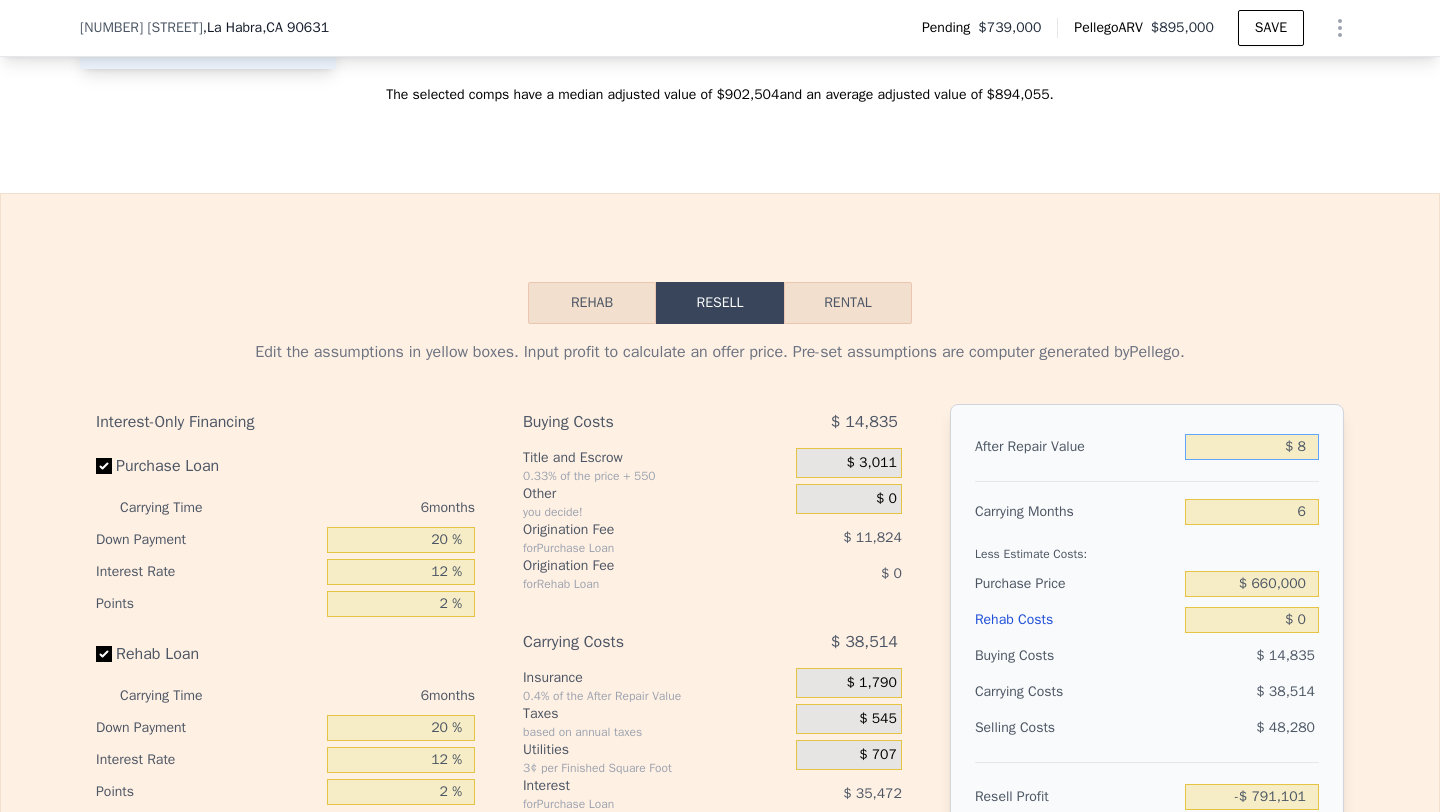 type on "$ 87" 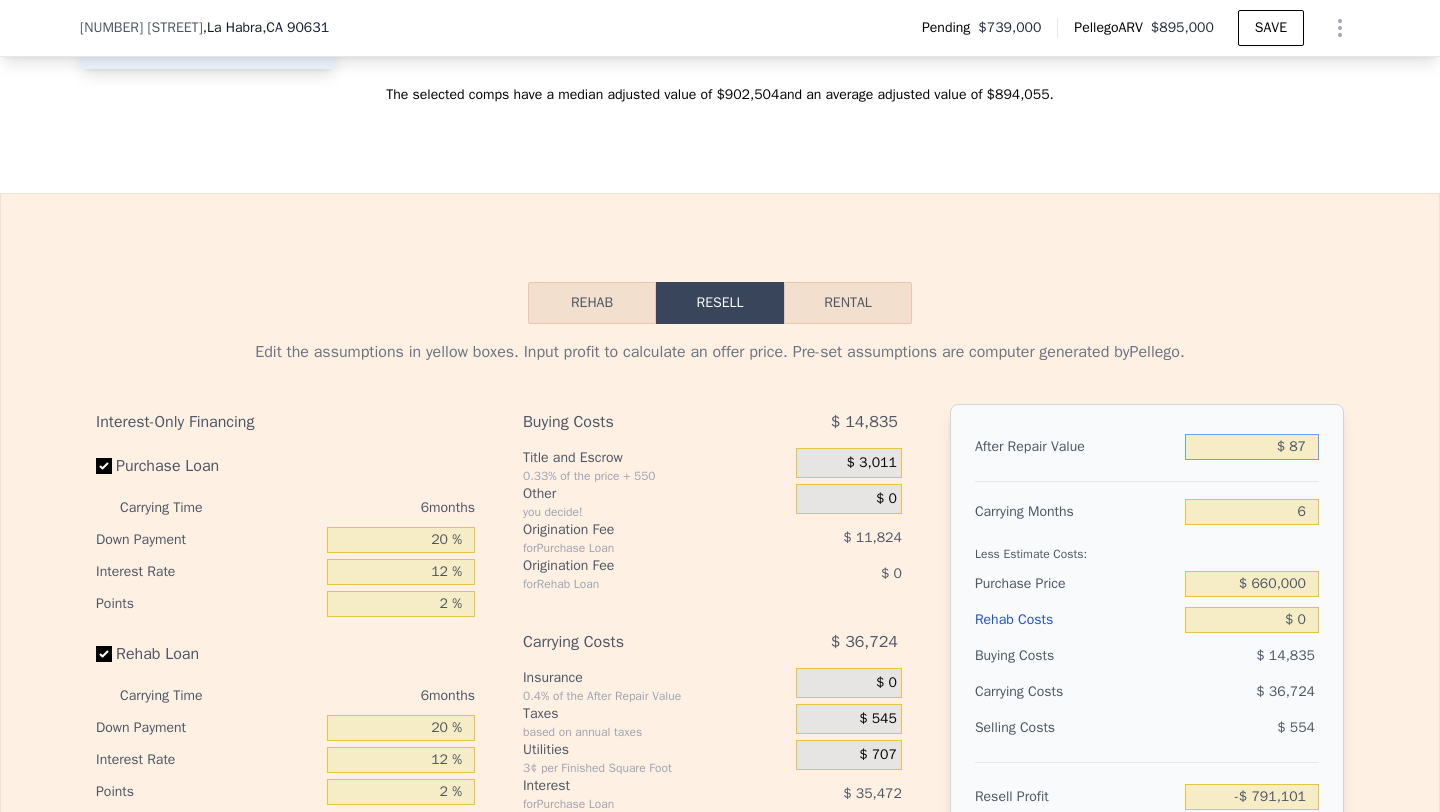 type on "-$ 791,026" 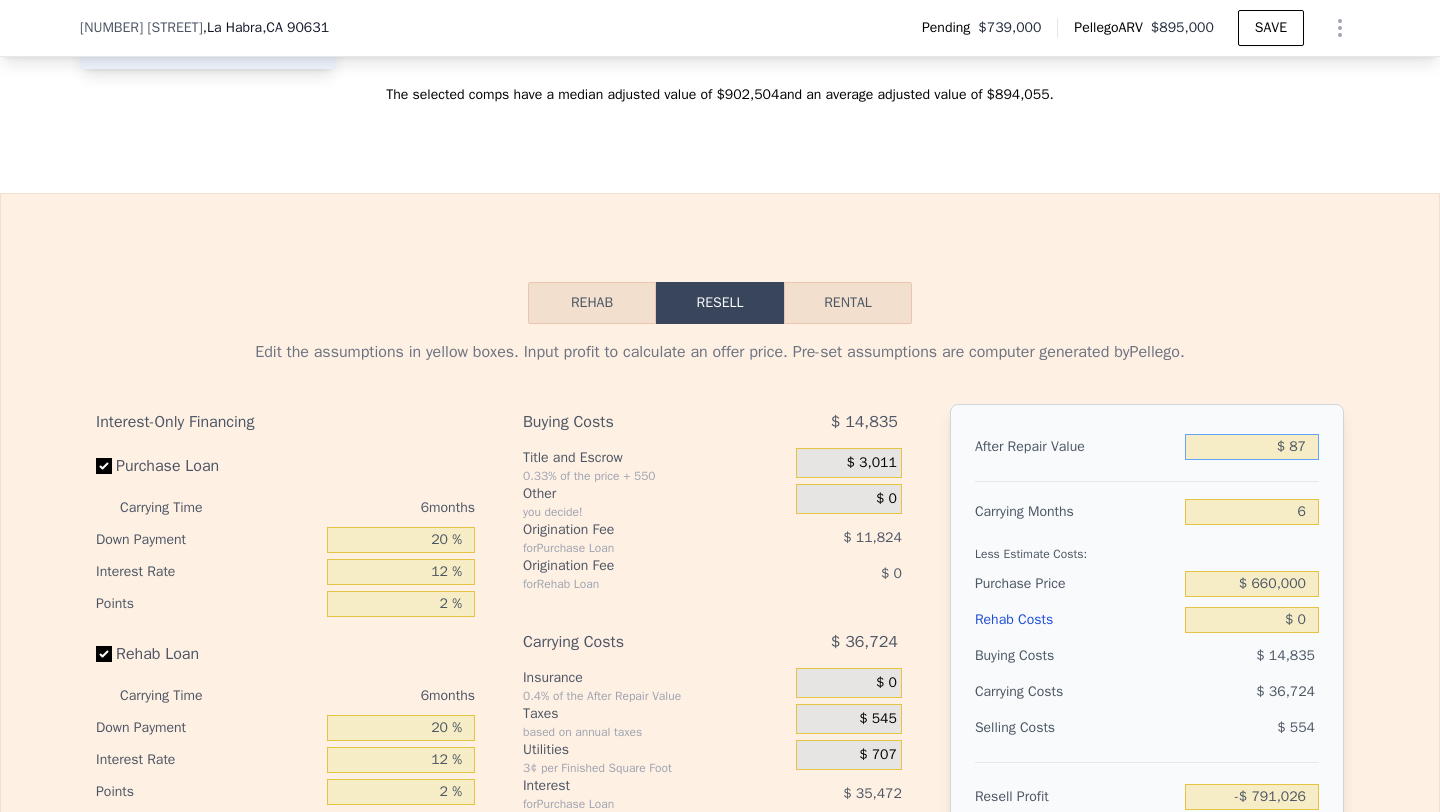 type on "$ 875" 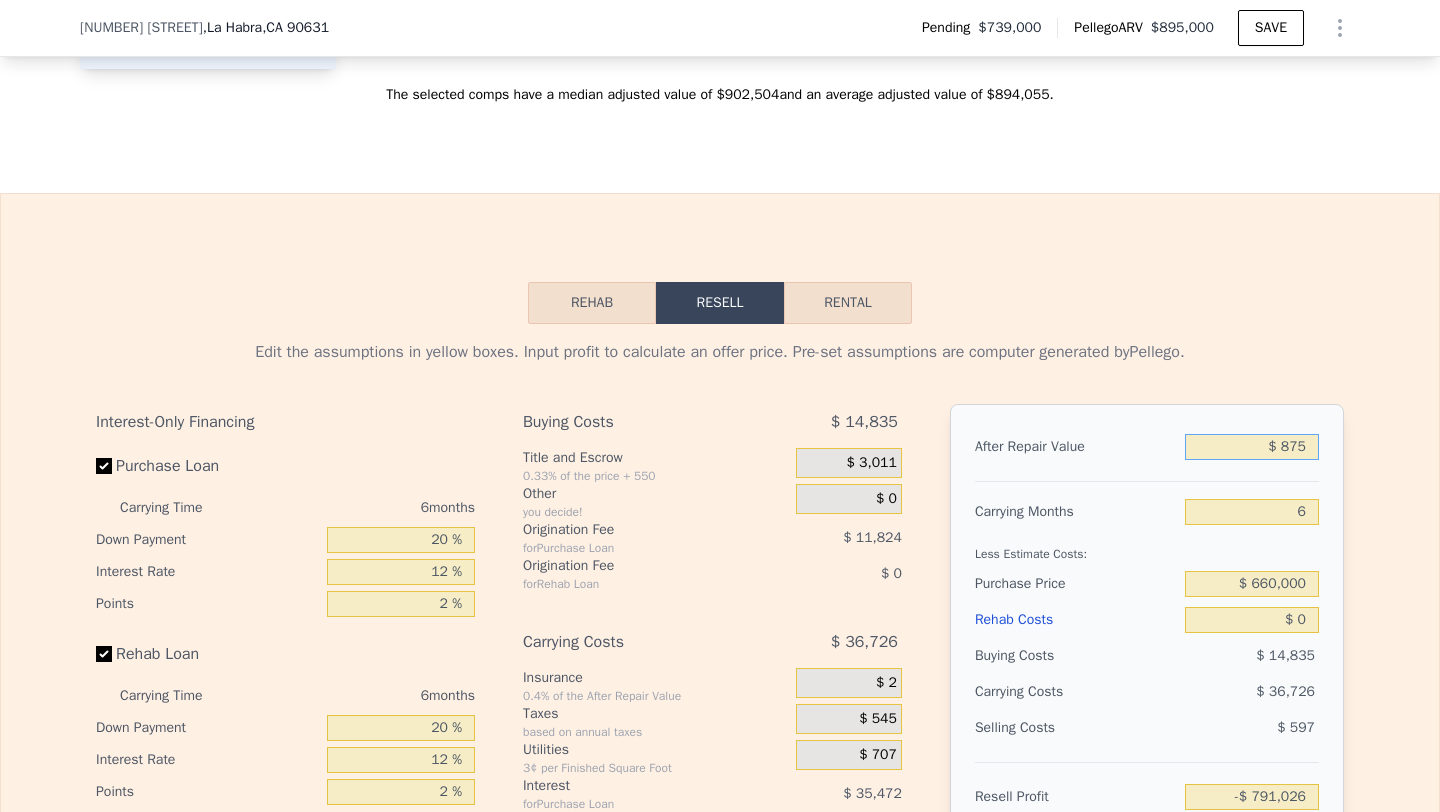type on "-$ [NUMBER]" 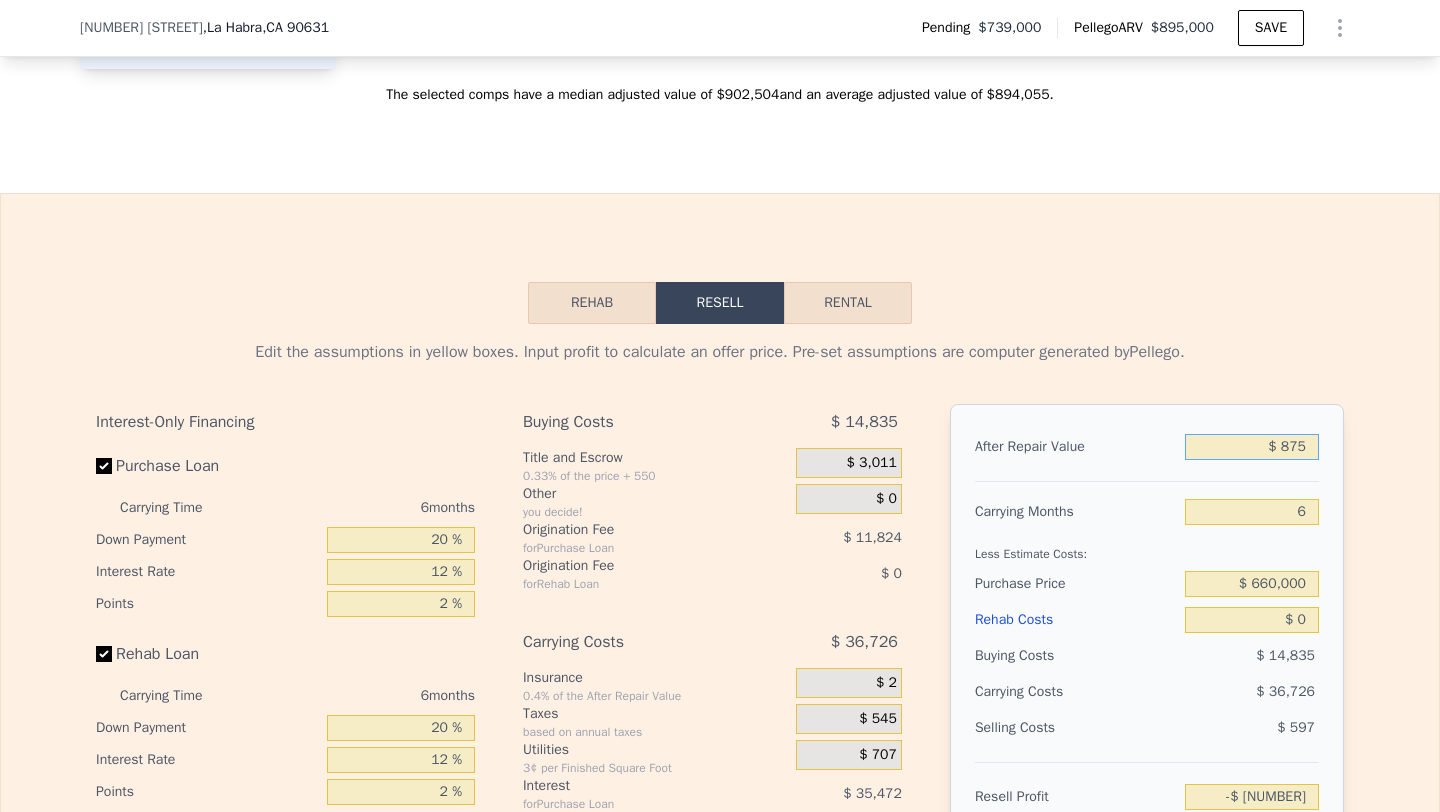 type on "$ 8,750" 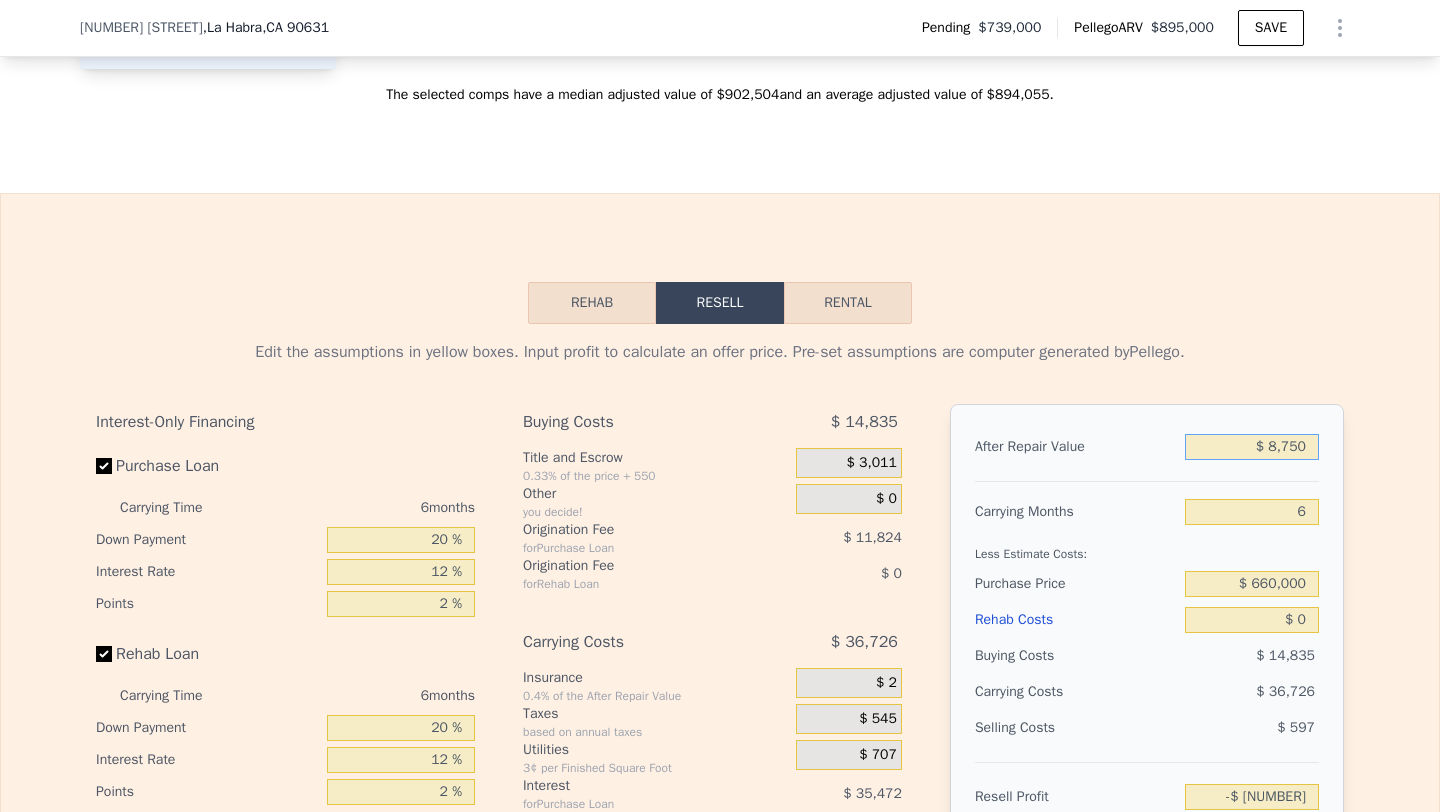 type on "-$ 782,844" 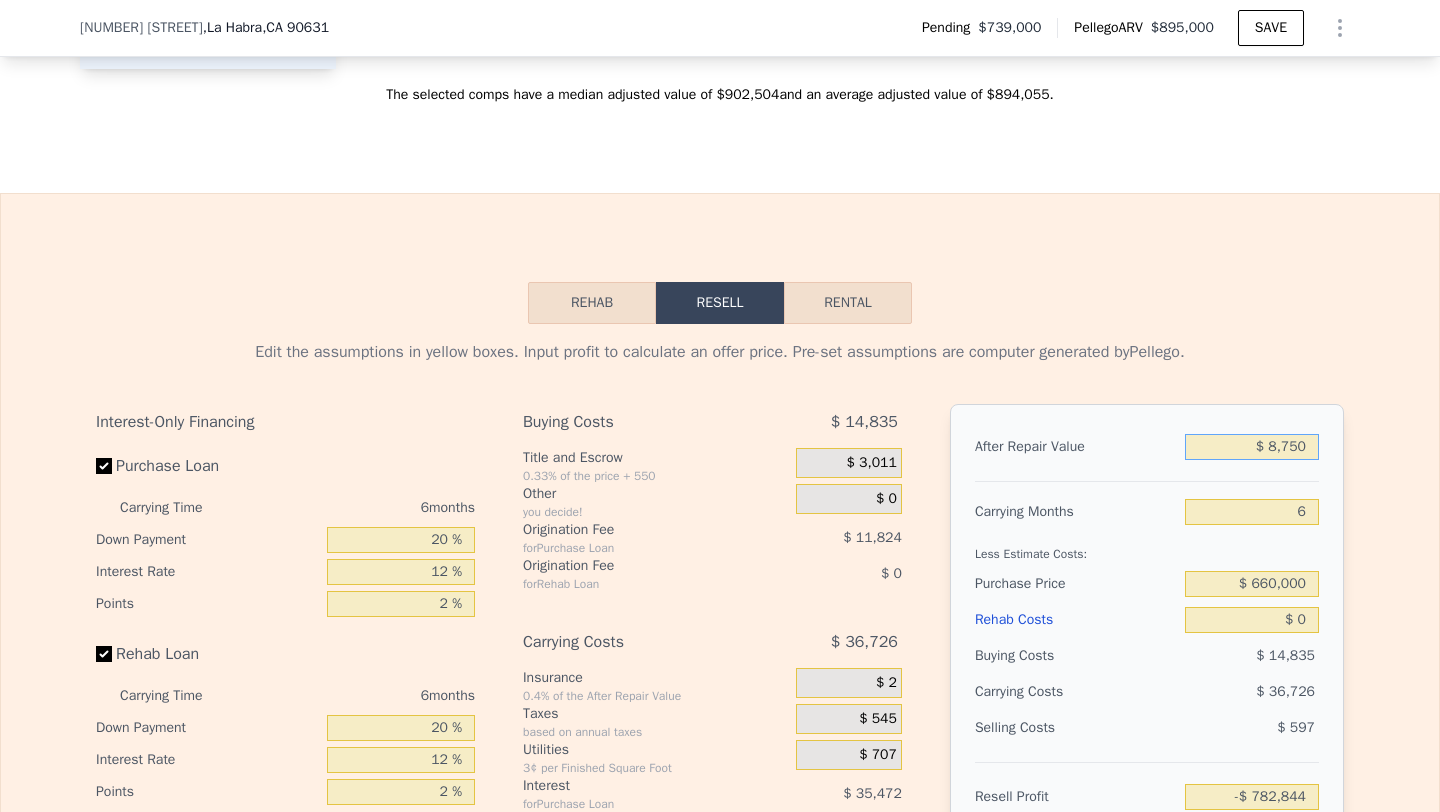 type on "$ 87,500" 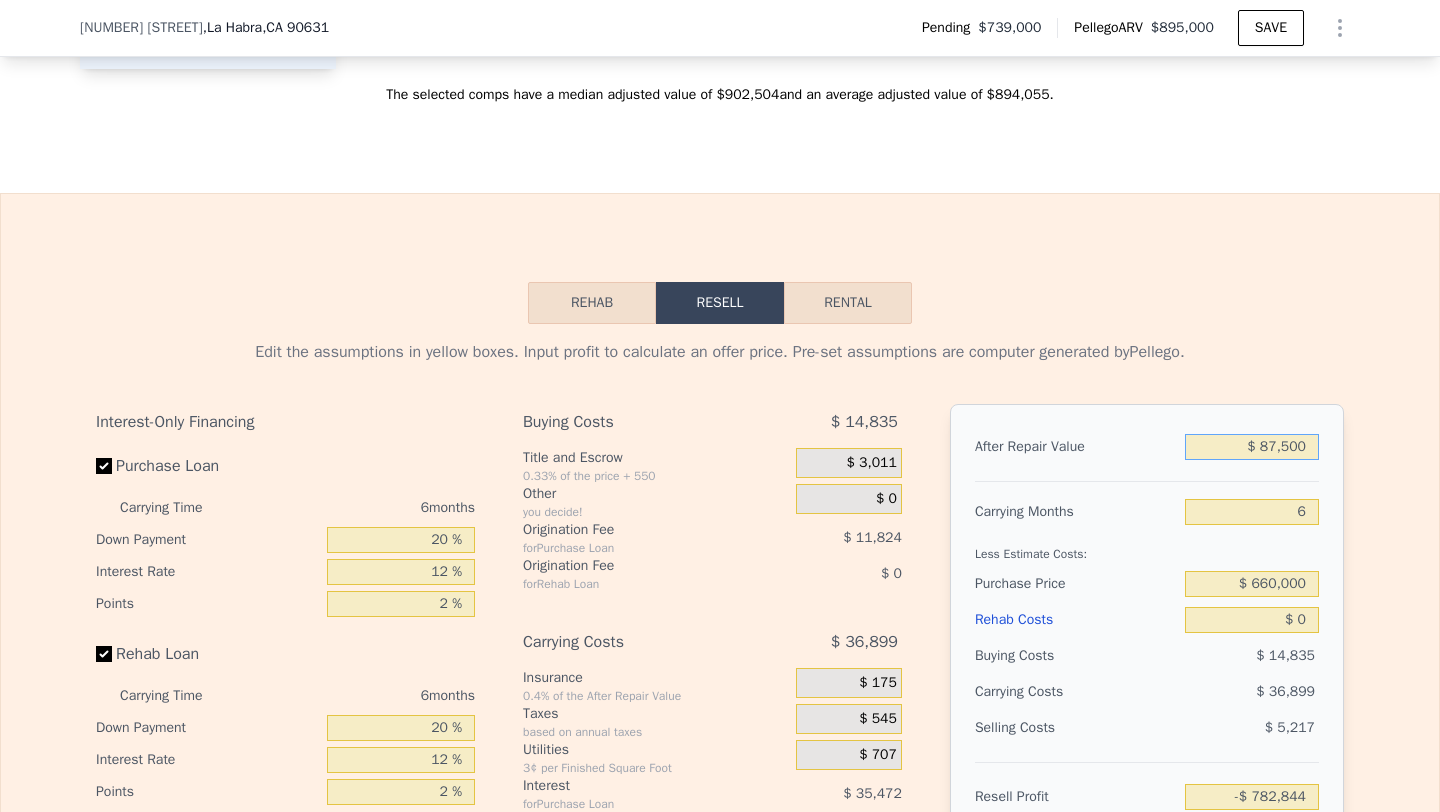 type on "-$ 708,451" 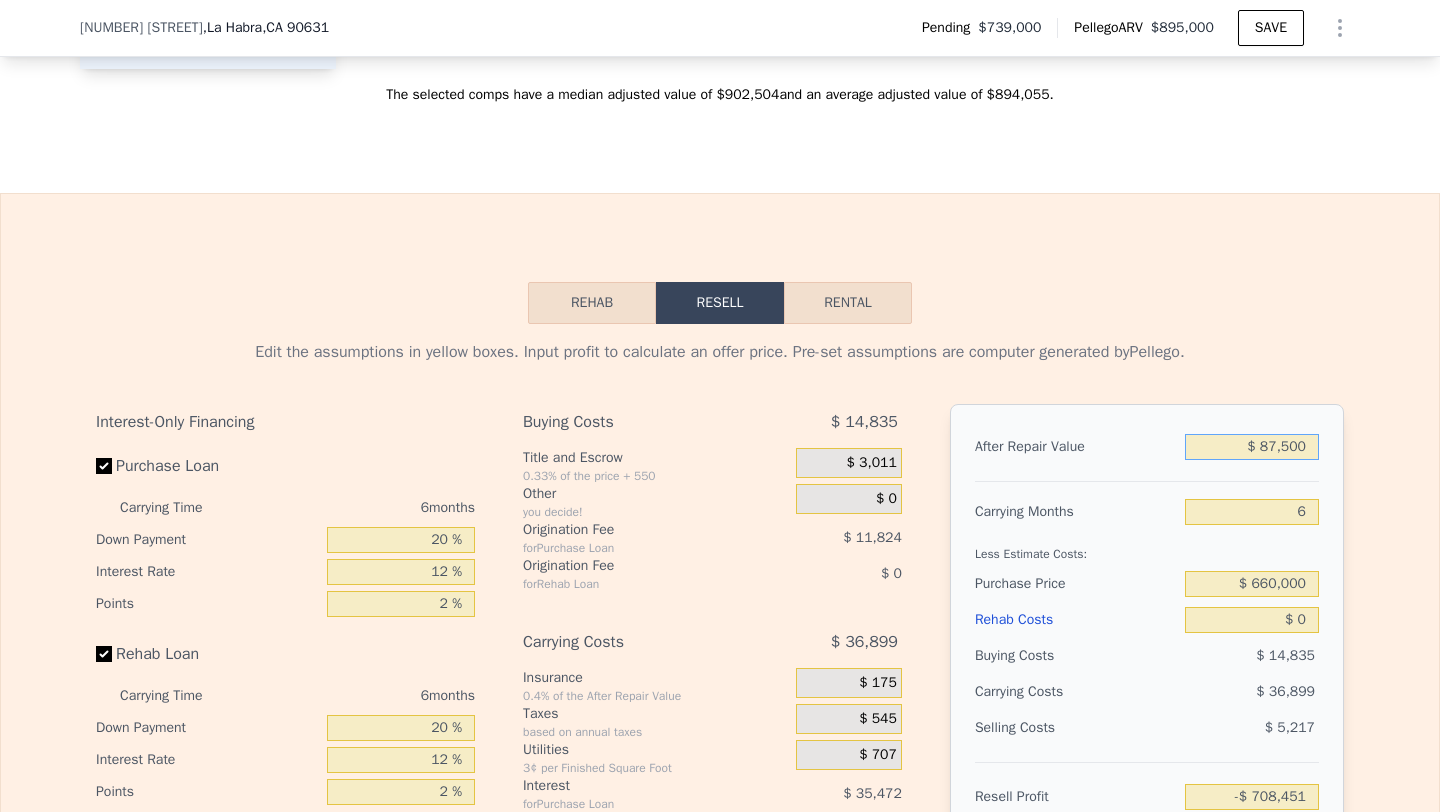 type on "$ 875,000" 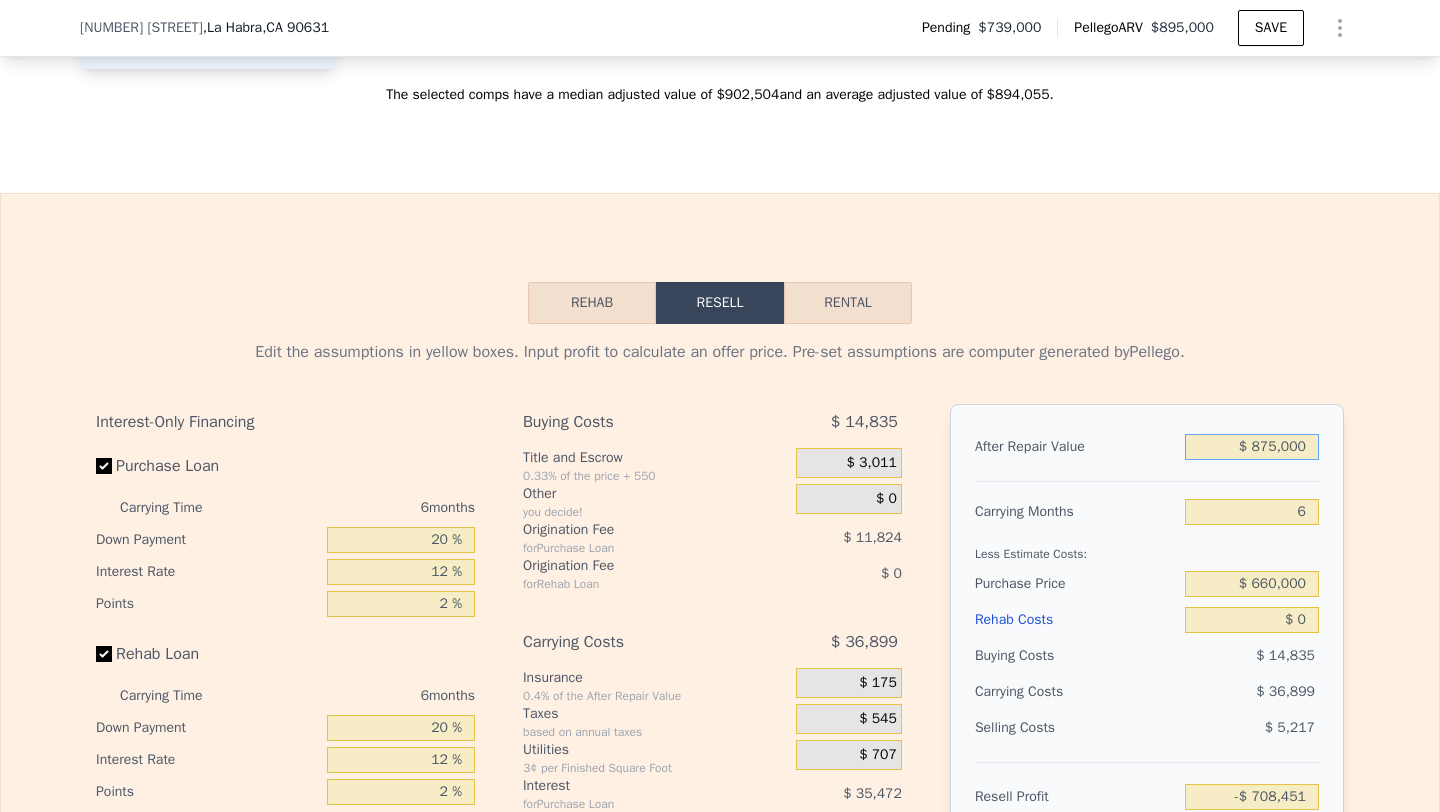 type on "$ 35,477" 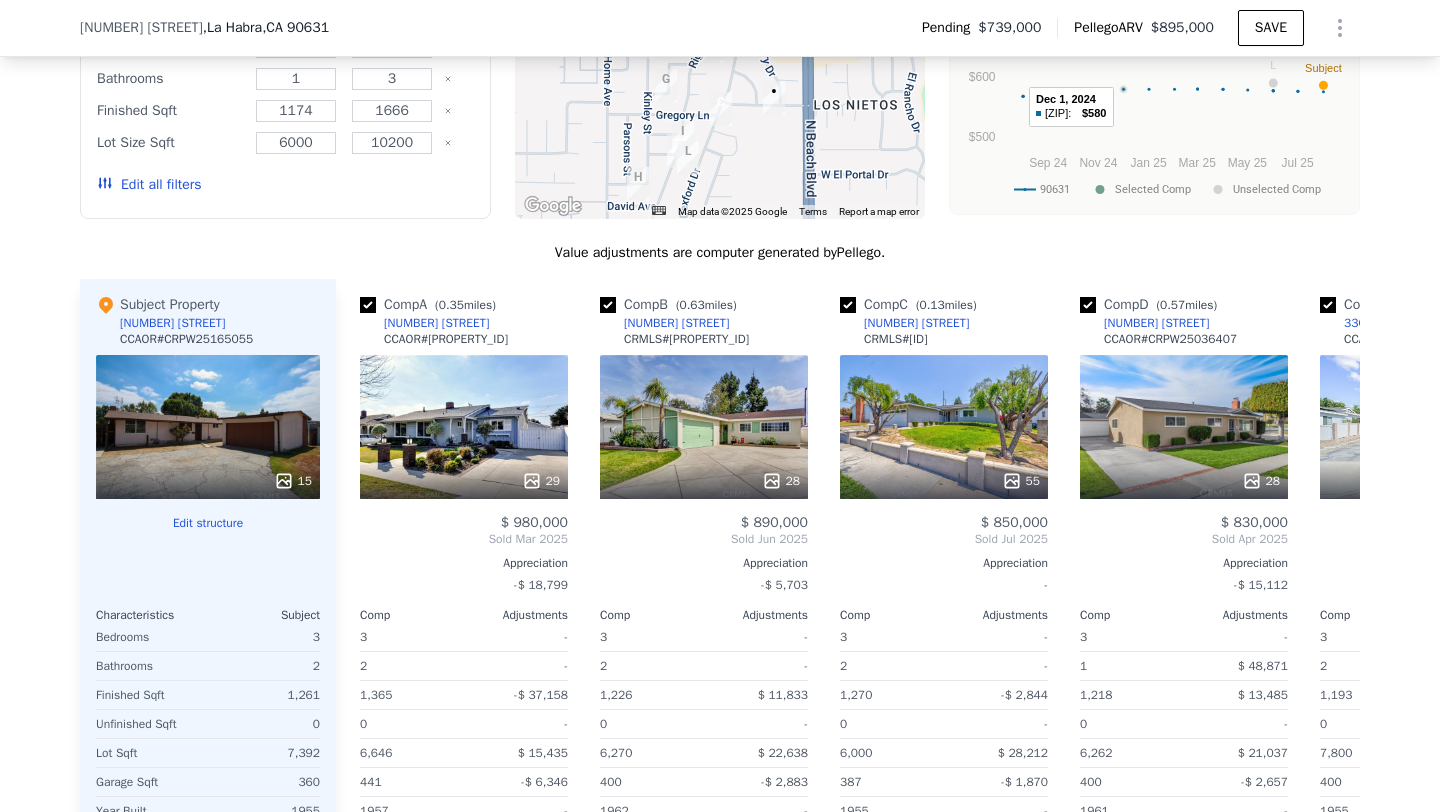 scroll, scrollTop: 1895, scrollLeft: 0, axis: vertical 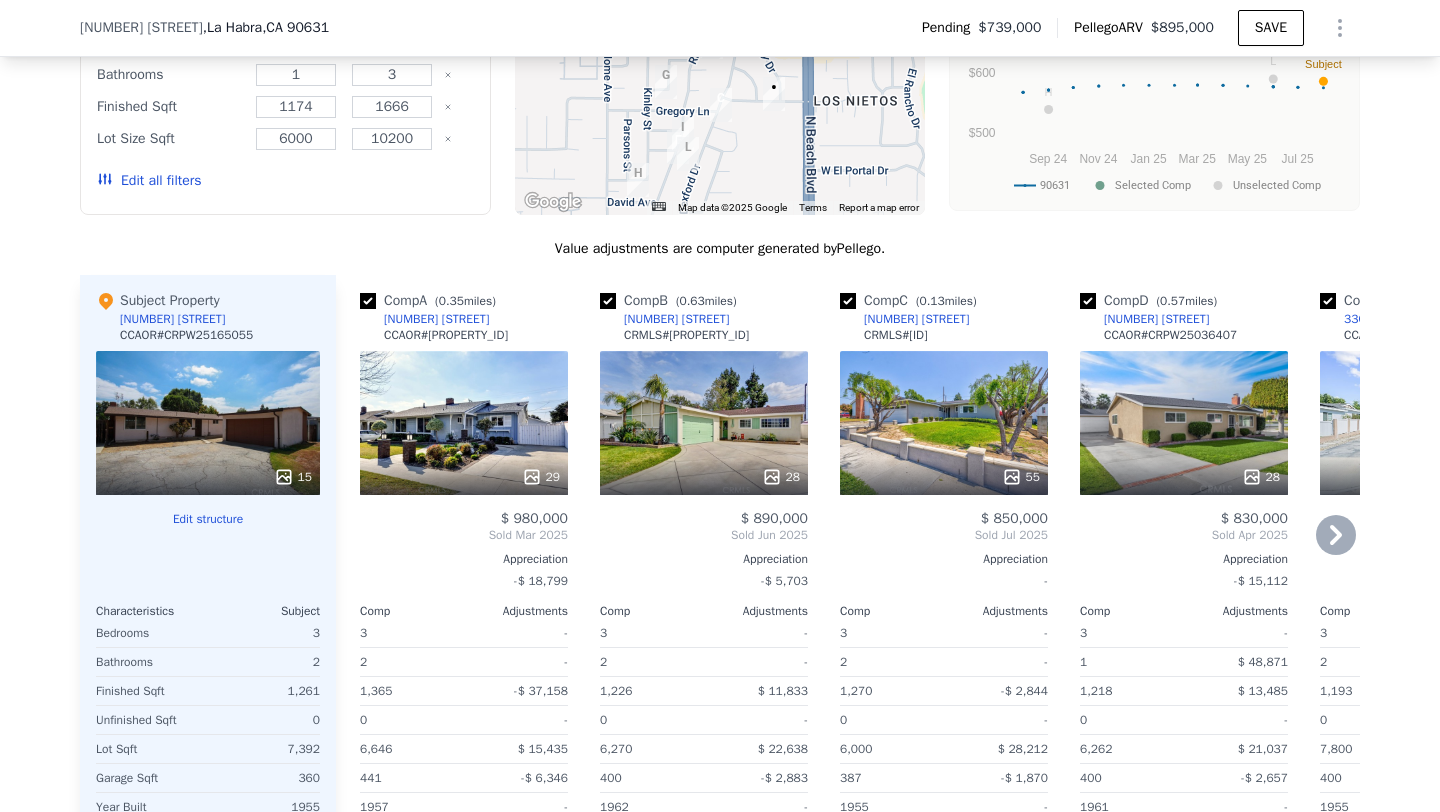 type on "$ 875,000" 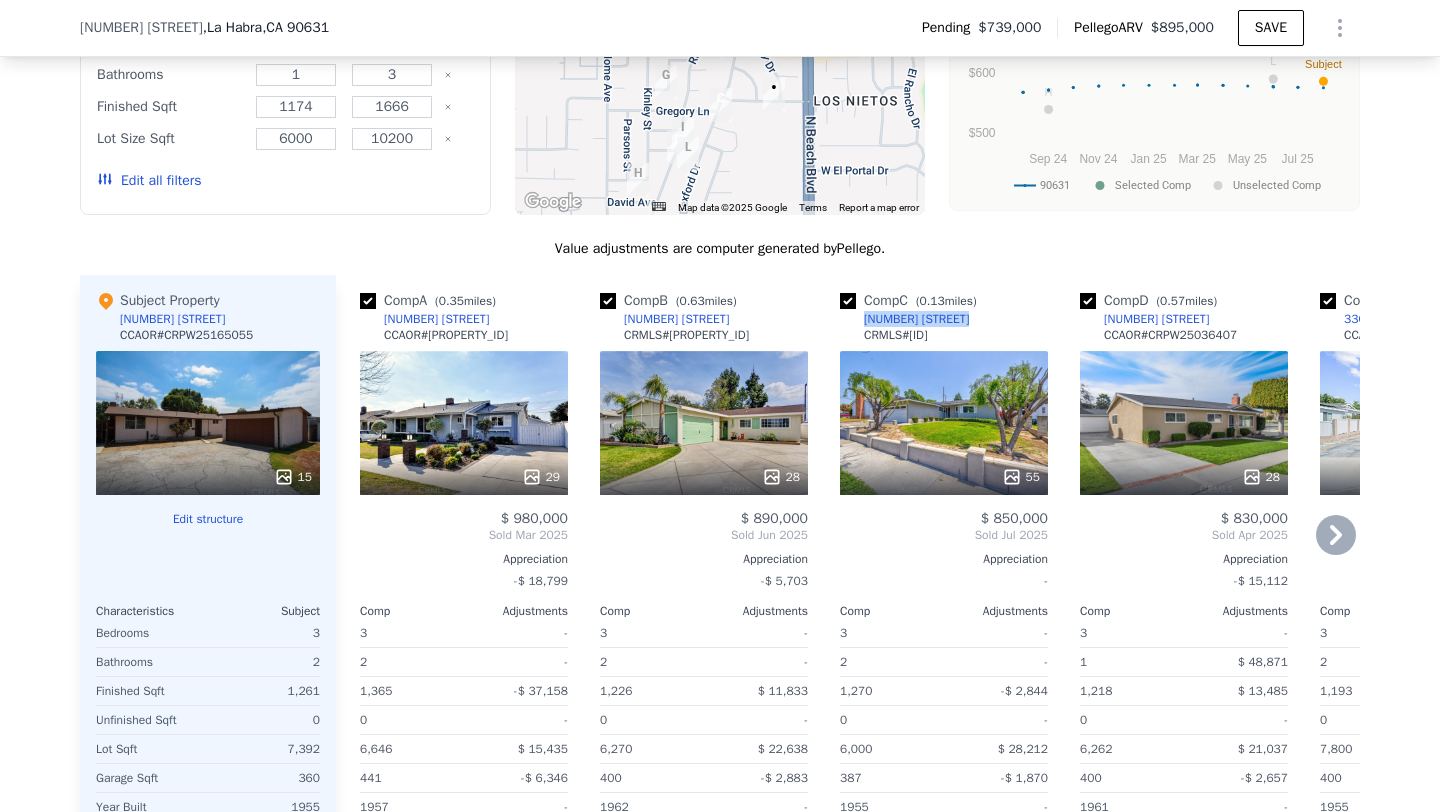 drag, startPoint x: 977, startPoint y: 319, endPoint x: 848, endPoint y: 325, distance: 129.13947 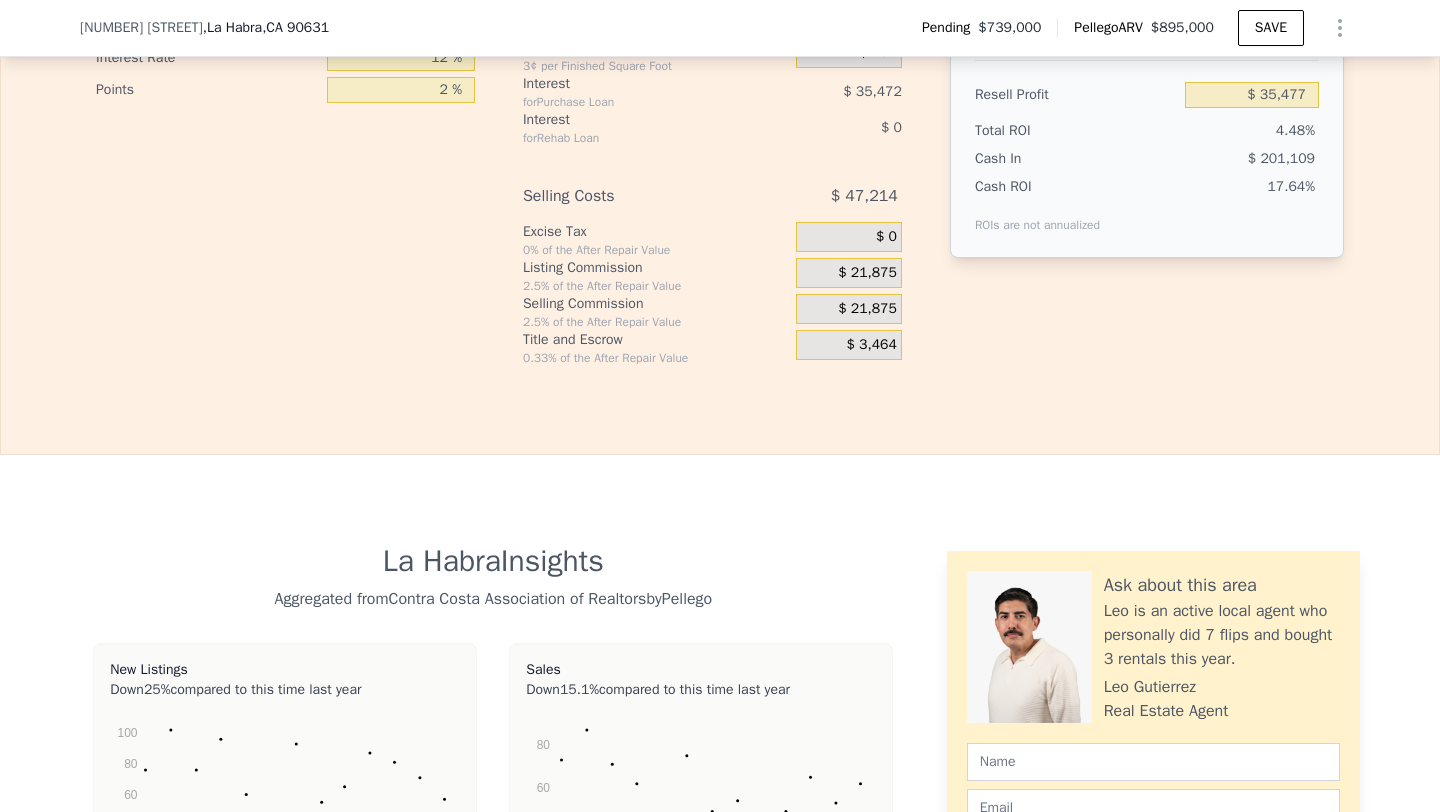 type on "1126" 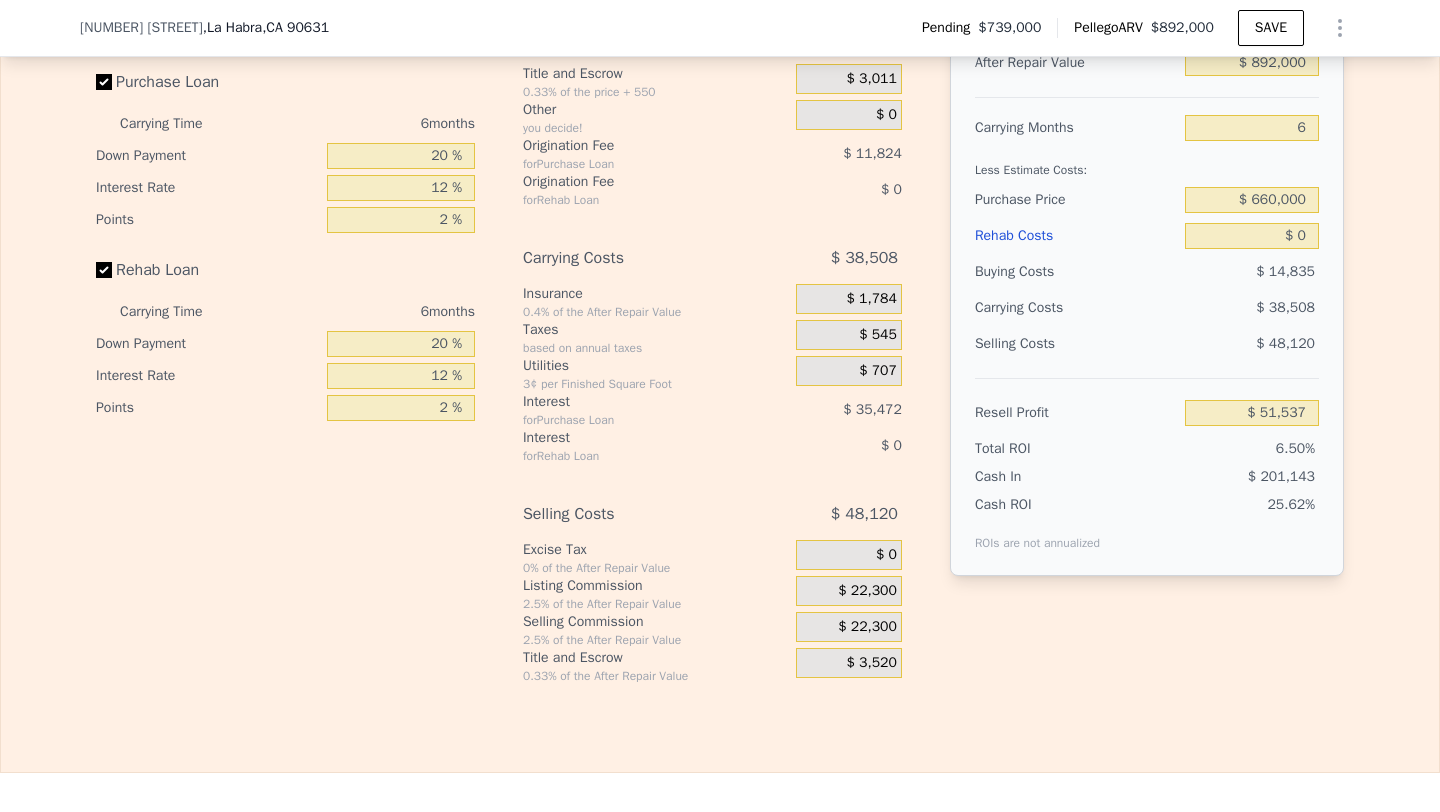 scroll, scrollTop: 2871, scrollLeft: 0, axis: vertical 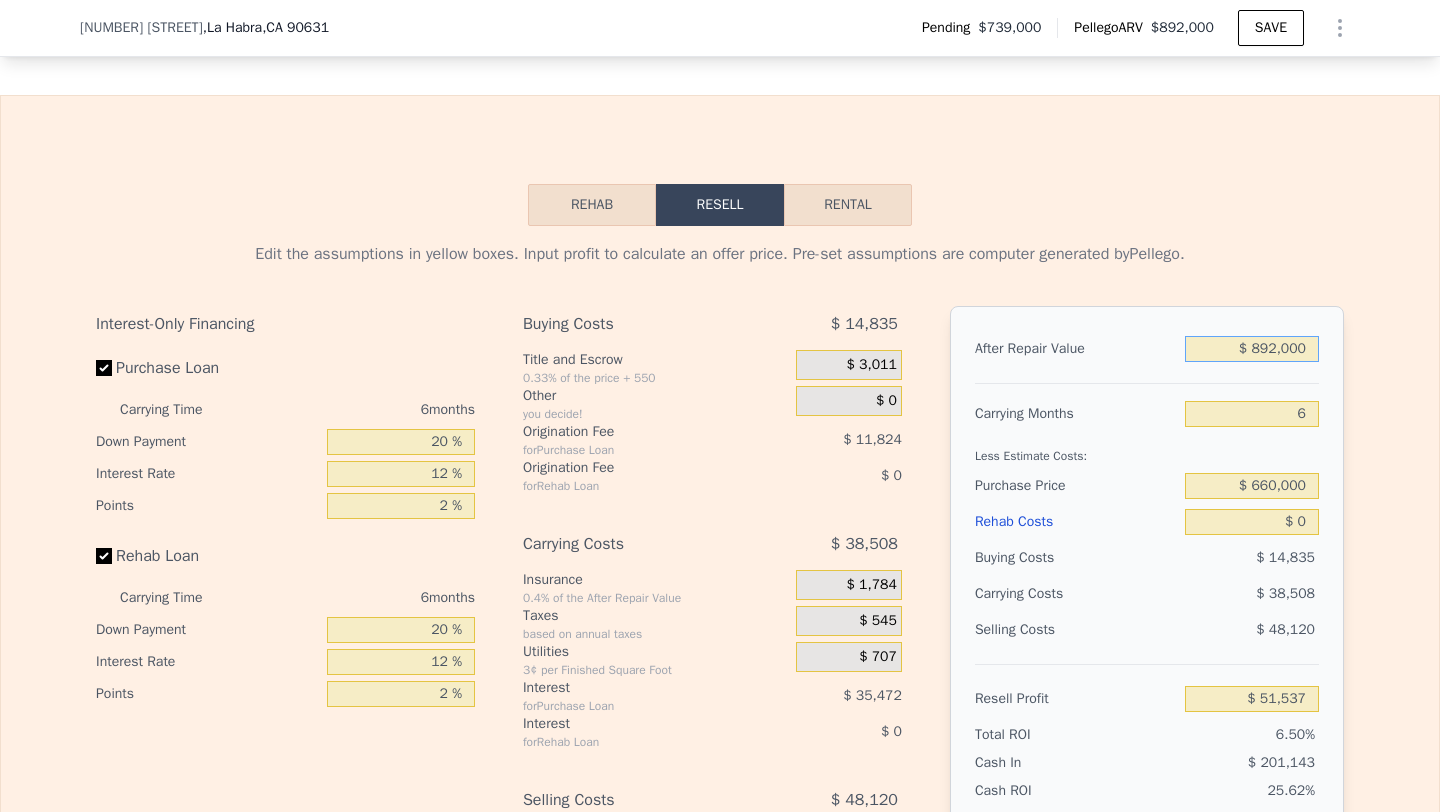 click on "$ 892,000" at bounding box center [1252, 349] 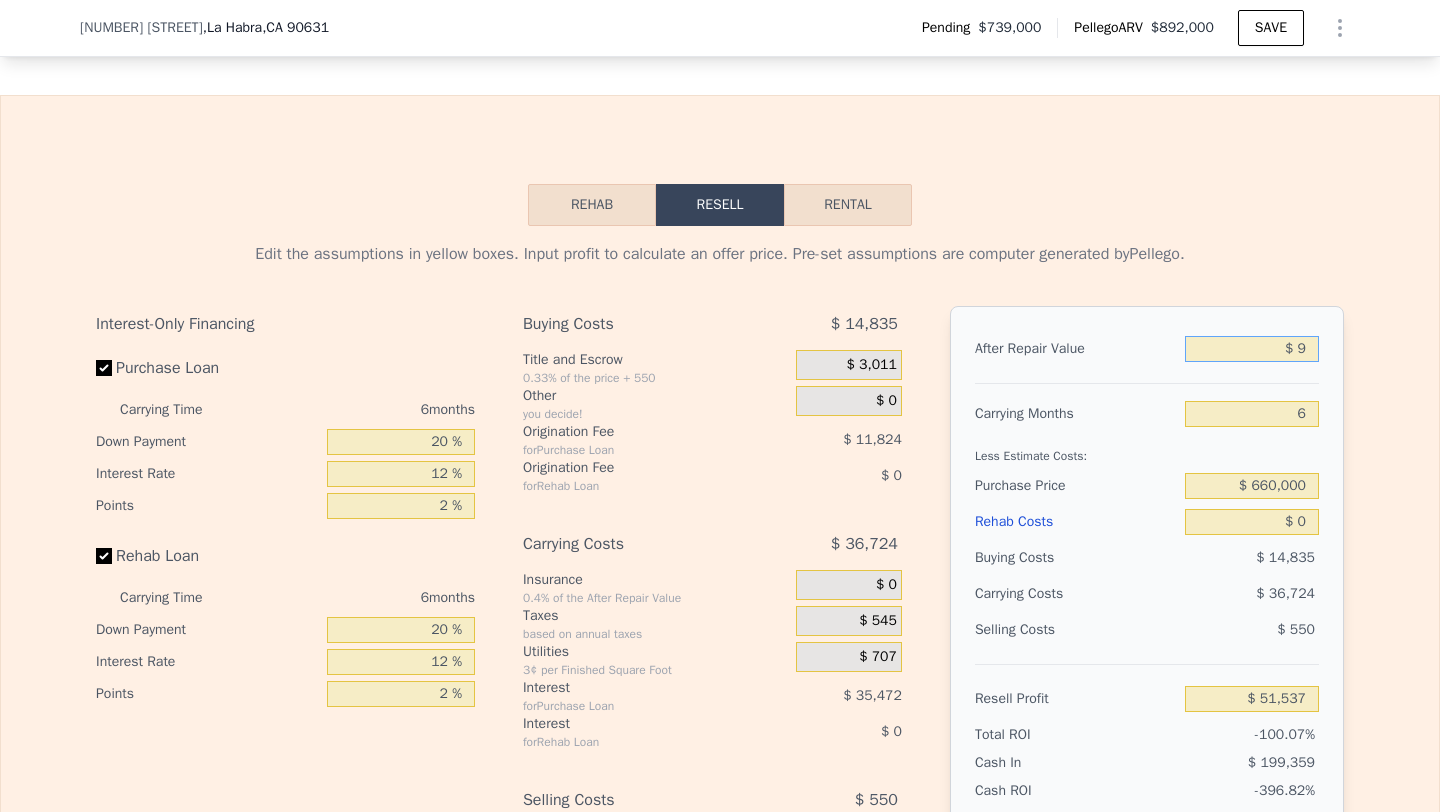 type on "-$ [NUMBER]" 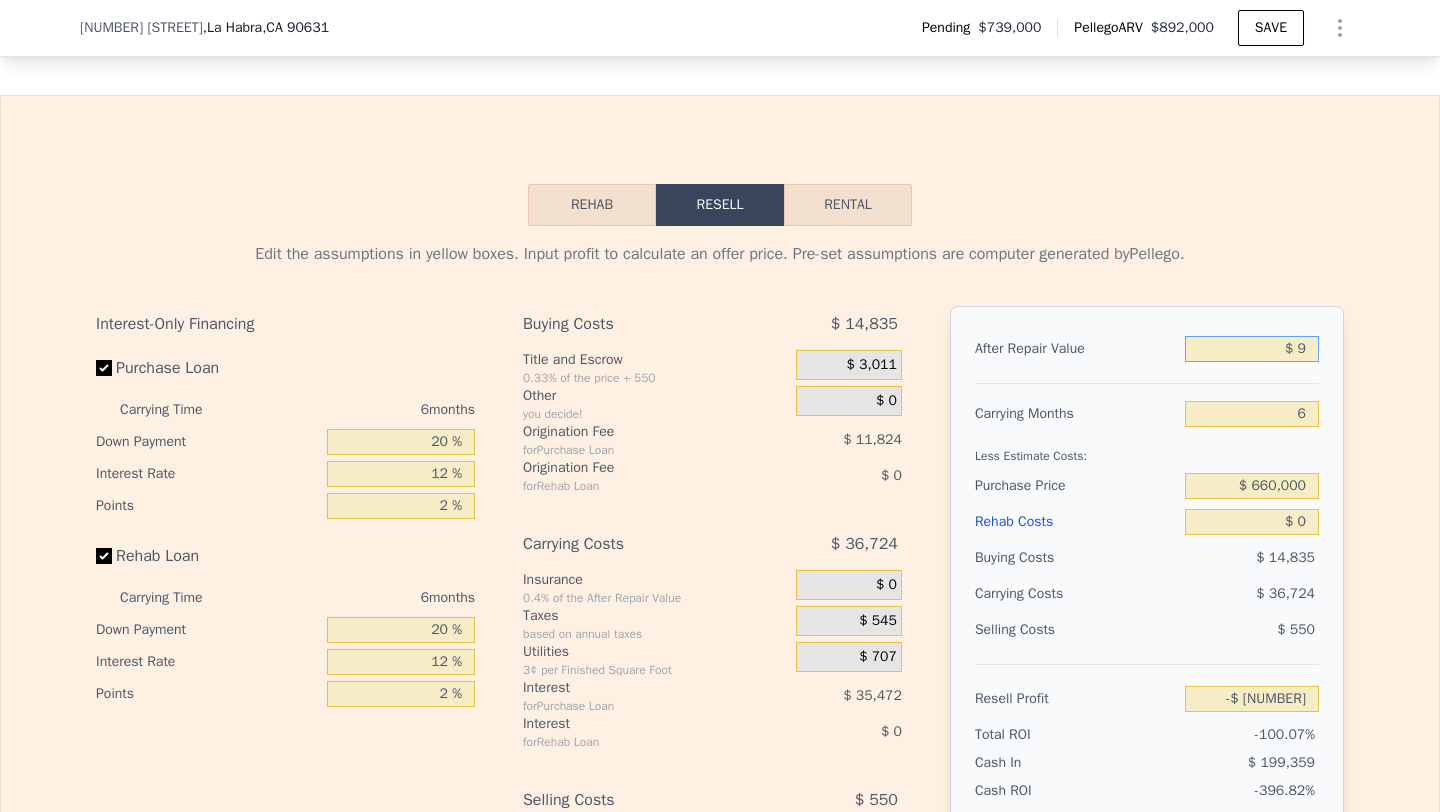 type on "$ 90" 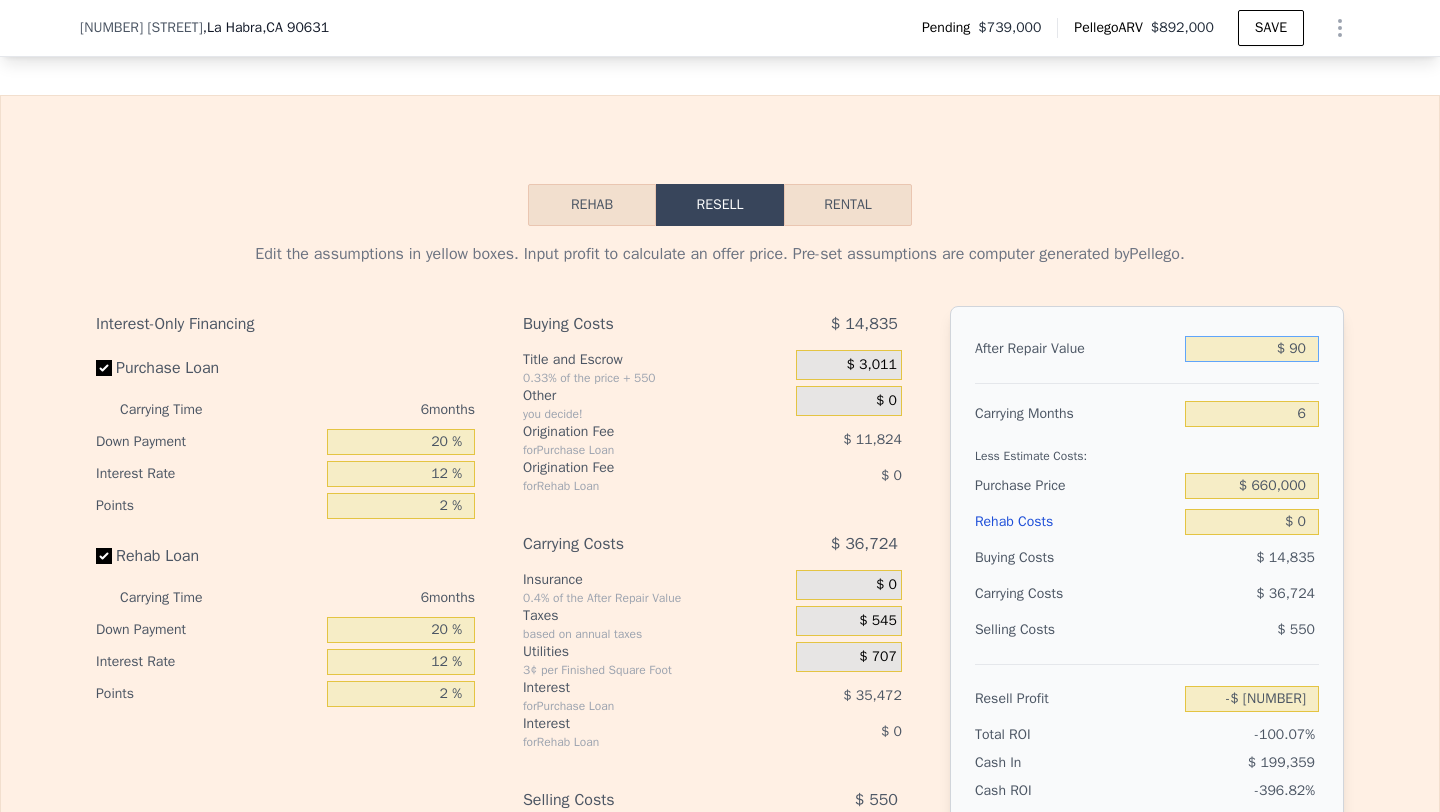 type on "-$ [NUMBER]" 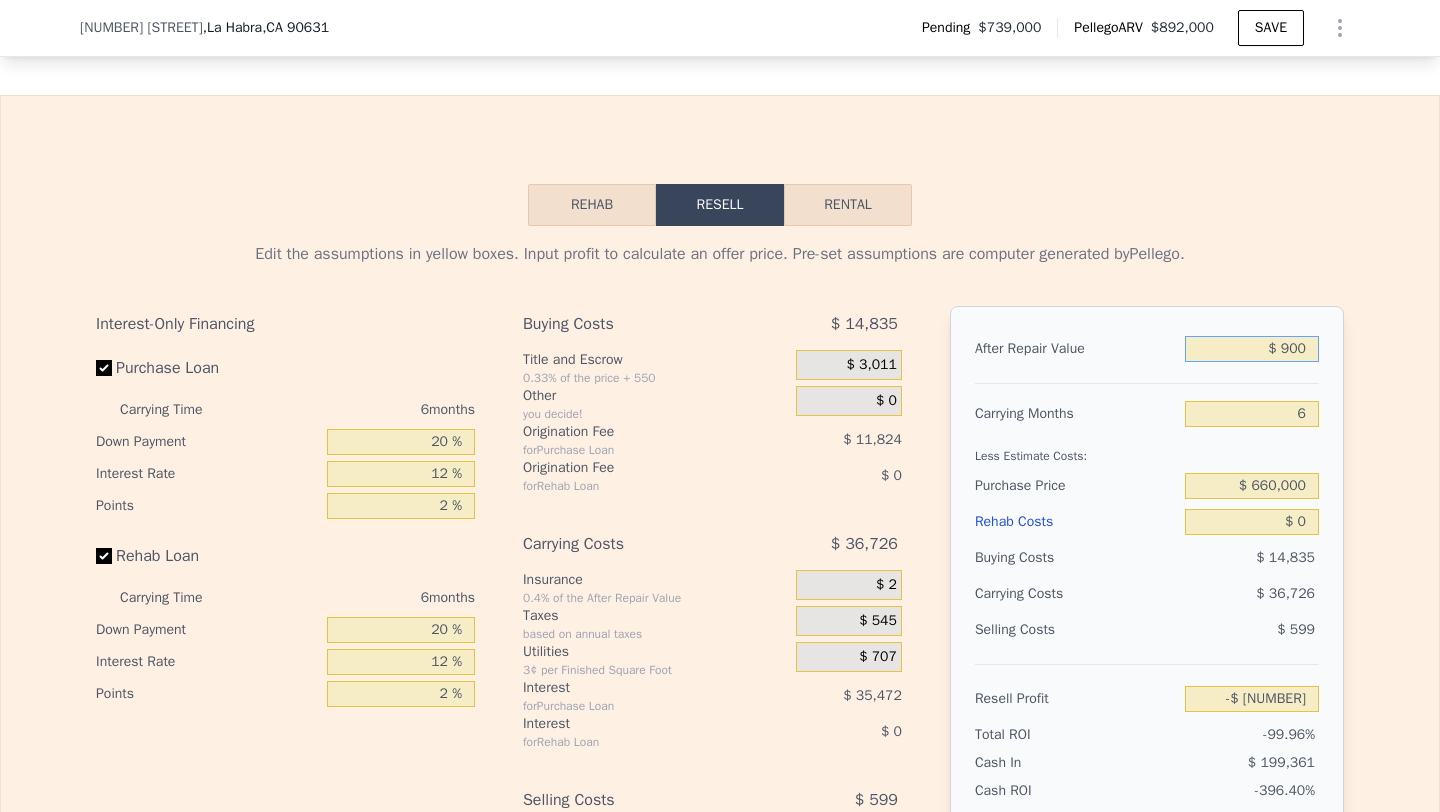 type on "-$ [NUMBER]" 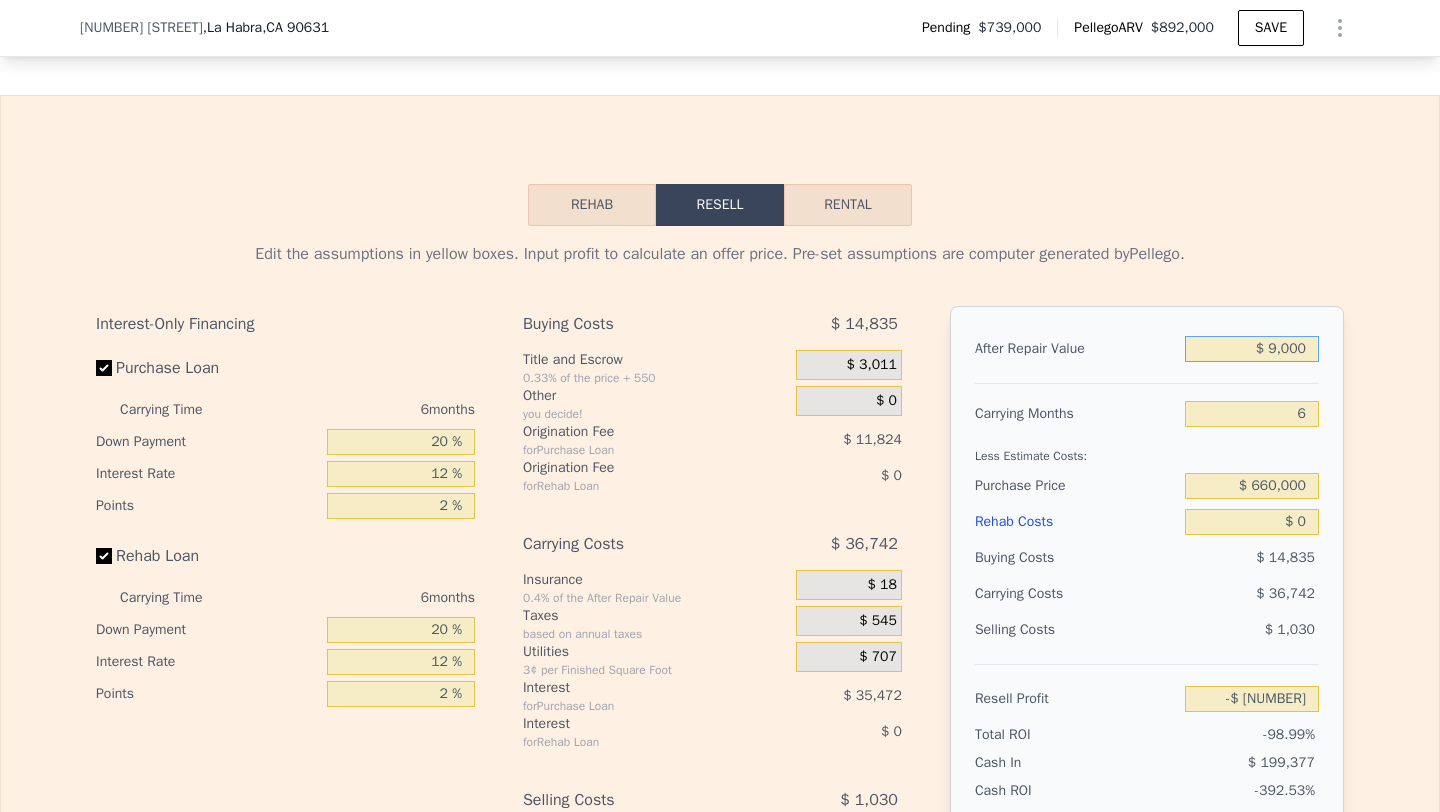 type on "-$ 782,607" 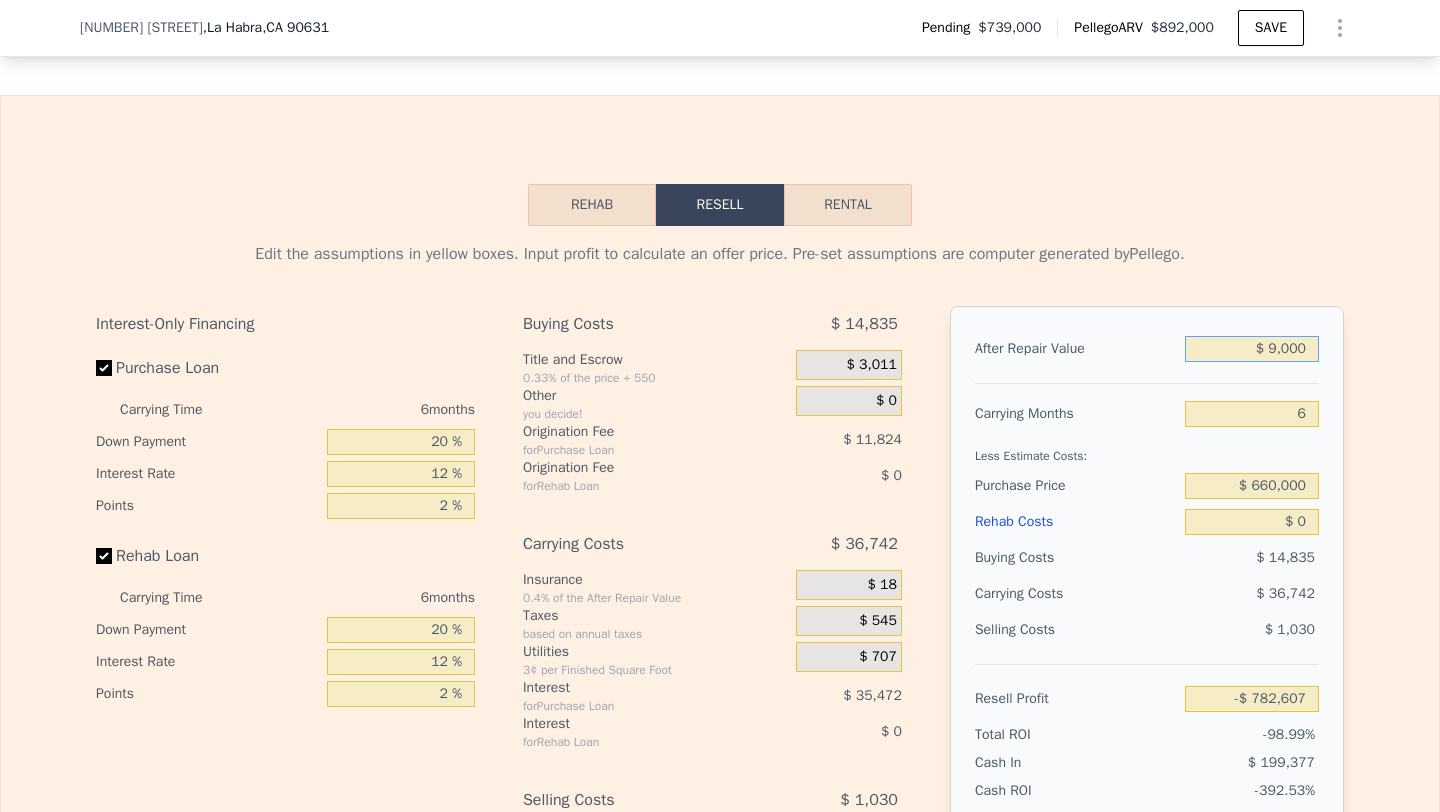 type on "$ 90,000" 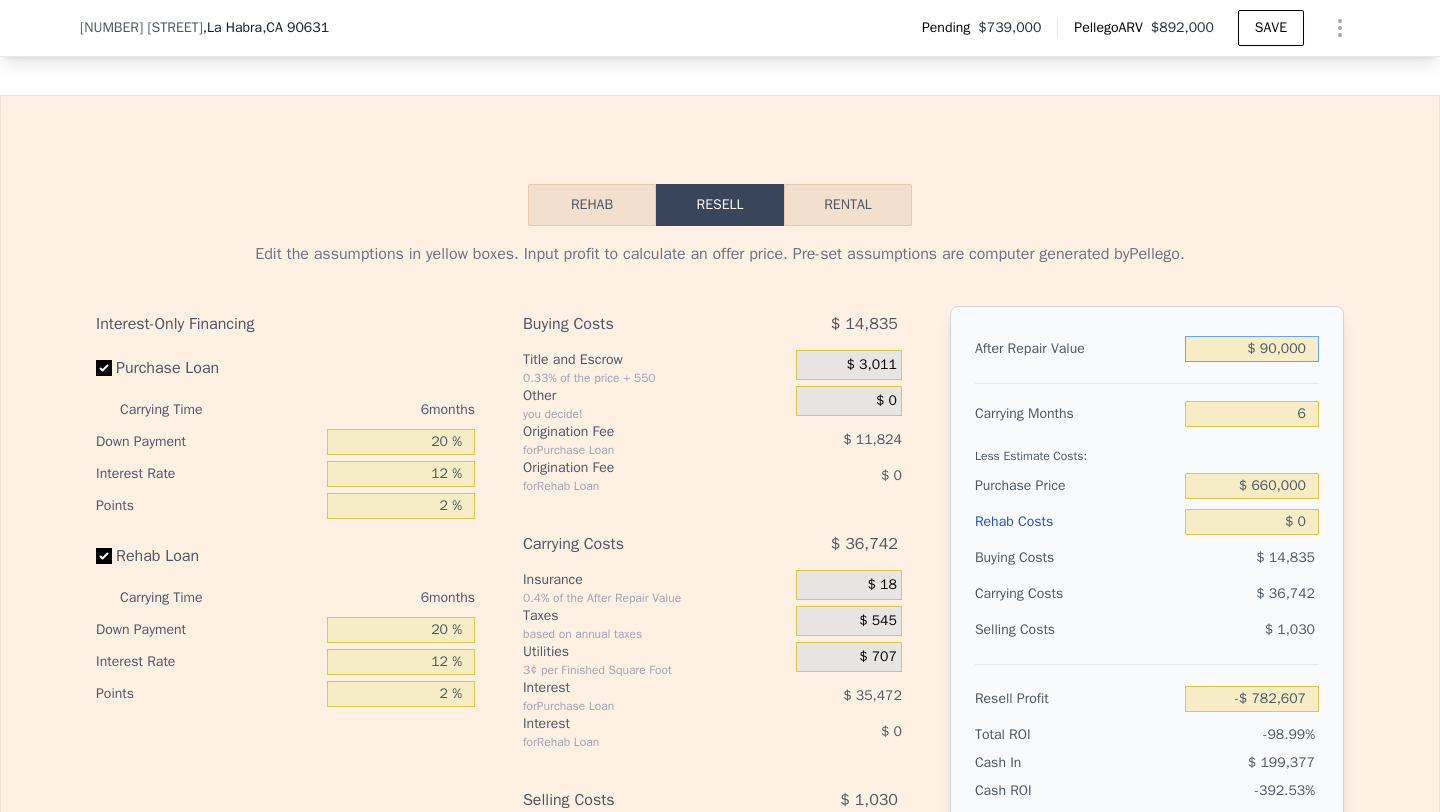 type on "-$ 706,089" 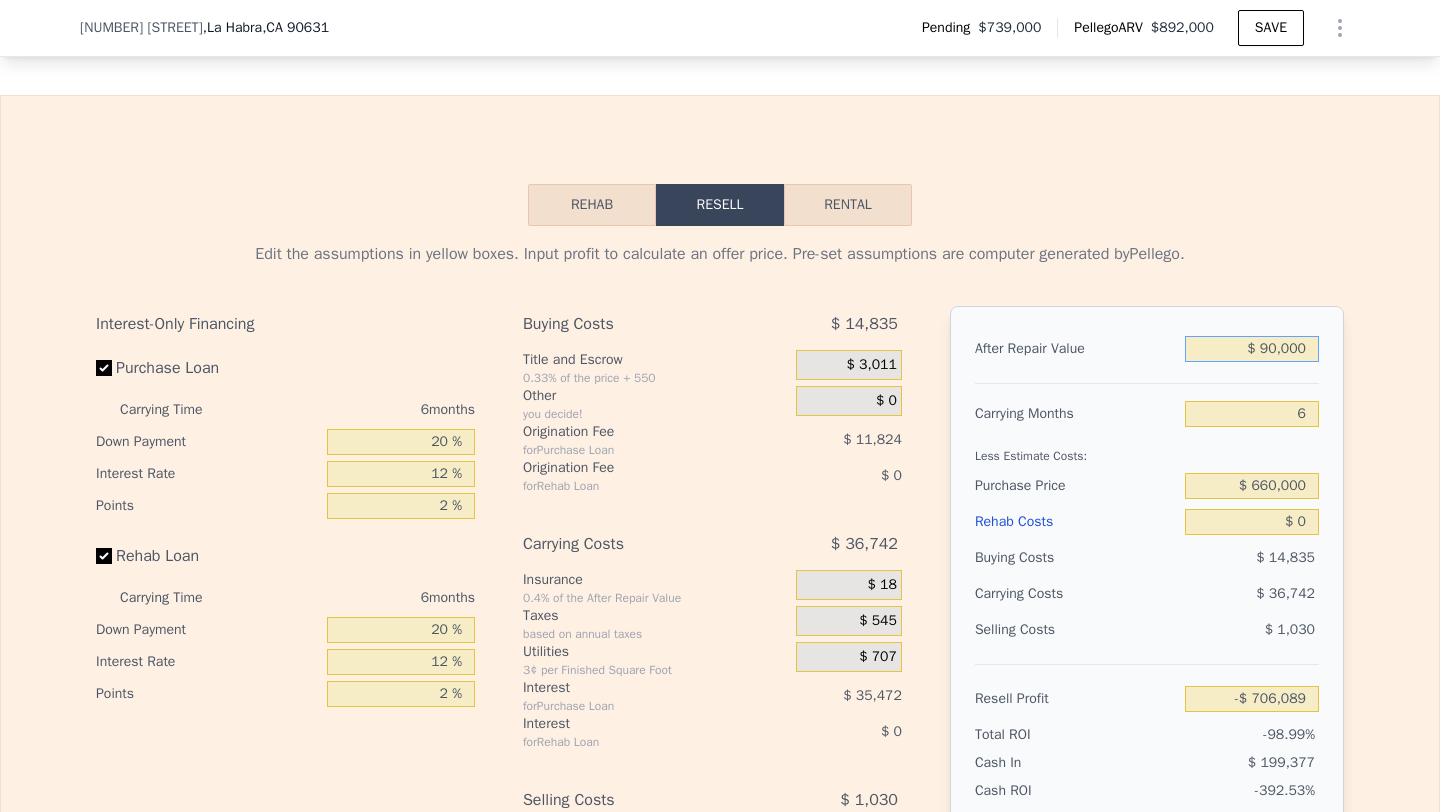 type on "$ 900,000" 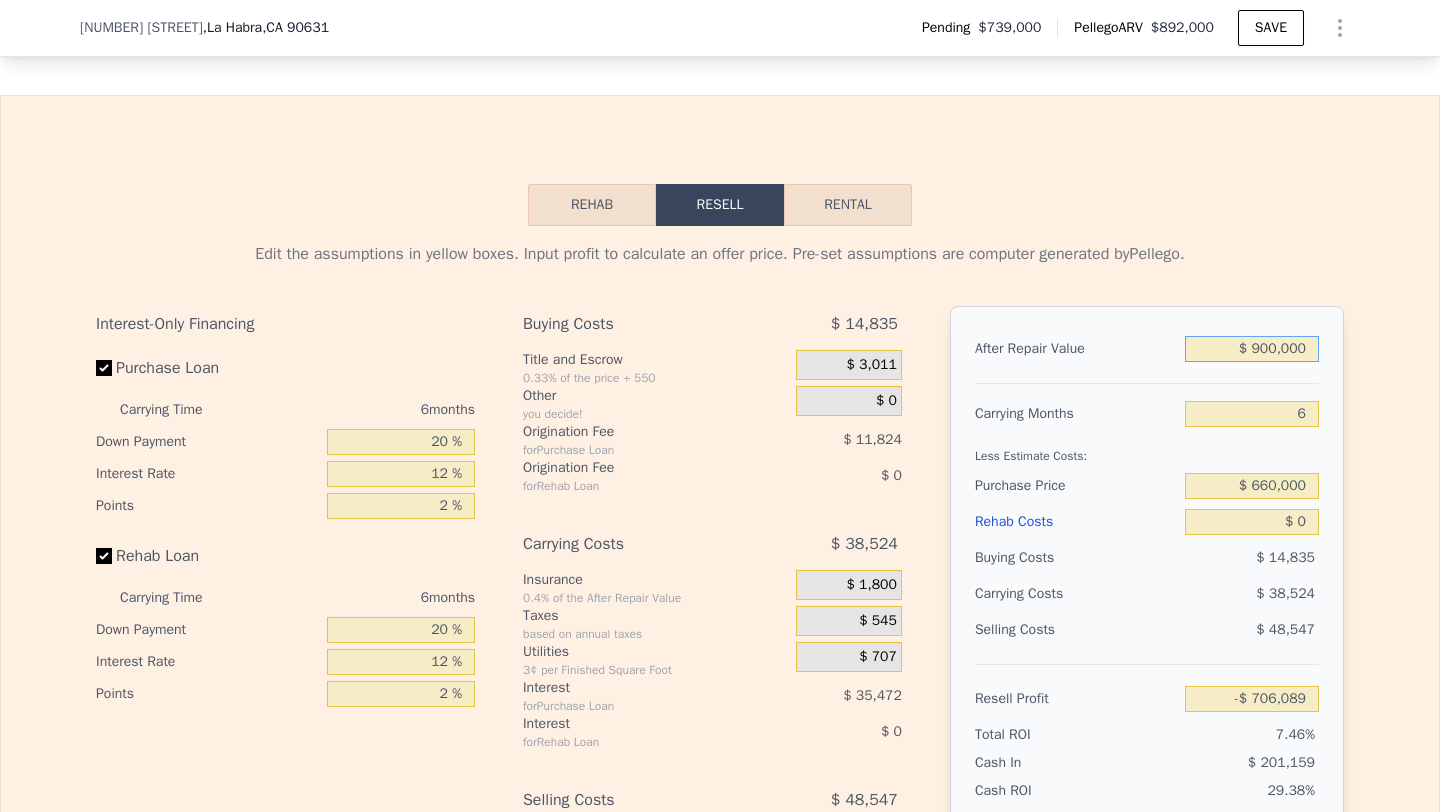 type on "$ 59,094" 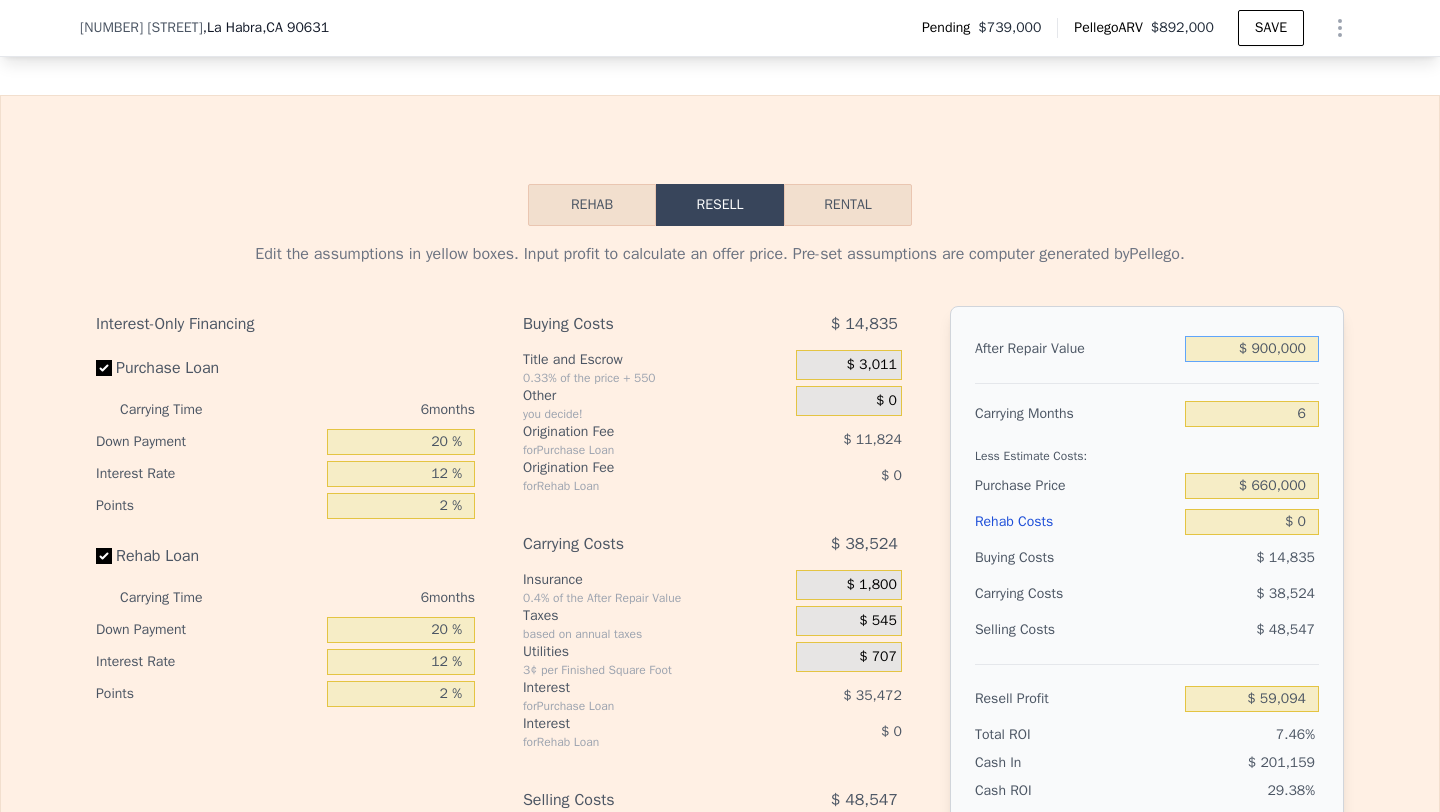type on "$ 900,000" 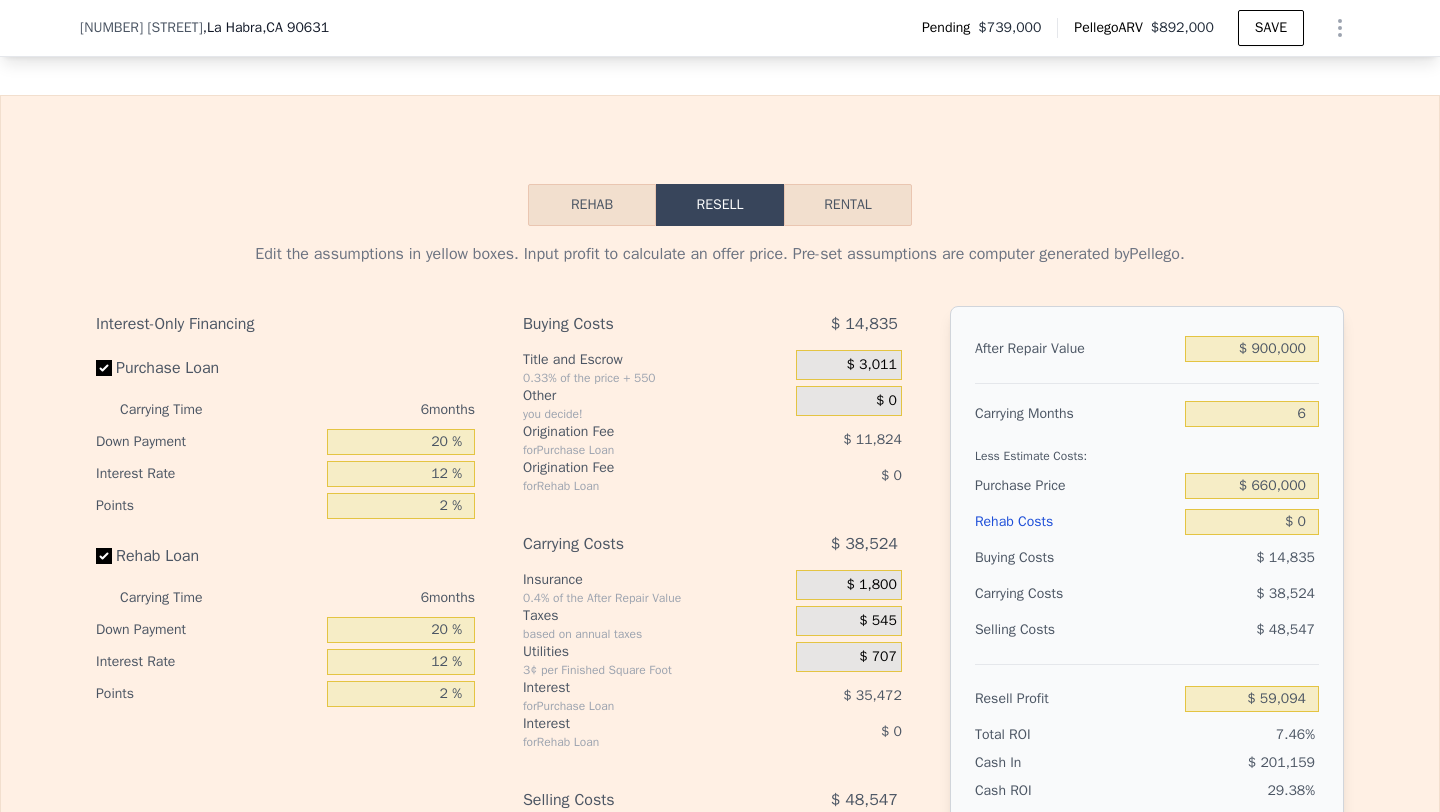click on "After Repair Value $ 900,000 Carrying Months 6 Less Estimate Costs: Purchase Price $ 660,000 Rehab Costs $ 0 Buying Costs $ 14,835 Carrying Costs $ 38,524 Selling Costs $ 48,547 Resell Profit $ 59,094 Total ROI 7.46% Cash In $ 201,159 Cash ROI ROIs are not annualized 29.38%" at bounding box center [1147, 584] 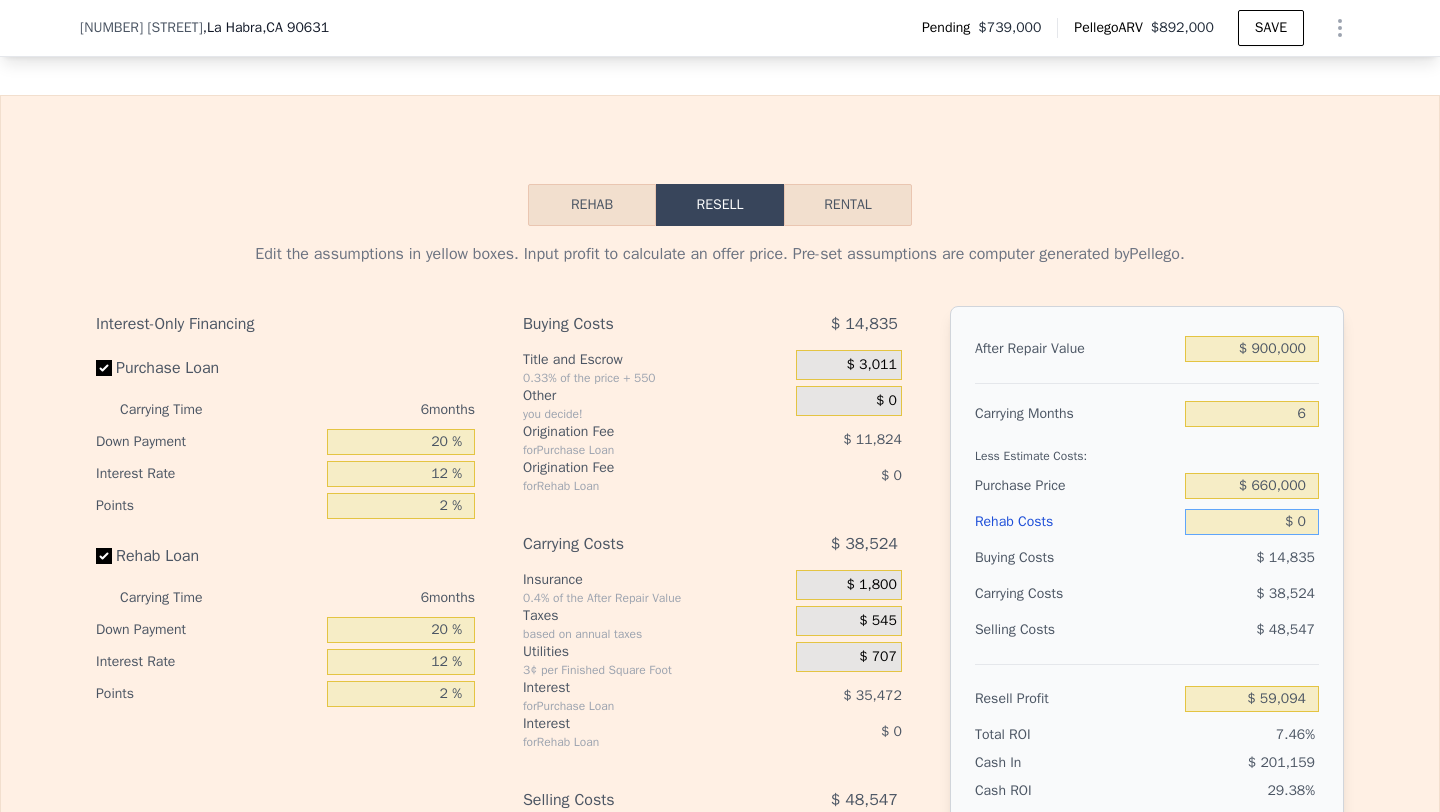 click on "$ 0" at bounding box center [1252, 522] 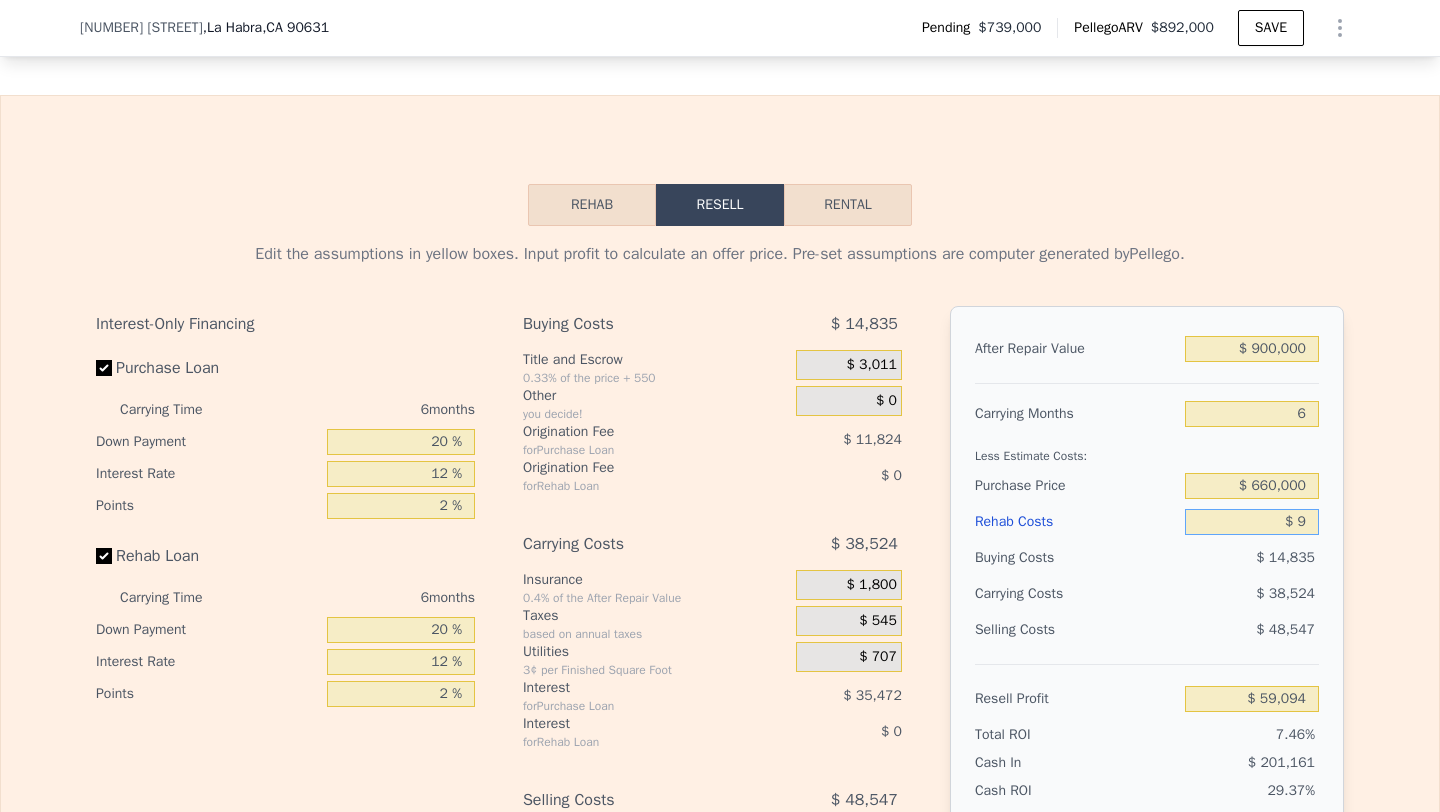 type on "$ 59,085" 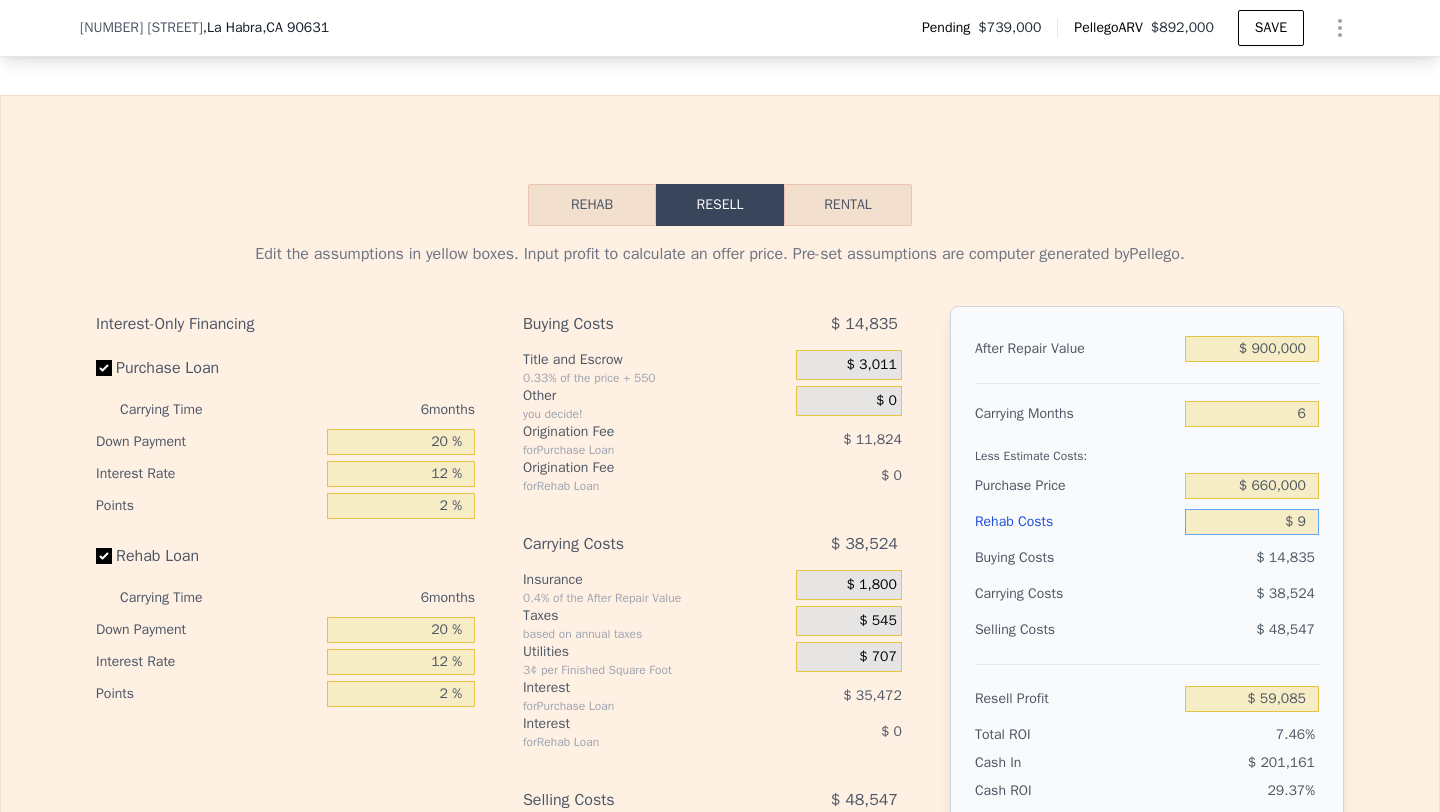 type on "$ 90" 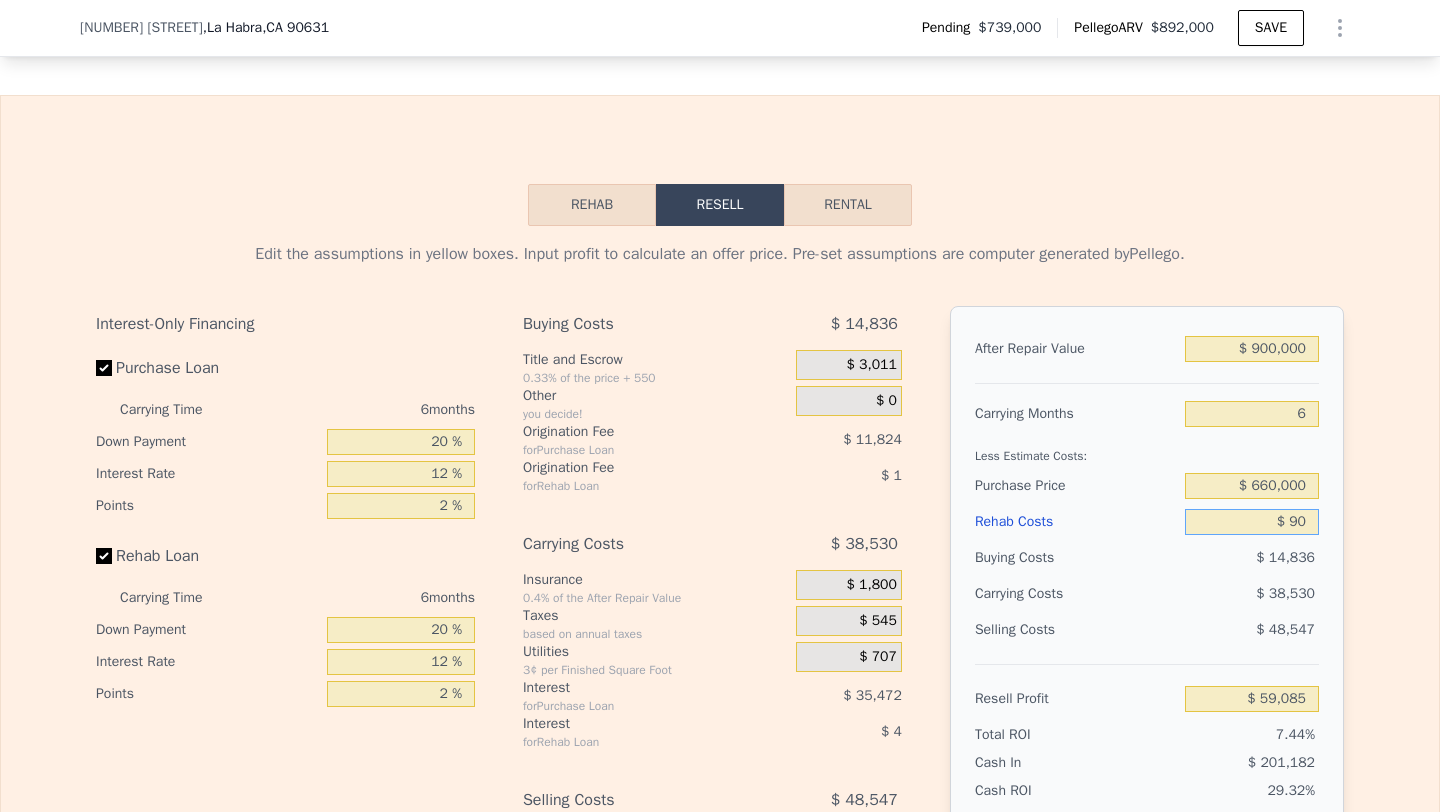 type on "$ 58,997" 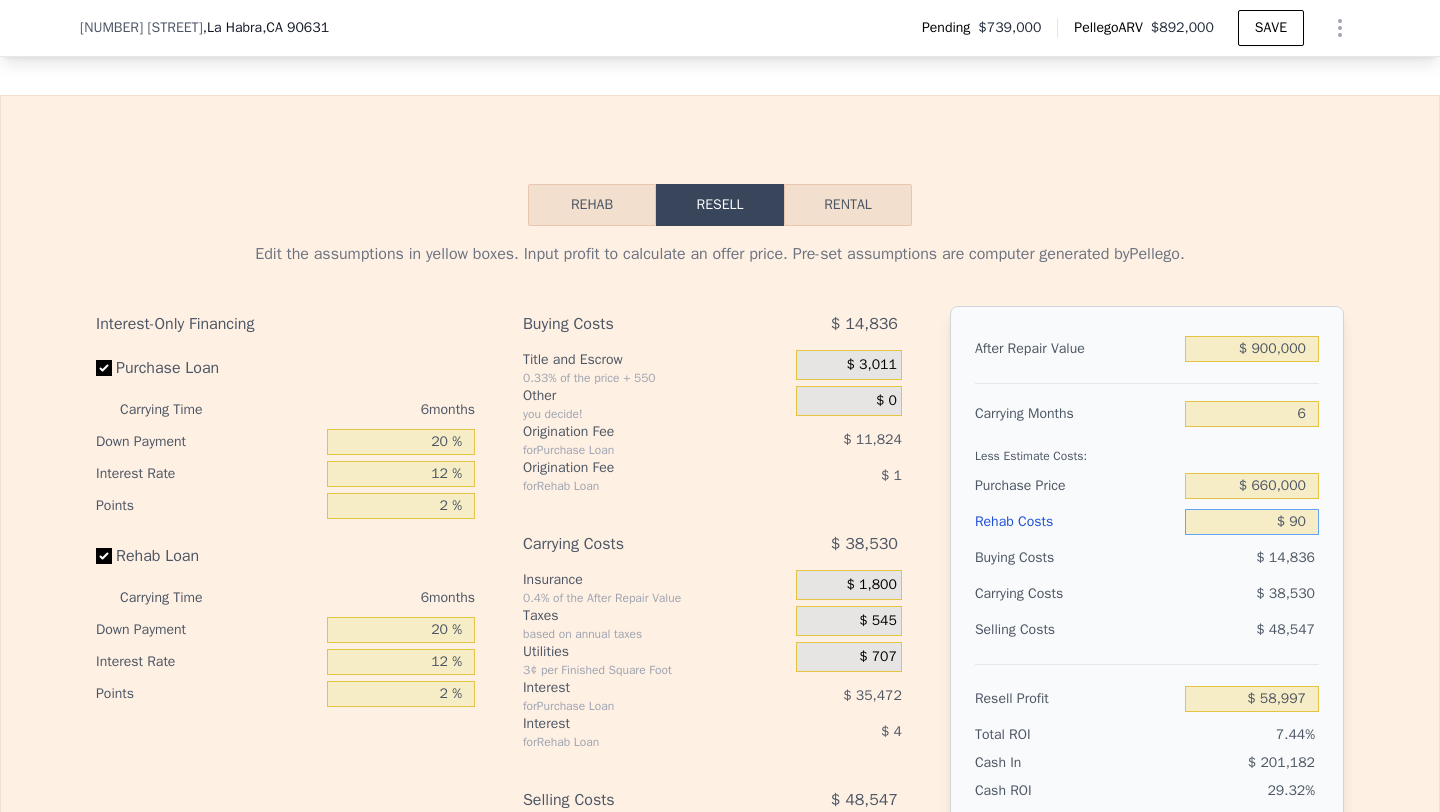 type on "$ 900" 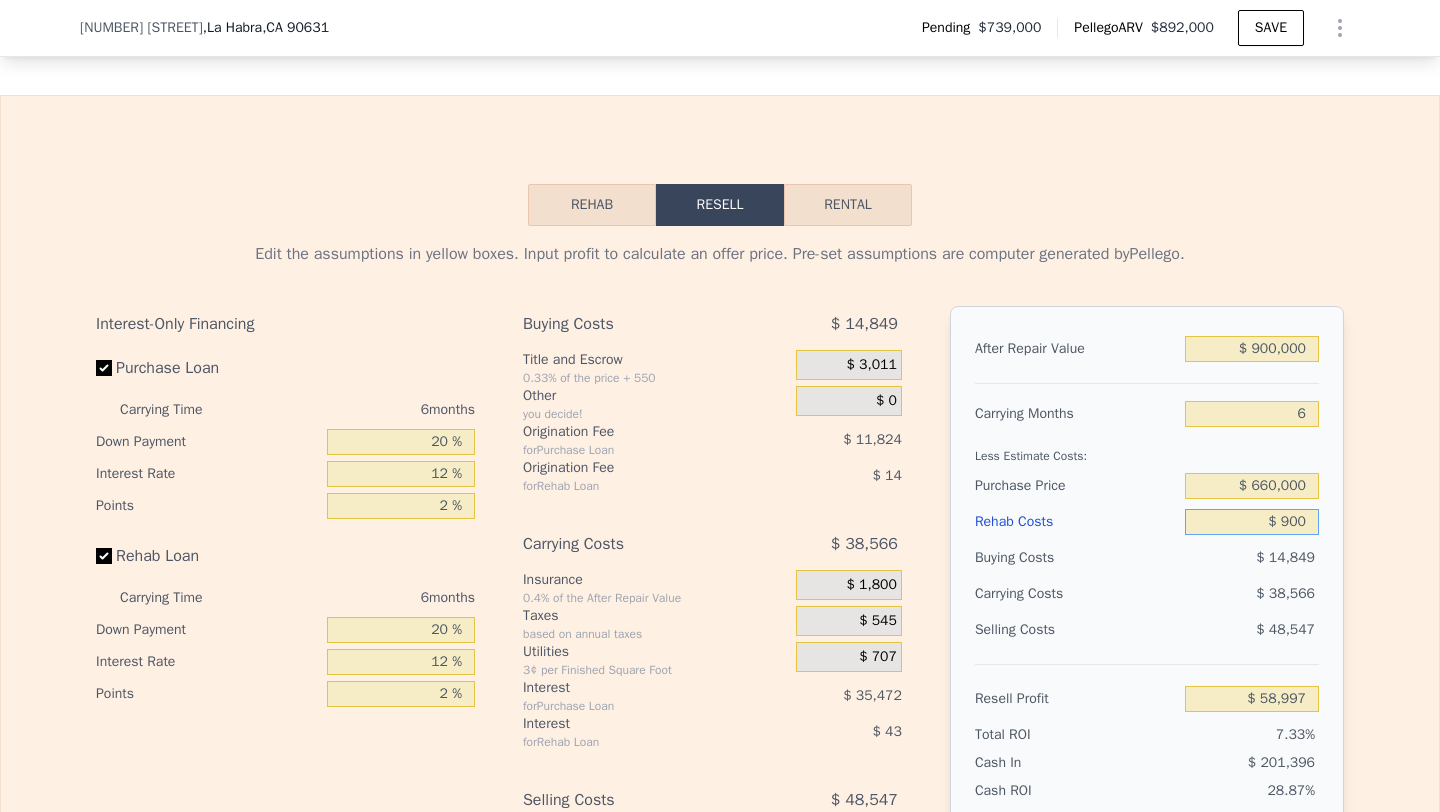 type on "$ 58,138" 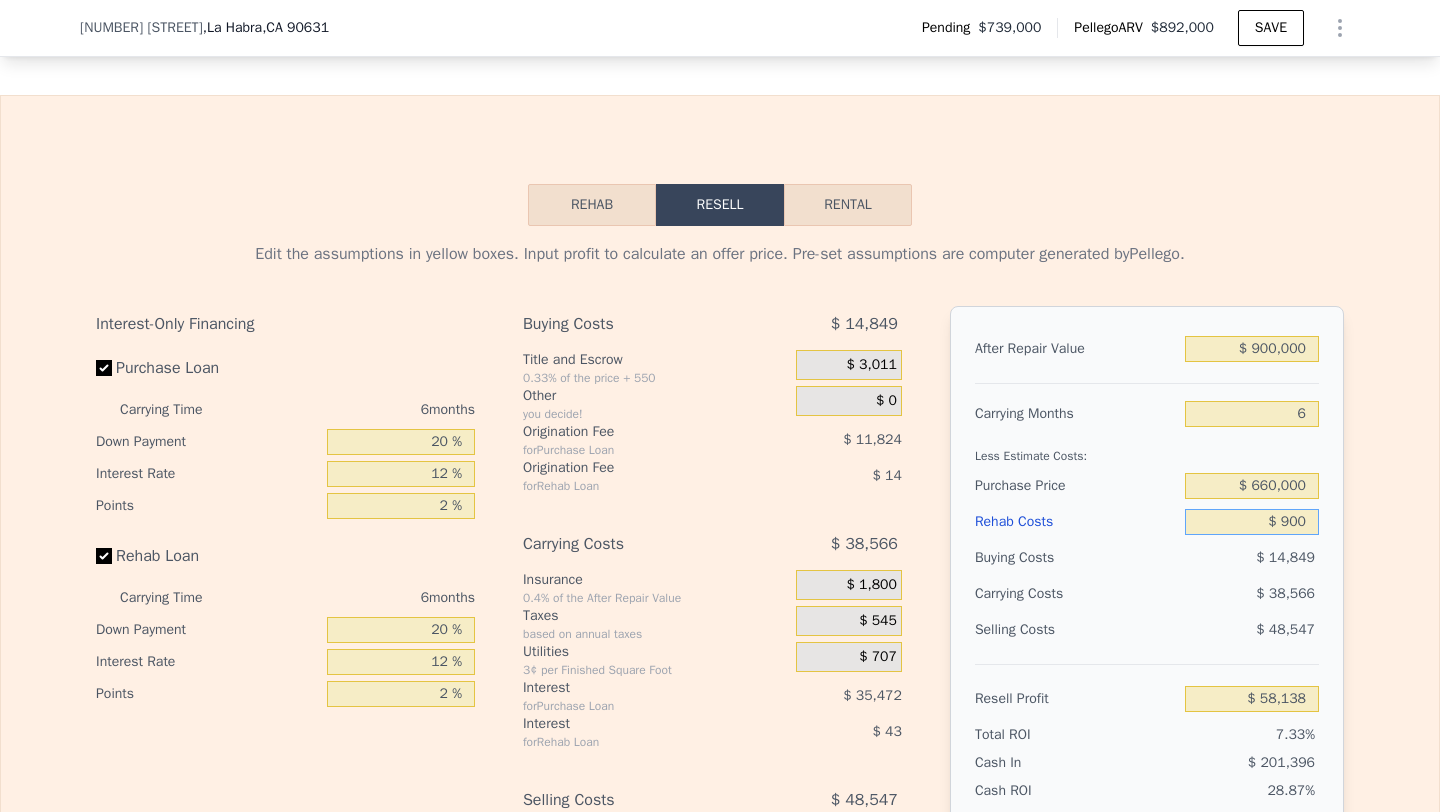 type on "$ 9,000" 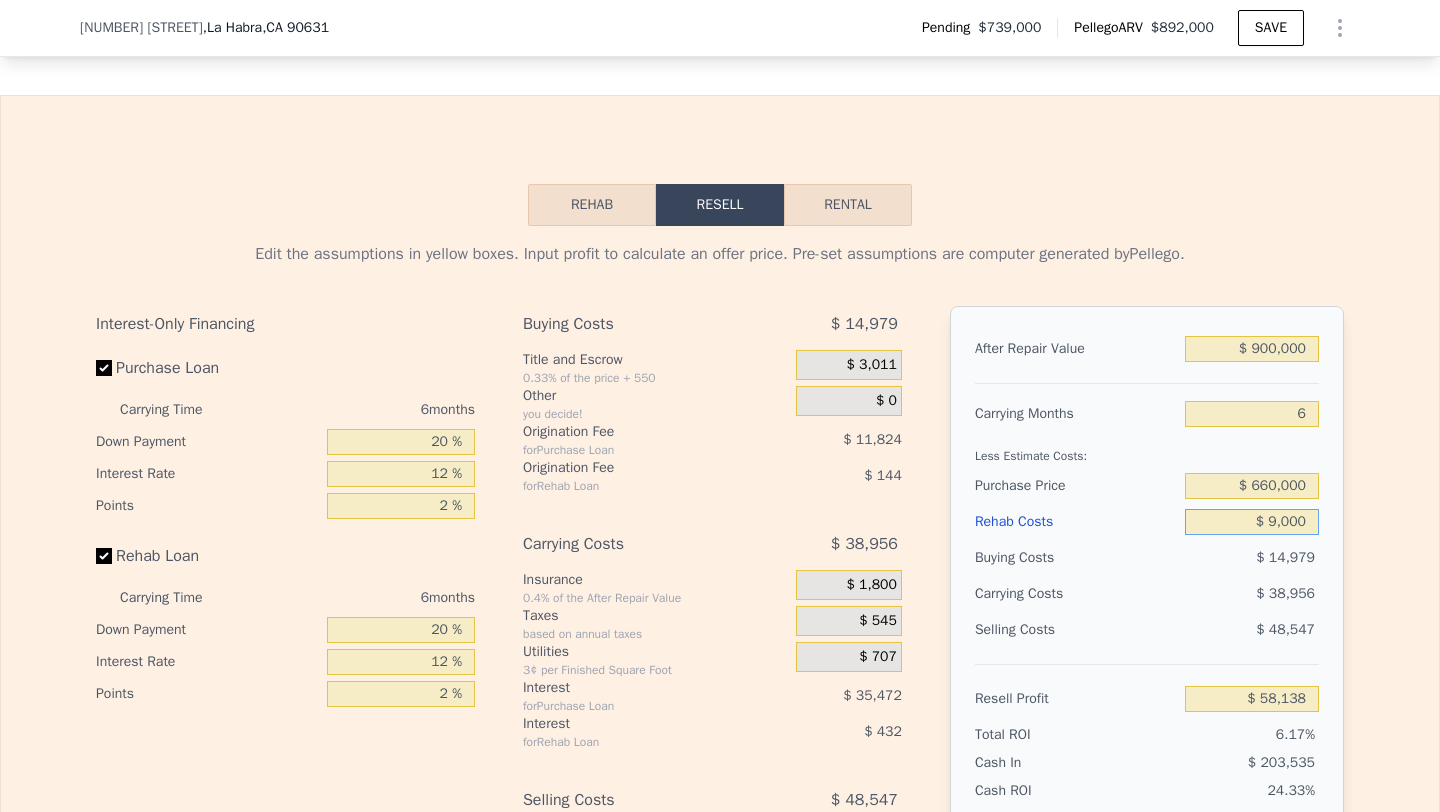 type on "$ 49,518" 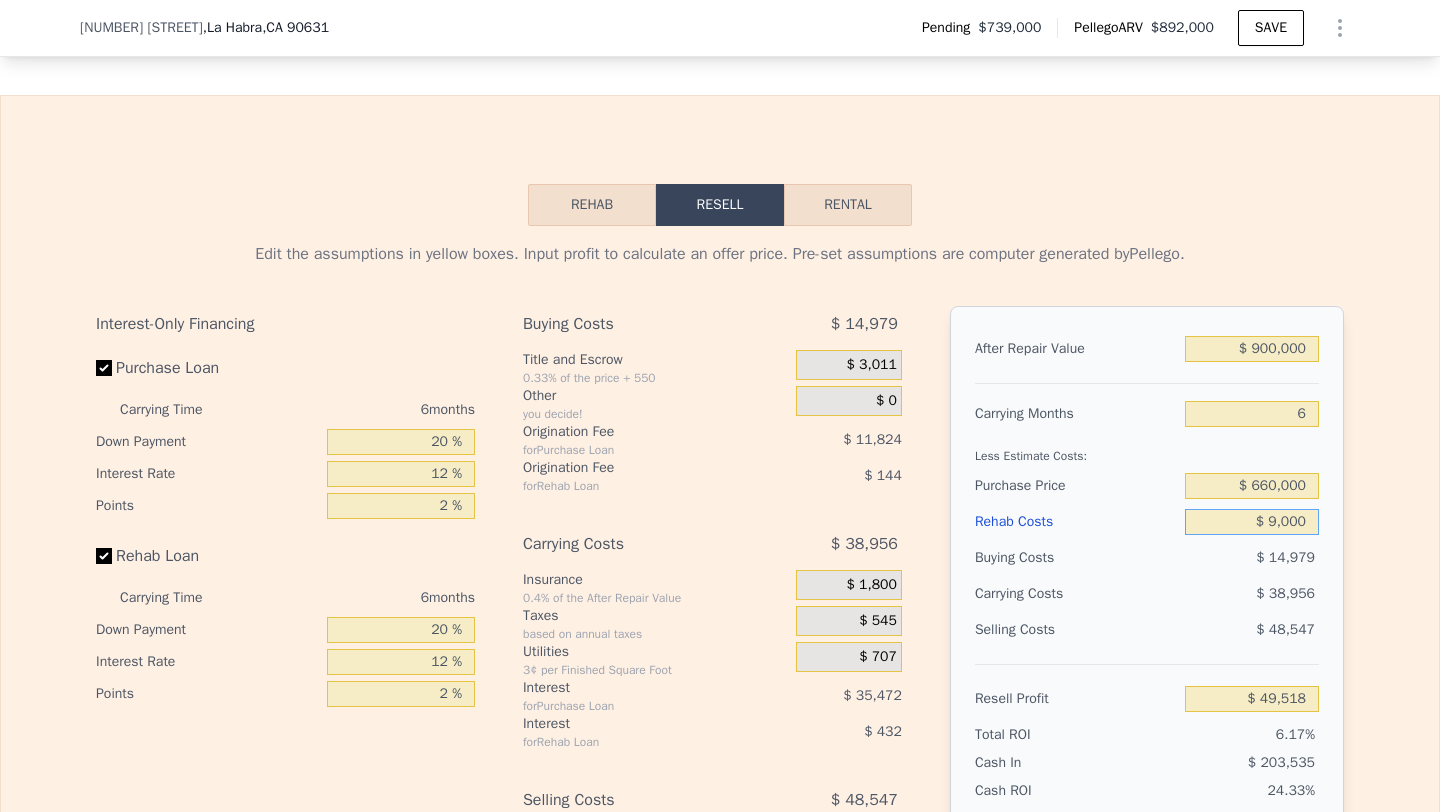 type on "$ 90,000" 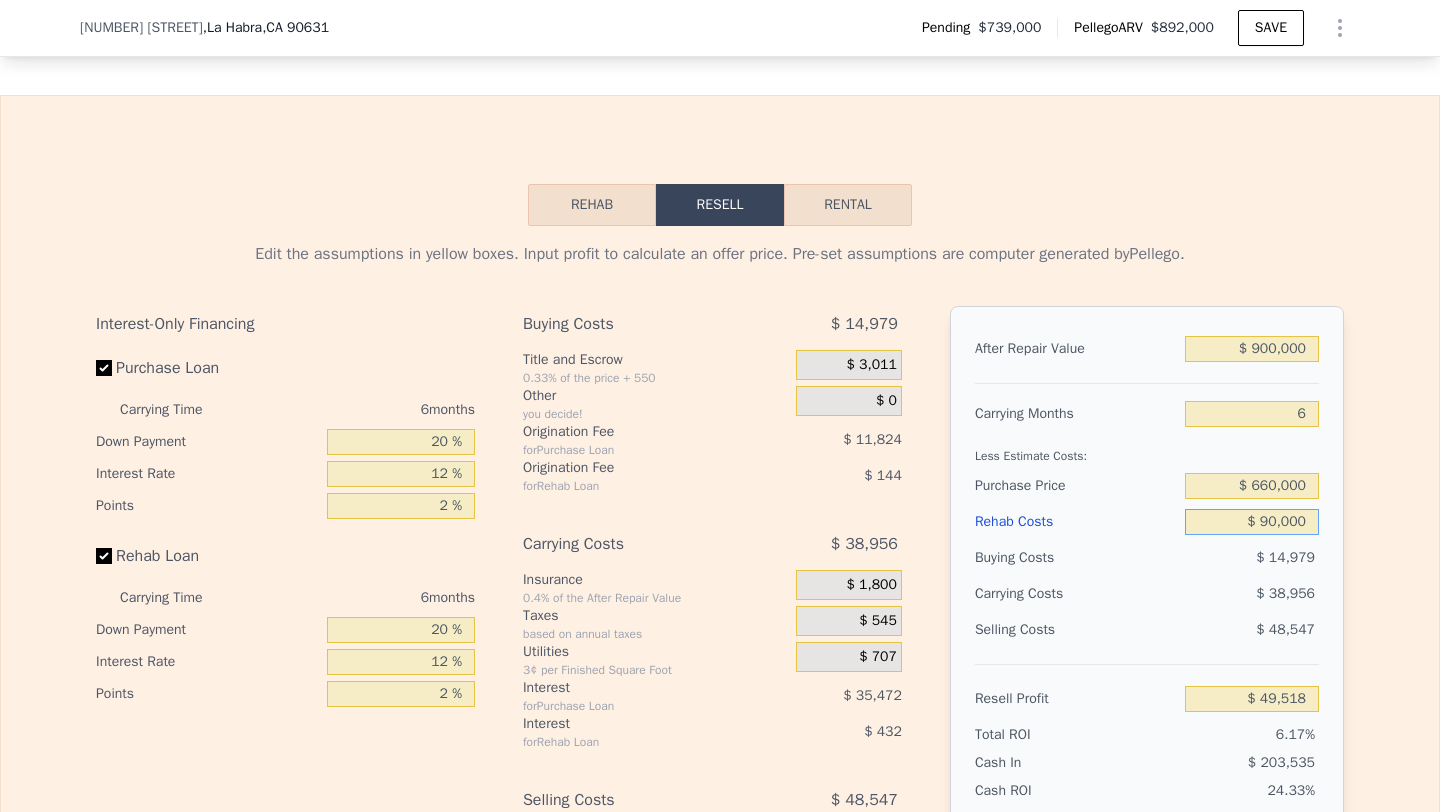 type on "-$ 36,666" 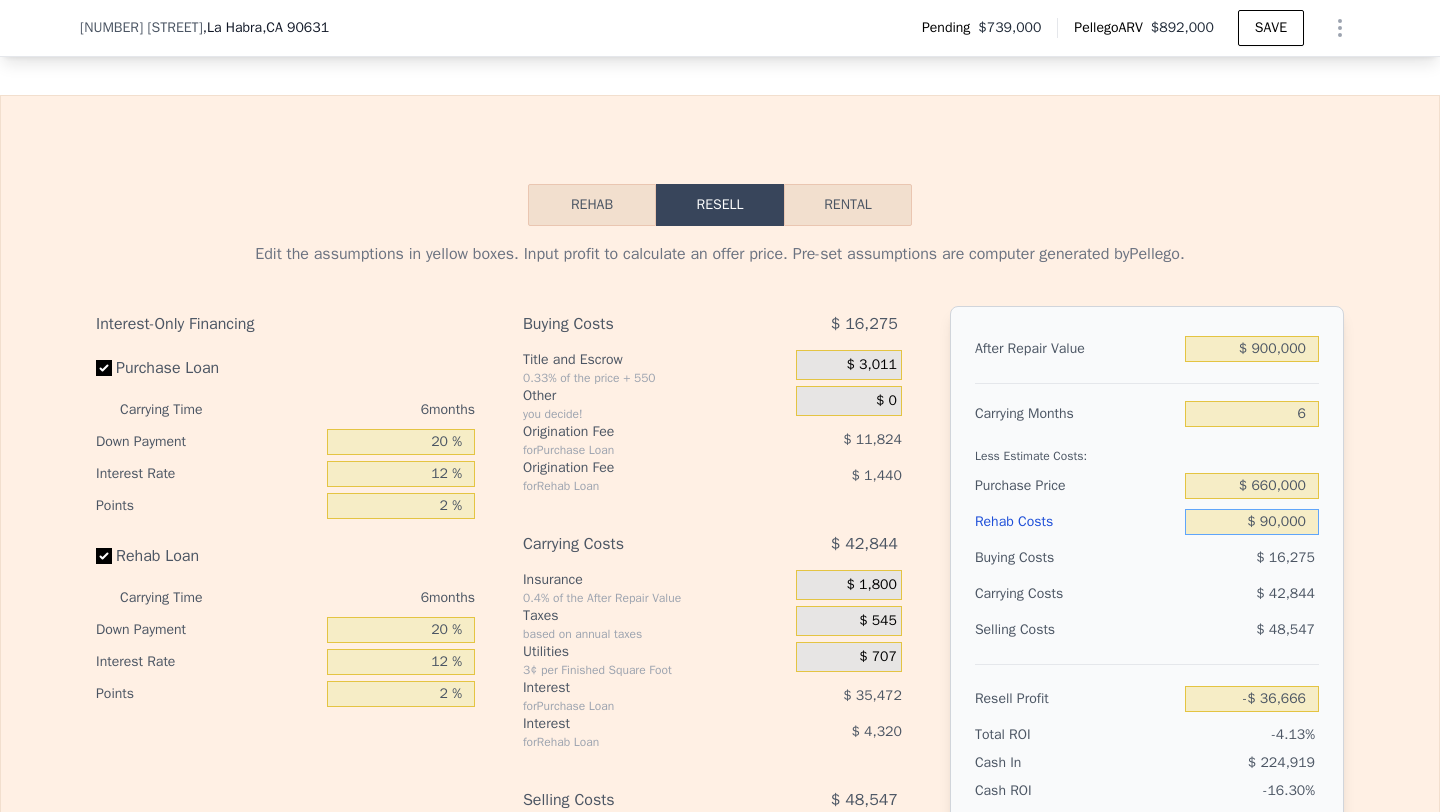 type on "$ 90,000" 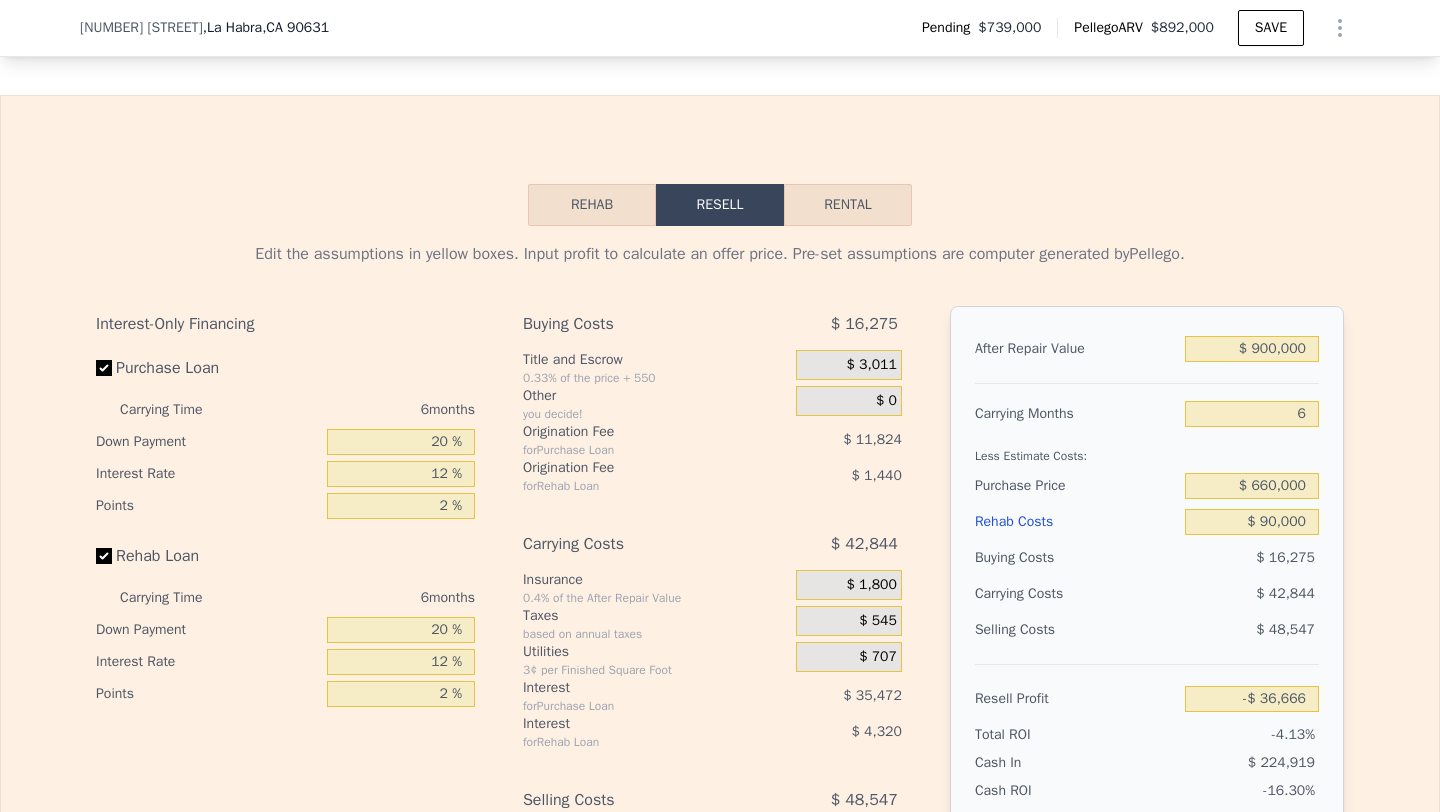 click on ",  [CITY] ,  [STATE]   [POSTAL_CODE]" at bounding box center [266, 28] 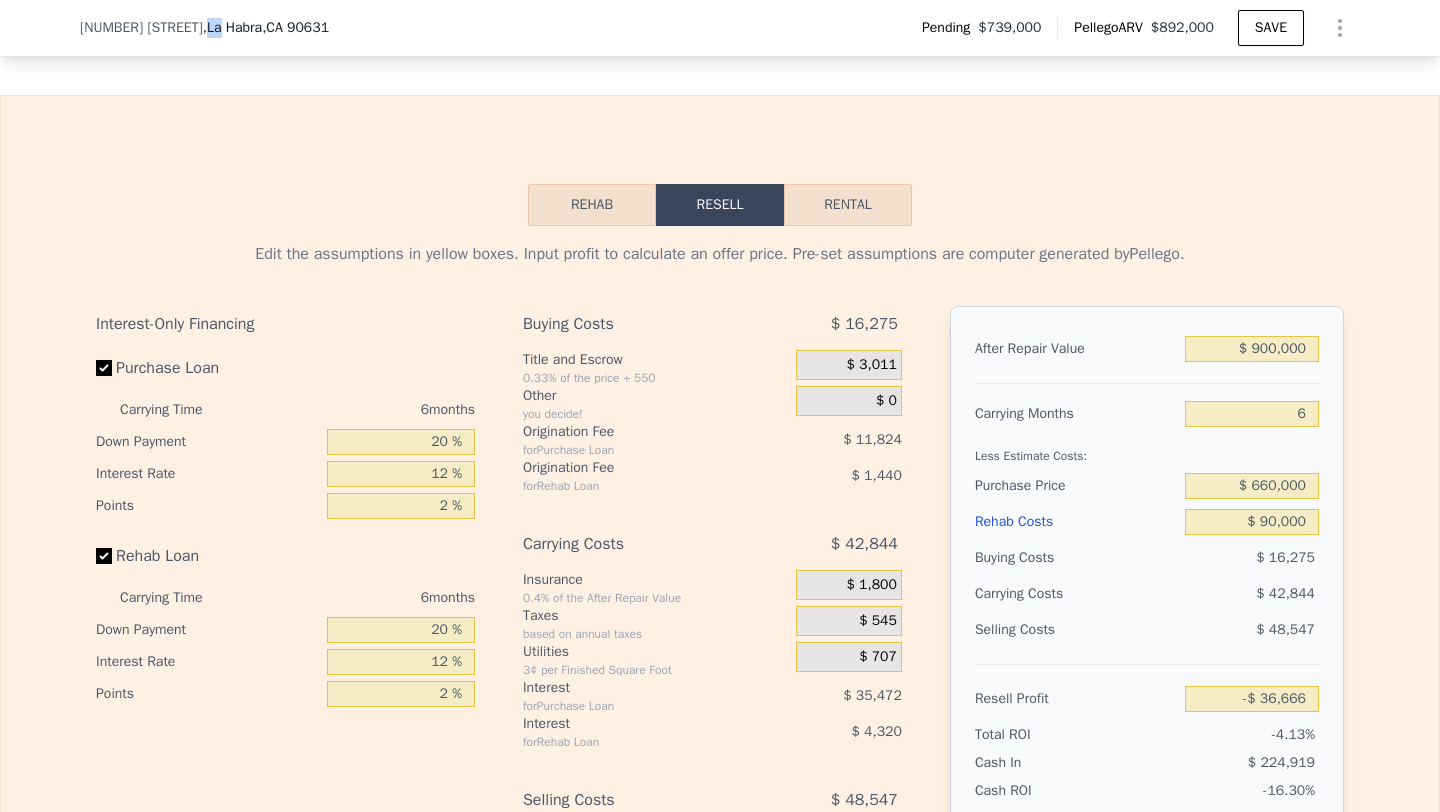 click on ",  [CITY] ,  [STATE]   [POSTAL_CODE]" at bounding box center [266, 28] 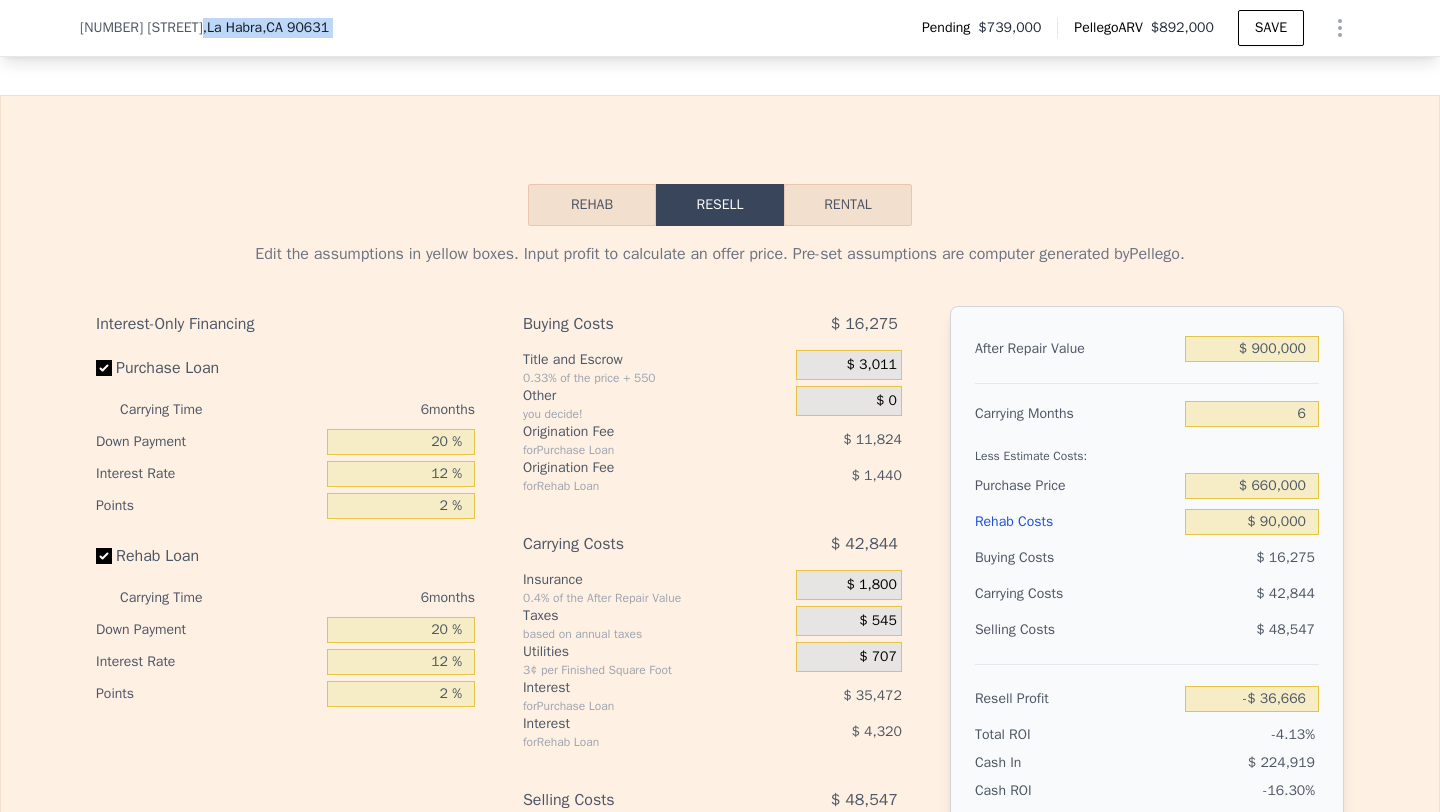 click on ",  [CITY] ,  [STATE]   [POSTAL_CODE]" at bounding box center [266, 28] 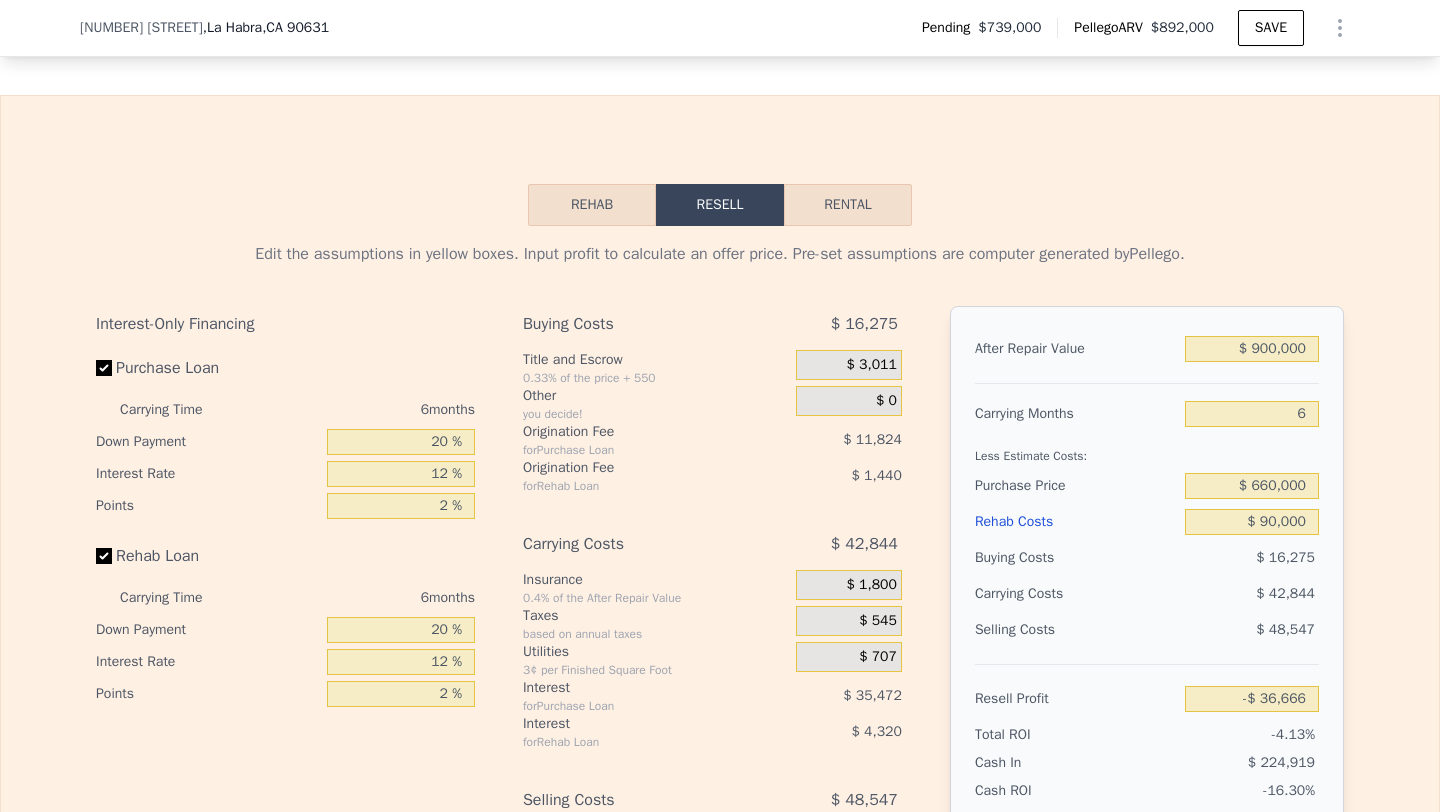 click on "[NUMBER] [STREET]" at bounding box center (141, 28) 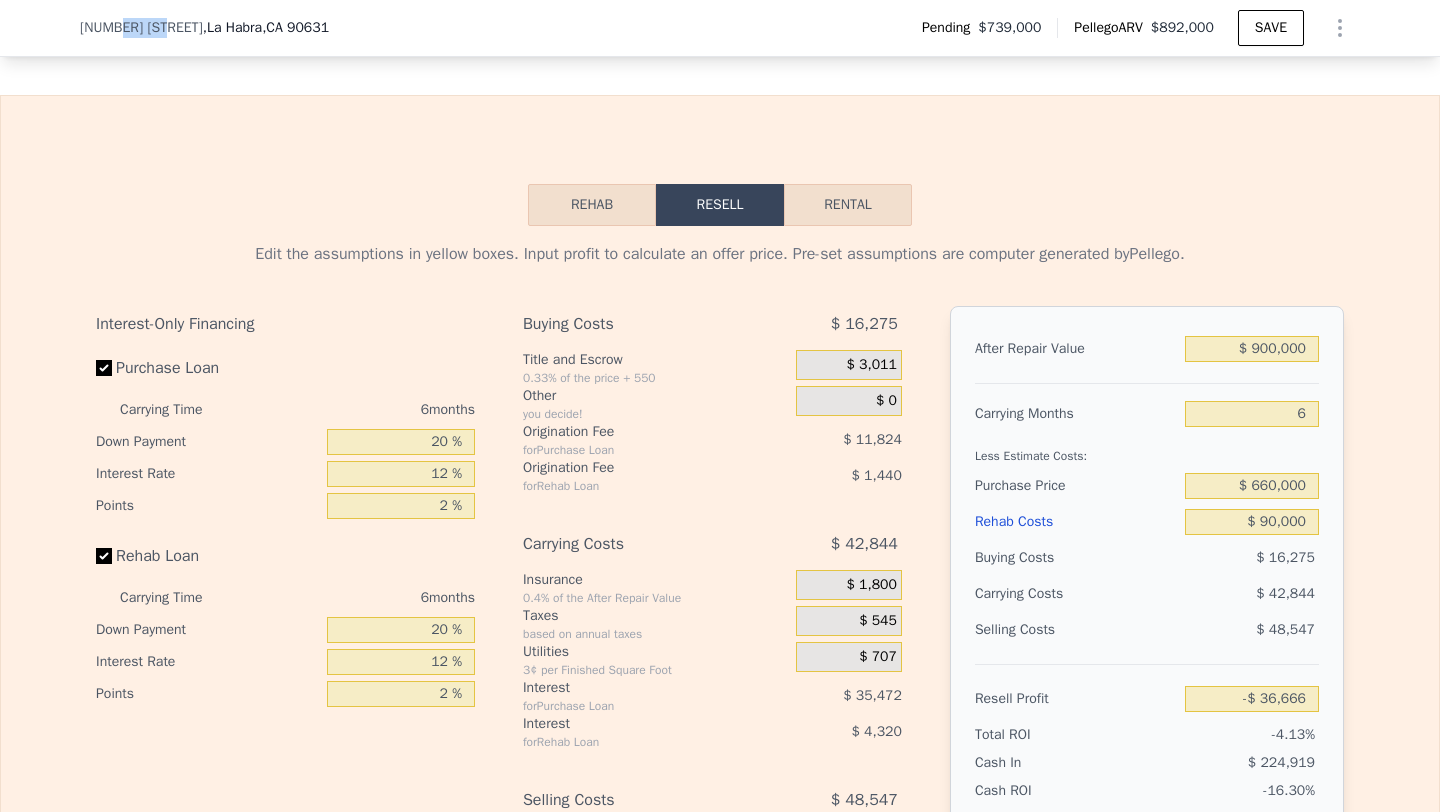 click on "[NUMBER] [STREET]" at bounding box center [141, 28] 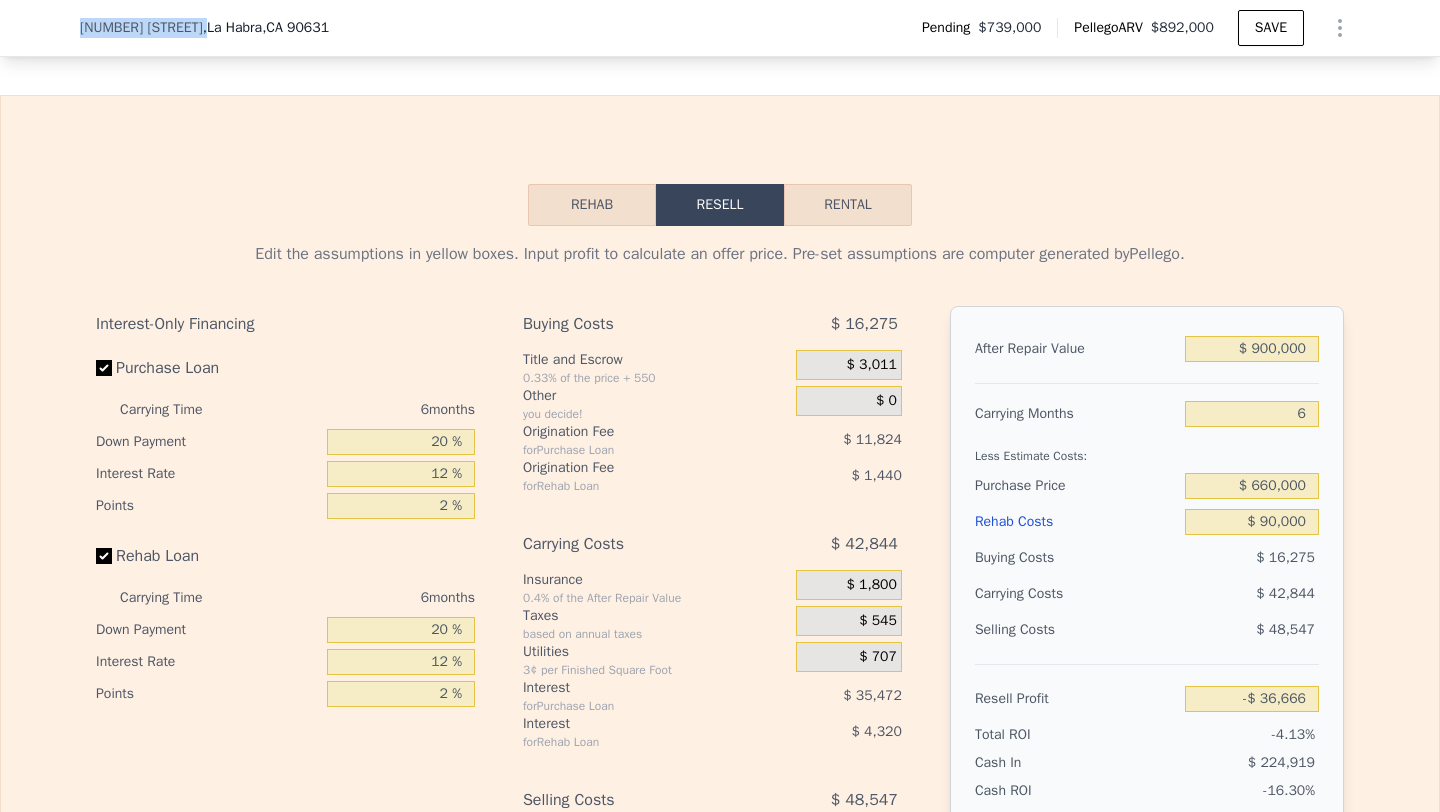click on "[NUMBER] [STREET]" at bounding box center (141, 28) 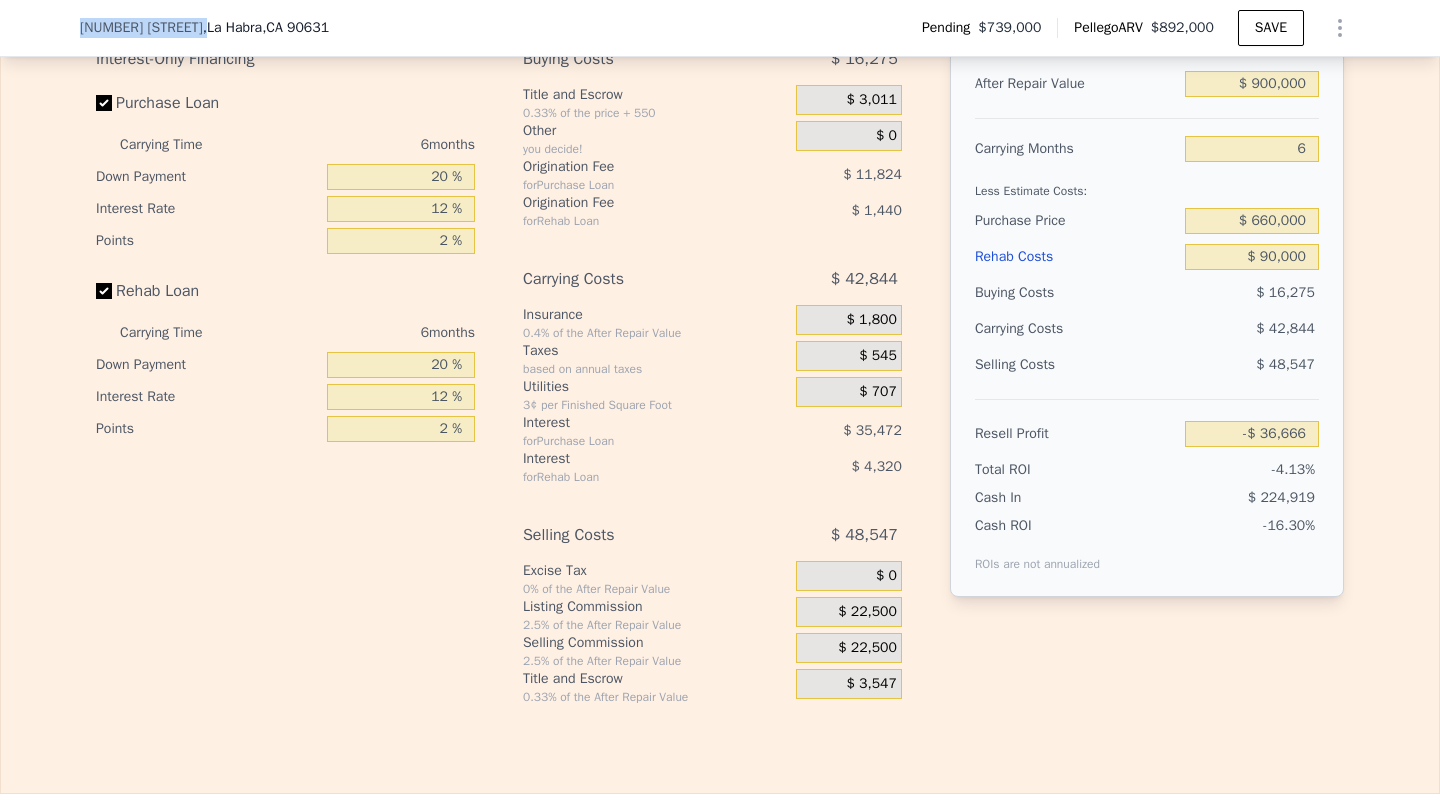 scroll, scrollTop: 3163, scrollLeft: 0, axis: vertical 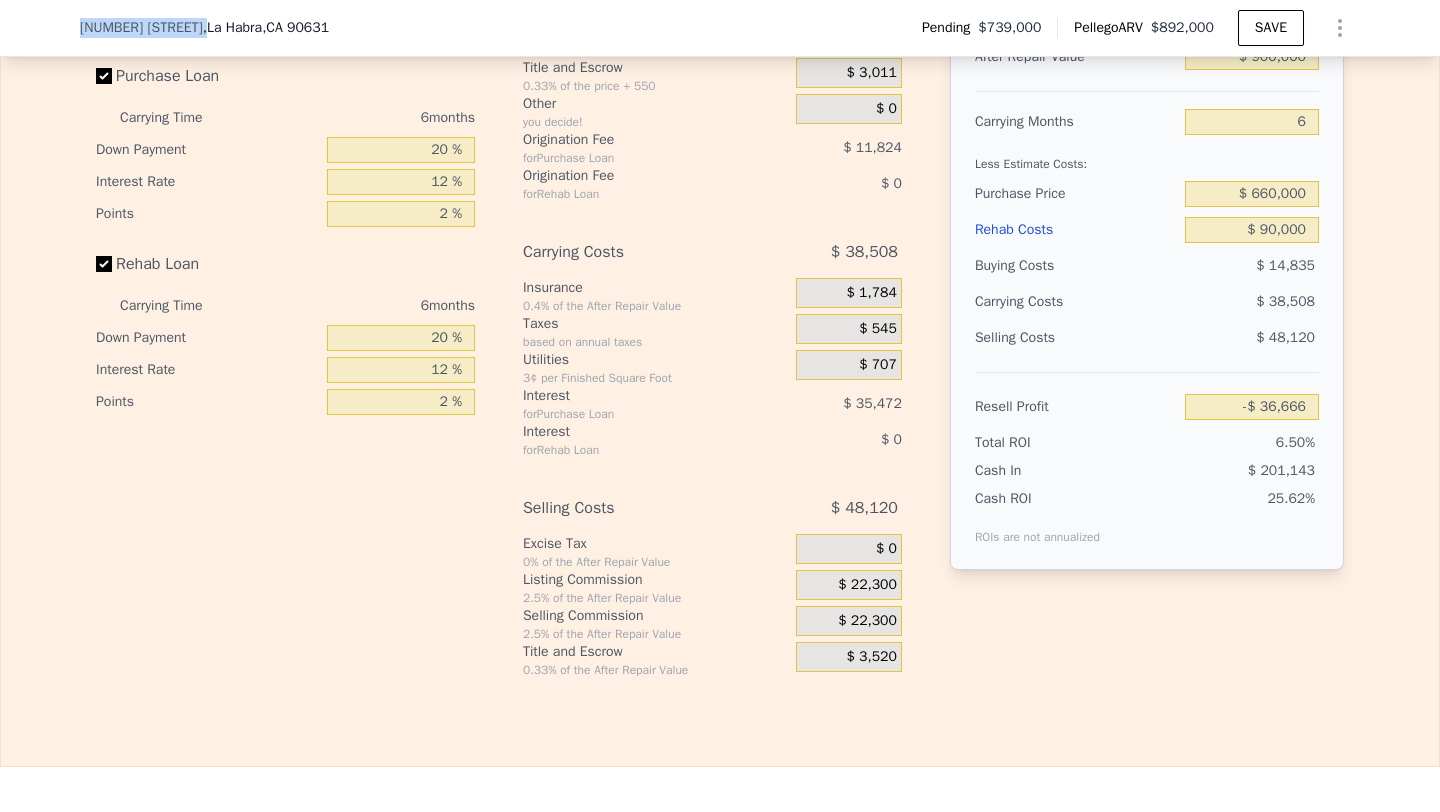 type on "$ 892,000" 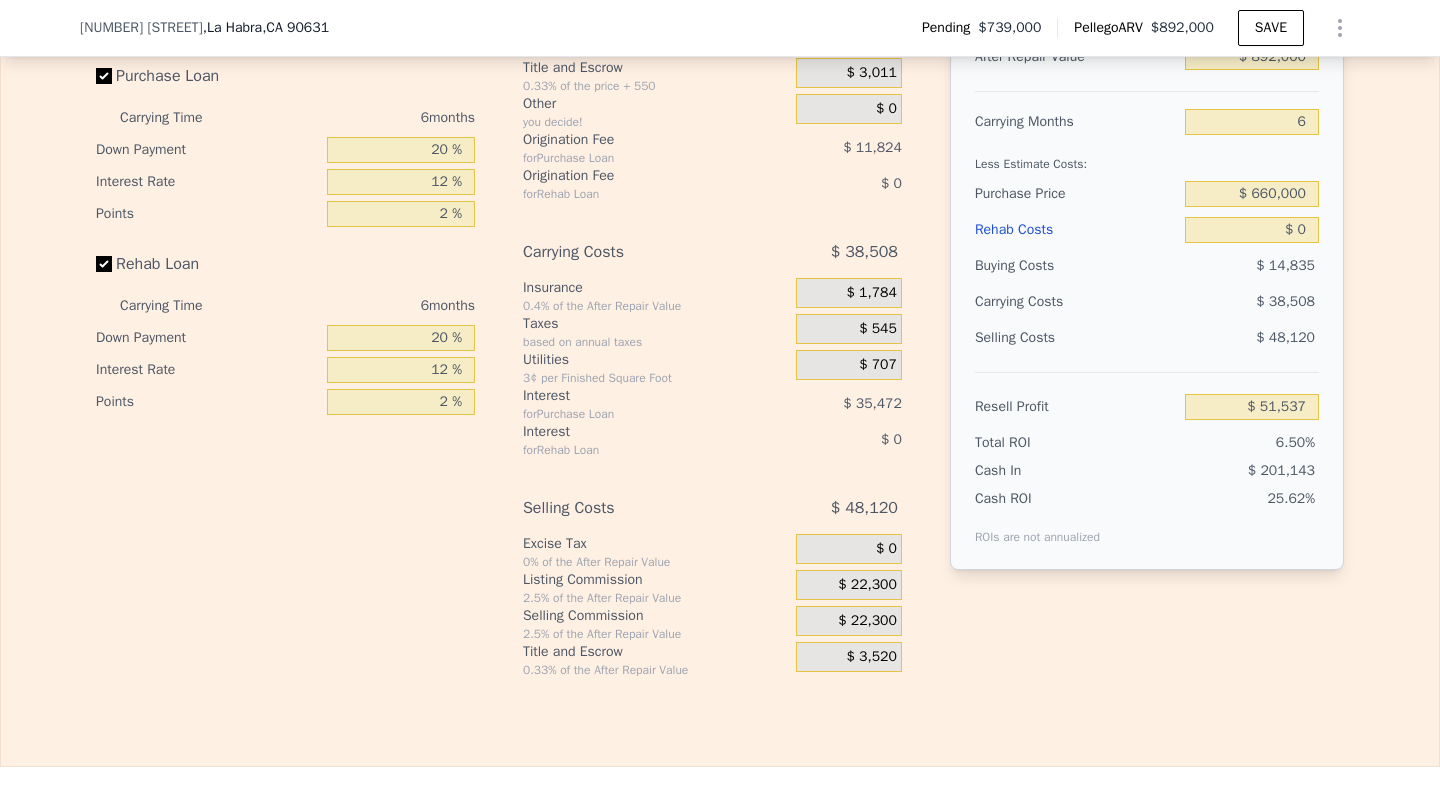 click on "$ 22,300" at bounding box center [867, 621] 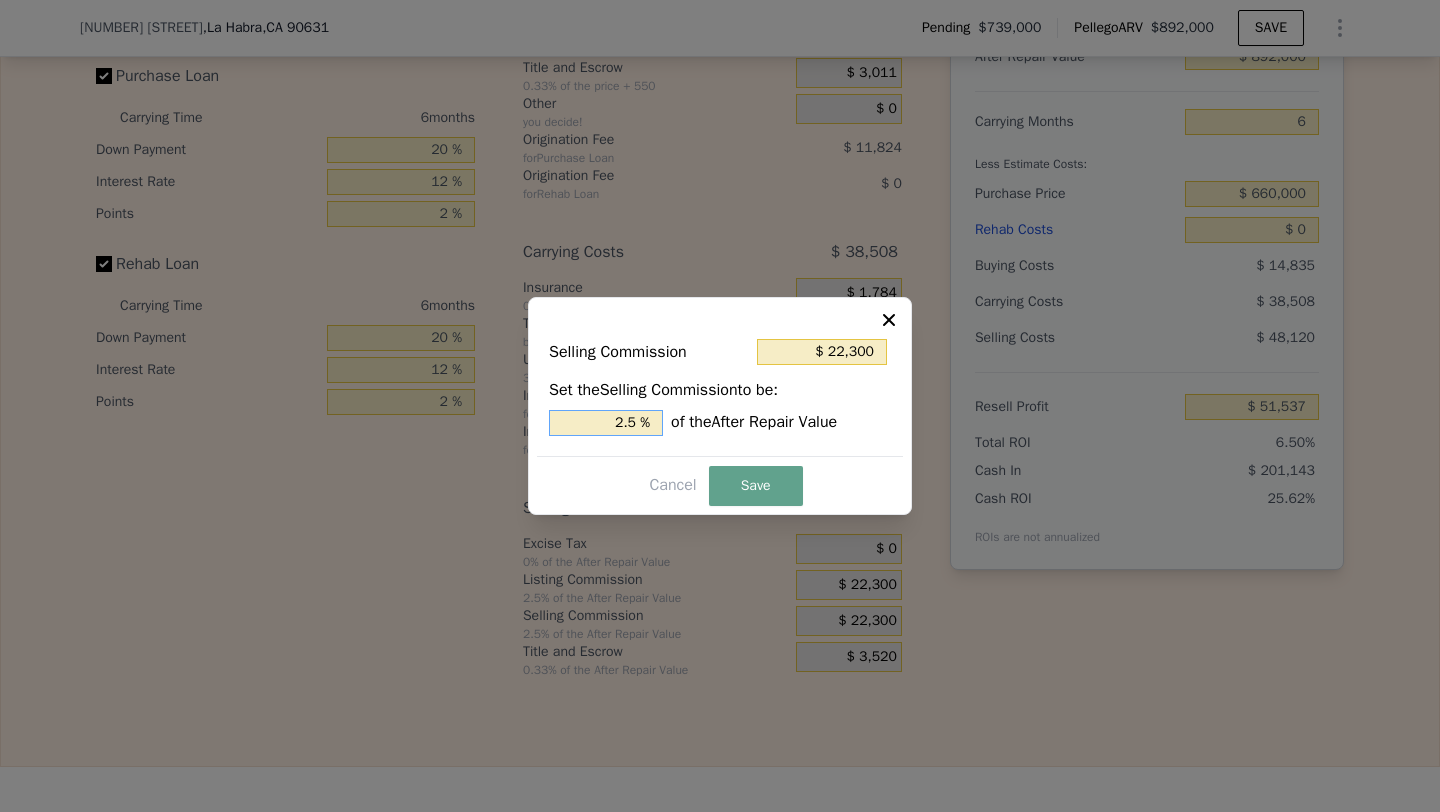 click on "2.5 %" at bounding box center [606, 423] 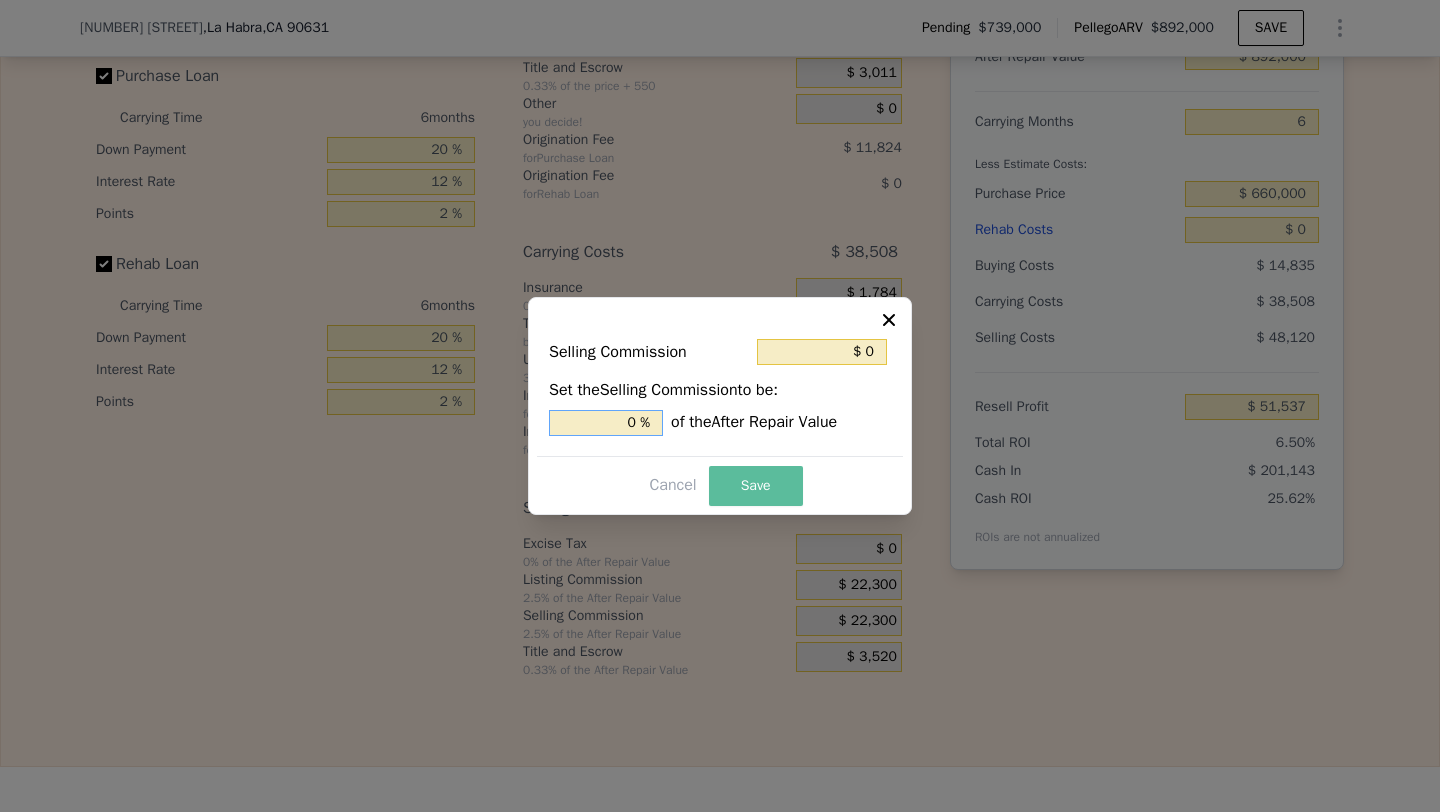 type on "0 %" 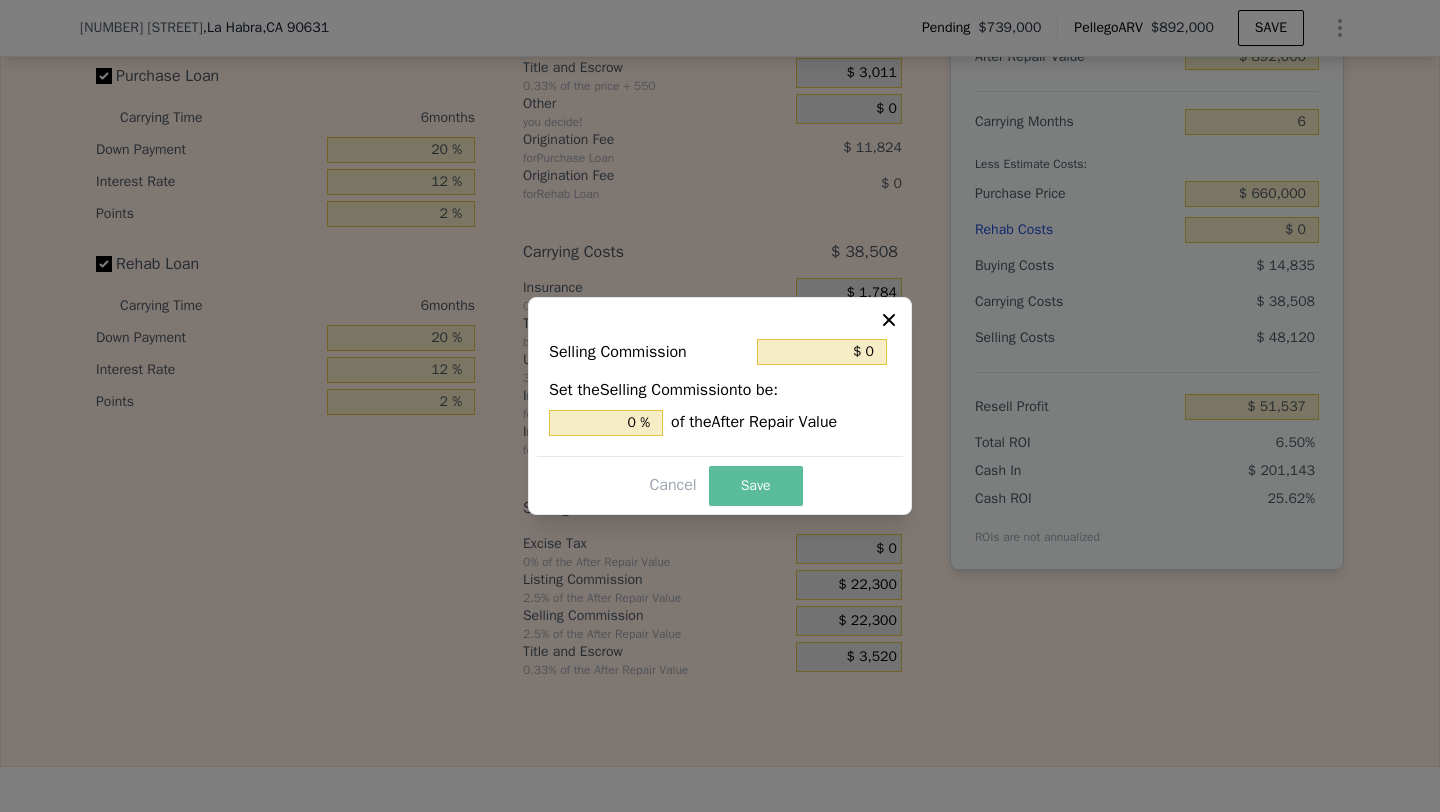 click on "Save" at bounding box center (756, 486) 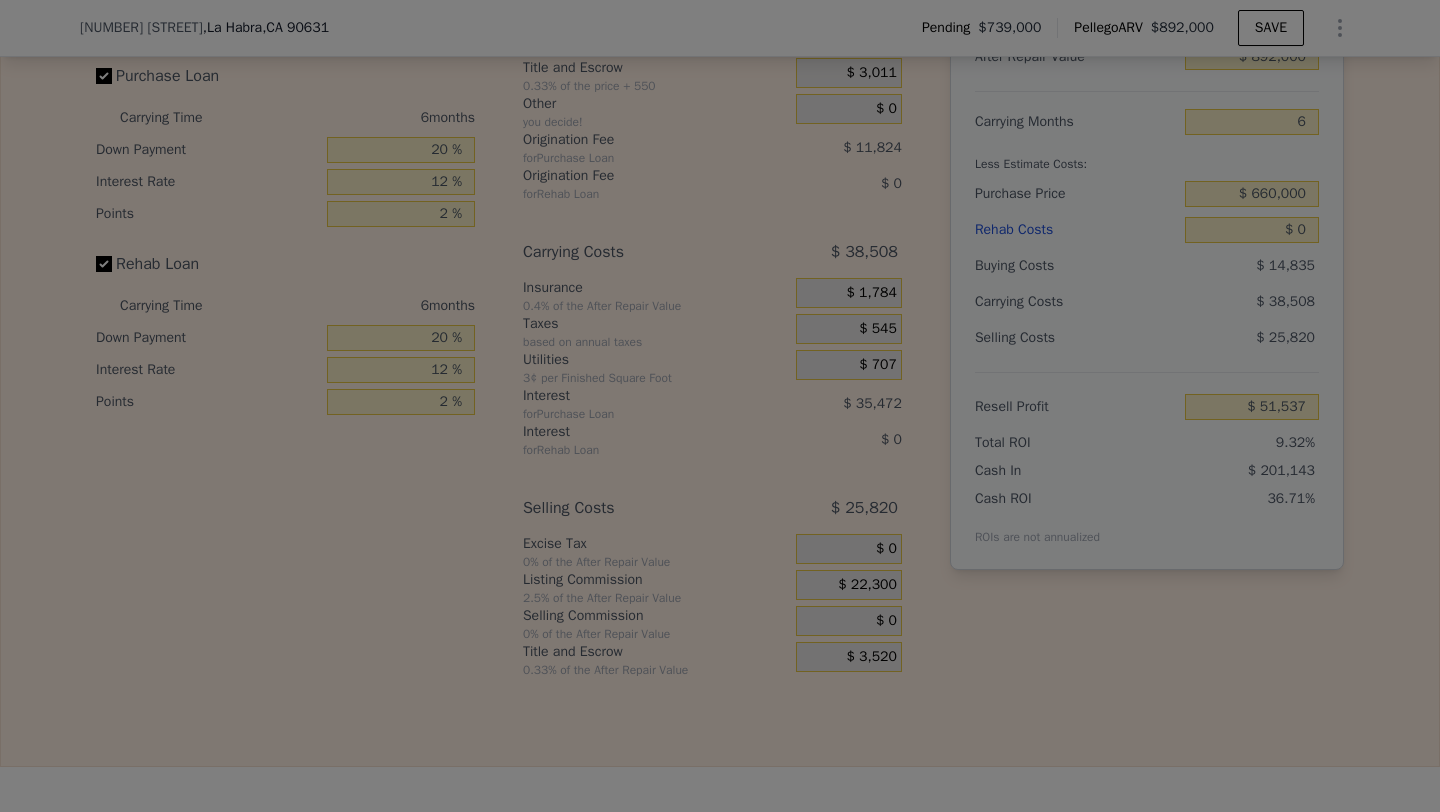 type on "$ 73,837" 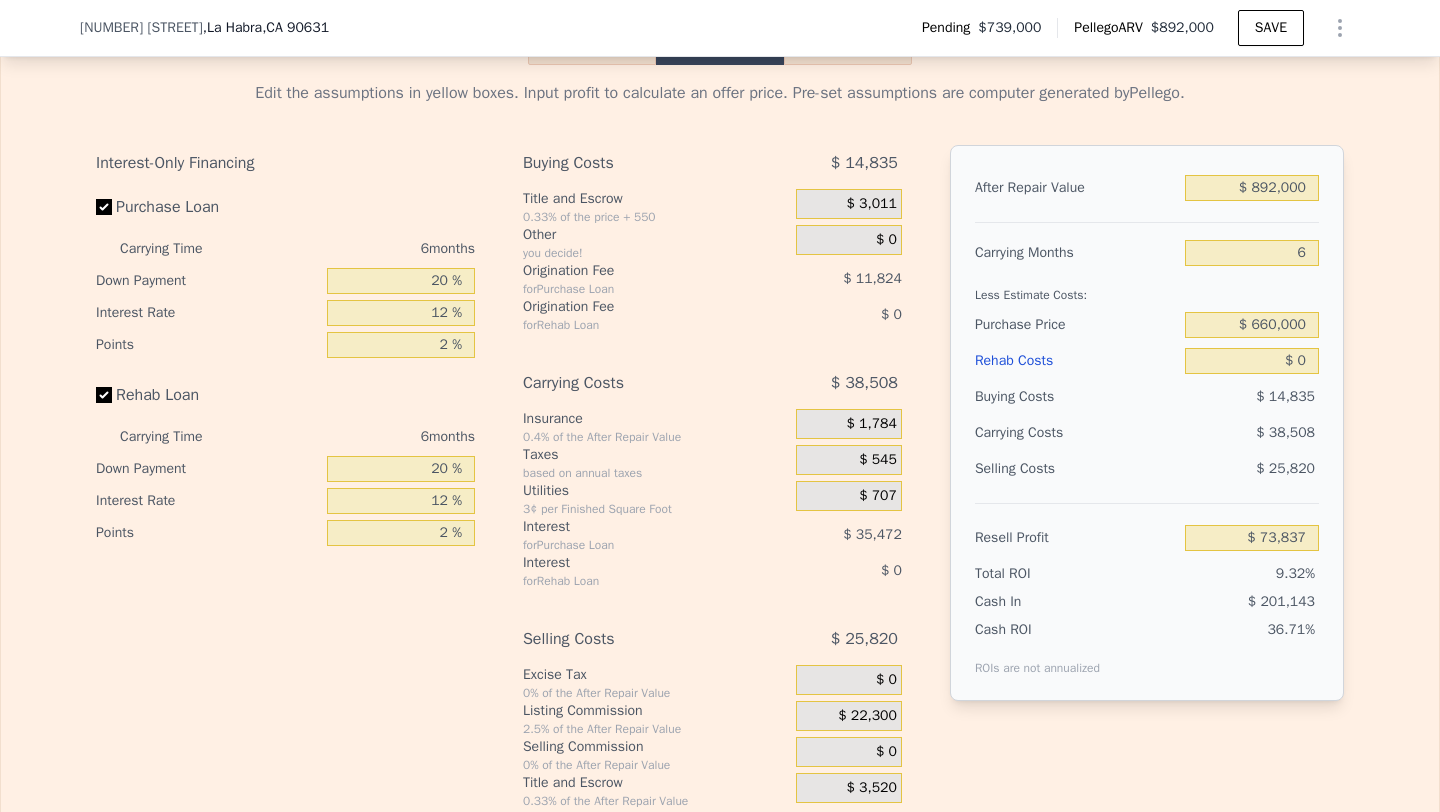 scroll, scrollTop: 2996, scrollLeft: 0, axis: vertical 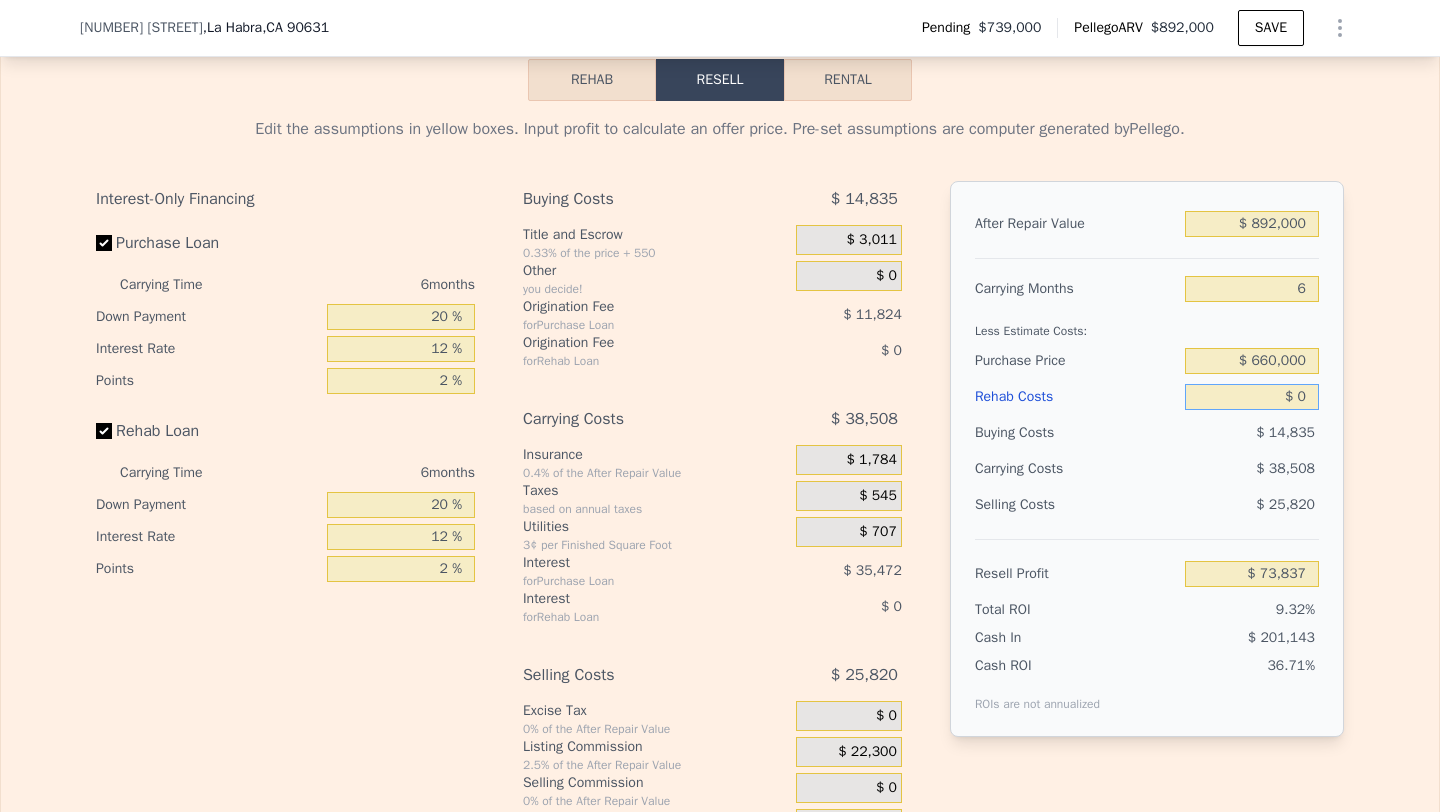 click on "$ 0" at bounding box center (1252, 397) 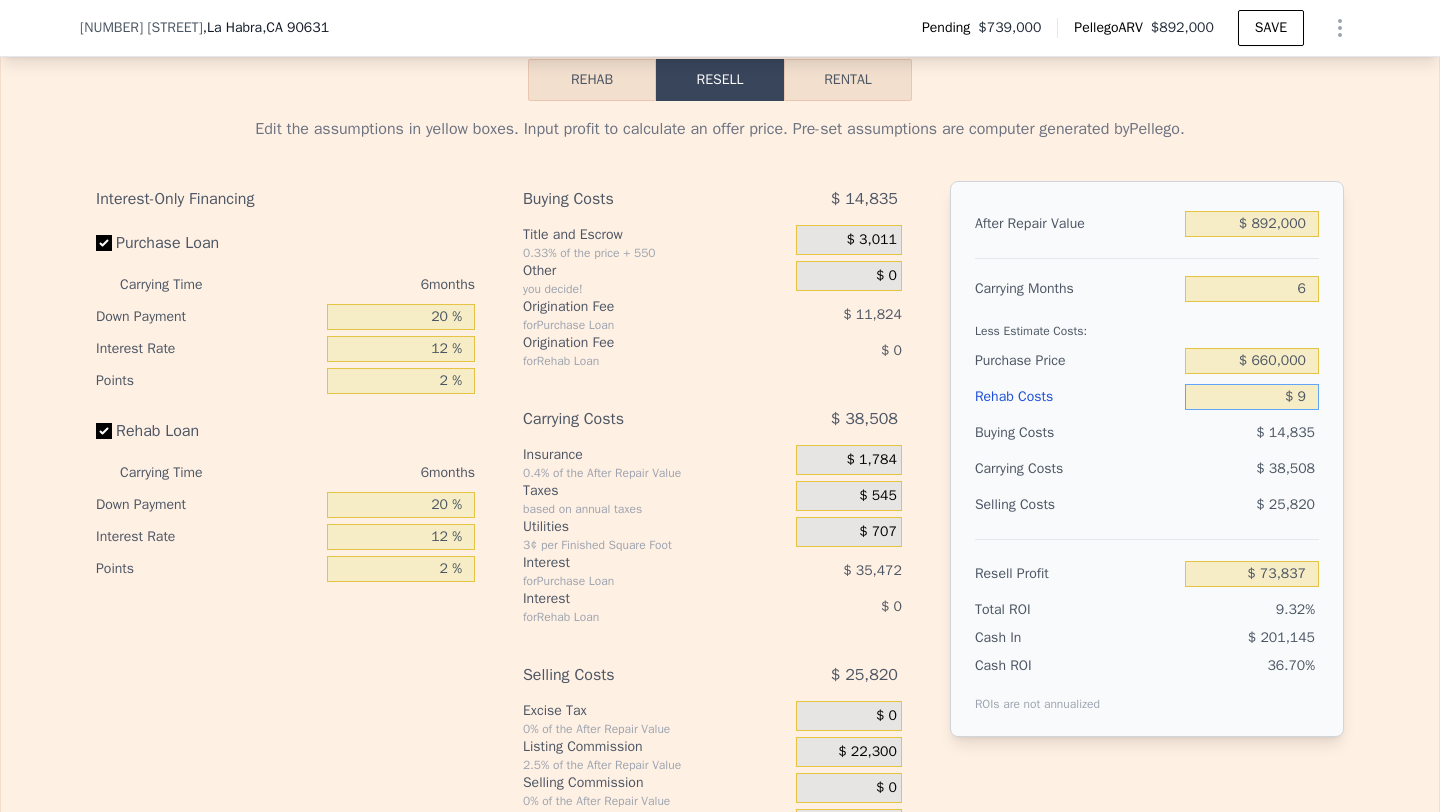 type on "$ 73,828" 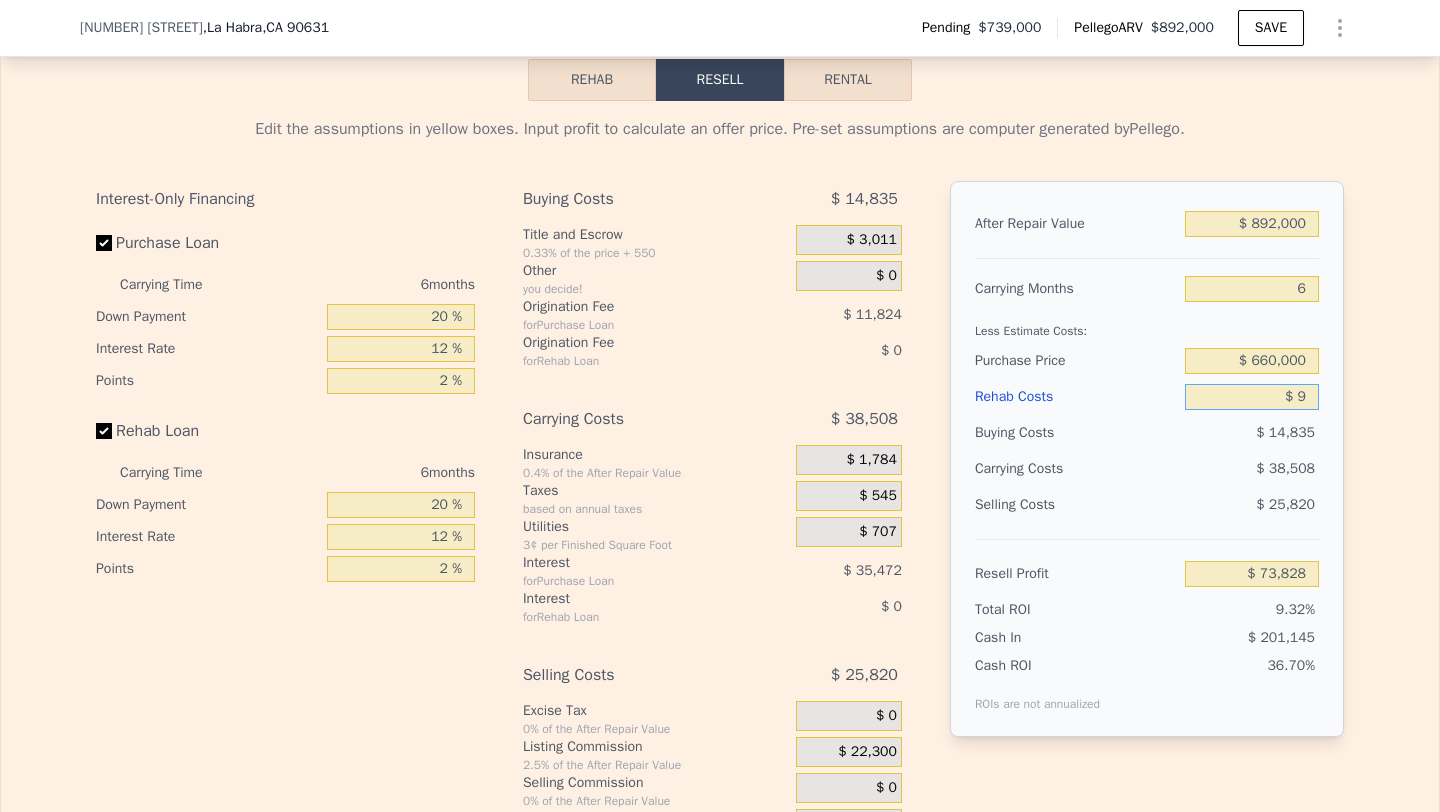 type on "$ 90" 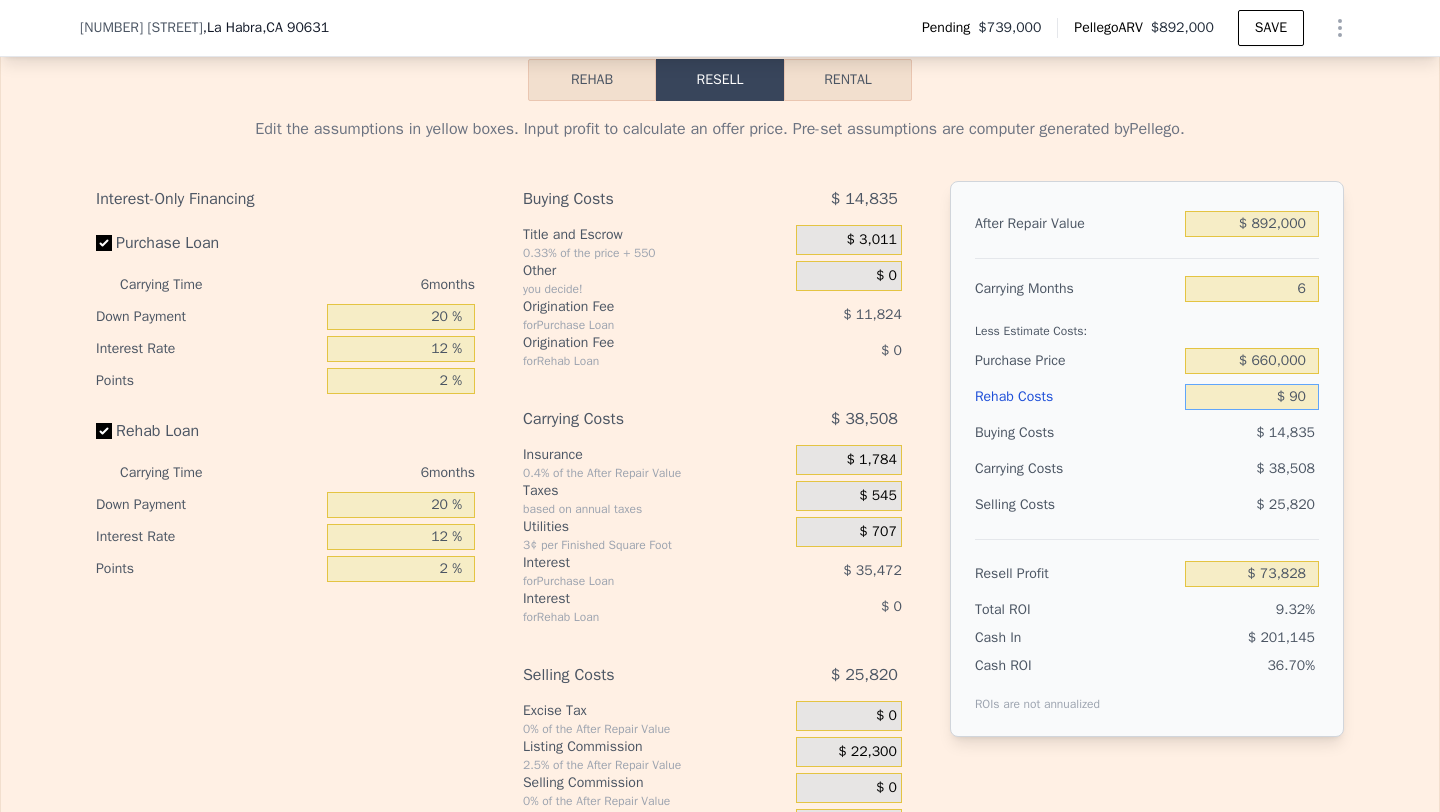 type on "$ 73,740" 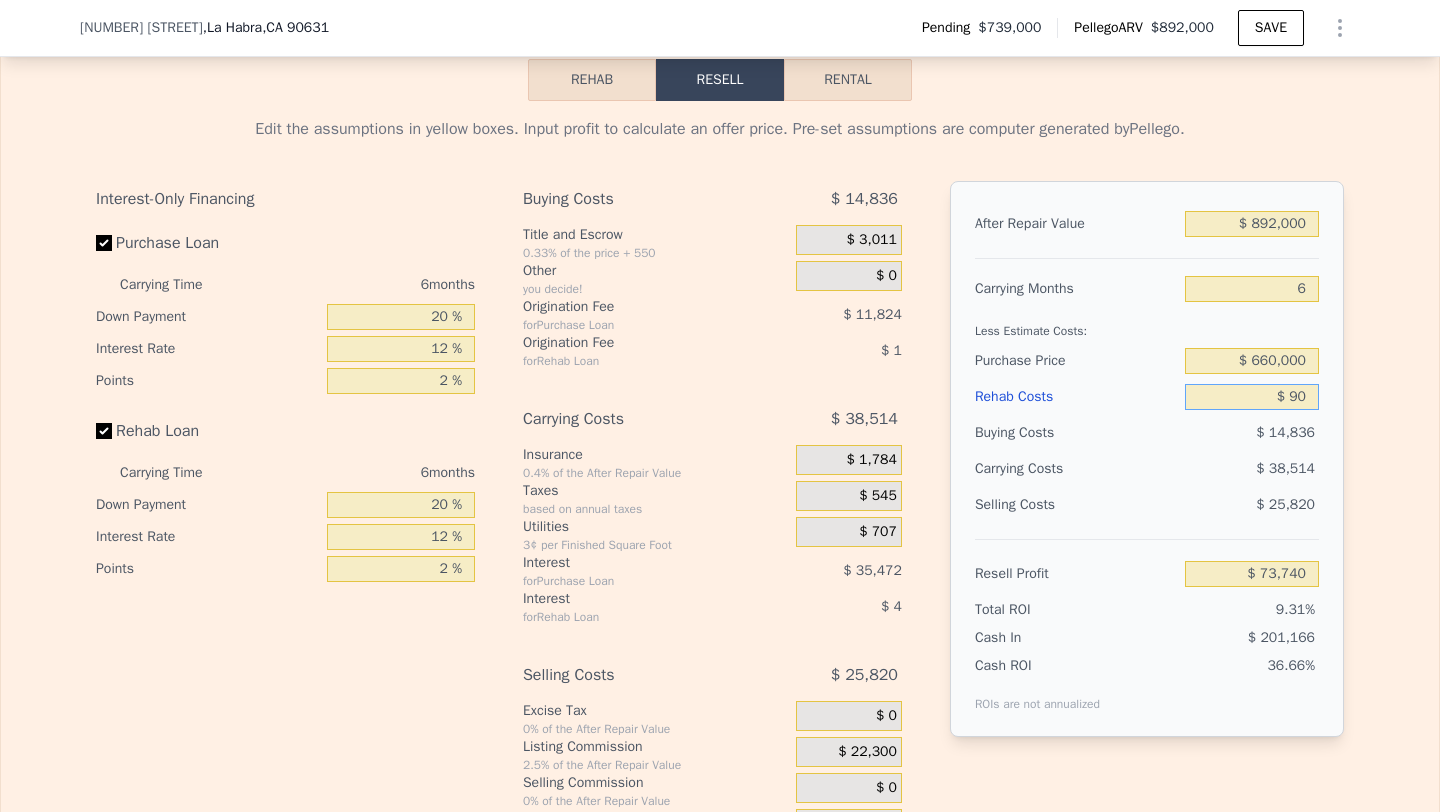 type on "$ 900" 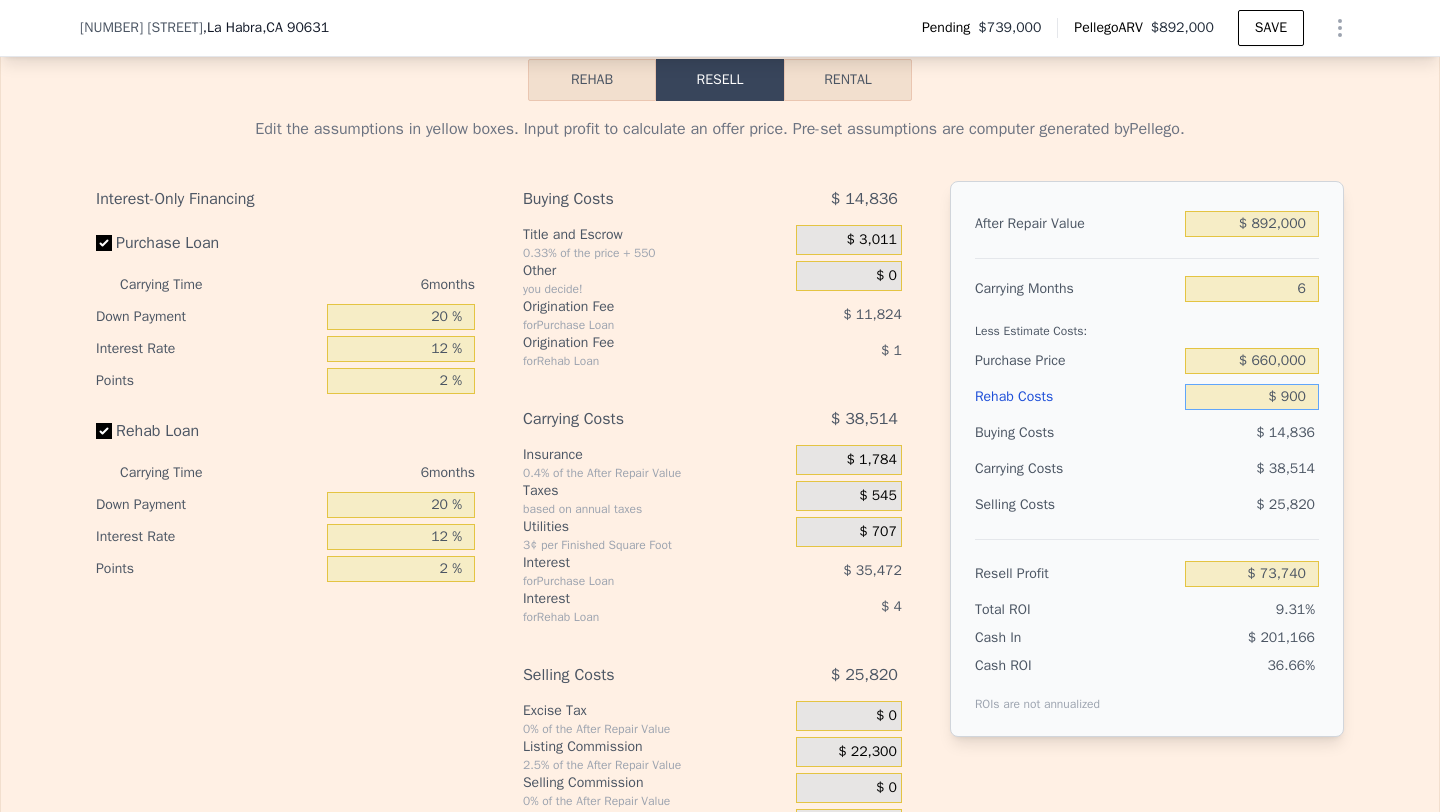 type on "$ 72,881" 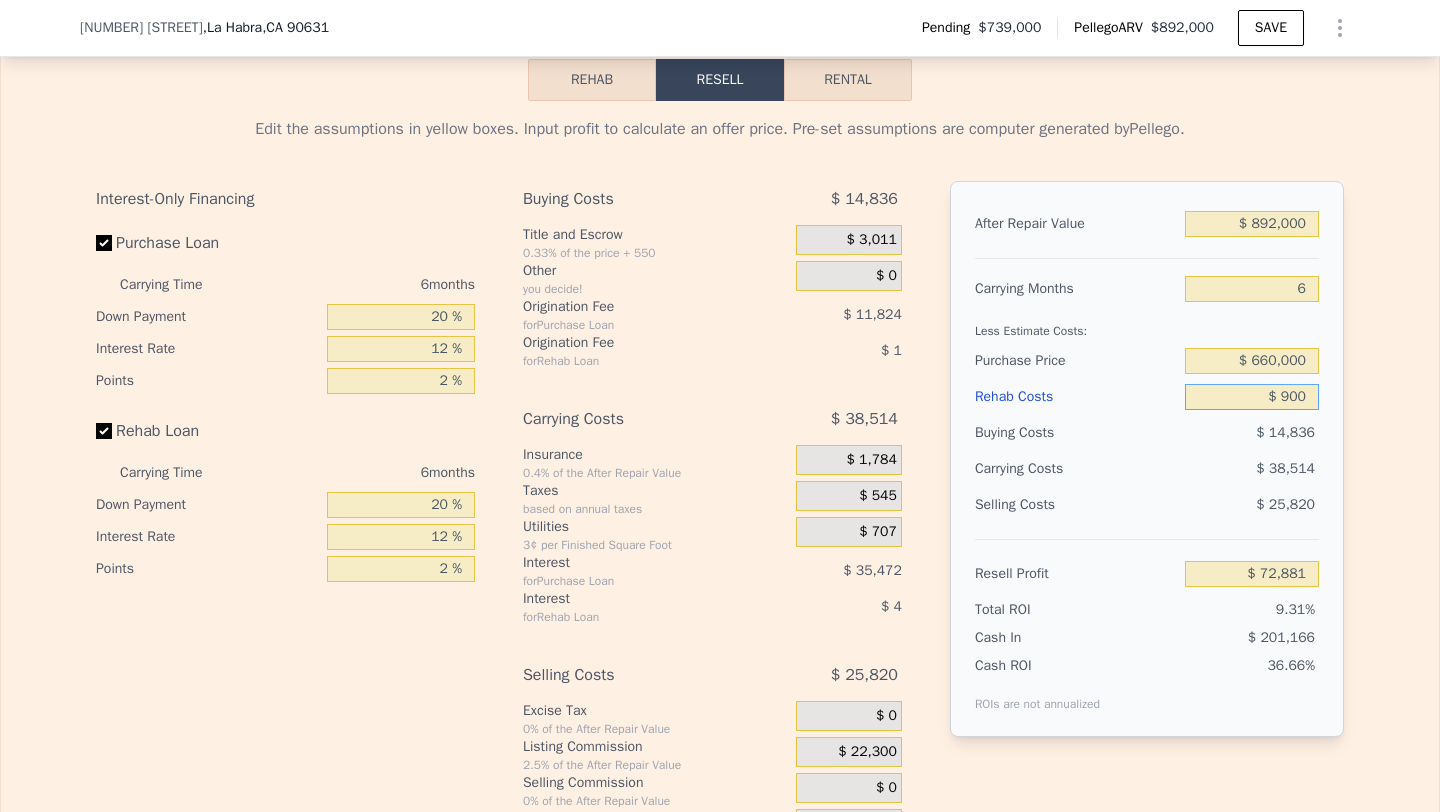 type on "$ 9,000" 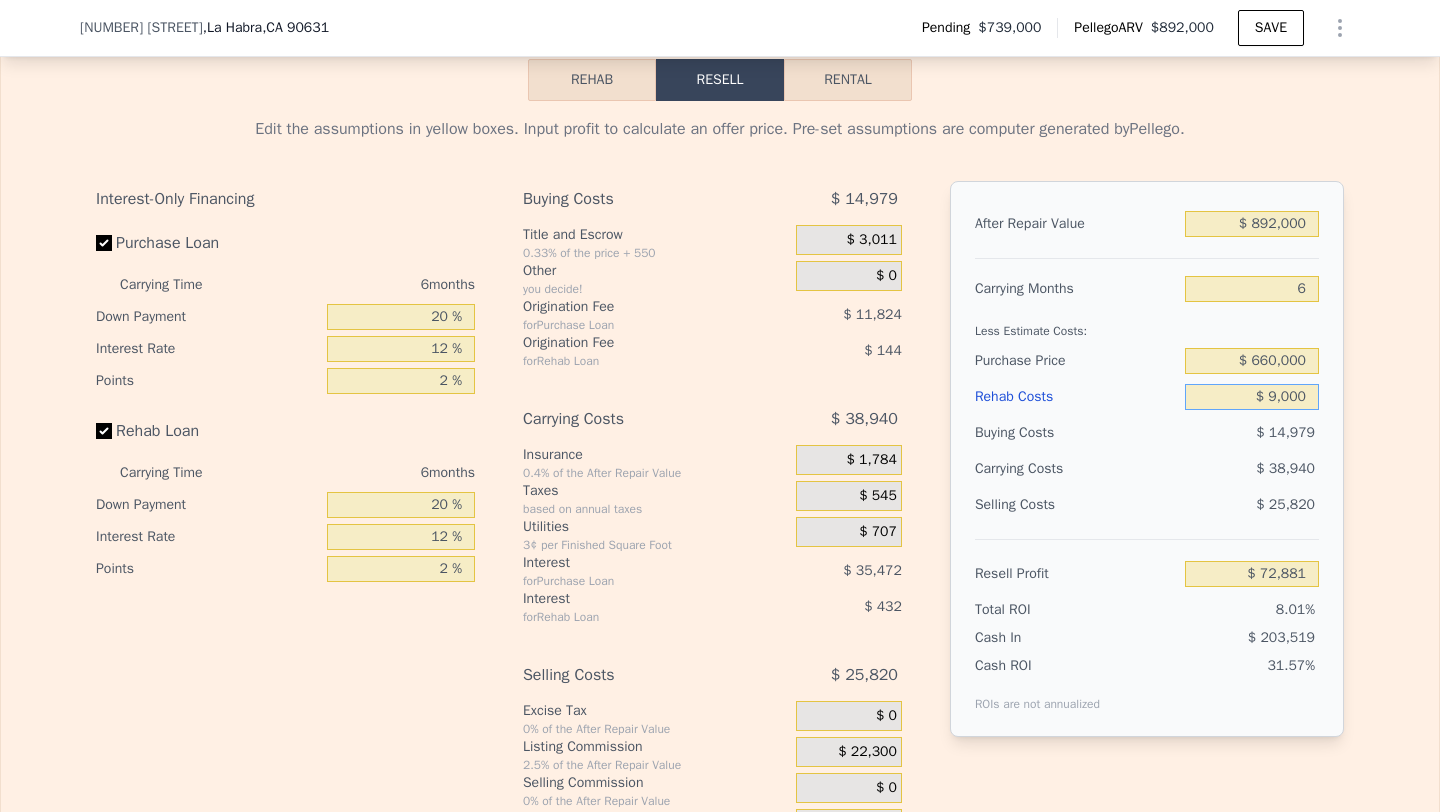 type on "$ 64,261" 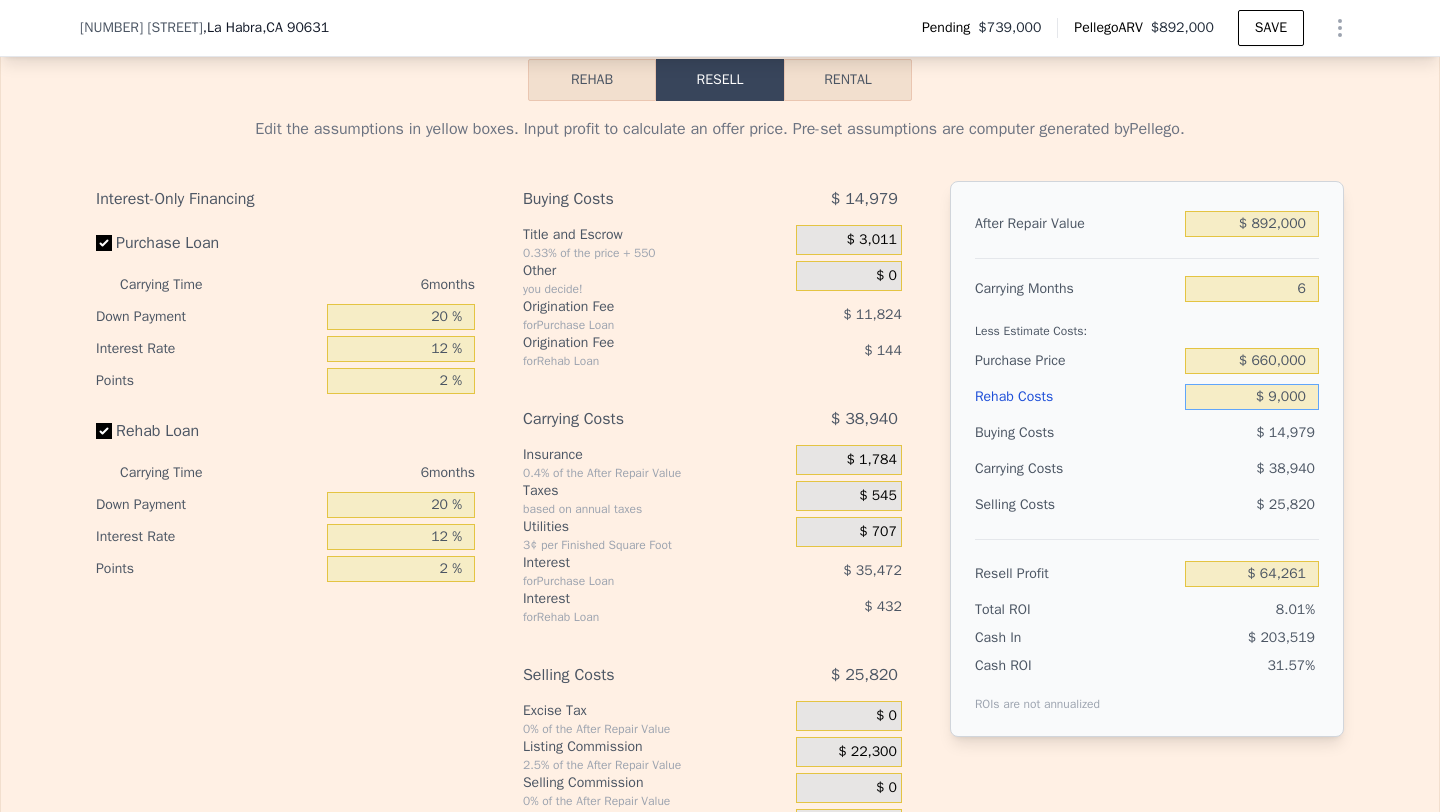 type on "$ 90,000" 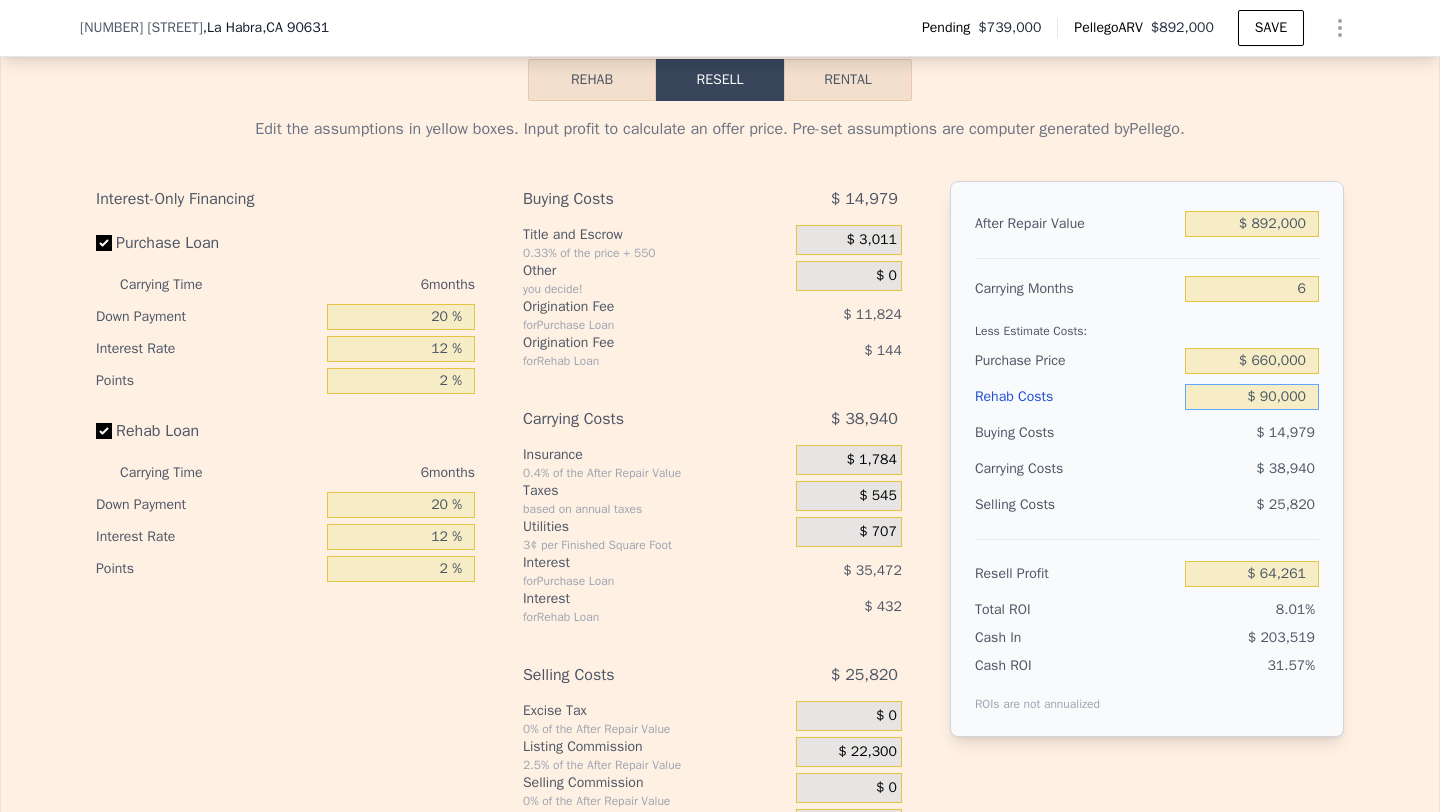 type on "-$ 21,923" 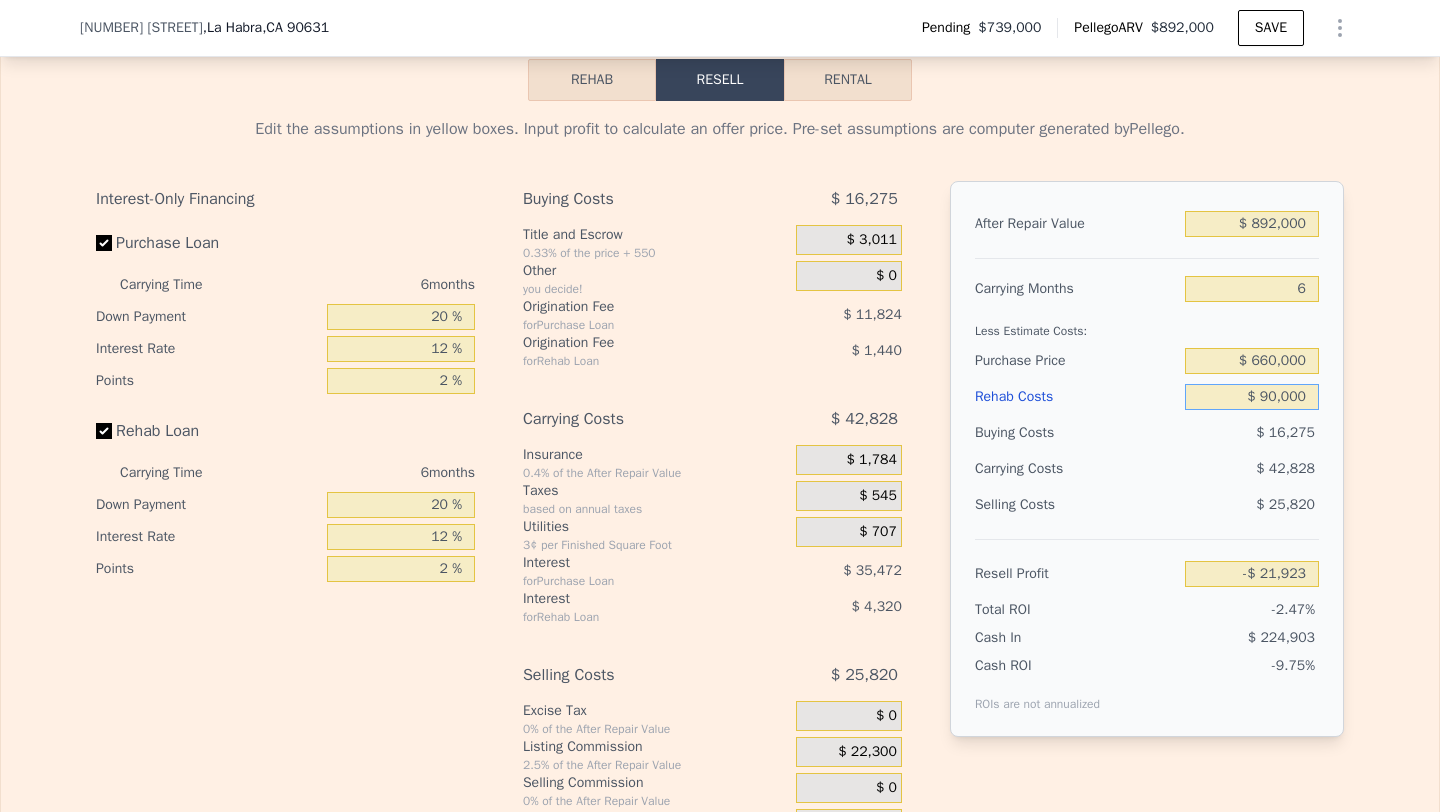 type on "$ 90,000" 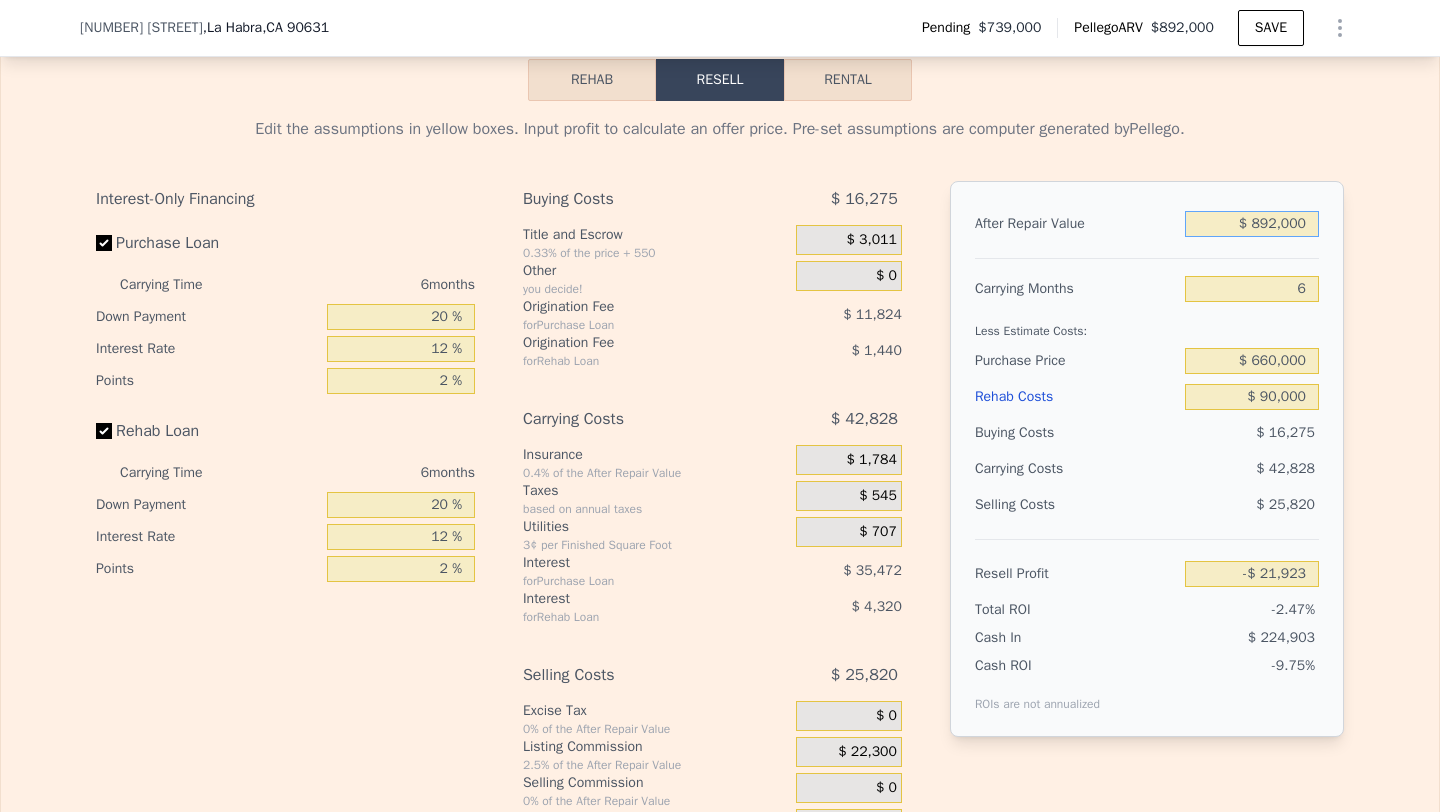 click on "$ 892,000" at bounding box center [1252, 224] 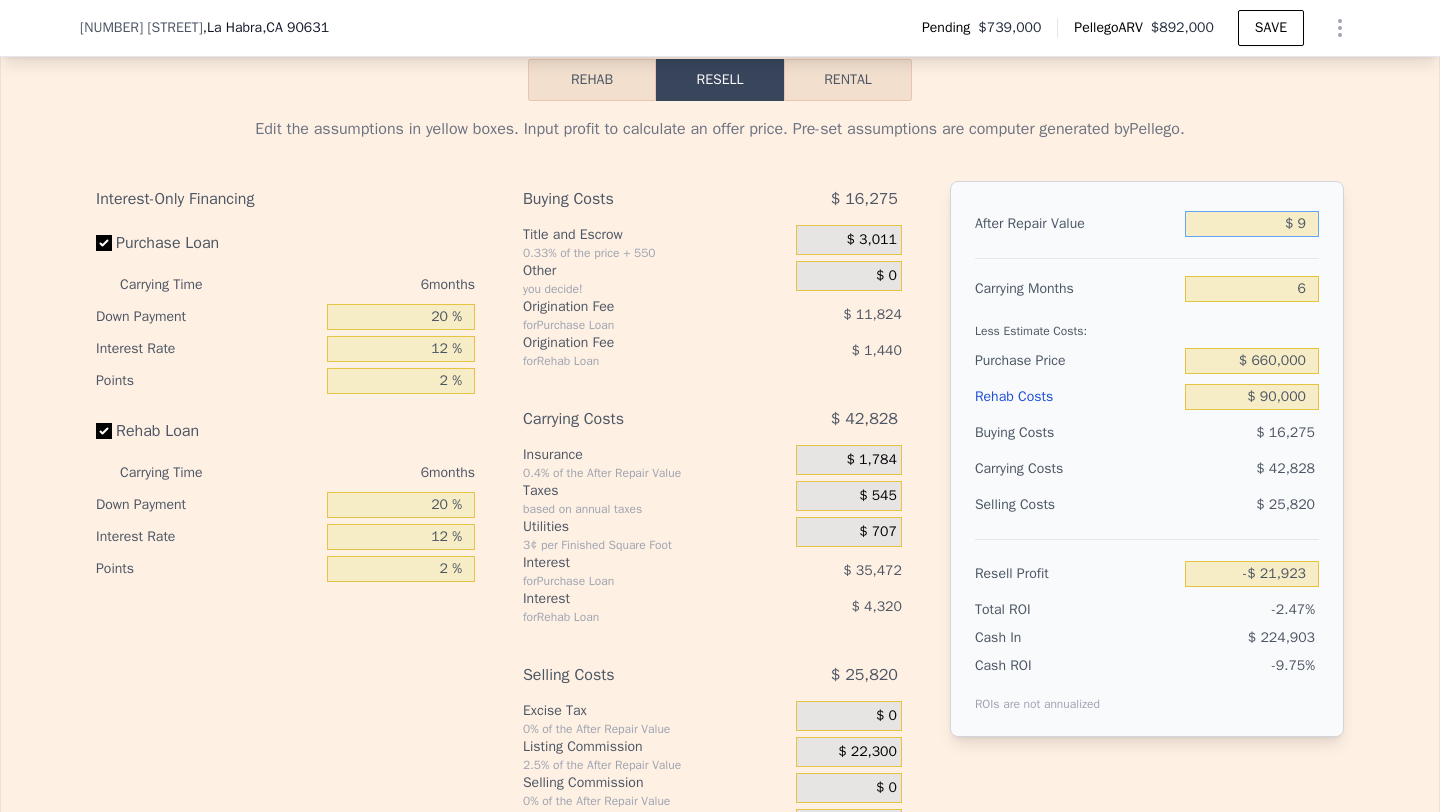 type on "-$ 886,860" 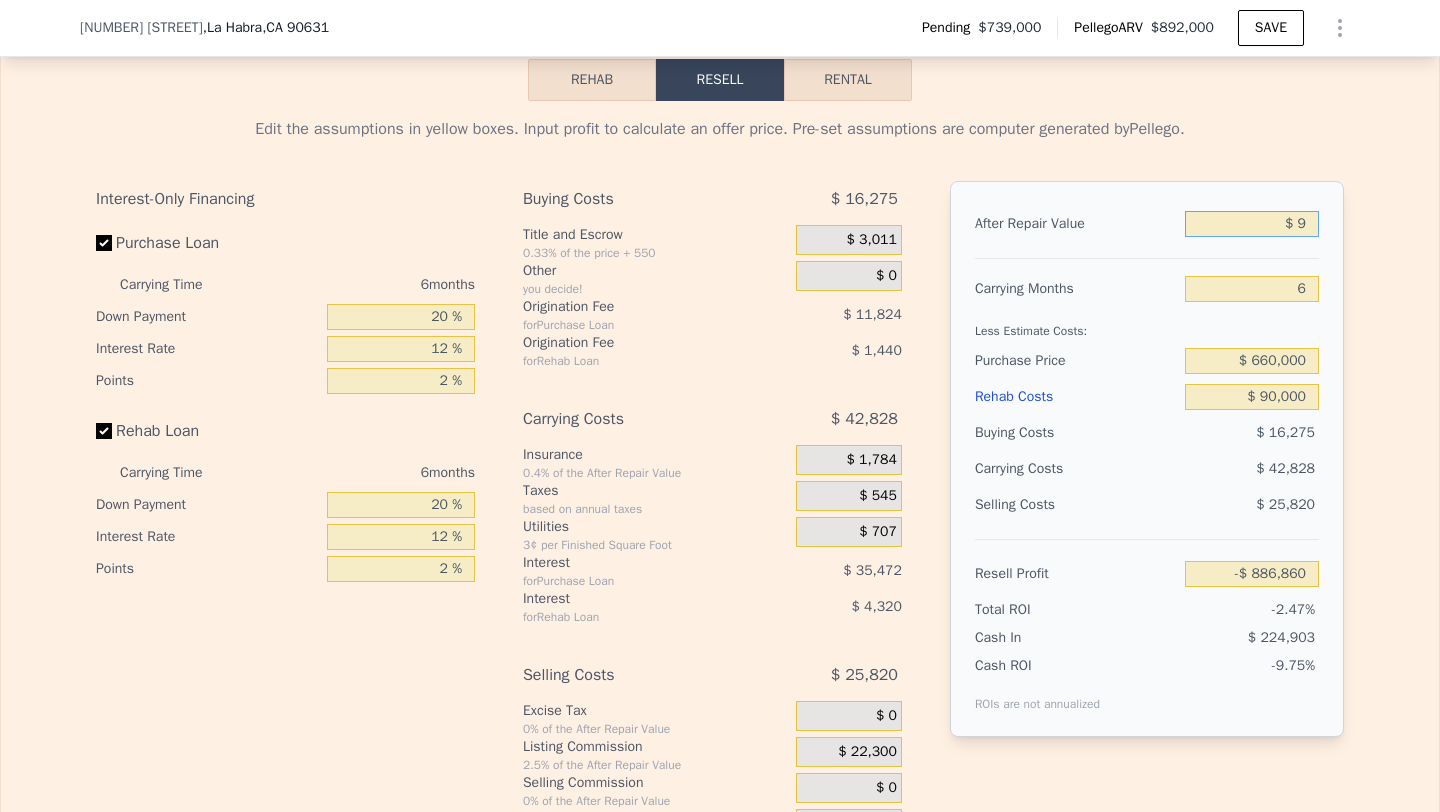 type on "$ 90" 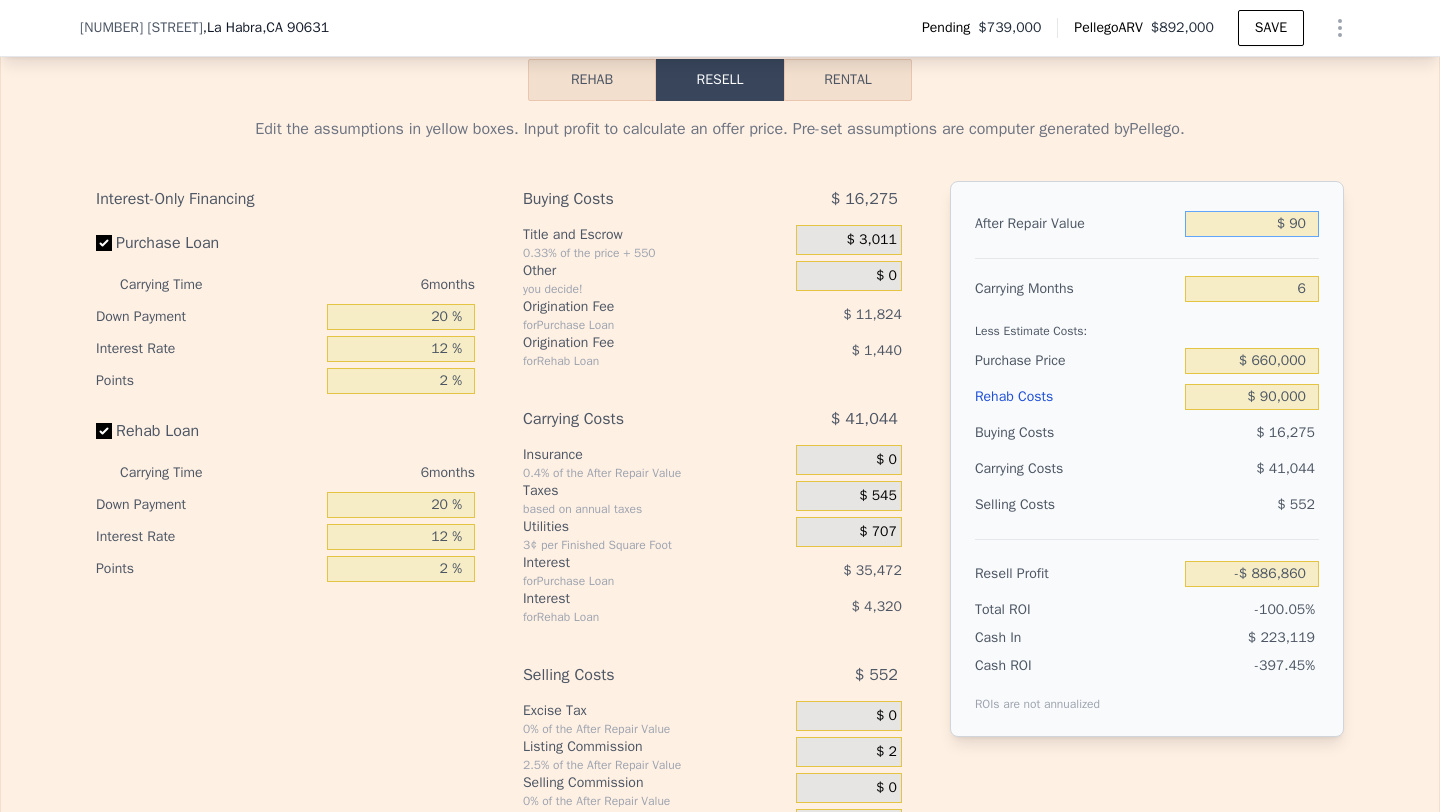 type on "-$ 886,781" 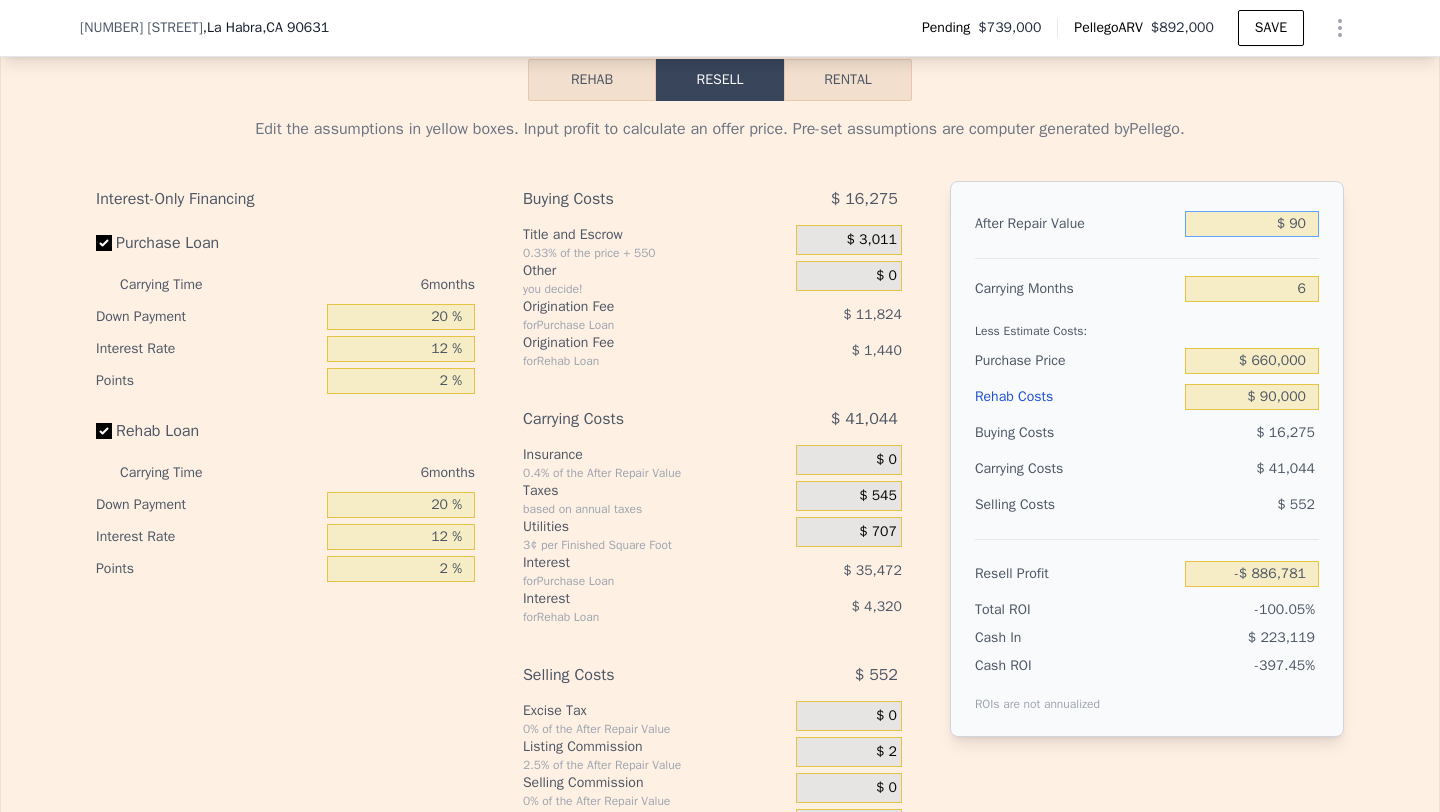 type on "$ 900" 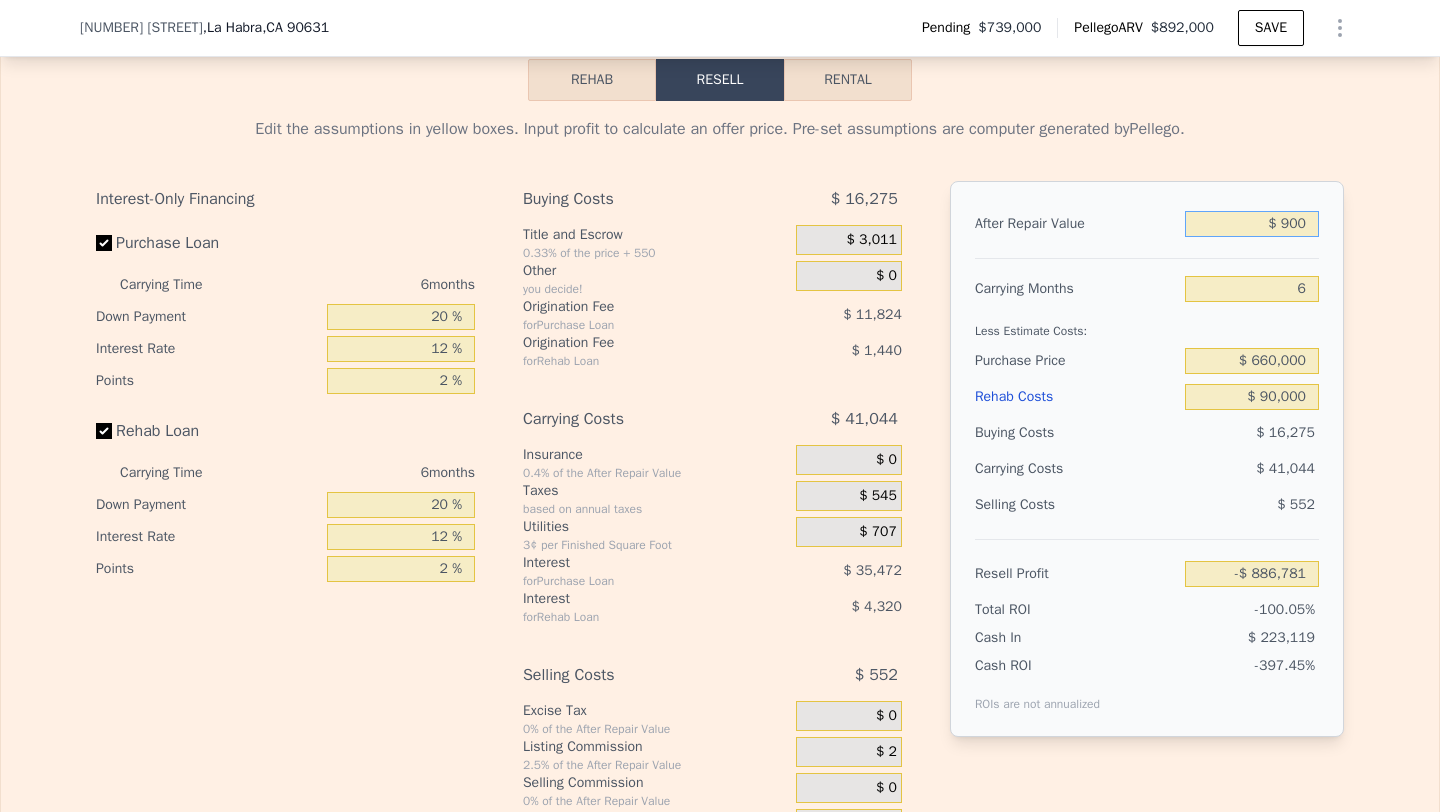 type on "-$ 885,997" 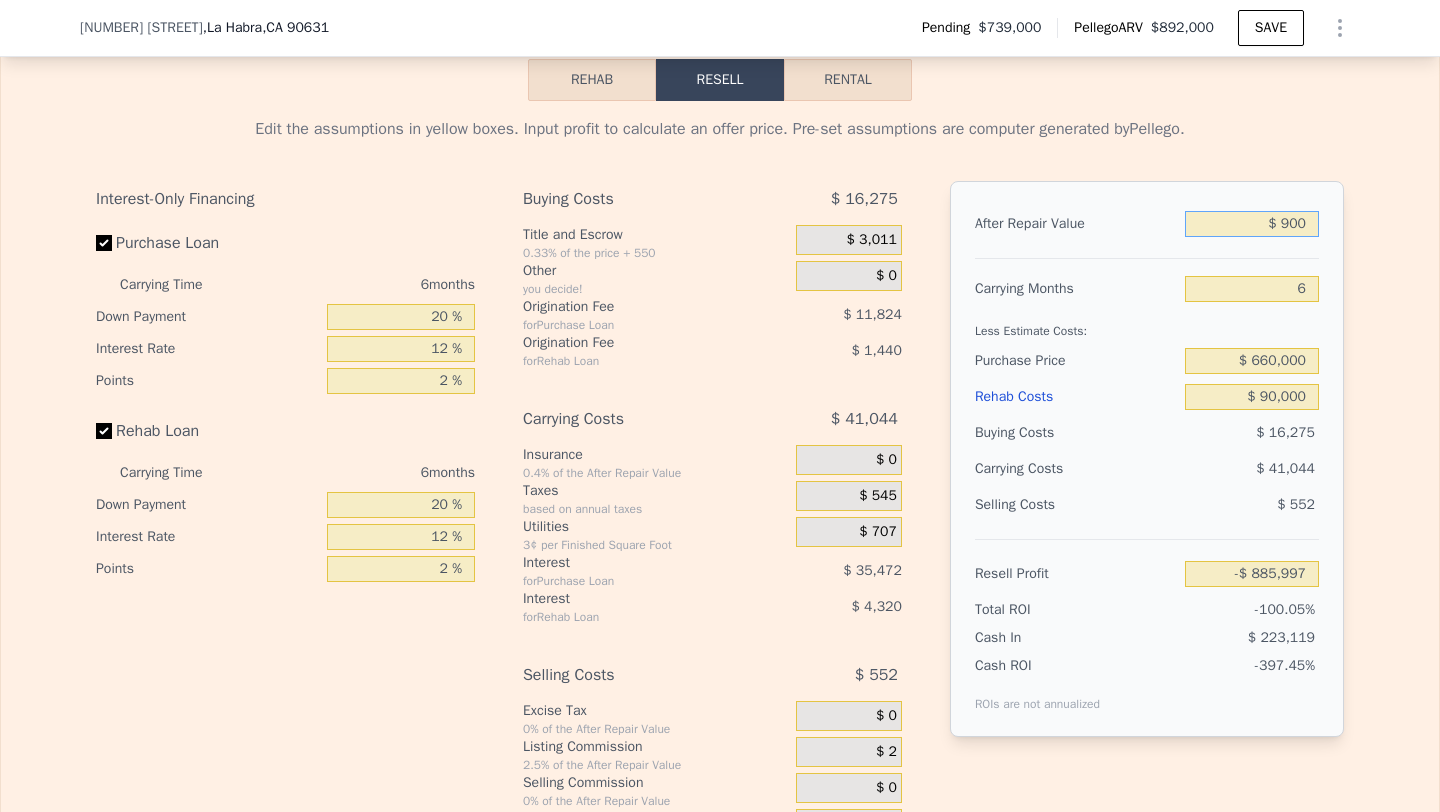 type on "$ 9,000" 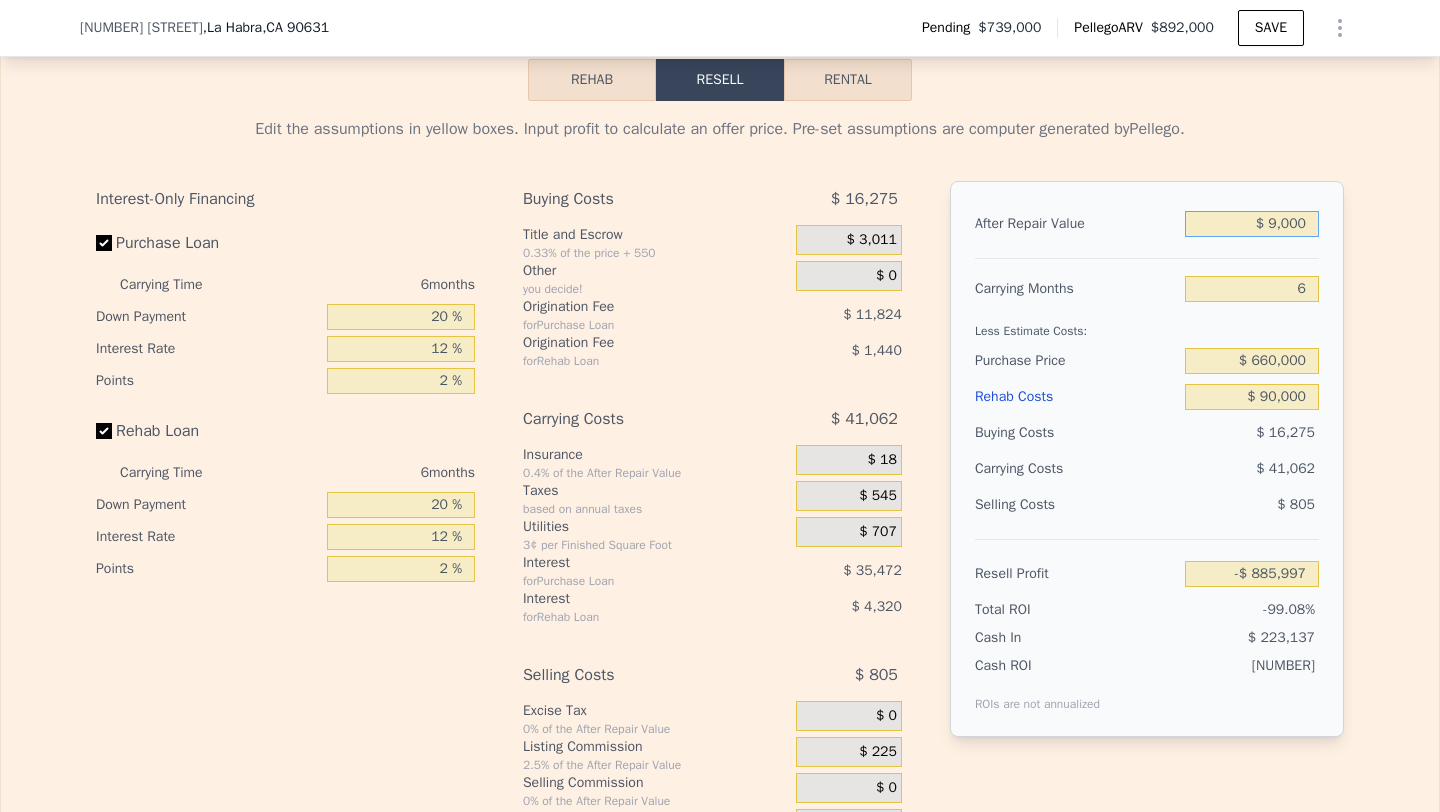 type on "-$ 878,142" 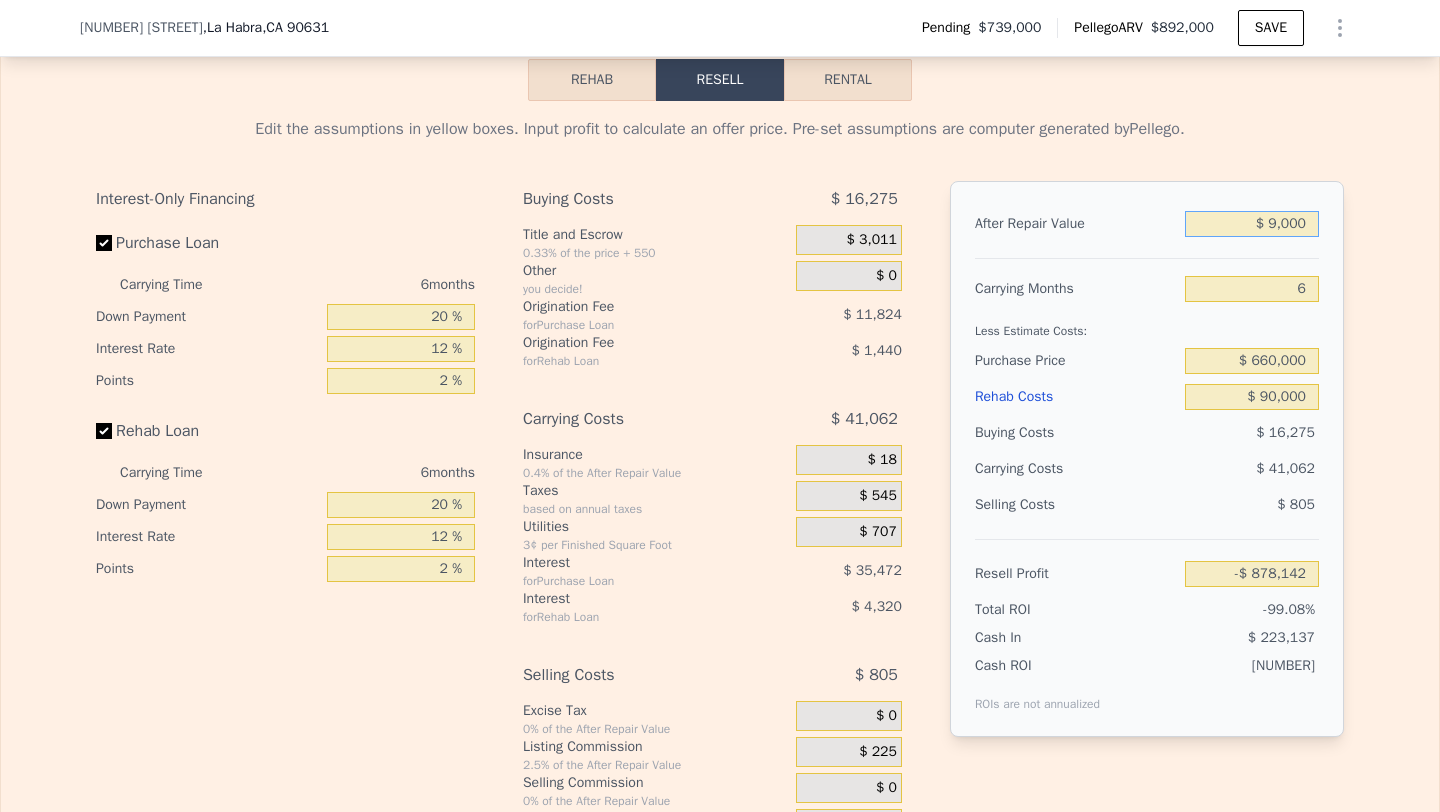 type on "$ 90,000" 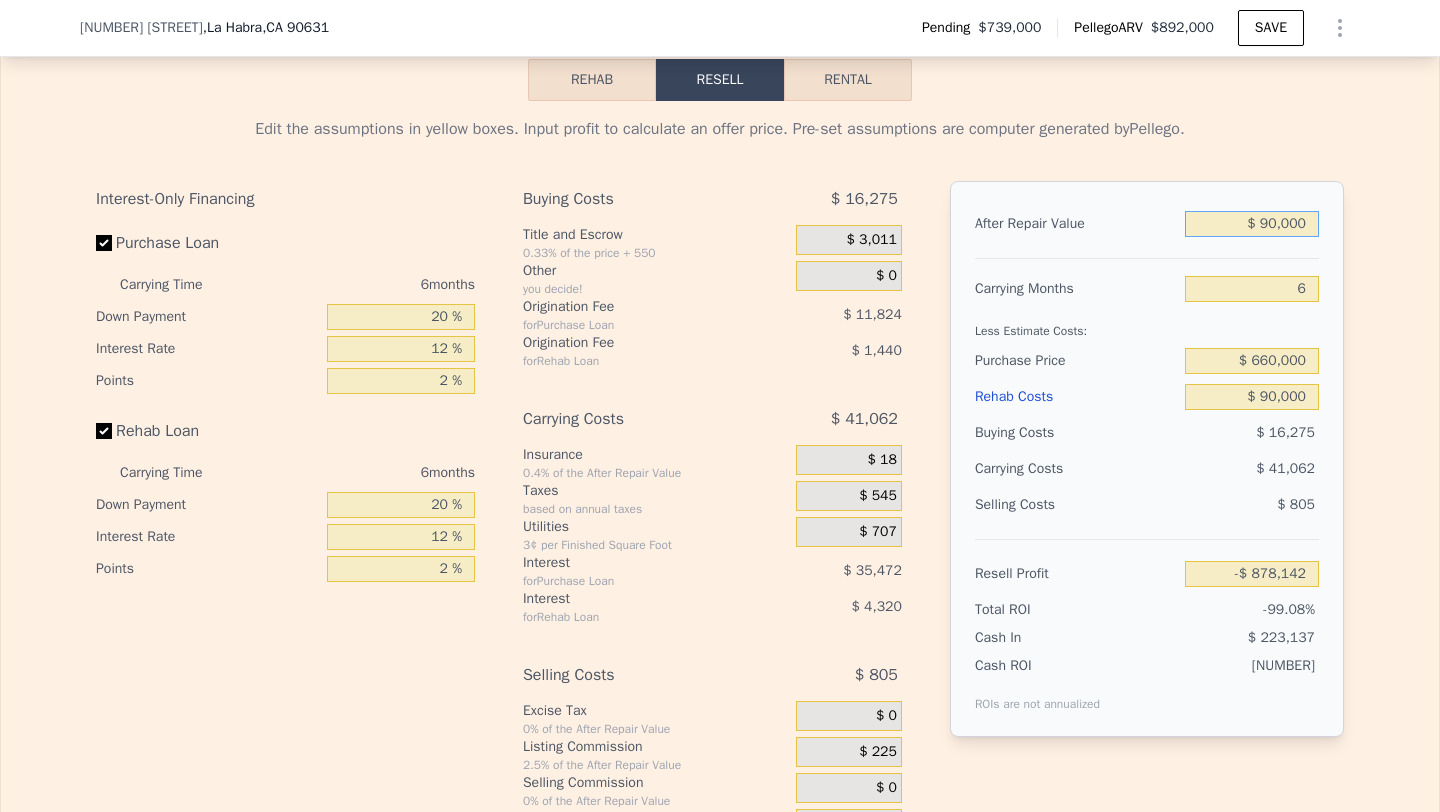 type on "-$ 799,599" 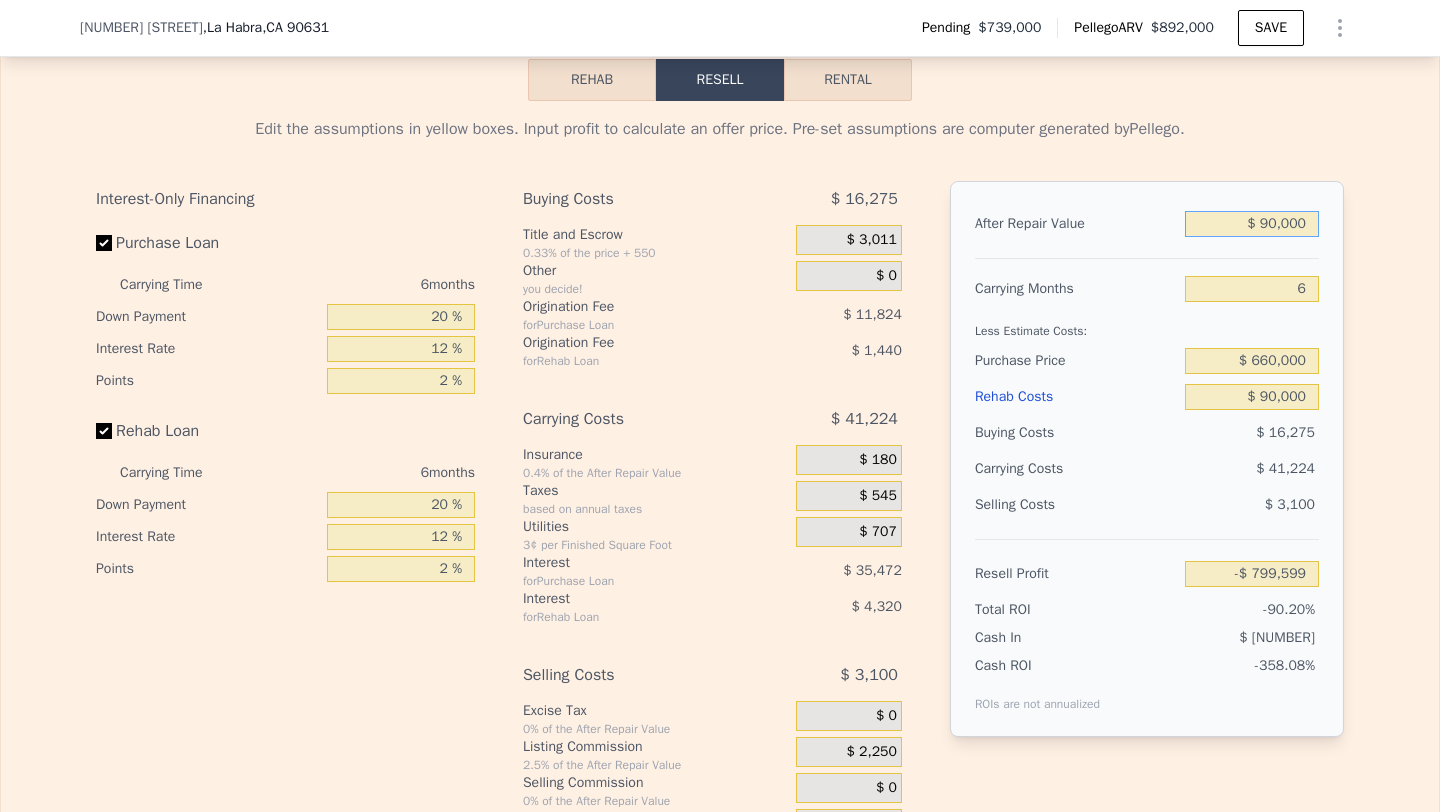 type on "$ 900,000" 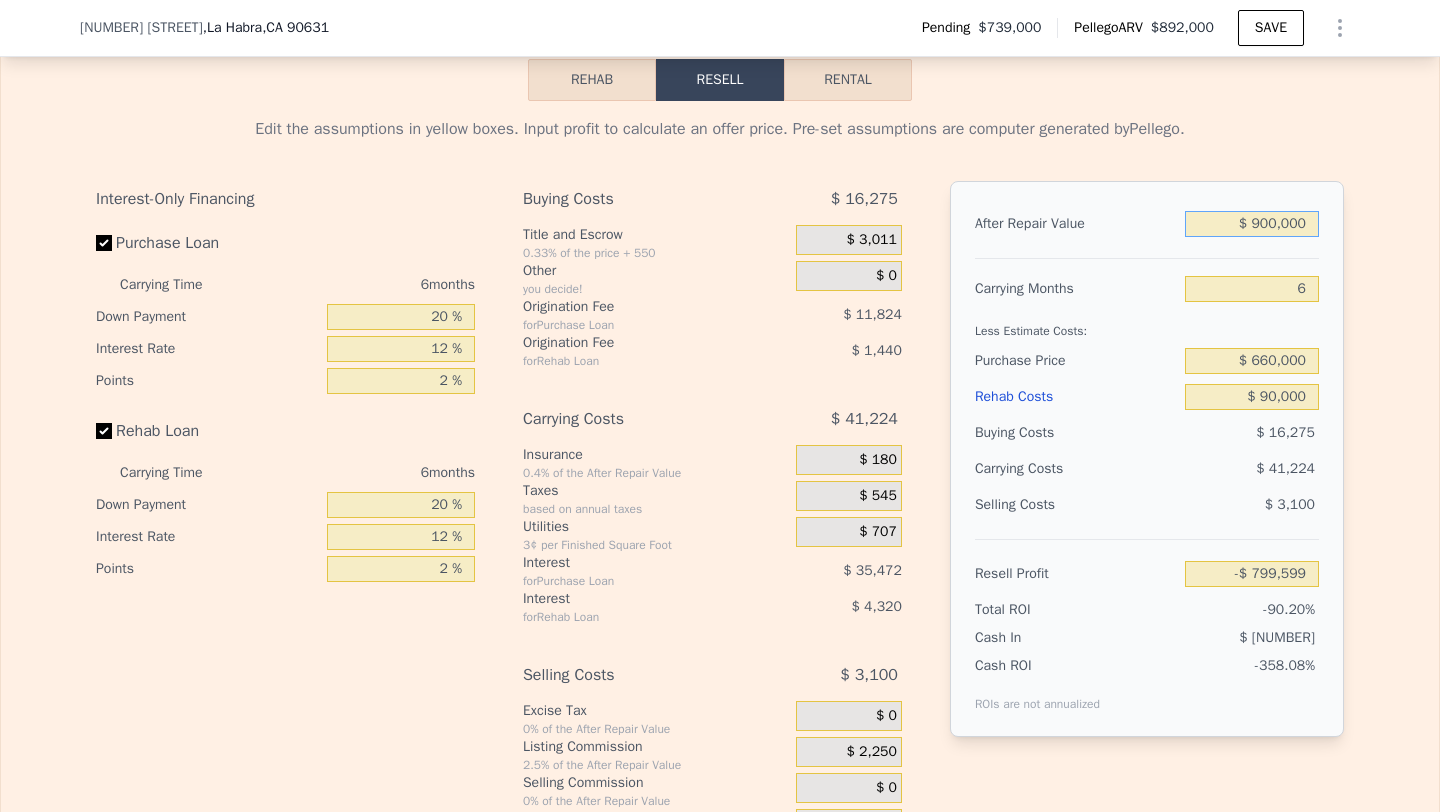 type on "-$ 14,166" 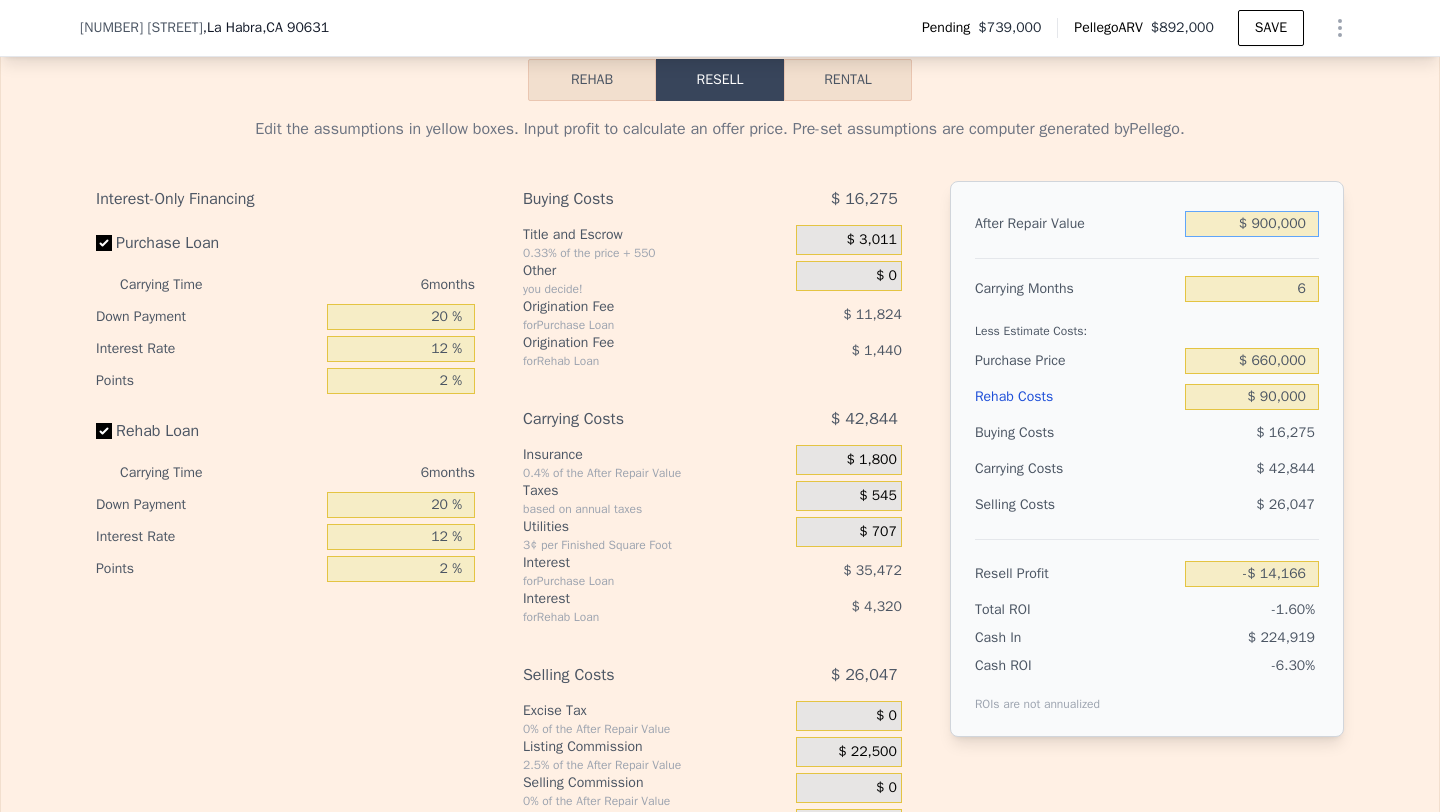 type on "$ 900,000" 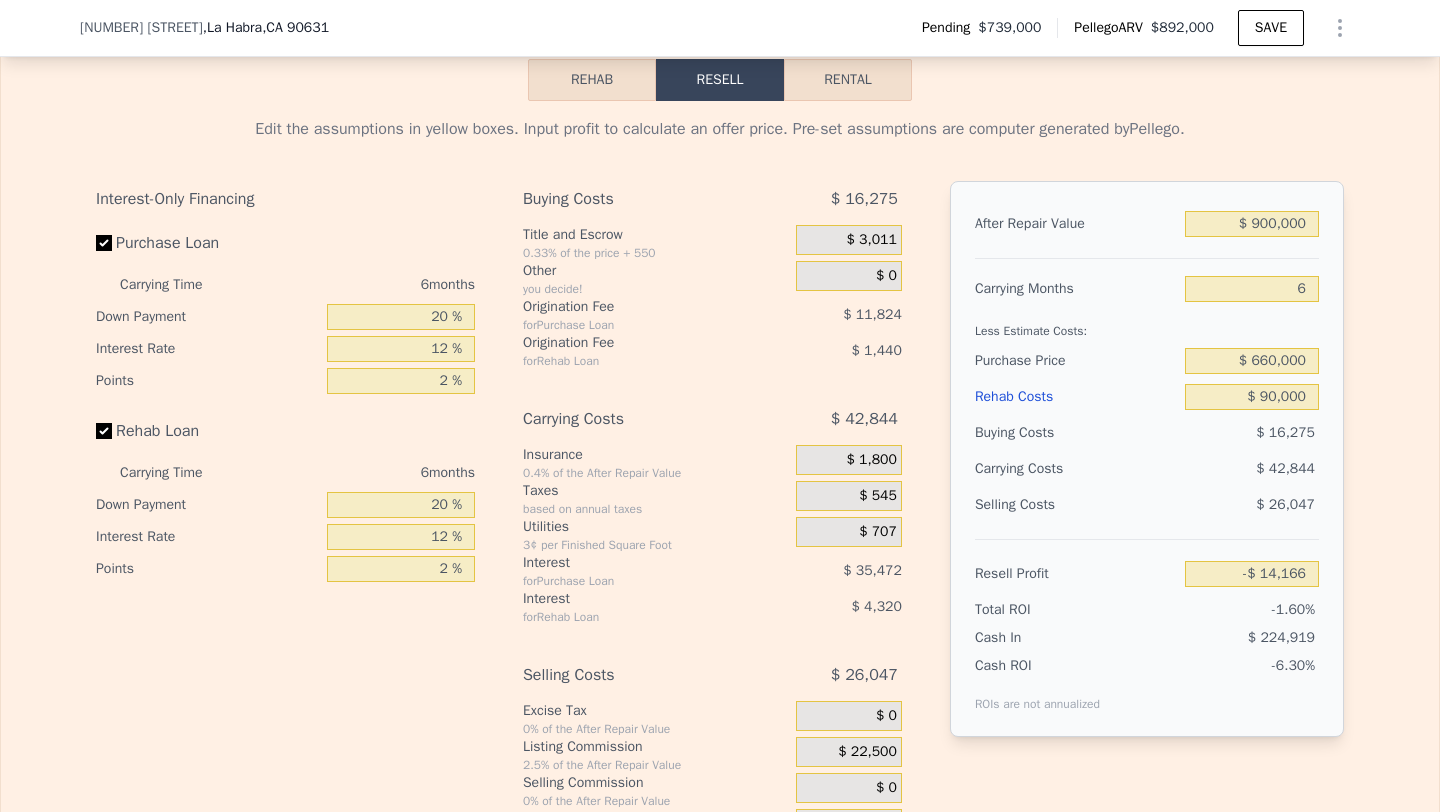 click on "Resell Profit -$ 14,166" at bounding box center (1147, 565) 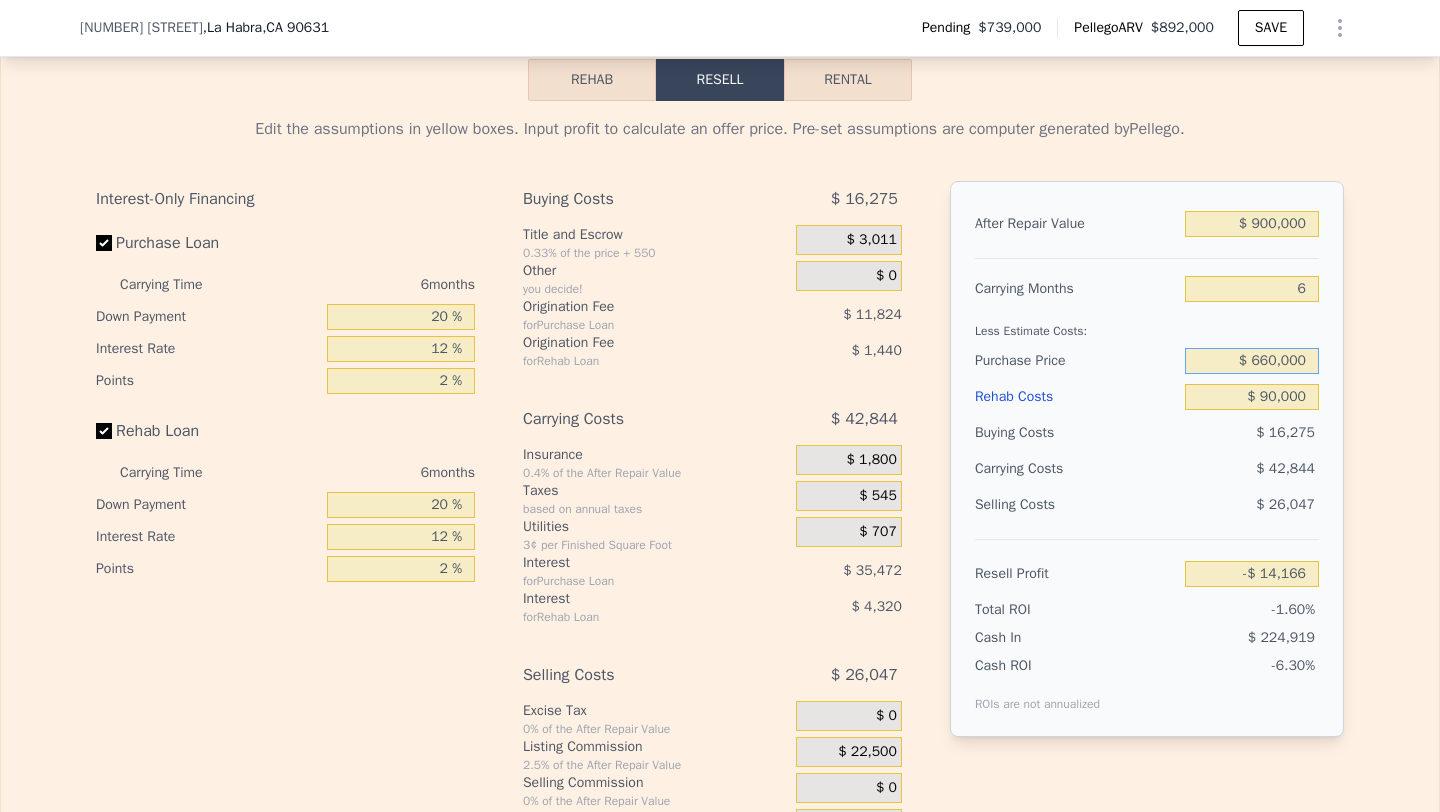 click on "$ 660,000" at bounding box center [1252, 361] 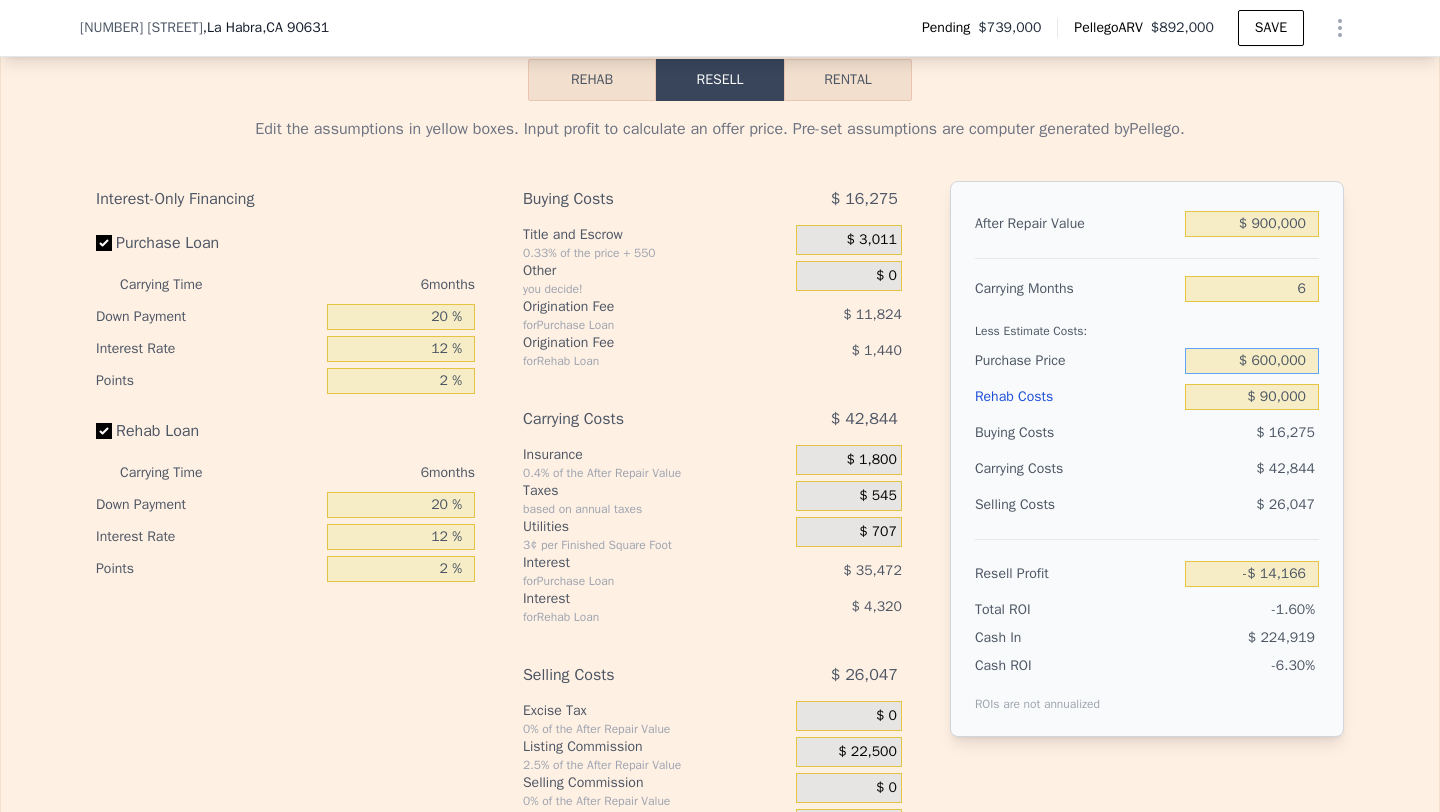 type on "$ 600,000" 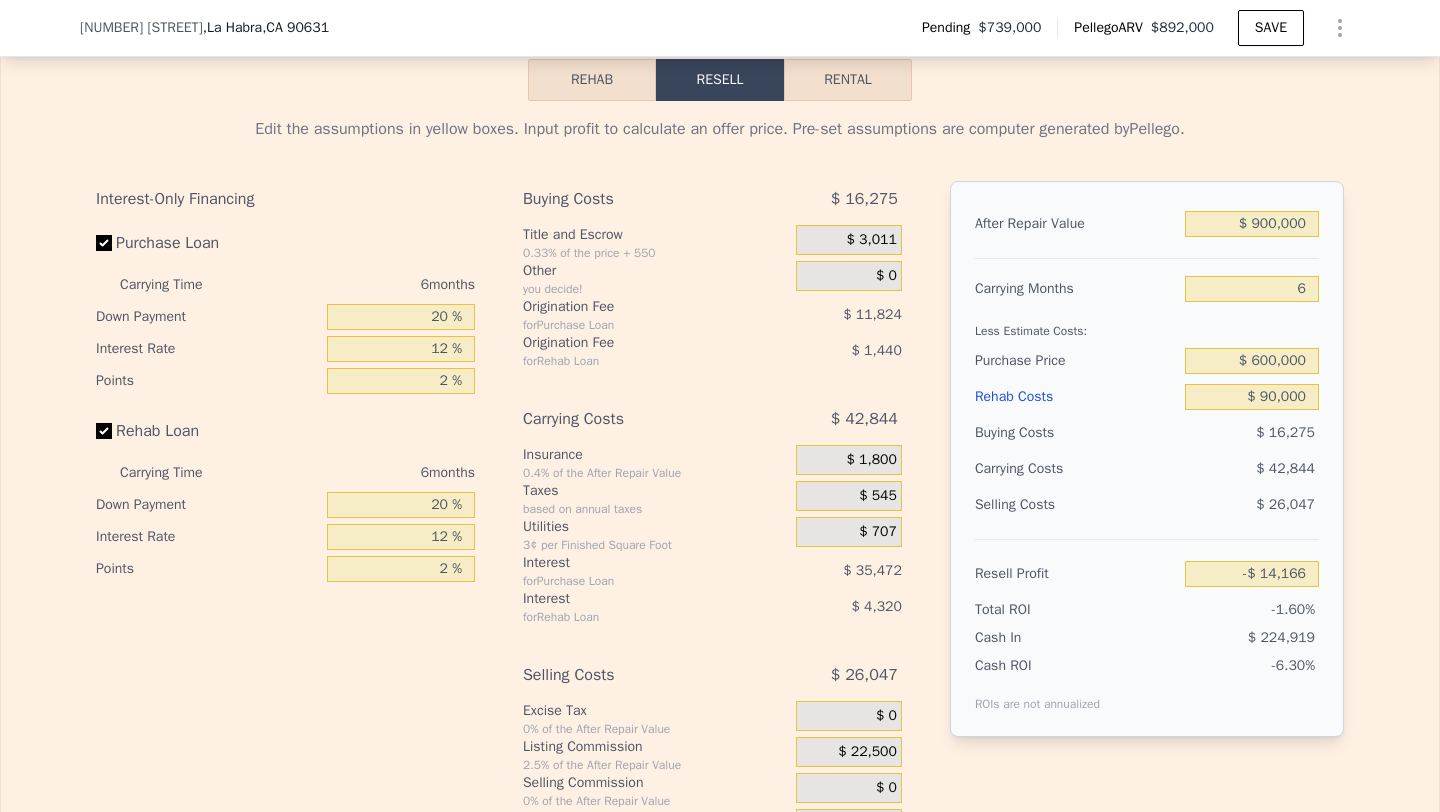 click on "$ 42,844" at bounding box center [1213, 469] 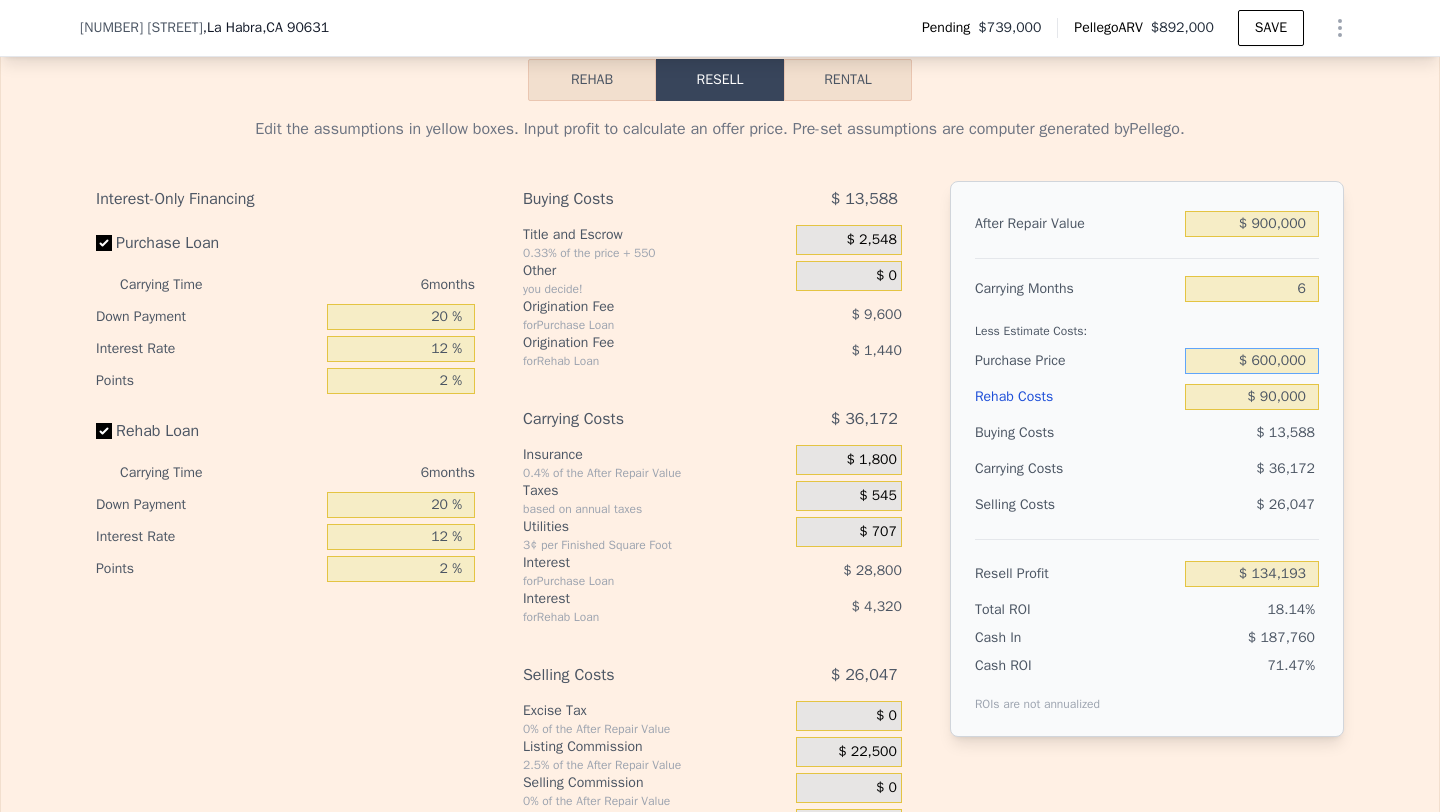 click on "$ 600,000" at bounding box center (1252, 361) 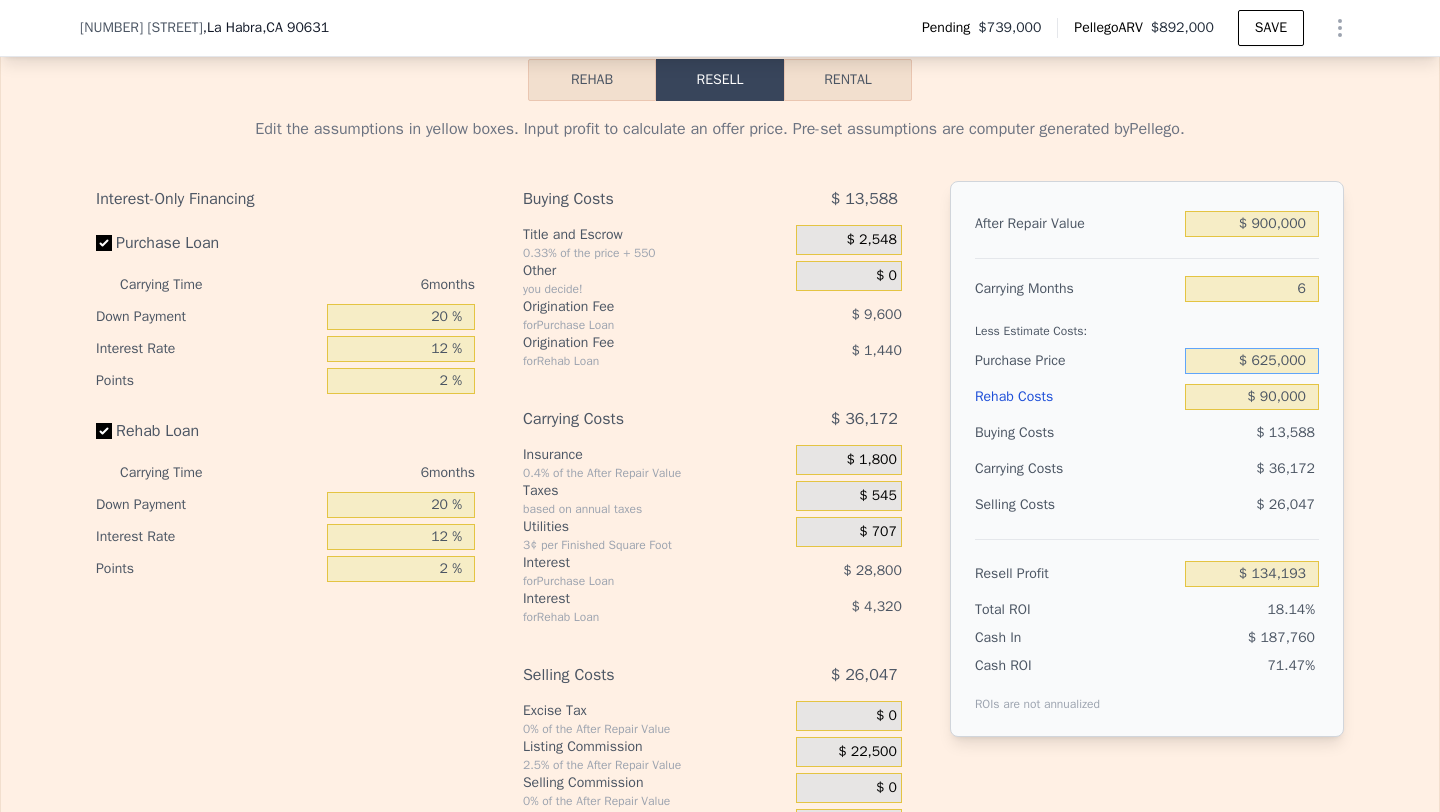 type on "$ 625,000" 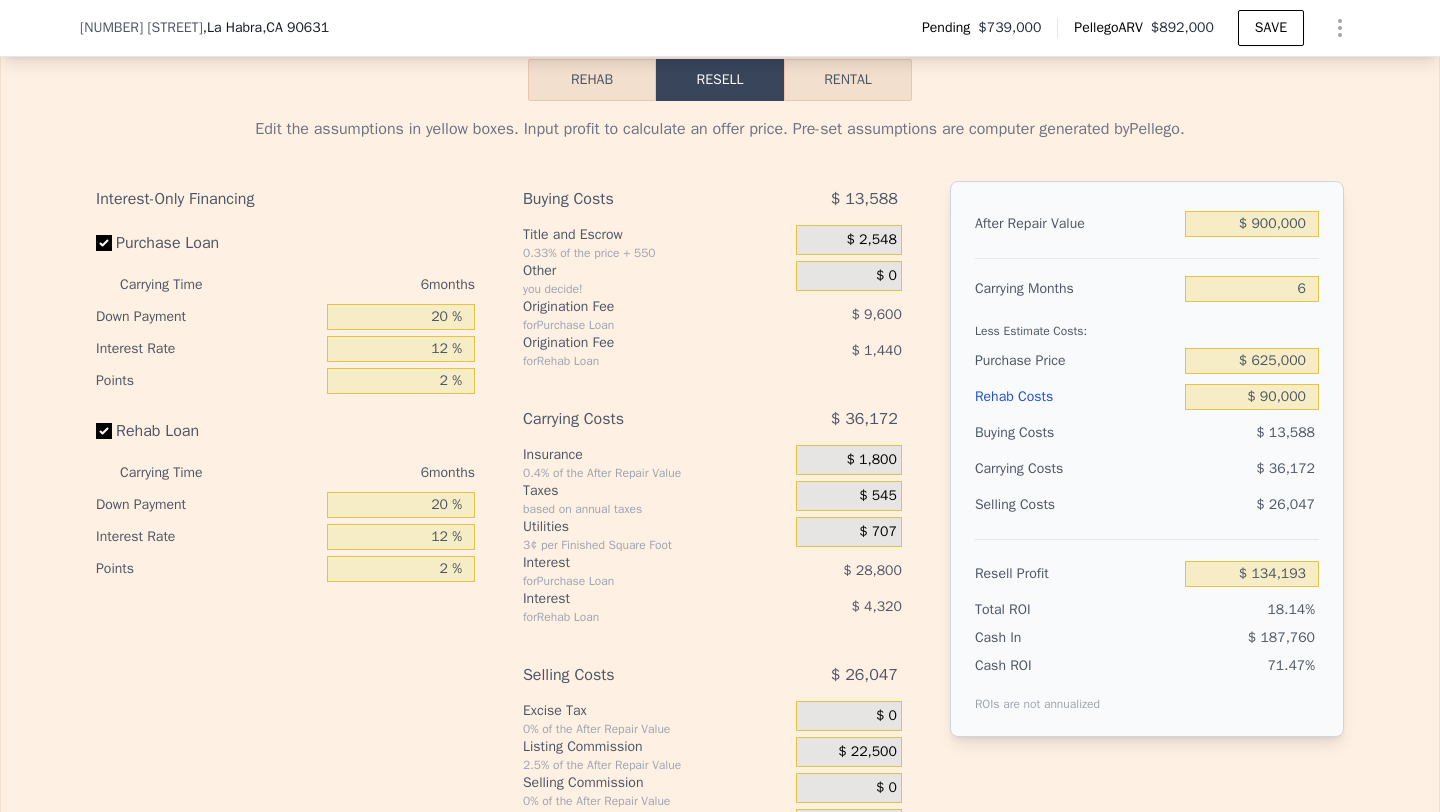 click on "$ 36,172" at bounding box center [1213, 469] 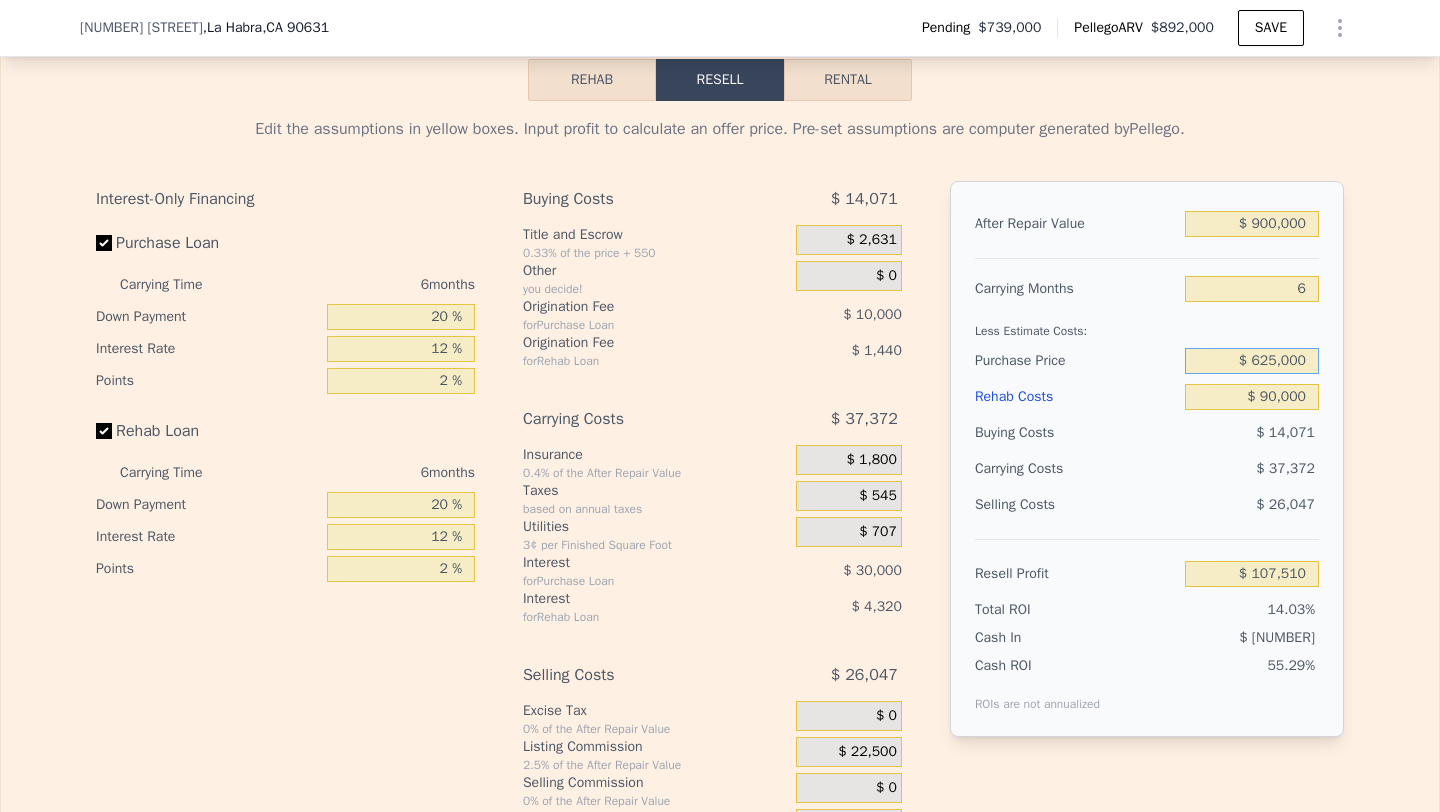 click on "$ 625,000" at bounding box center (1252, 361) 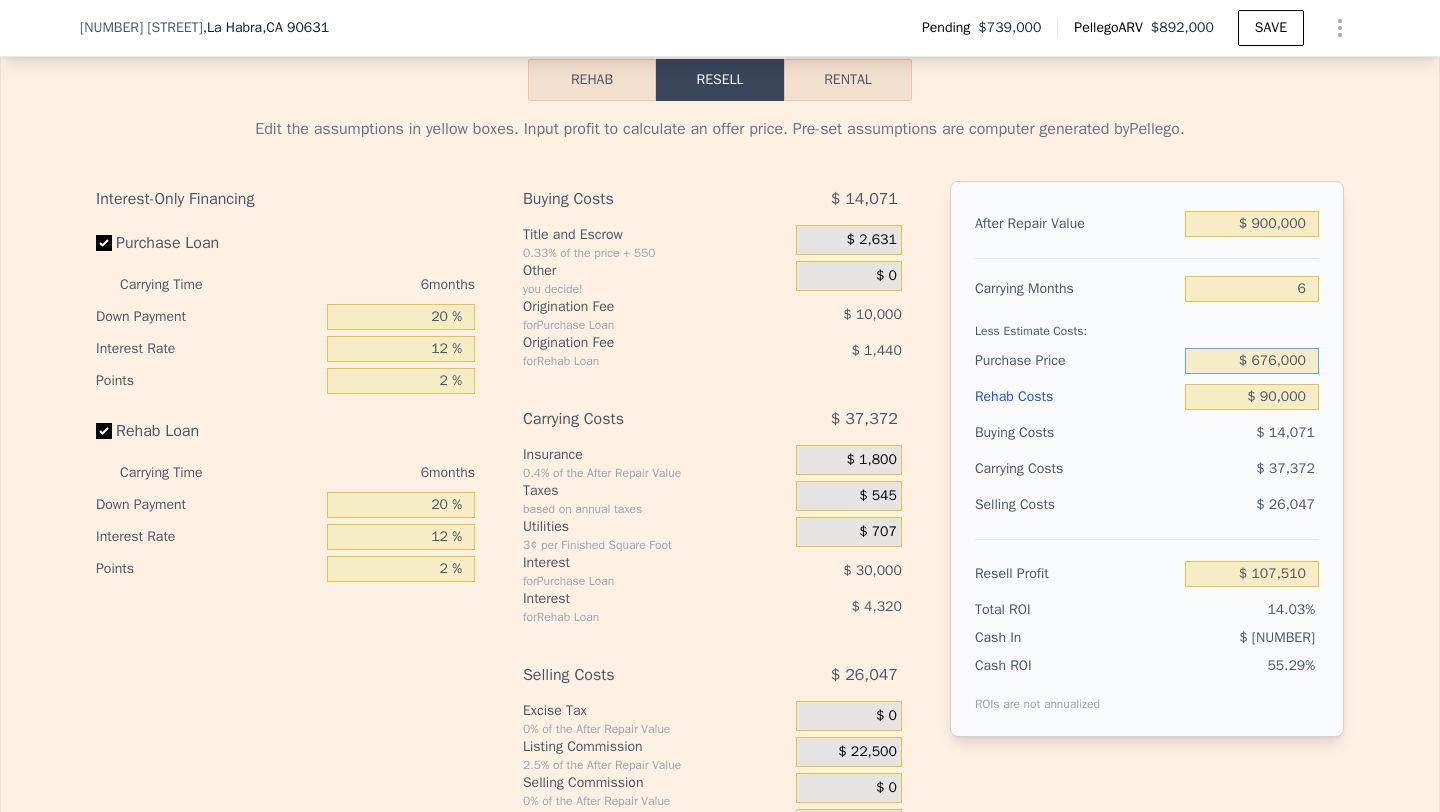 type on "$ 676,000" 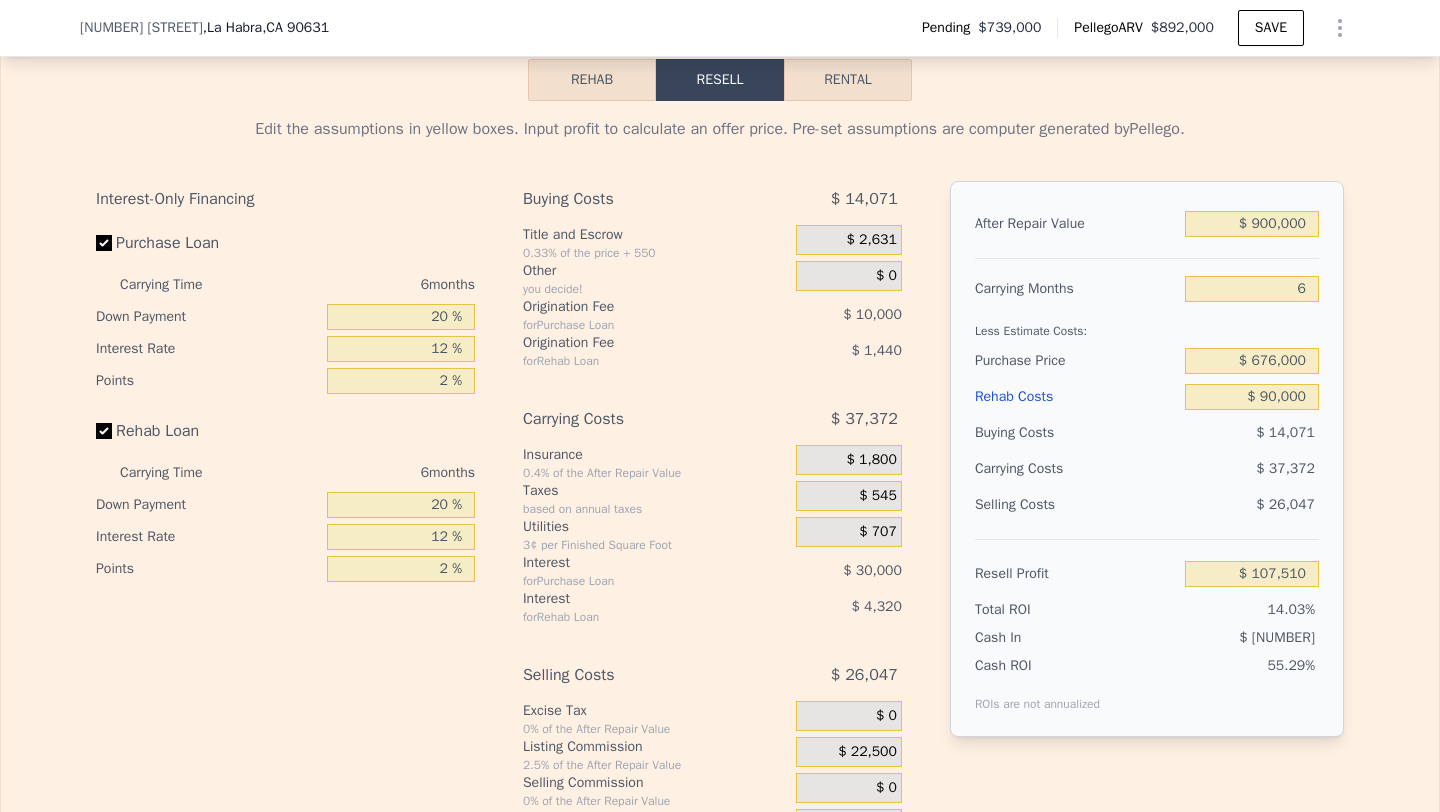 click on "Selling Costs $ 26,047" at bounding box center (1147, 513) 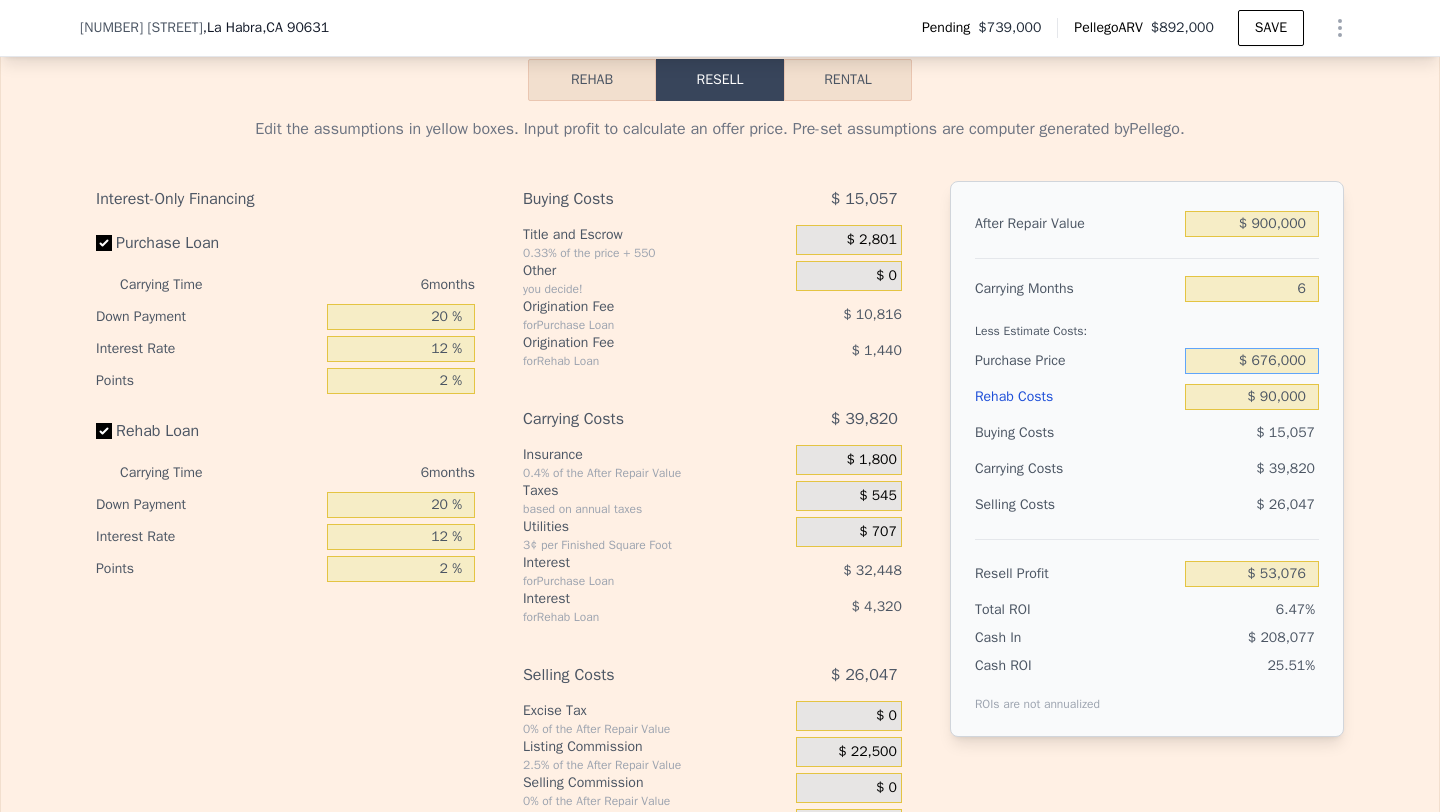 click on "$ 676,000" at bounding box center (1252, 361) 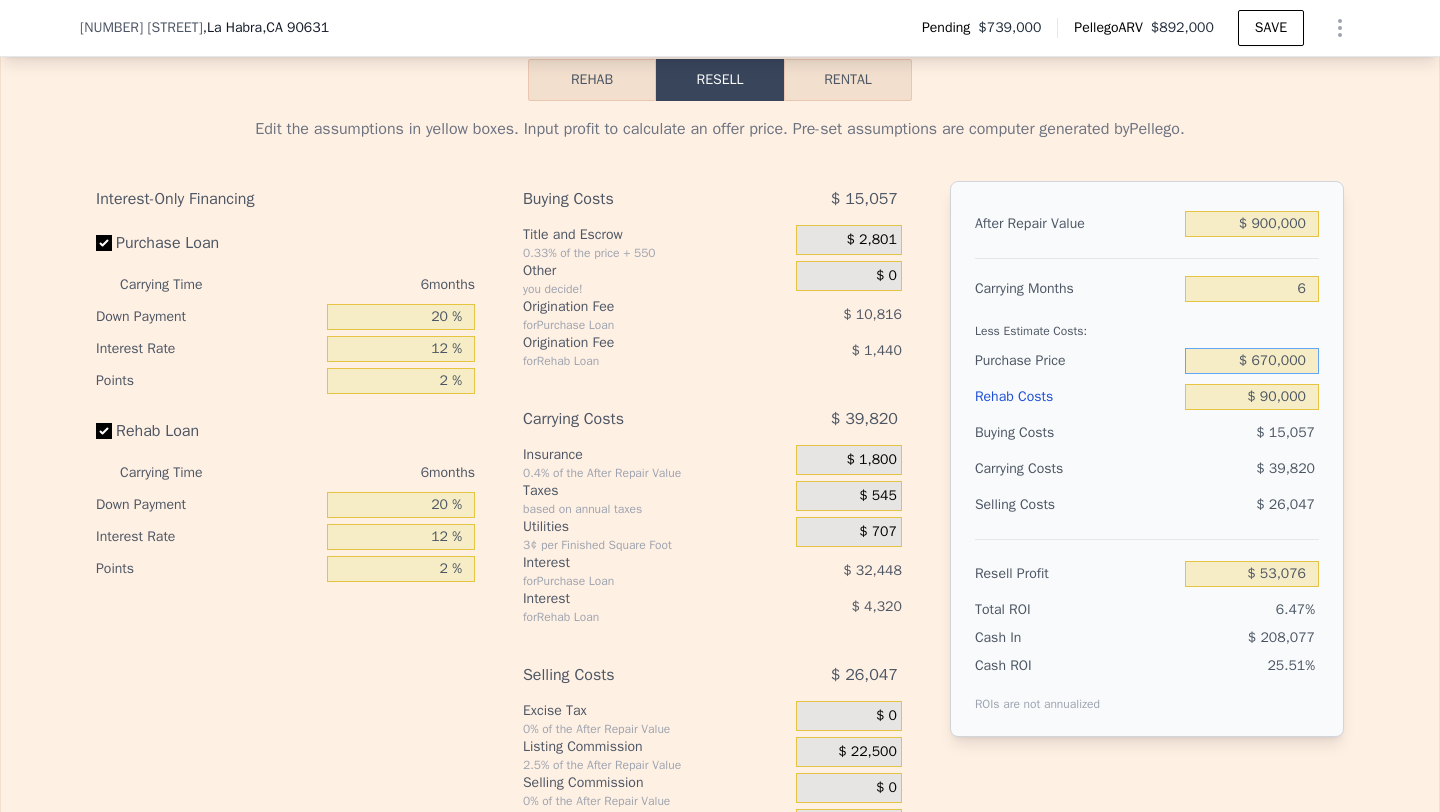 type on "$ 670,000" 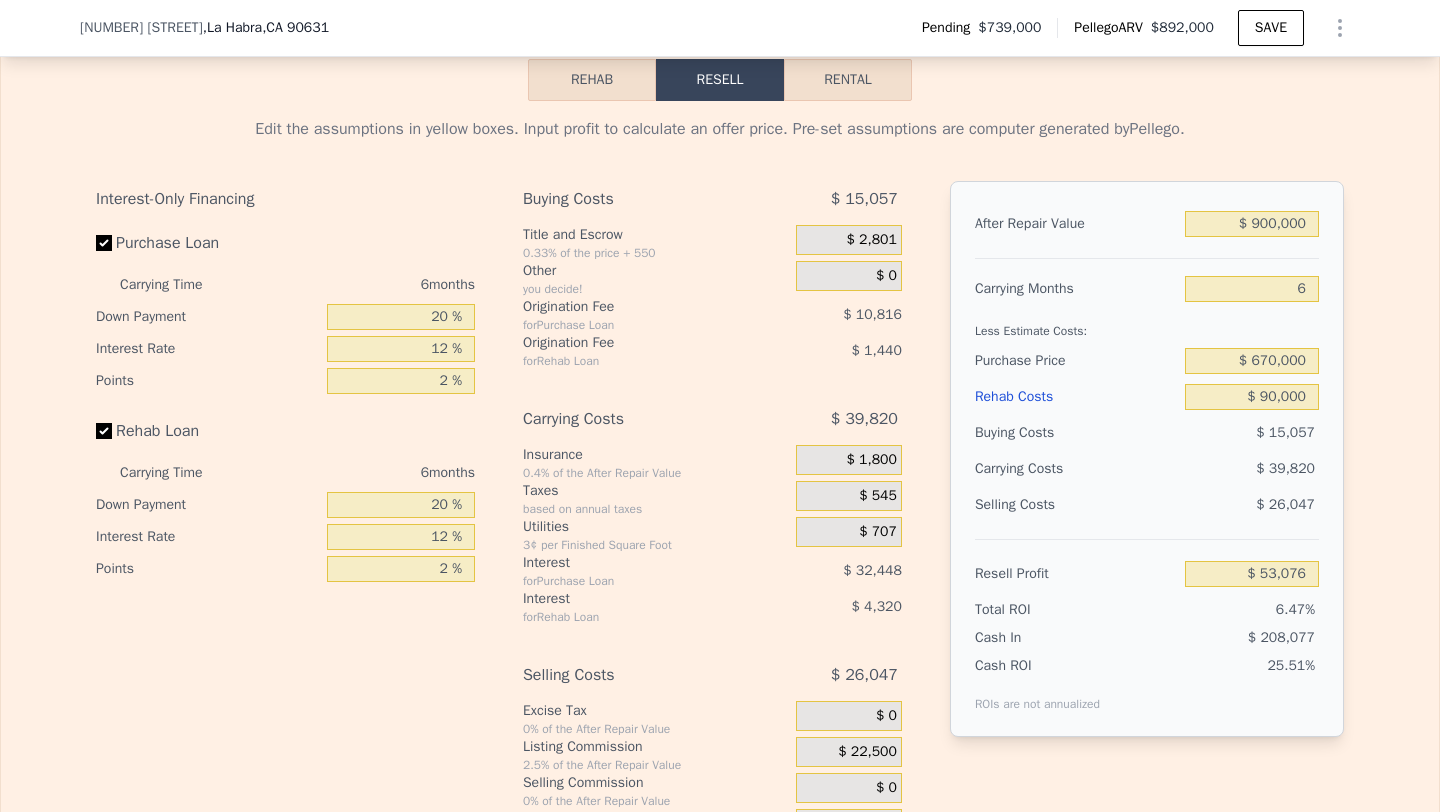 click on "$ 26,047" at bounding box center [1252, 505] 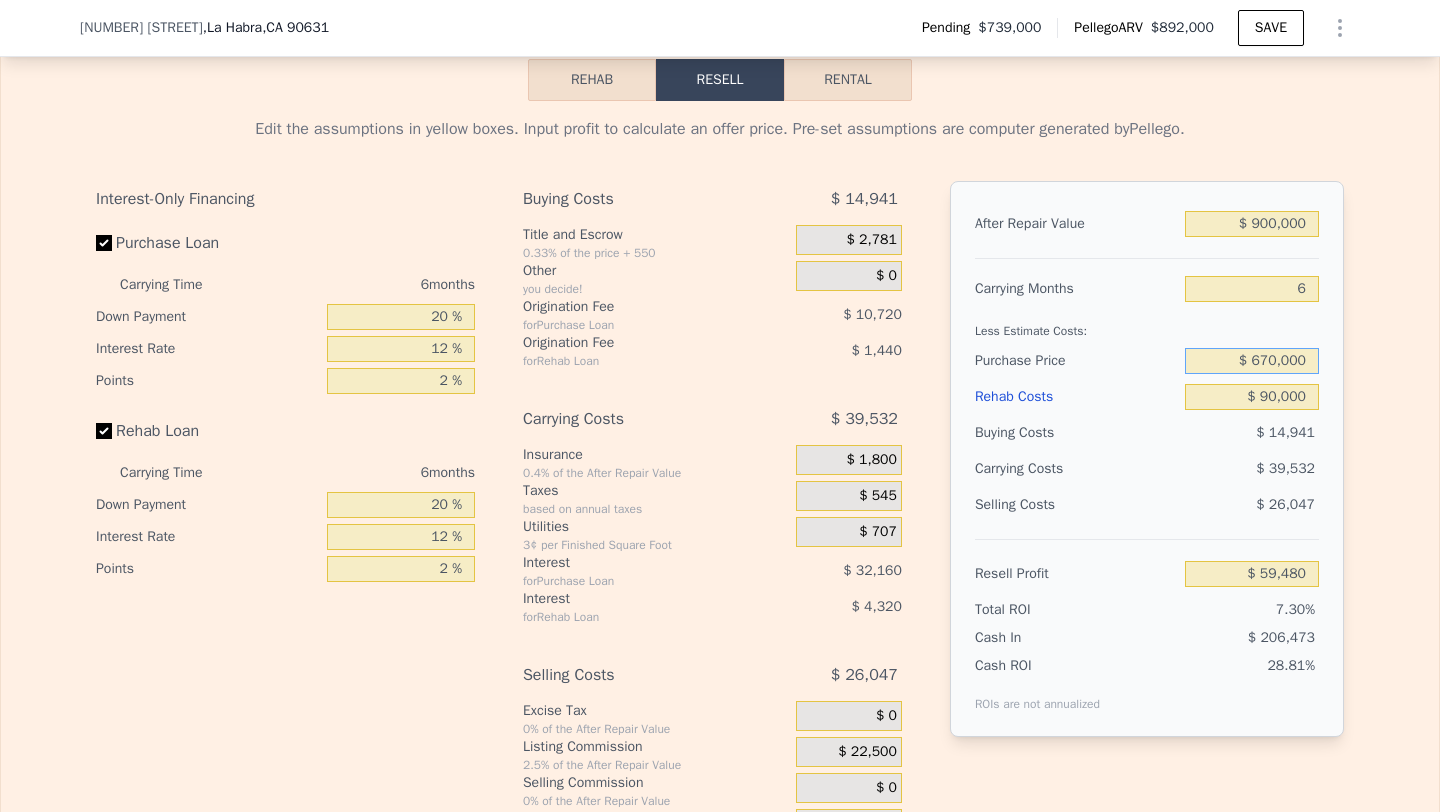 click on "$ 670,000" at bounding box center [1252, 361] 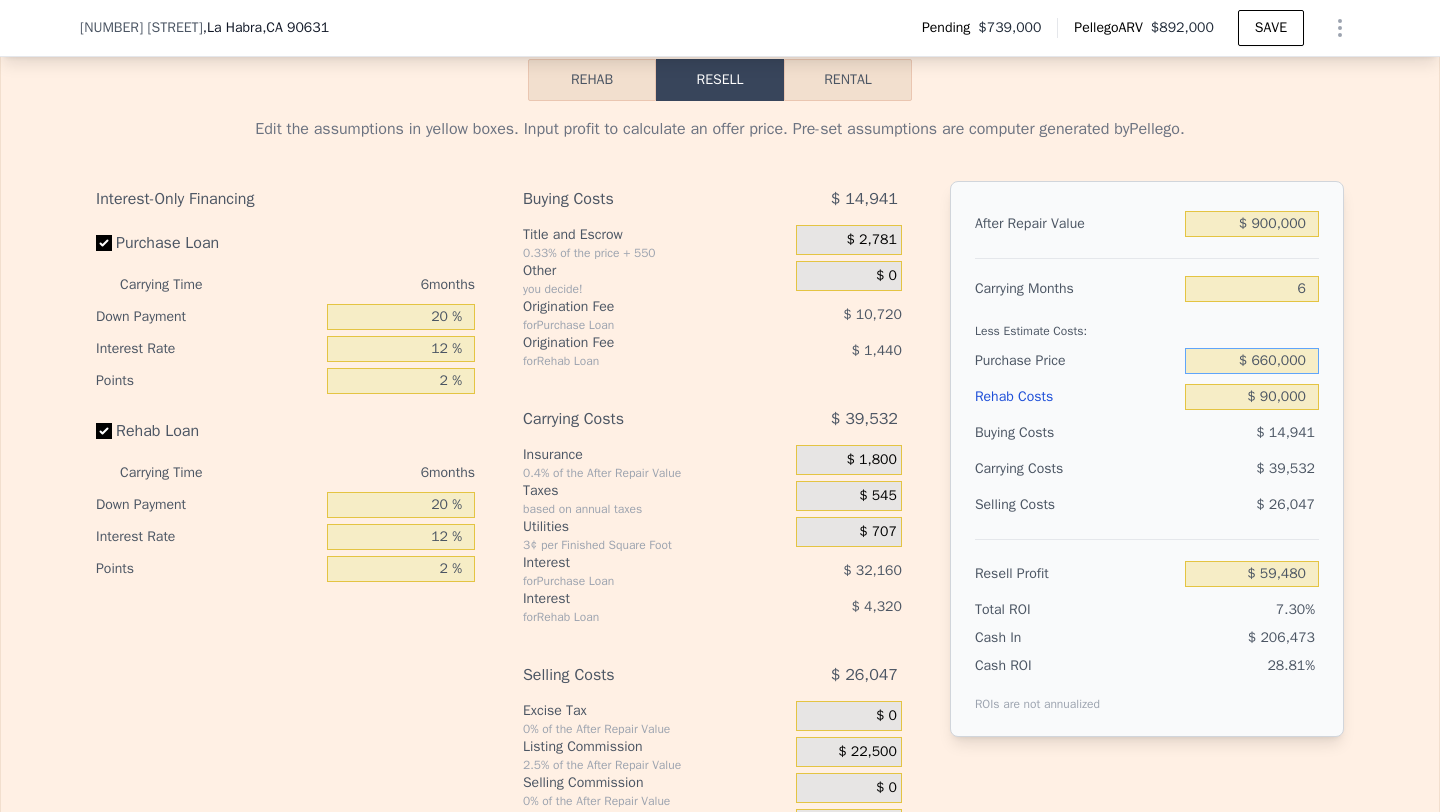 type on "$ 660,000" 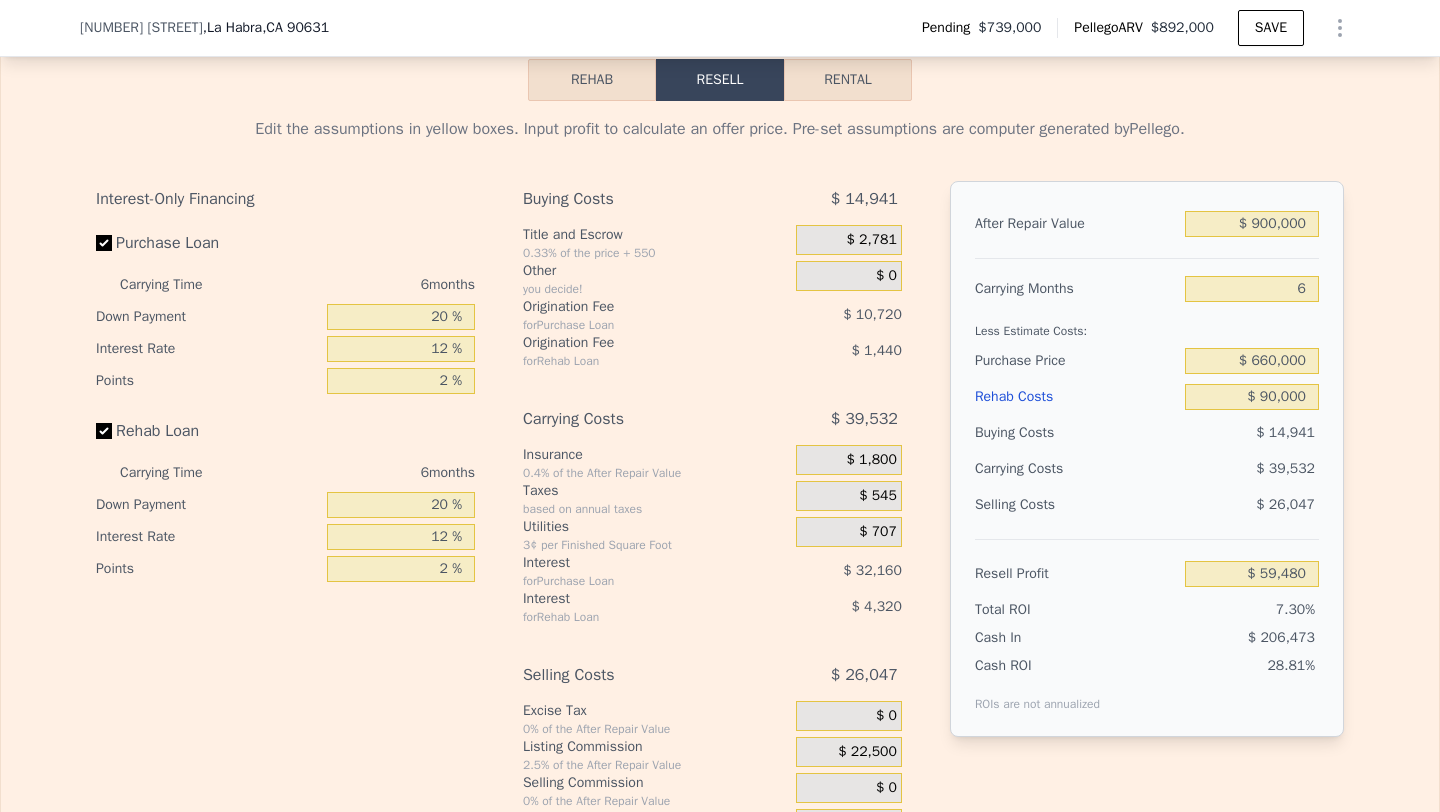 click on "$ 39,532" at bounding box center (1213, 469) 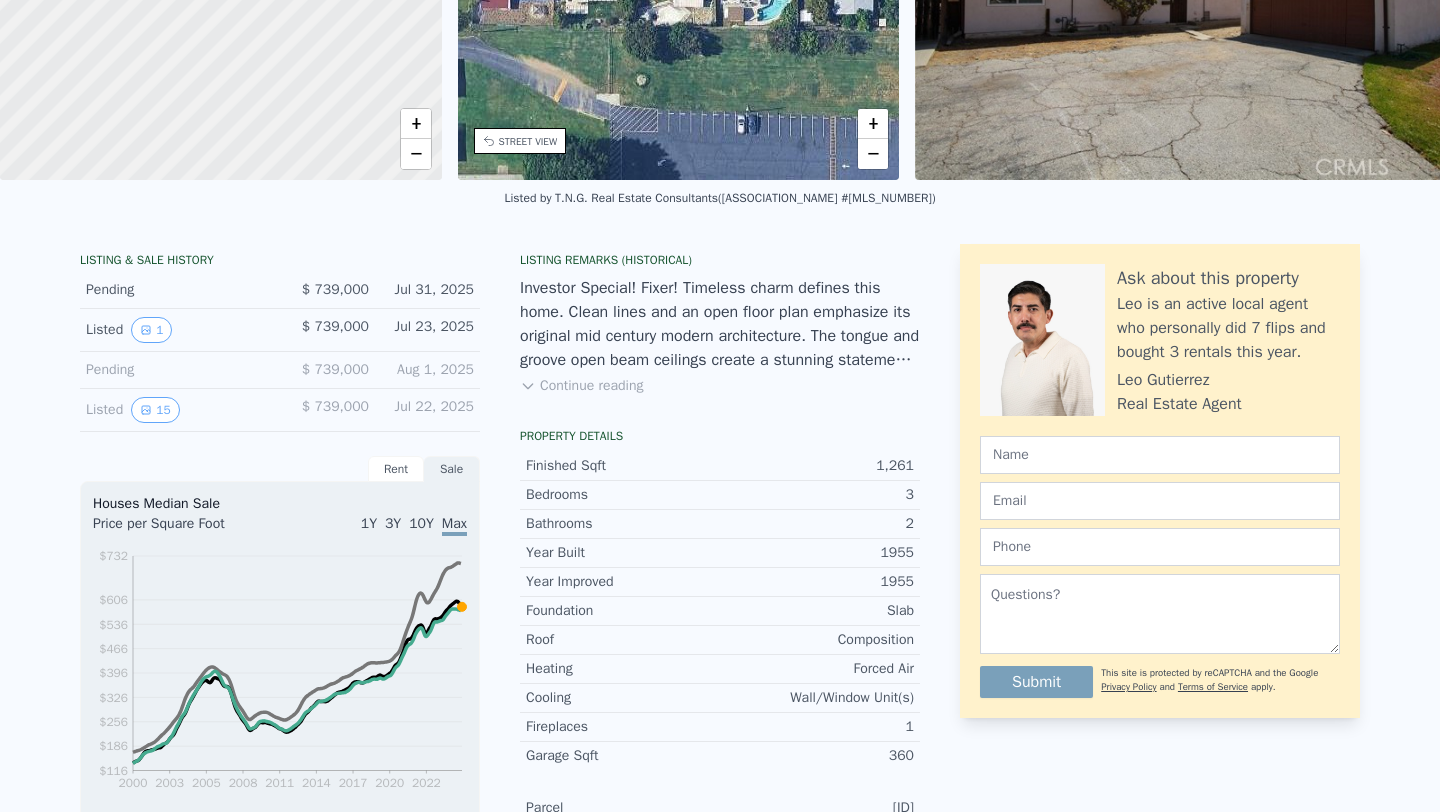 scroll, scrollTop: 0, scrollLeft: 0, axis: both 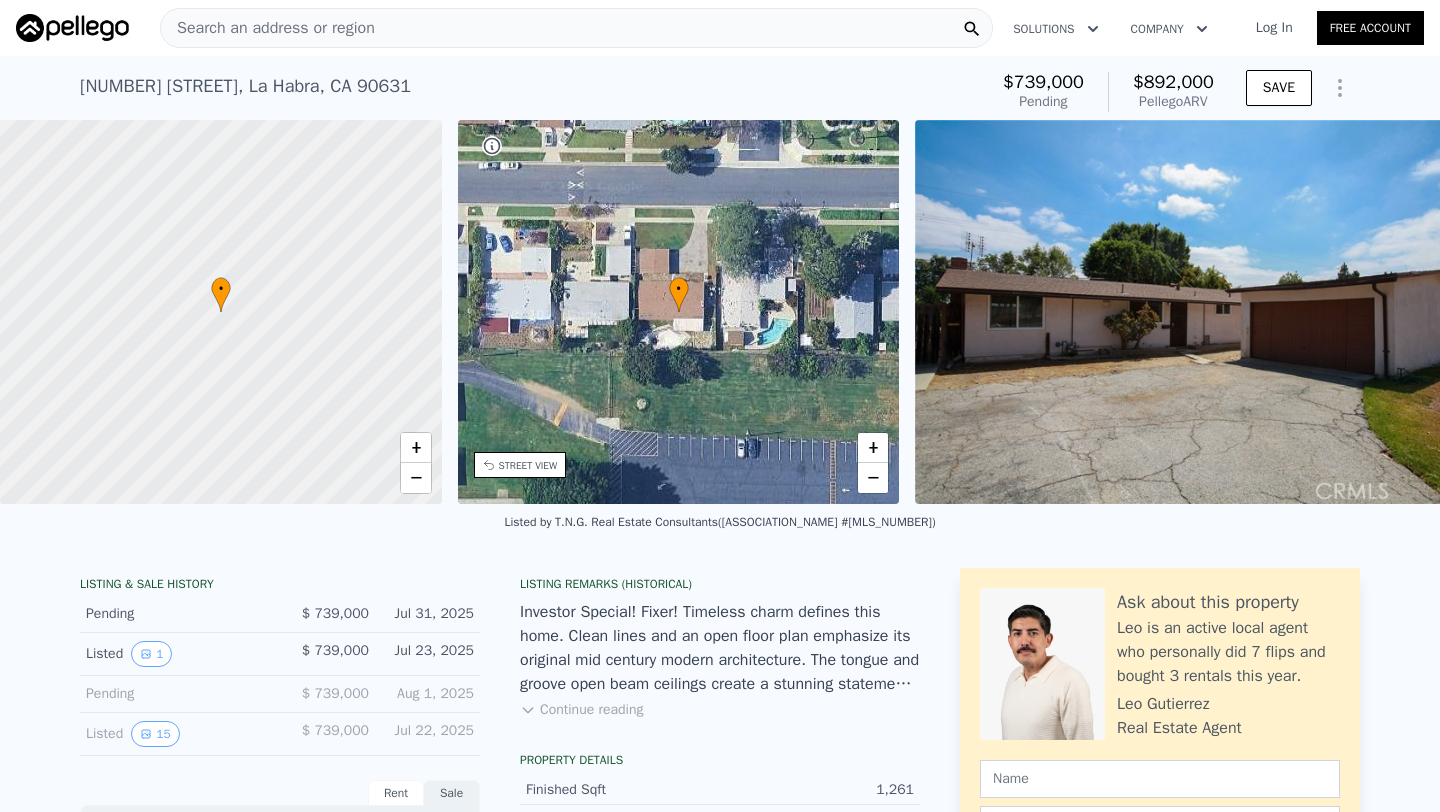 click on "Search an address or region" at bounding box center (268, 28) 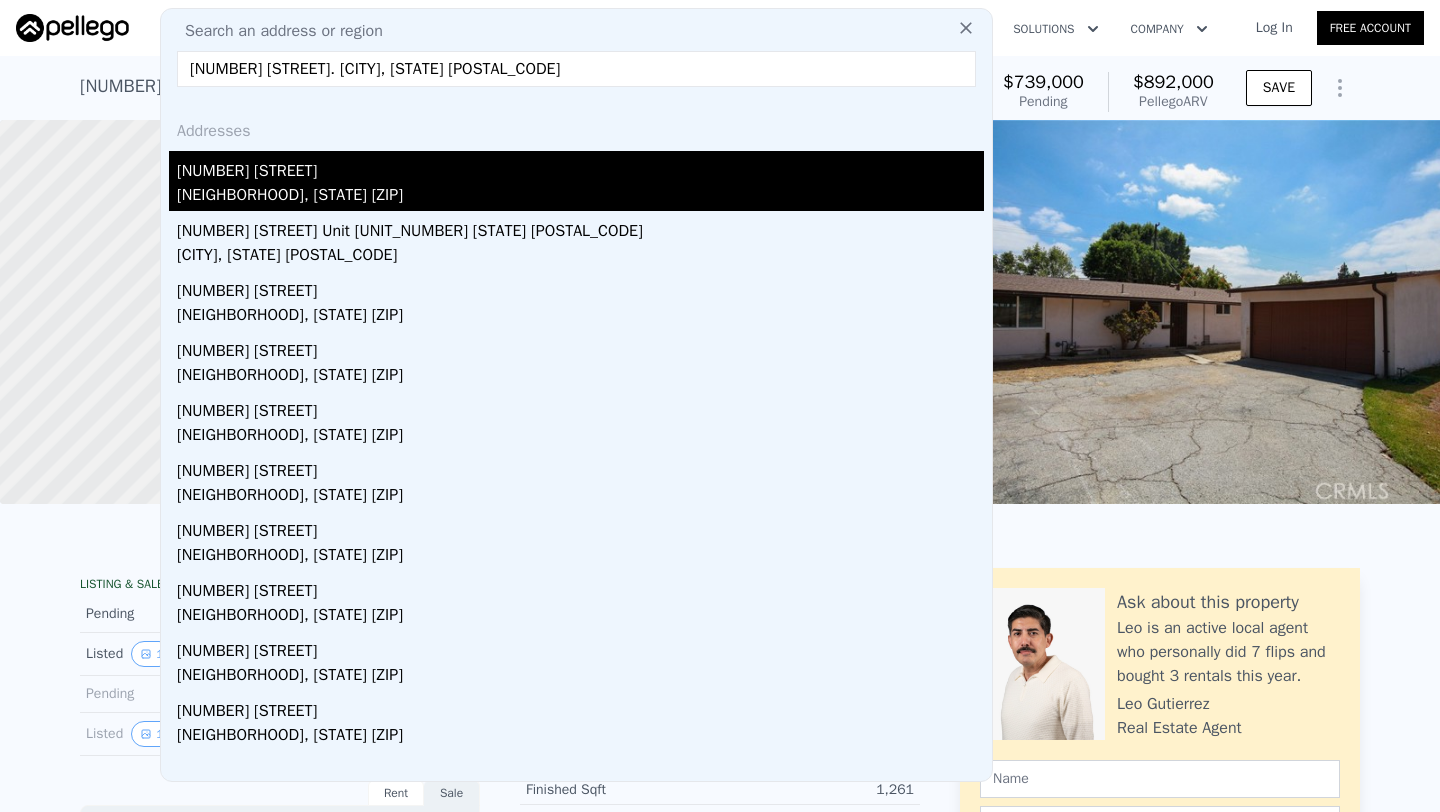 type on "[NUMBER] [STREET]. [CITY], [STATE] [POSTAL_CODE]" 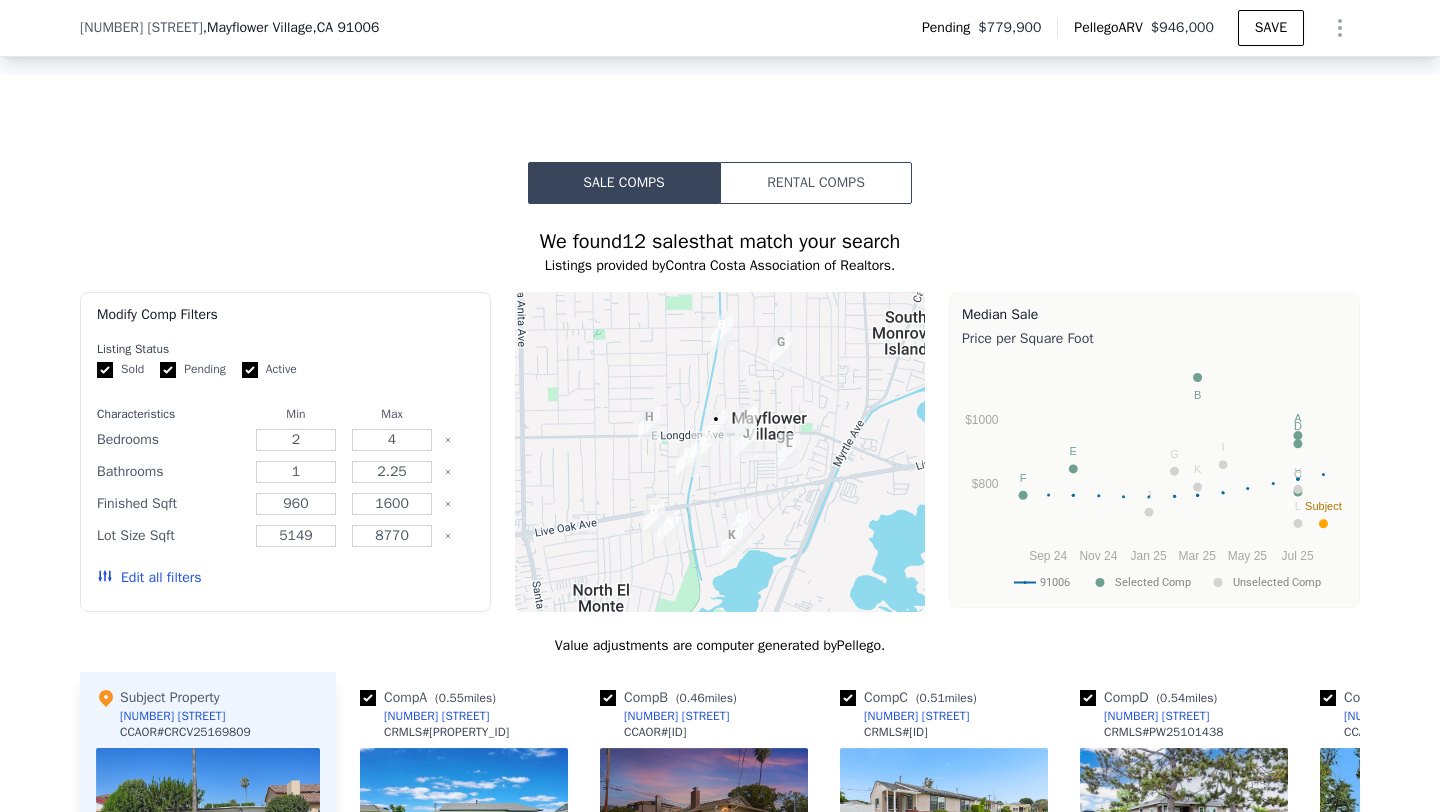 scroll, scrollTop: 1499, scrollLeft: 0, axis: vertical 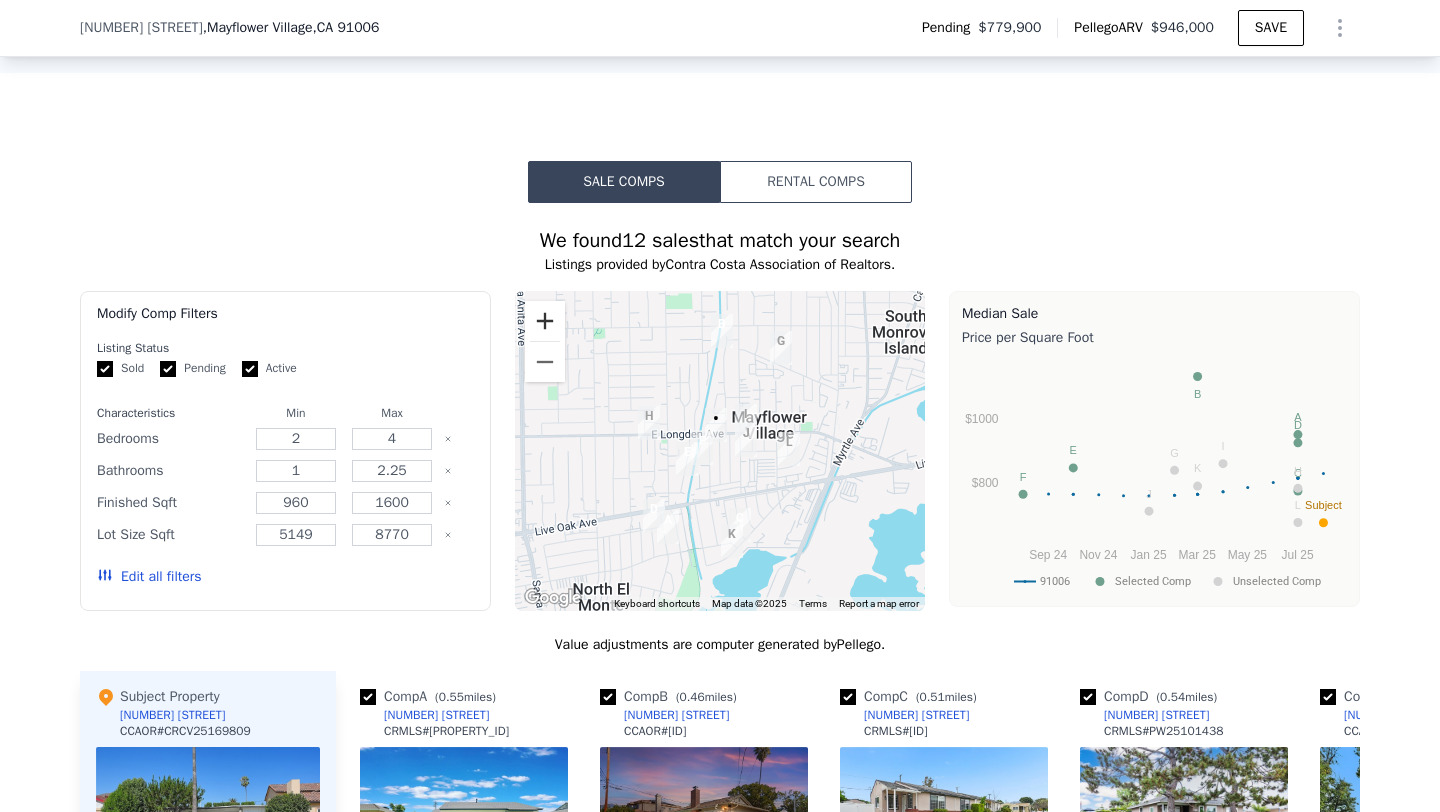 click at bounding box center (545, 321) 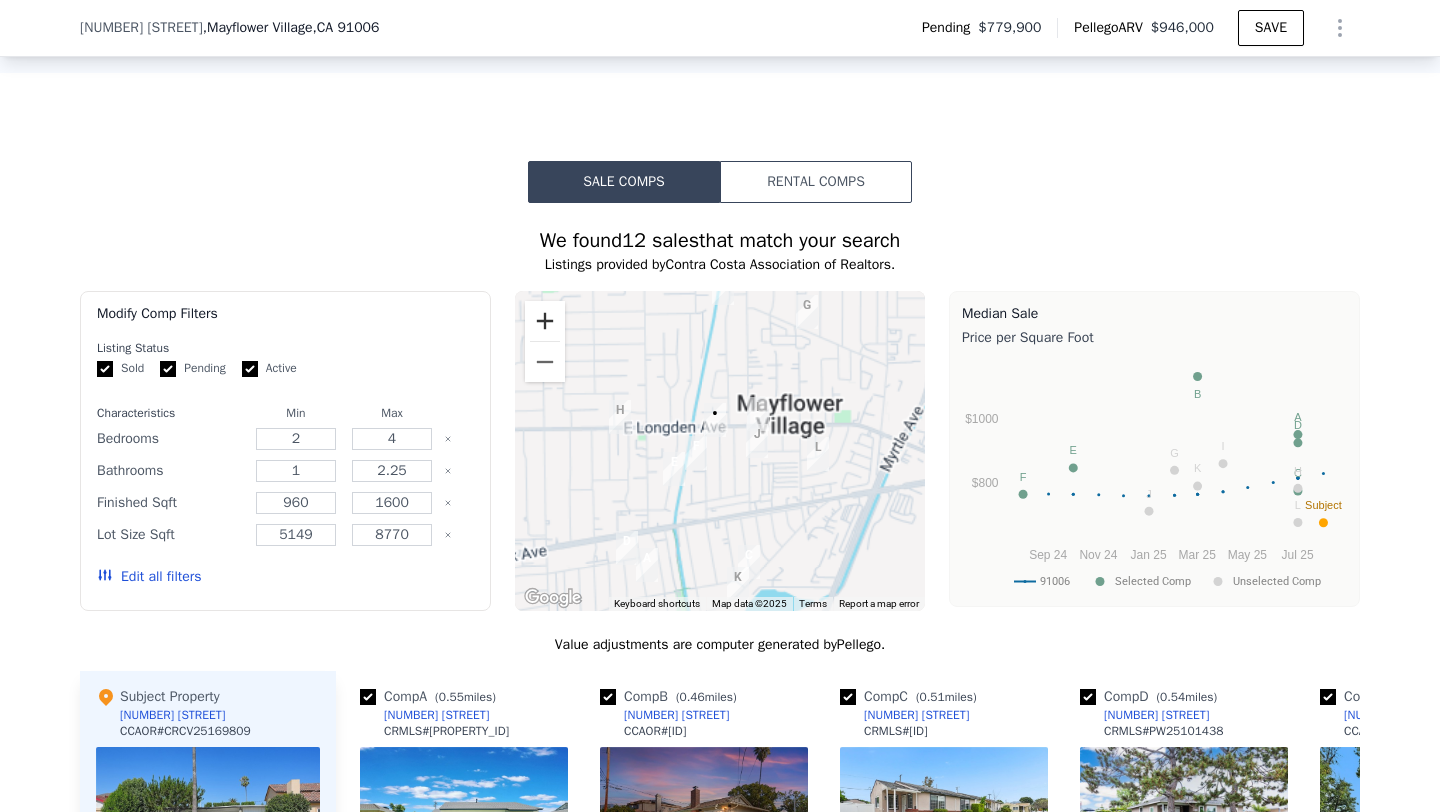 click at bounding box center [545, 321] 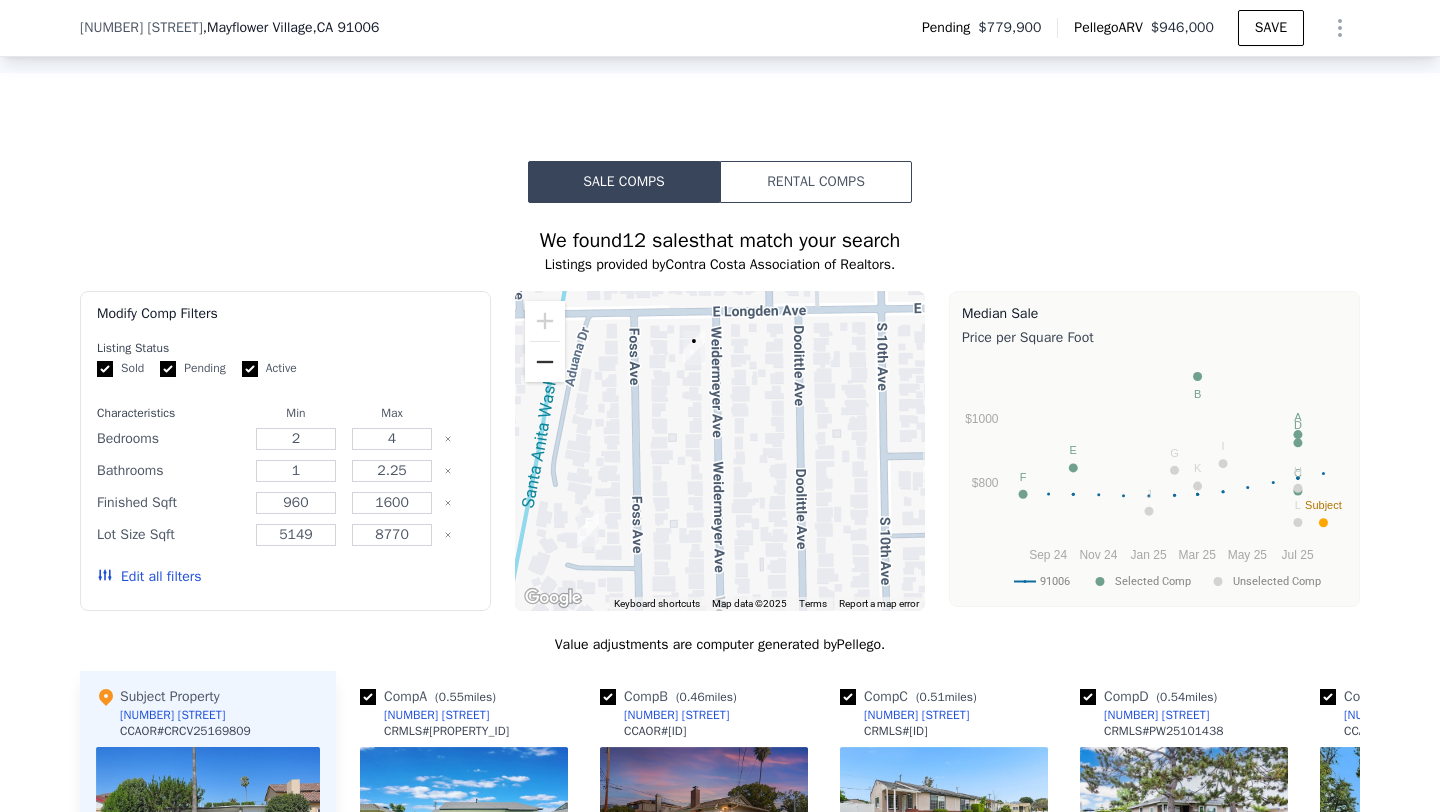 scroll, scrollTop: 1752, scrollLeft: 0, axis: vertical 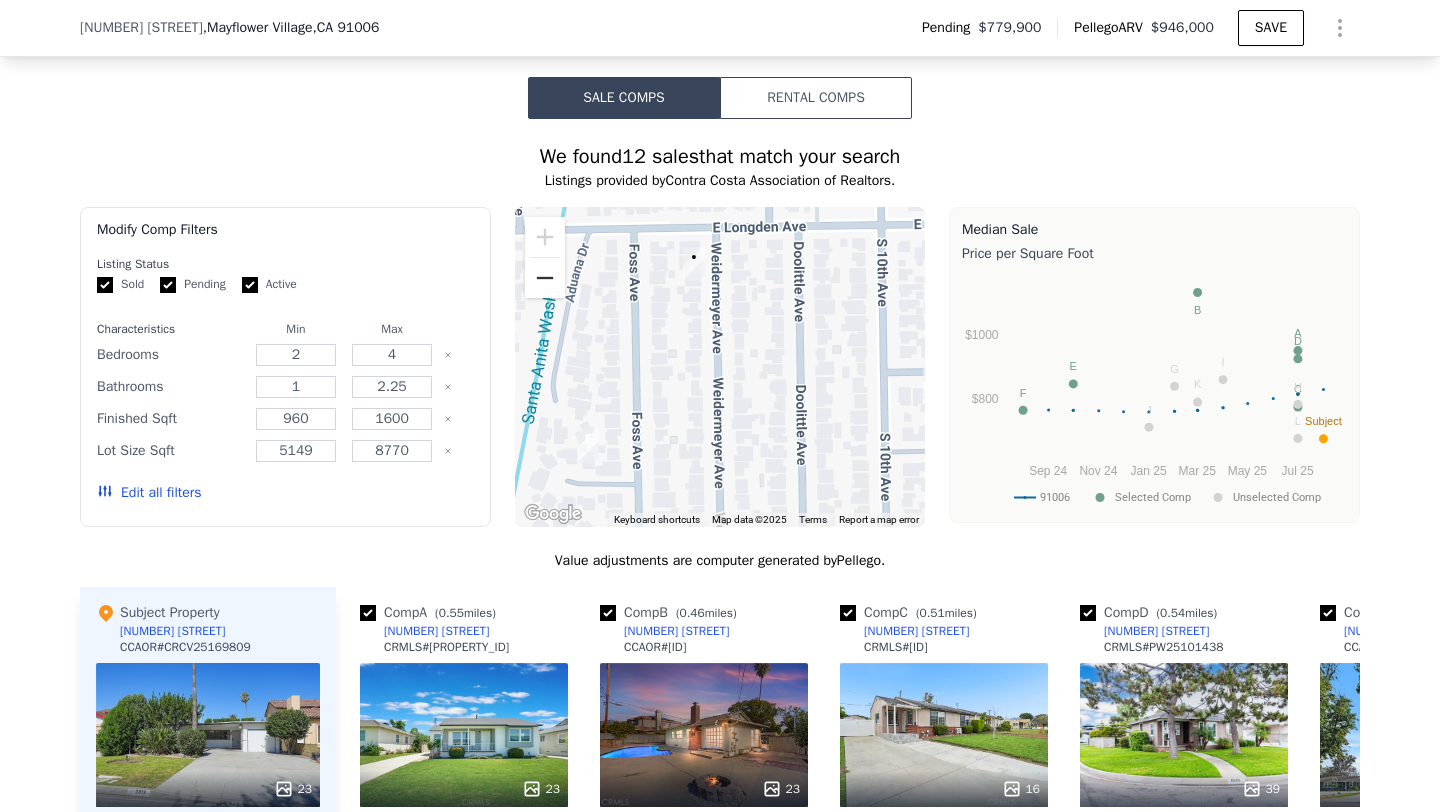 click at bounding box center (545, 278) 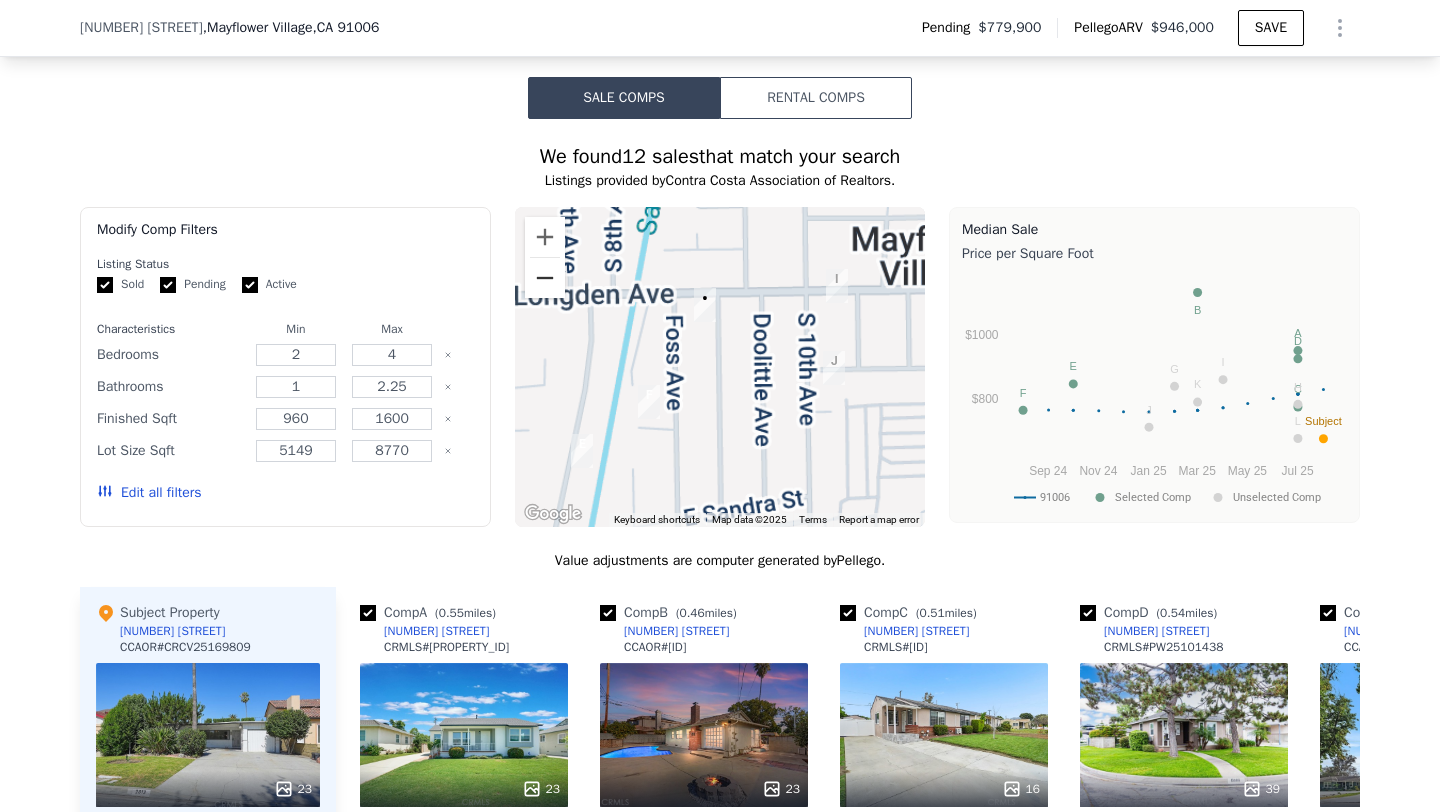click at bounding box center [545, 278] 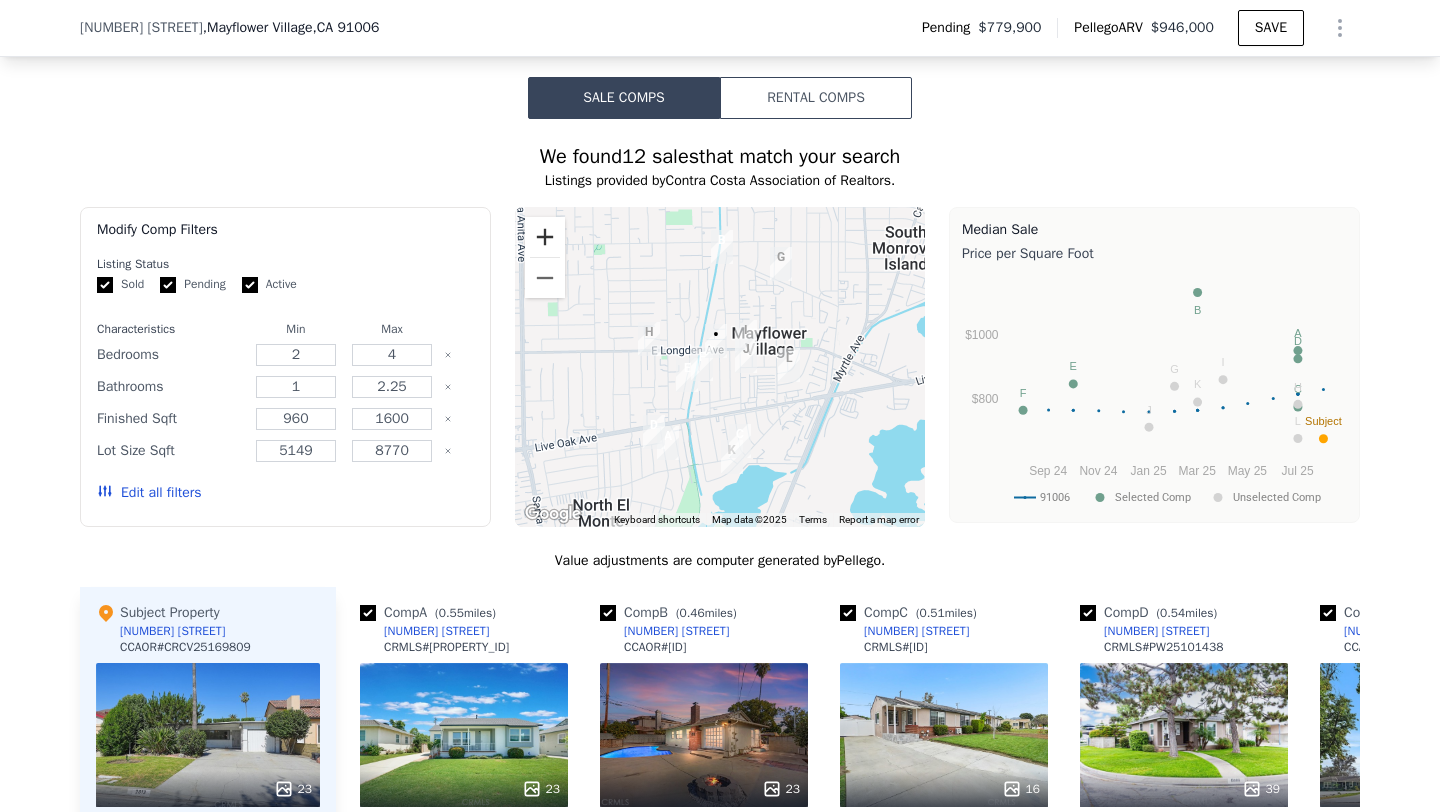 click at bounding box center [545, 237] 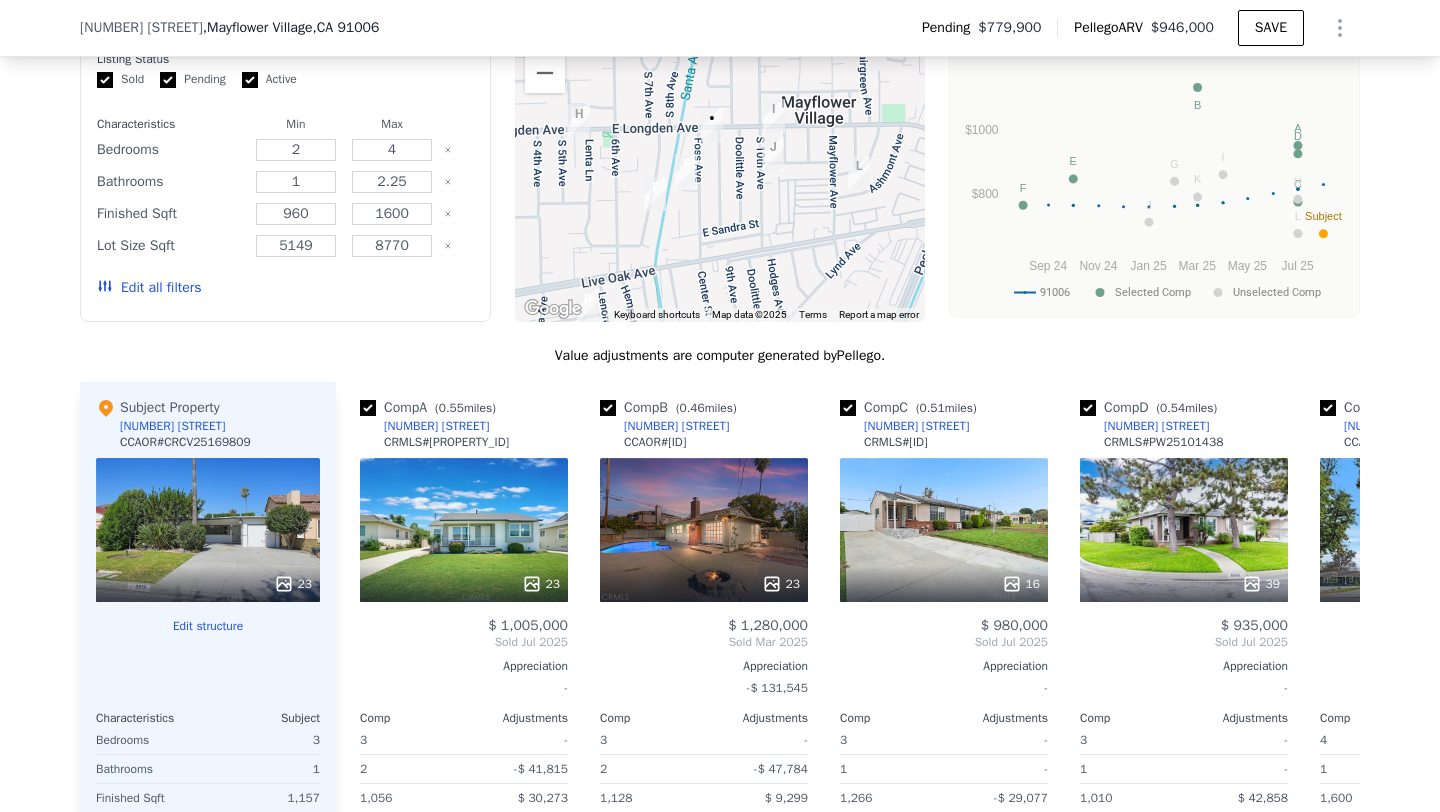 scroll, scrollTop: 1808, scrollLeft: 0, axis: vertical 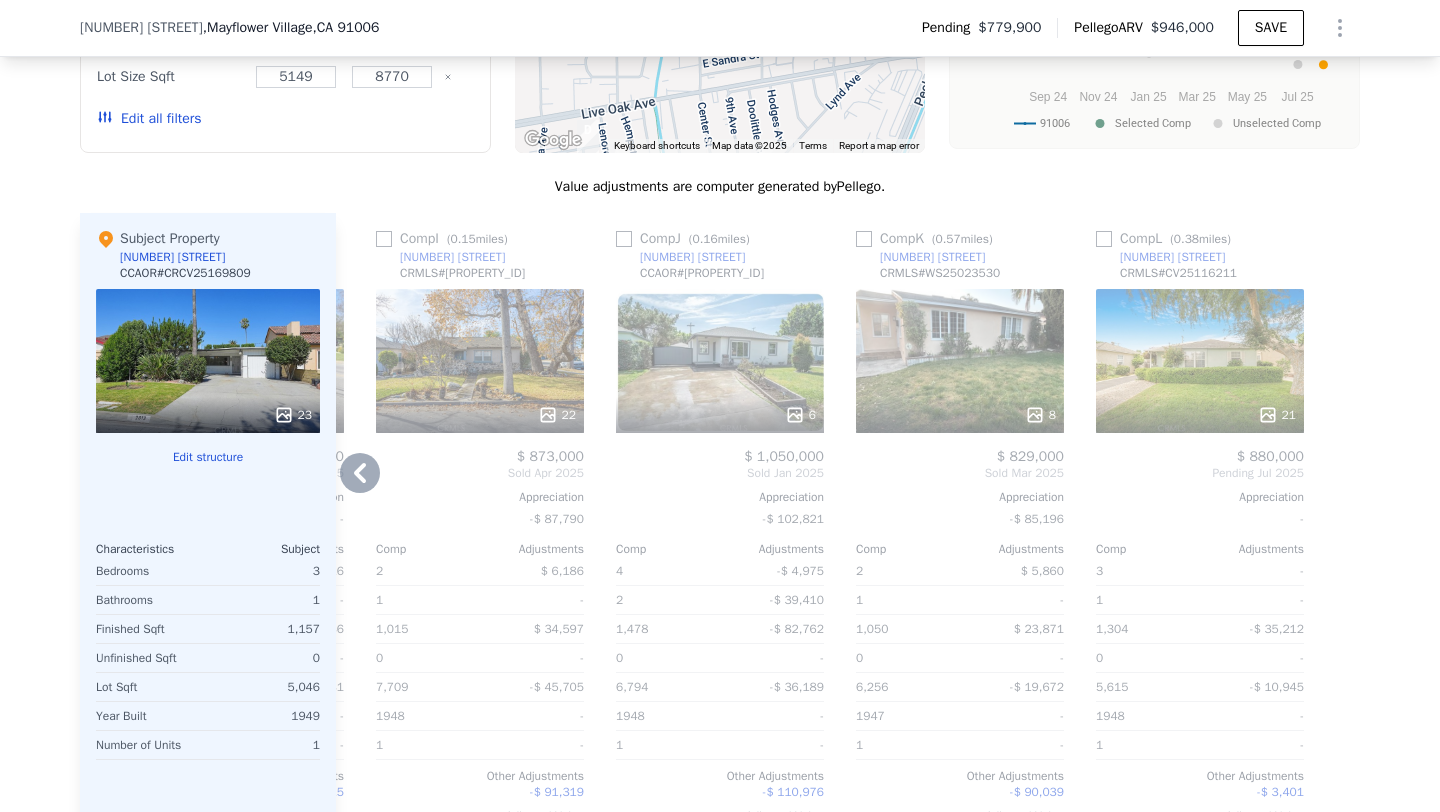 click on "21" at bounding box center [1200, 361] 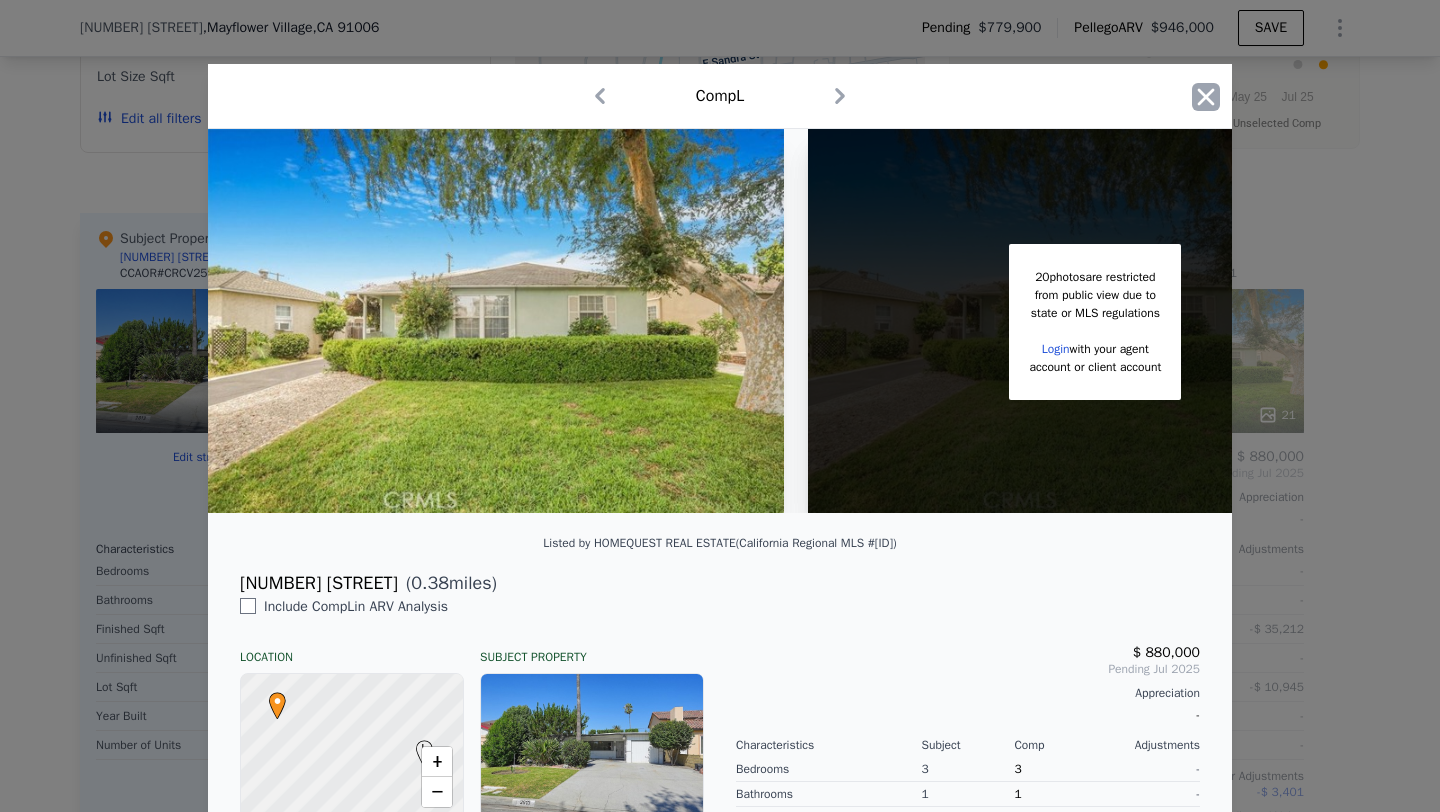 click 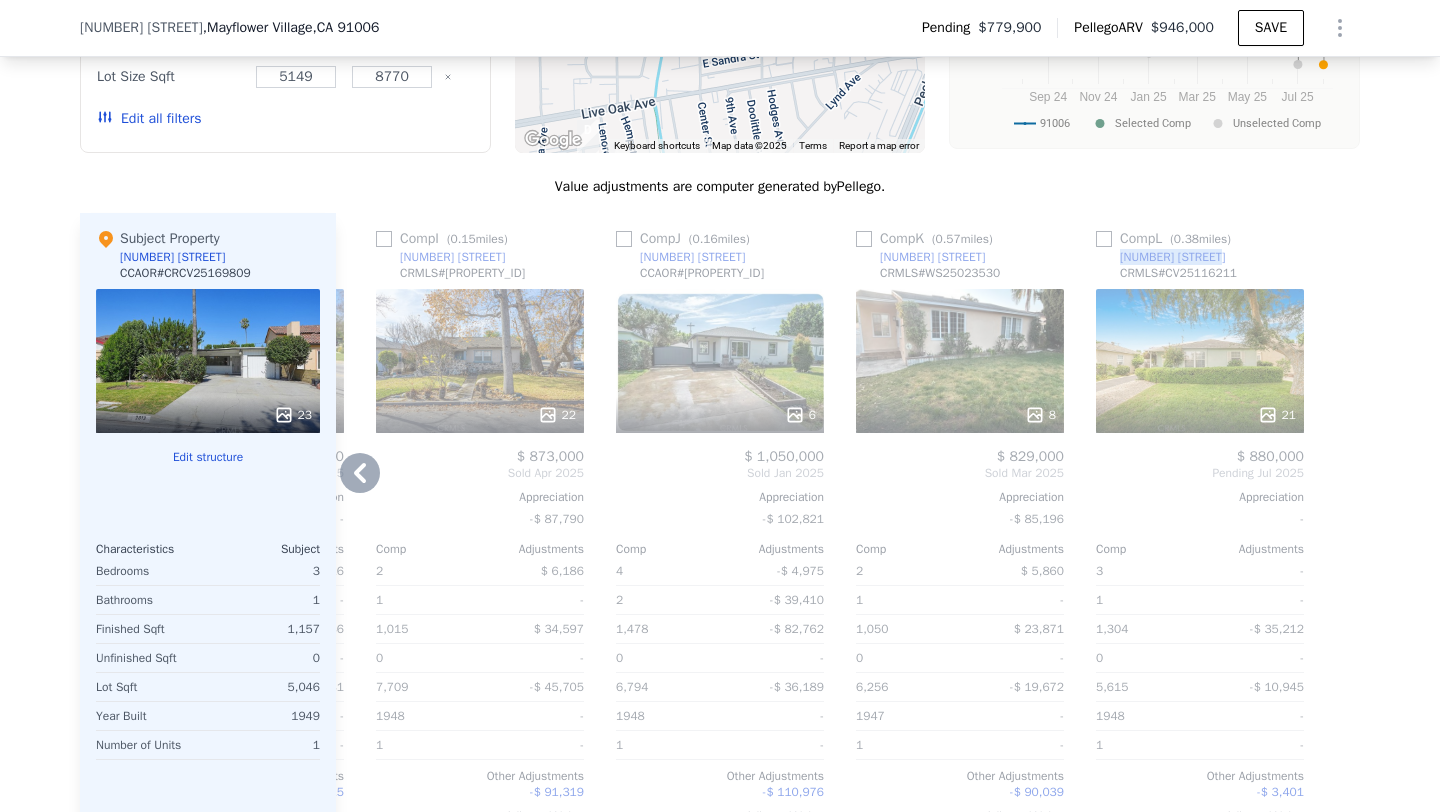 drag, startPoint x: 1232, startPoint y: 257, endPoint x: 1118, endPoint y: 257, distance: 114 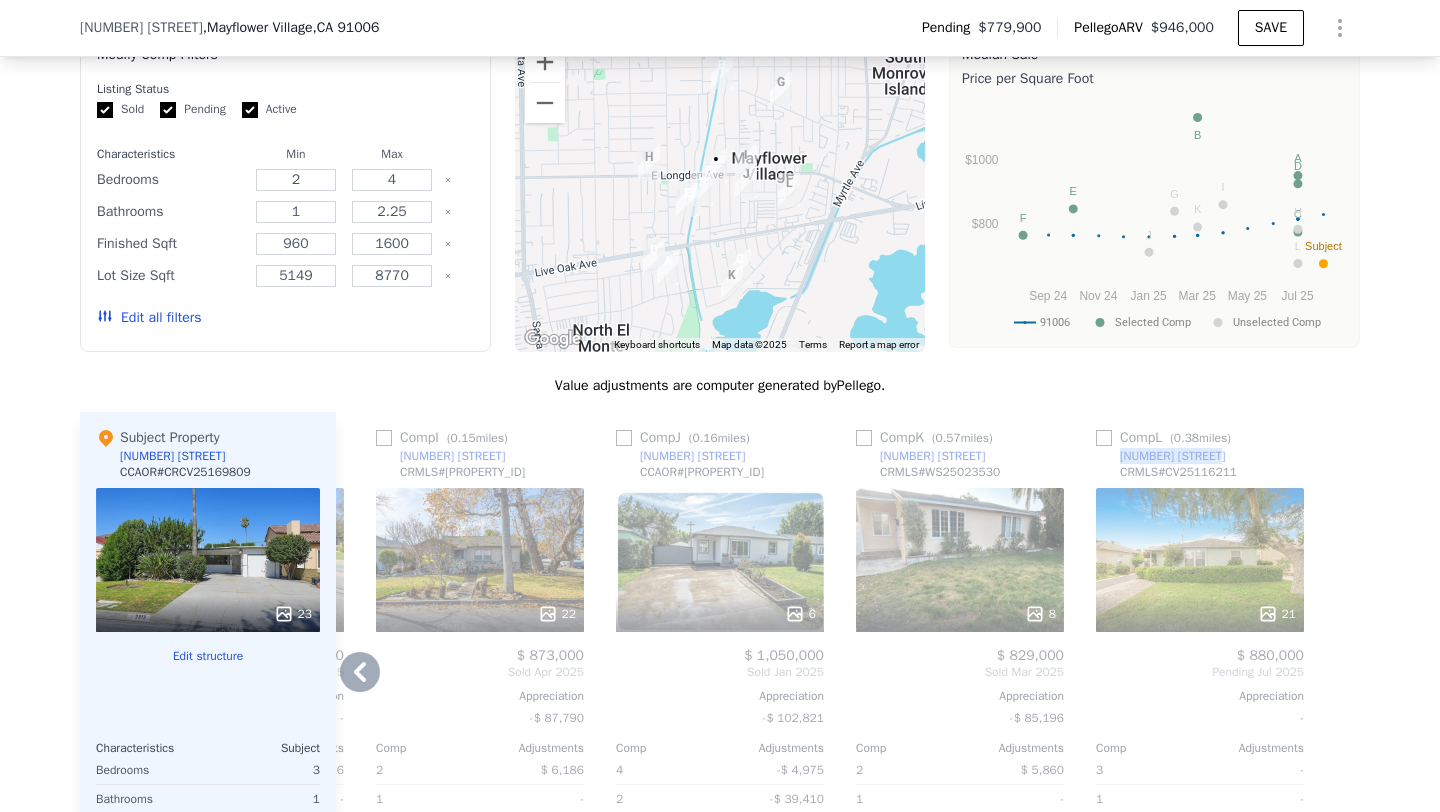 scroll, scrollTop: 1749, scrollLeft: 0, axis: vertical 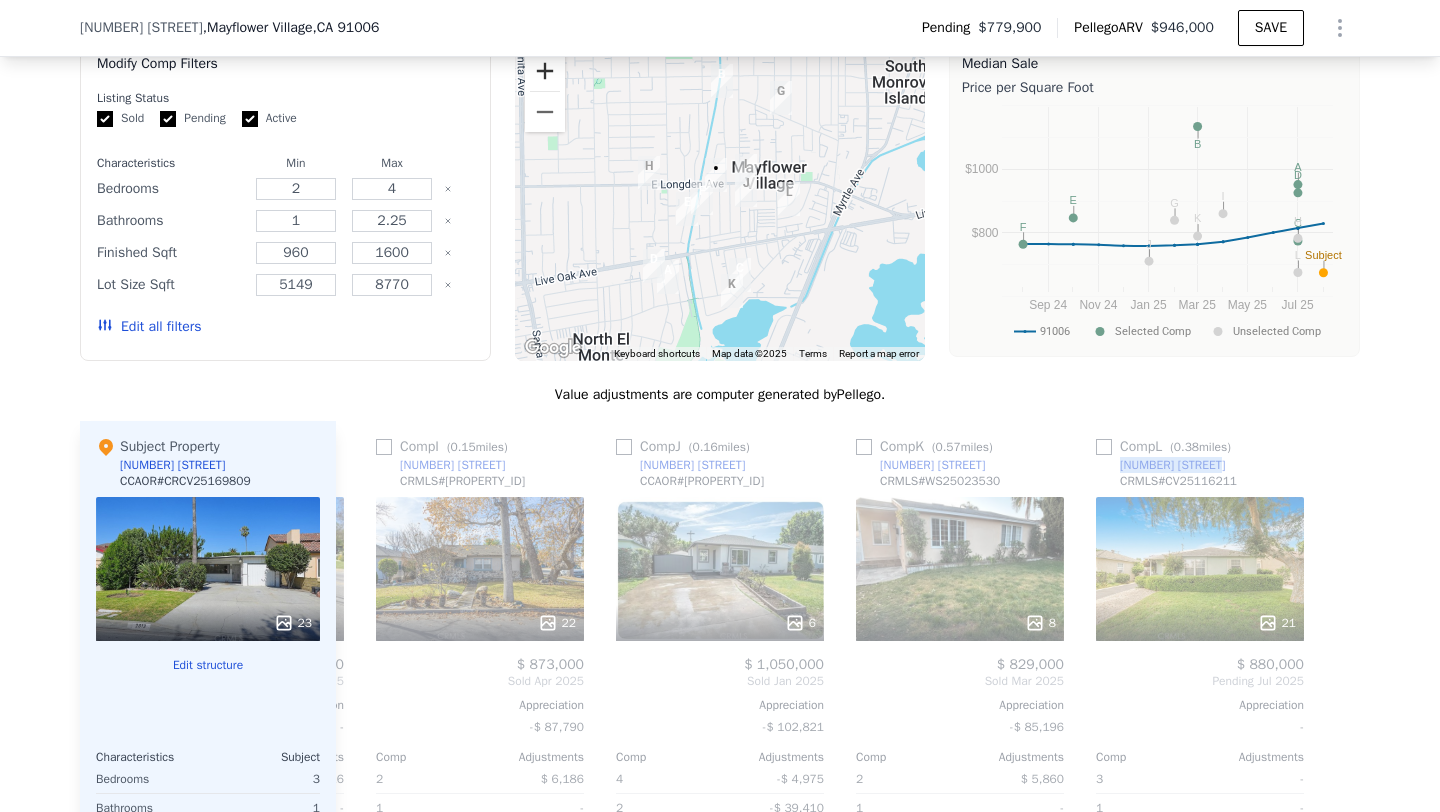 click at bounding box center [545, 71] 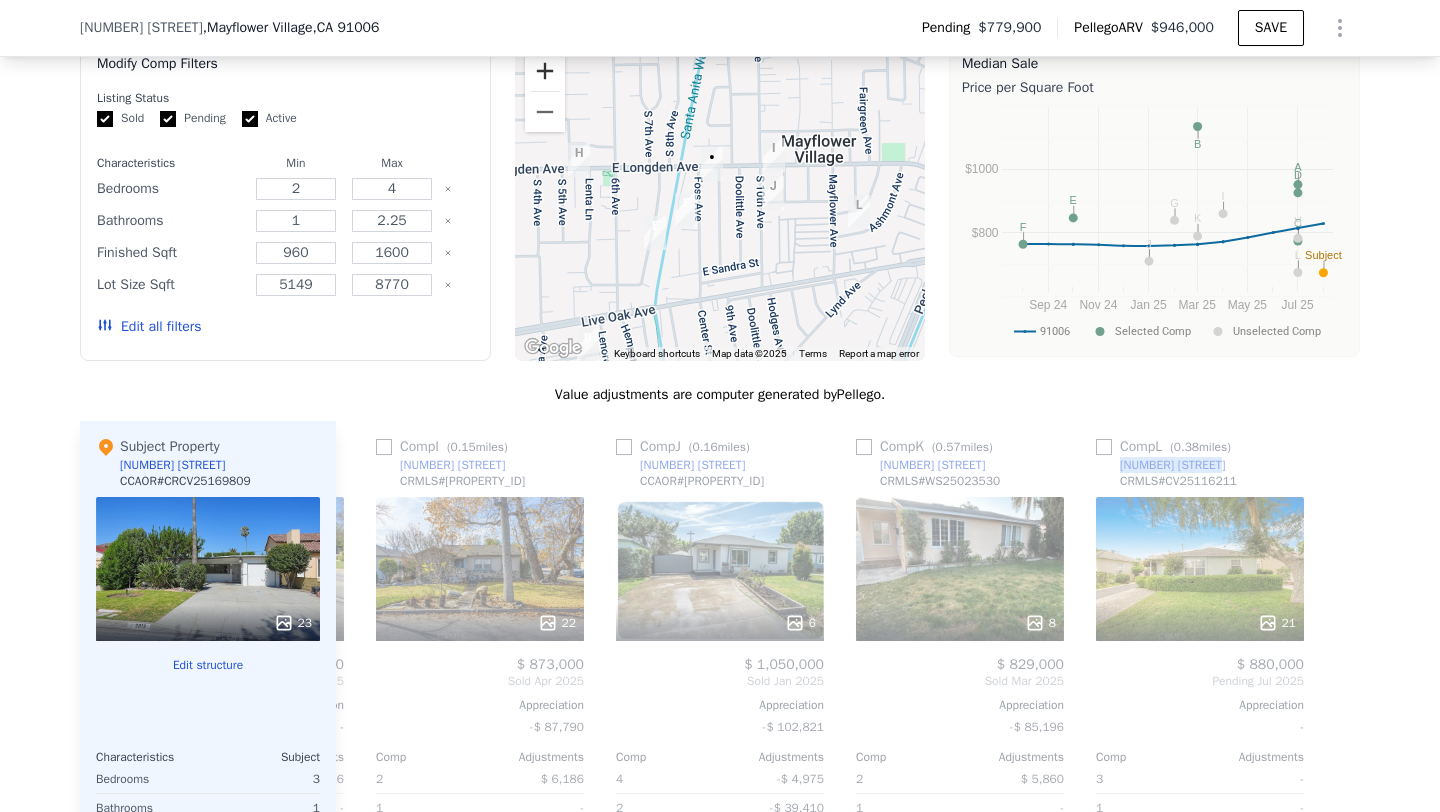 click at bounding box center [545, 71] 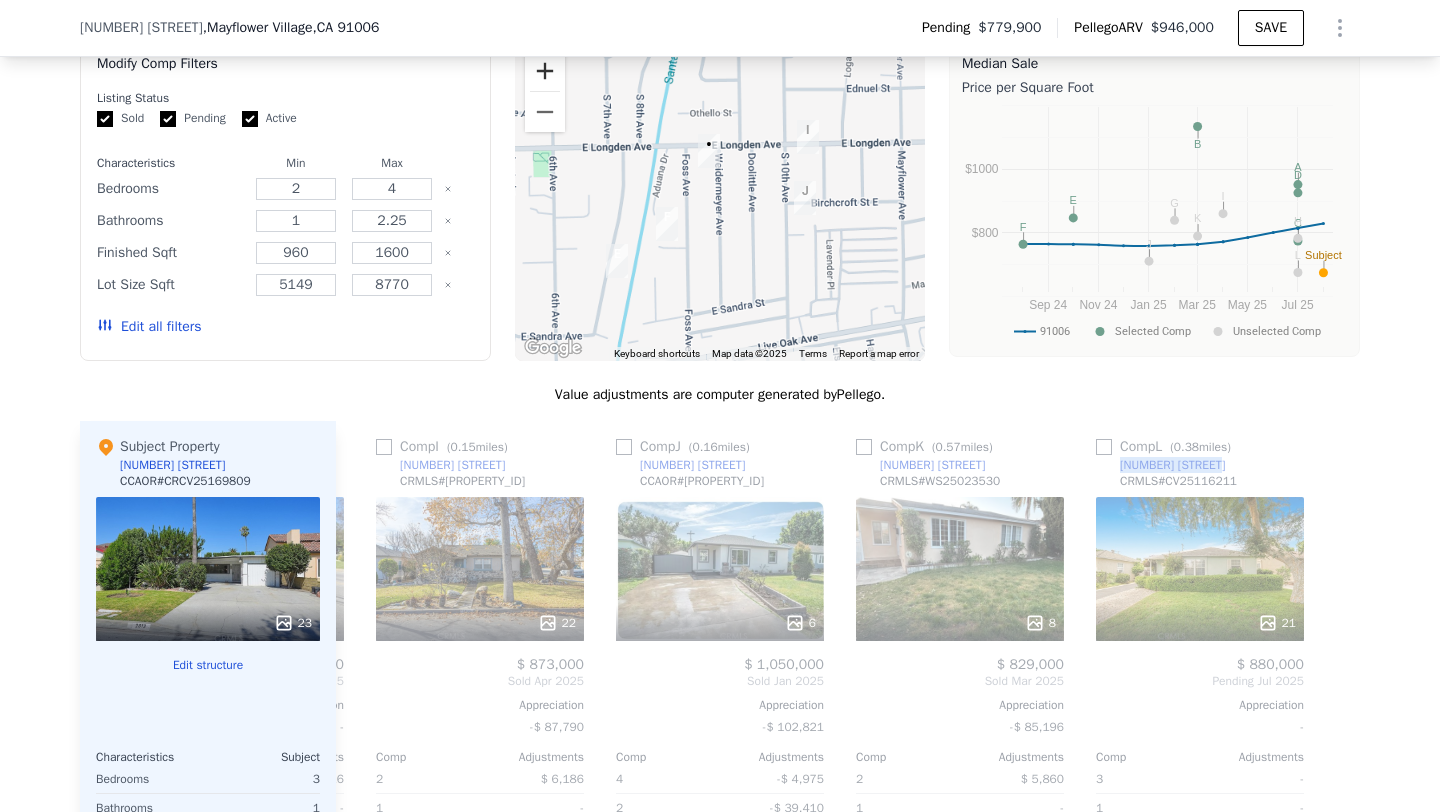 click at bounding box center [545, 71] 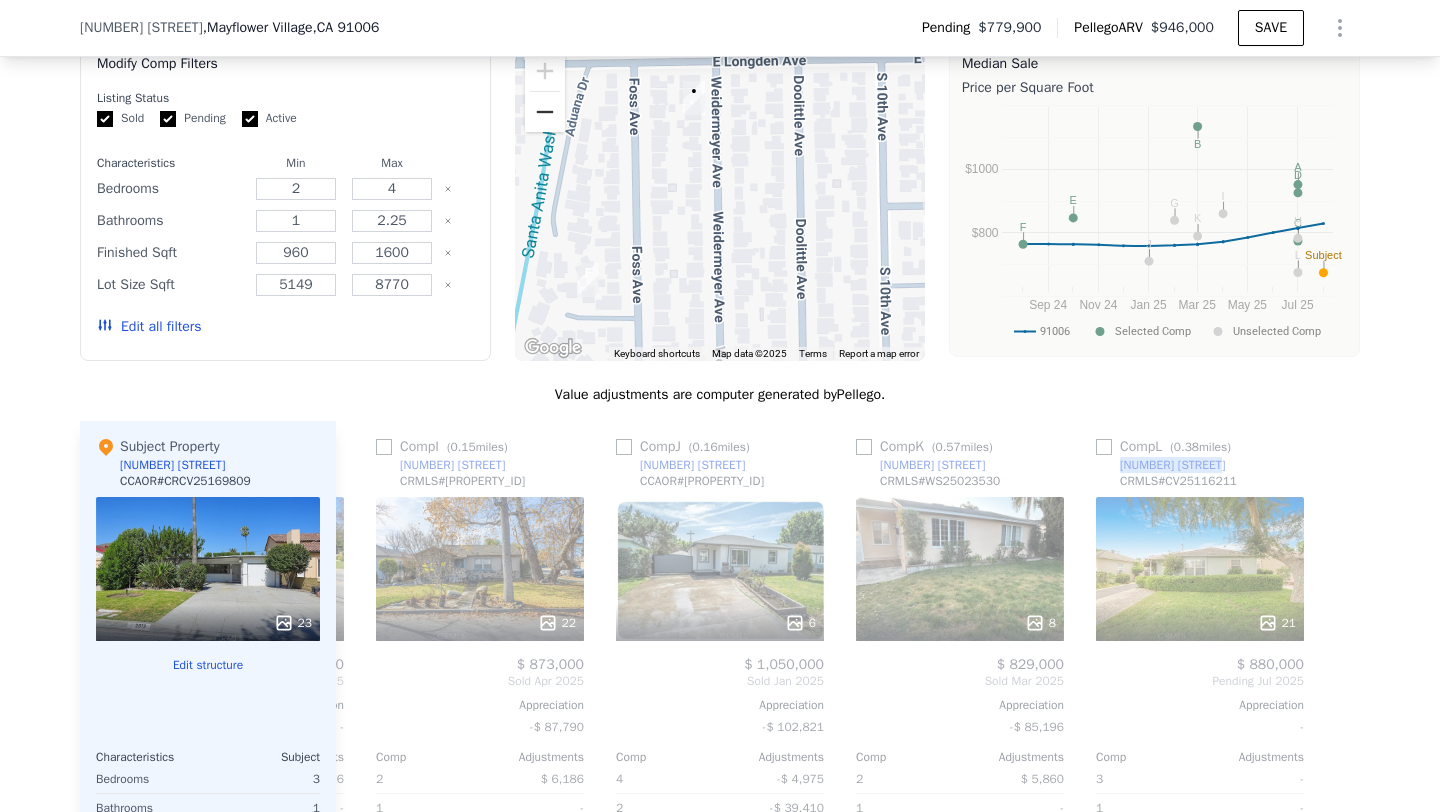 click at bounding box center [545, 112] 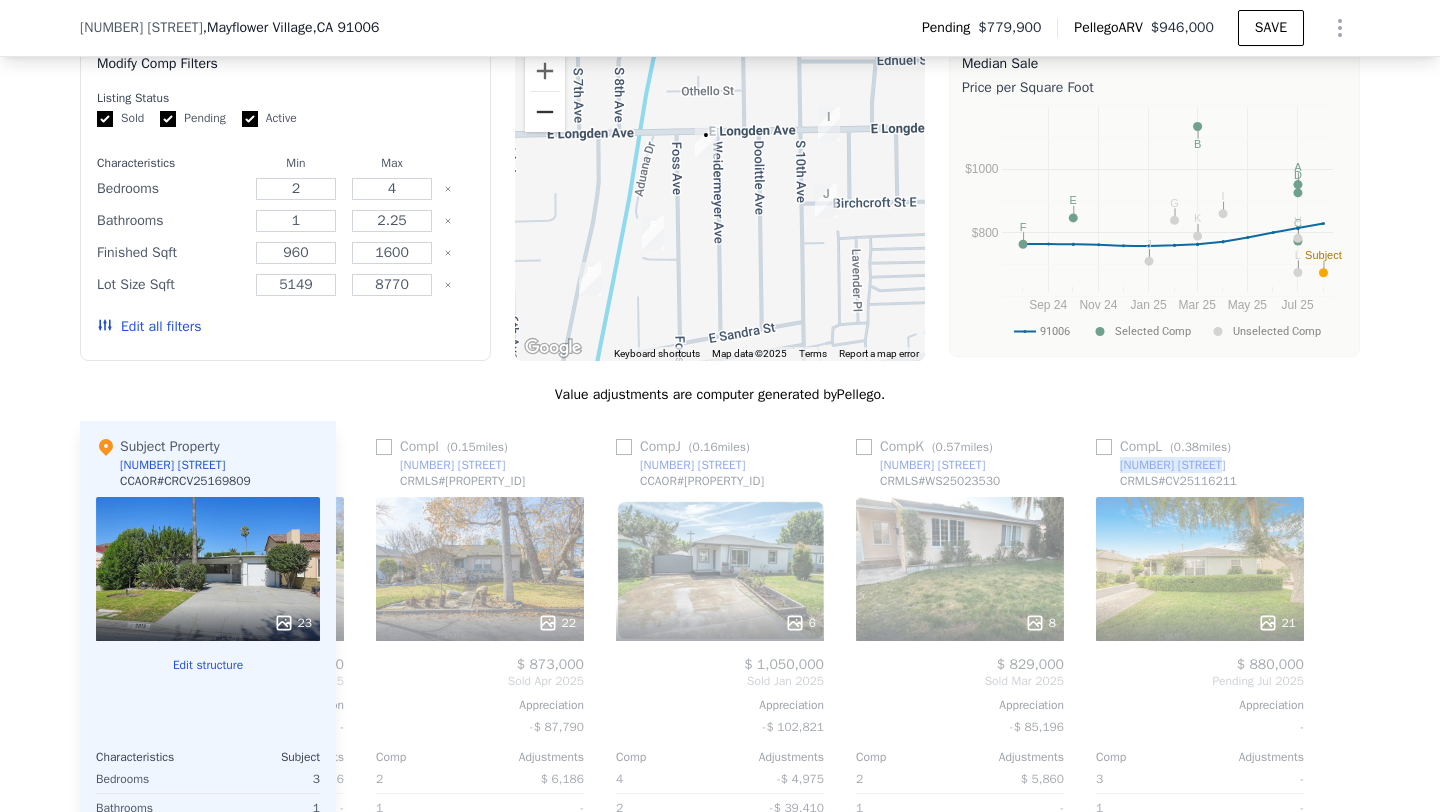 click at bounding box center (545, 112) 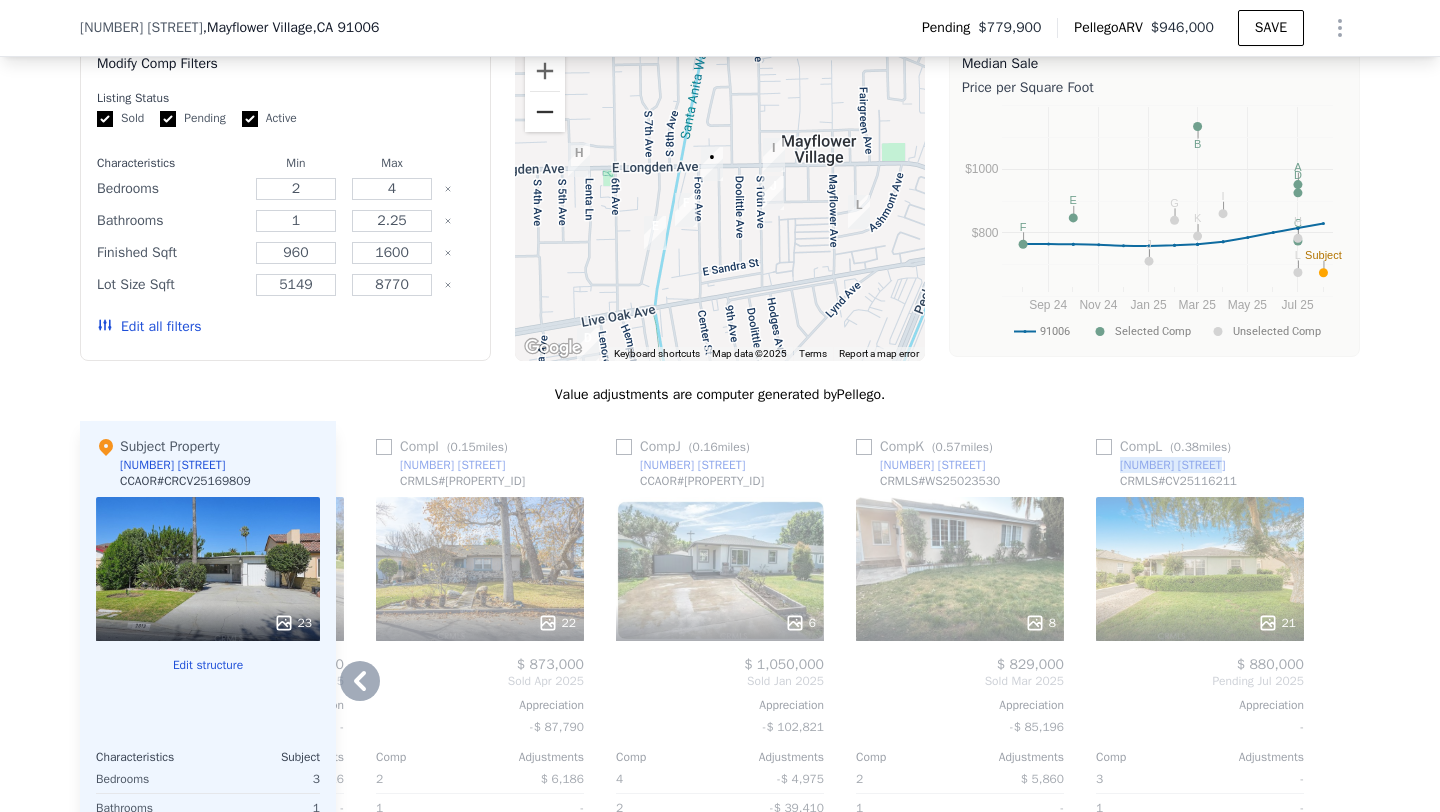 scroll, scrollTop: 1940, scrollLeft: 0, axis: vertical 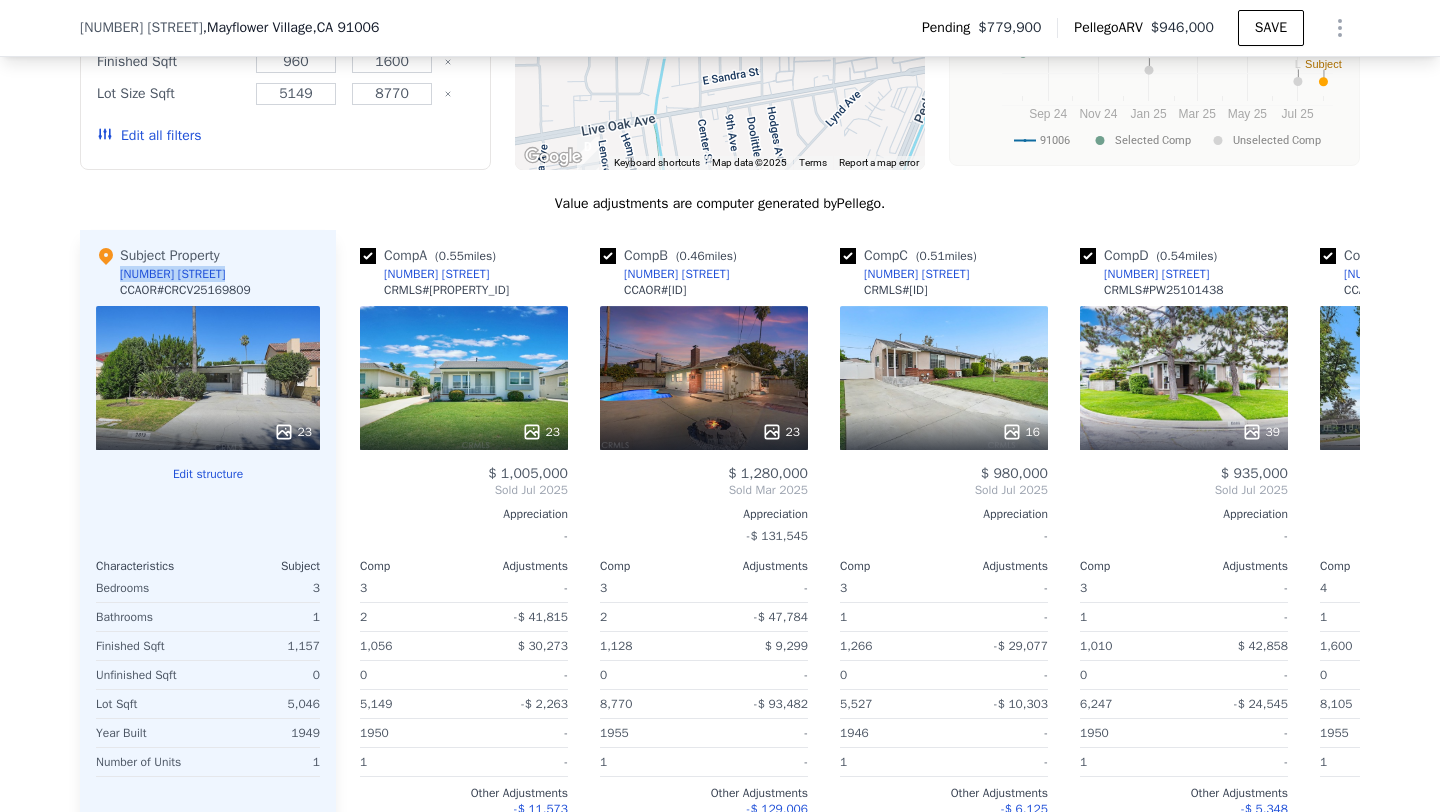 drag, startPoint x: 261, startPoint y: 273, endPoint x: 114, endPoint y: 273, distance: 147 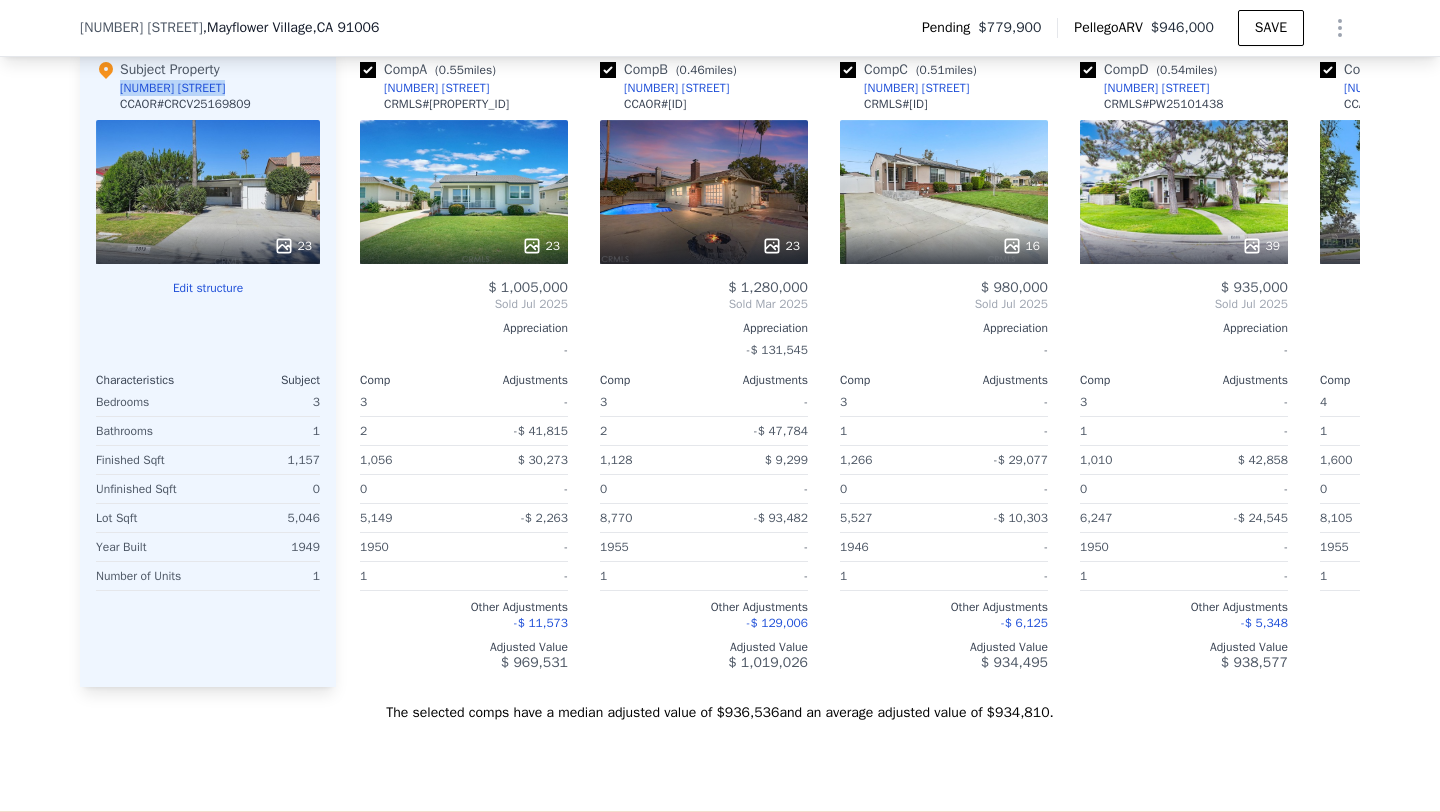 scroll, scrollTop: 2055, scrollLeft: 0, axis: vertical 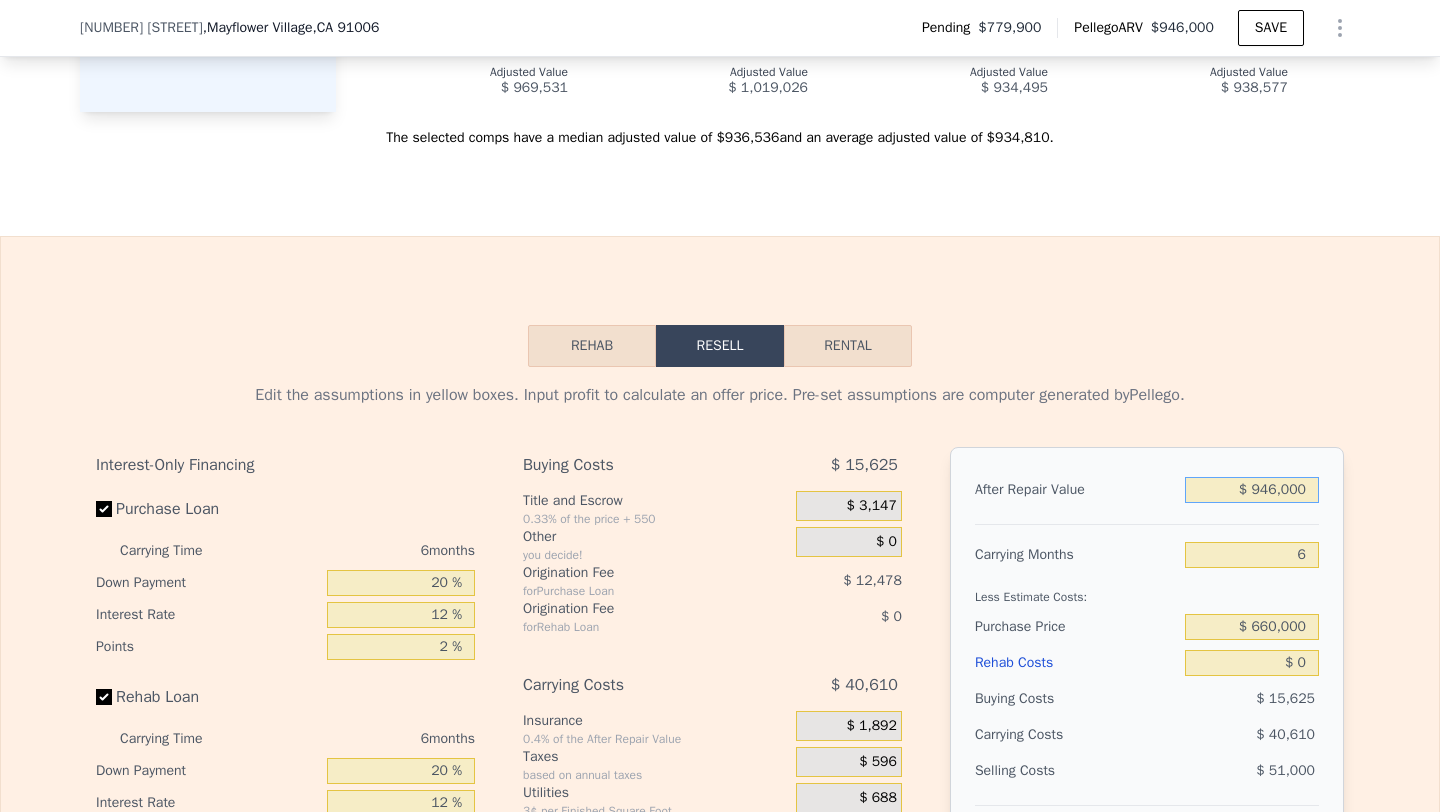 click on "$ 946,000" at bounding box center (1252, 490) 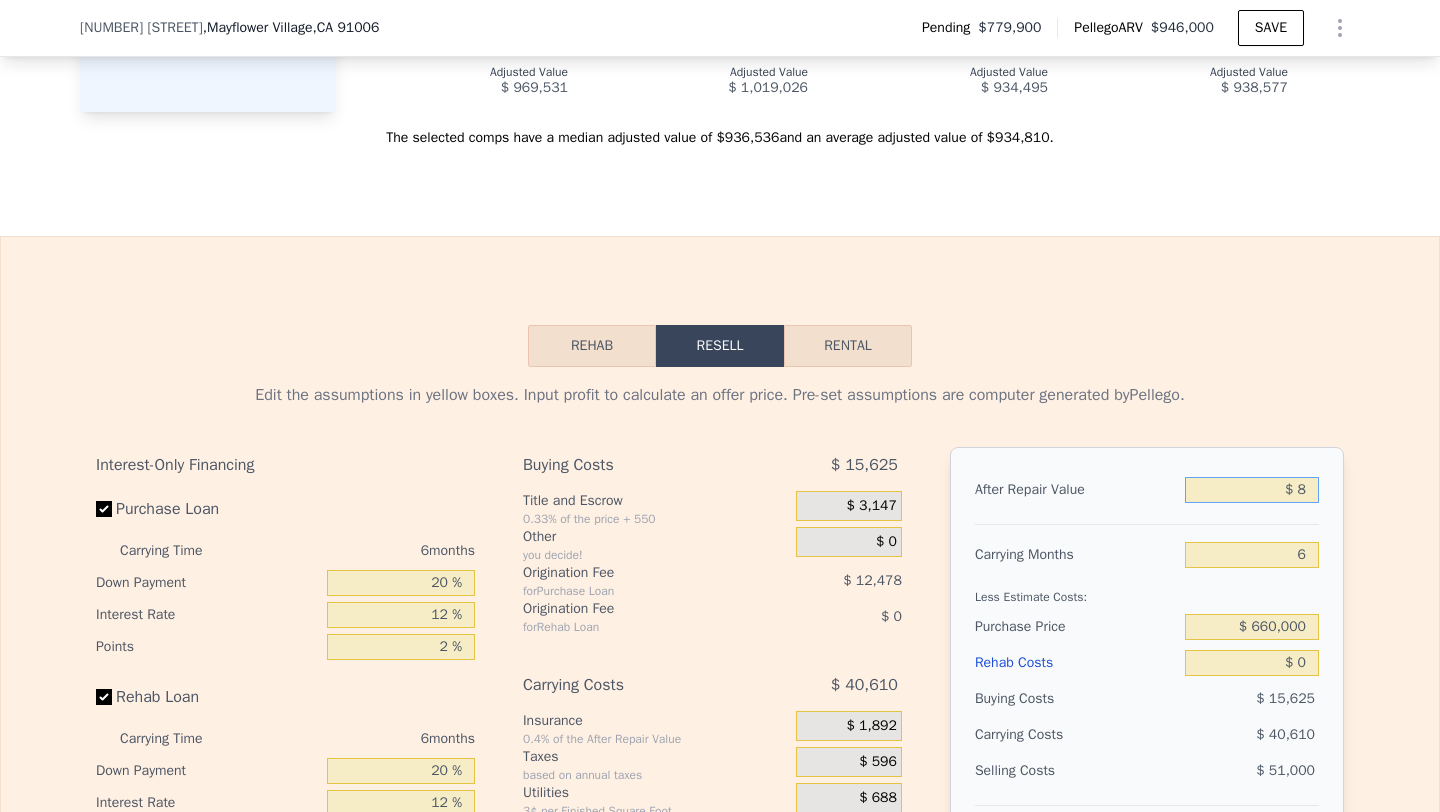 type on "-$ 834,785" 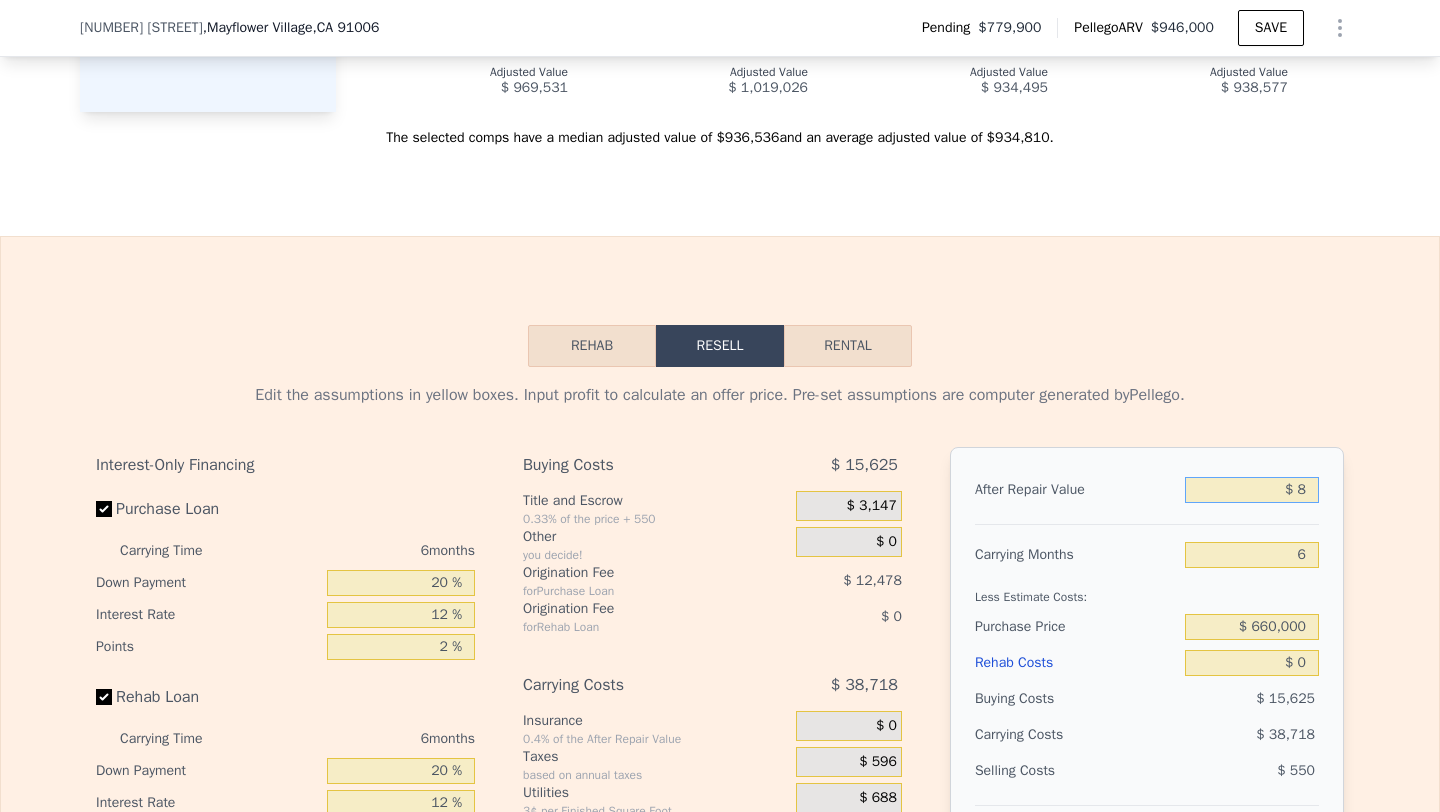 type on "$ 80" 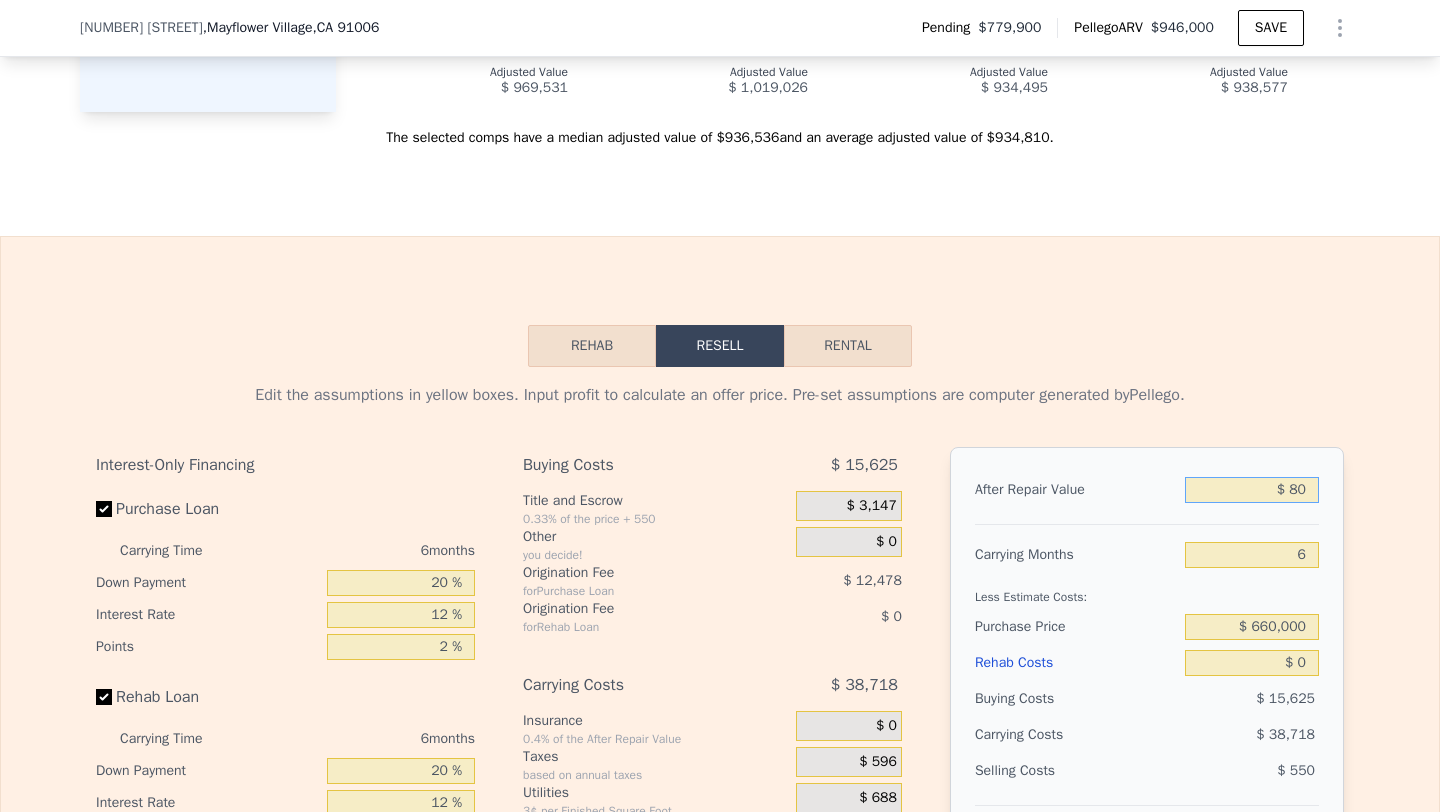 type on "-$ 834,717" 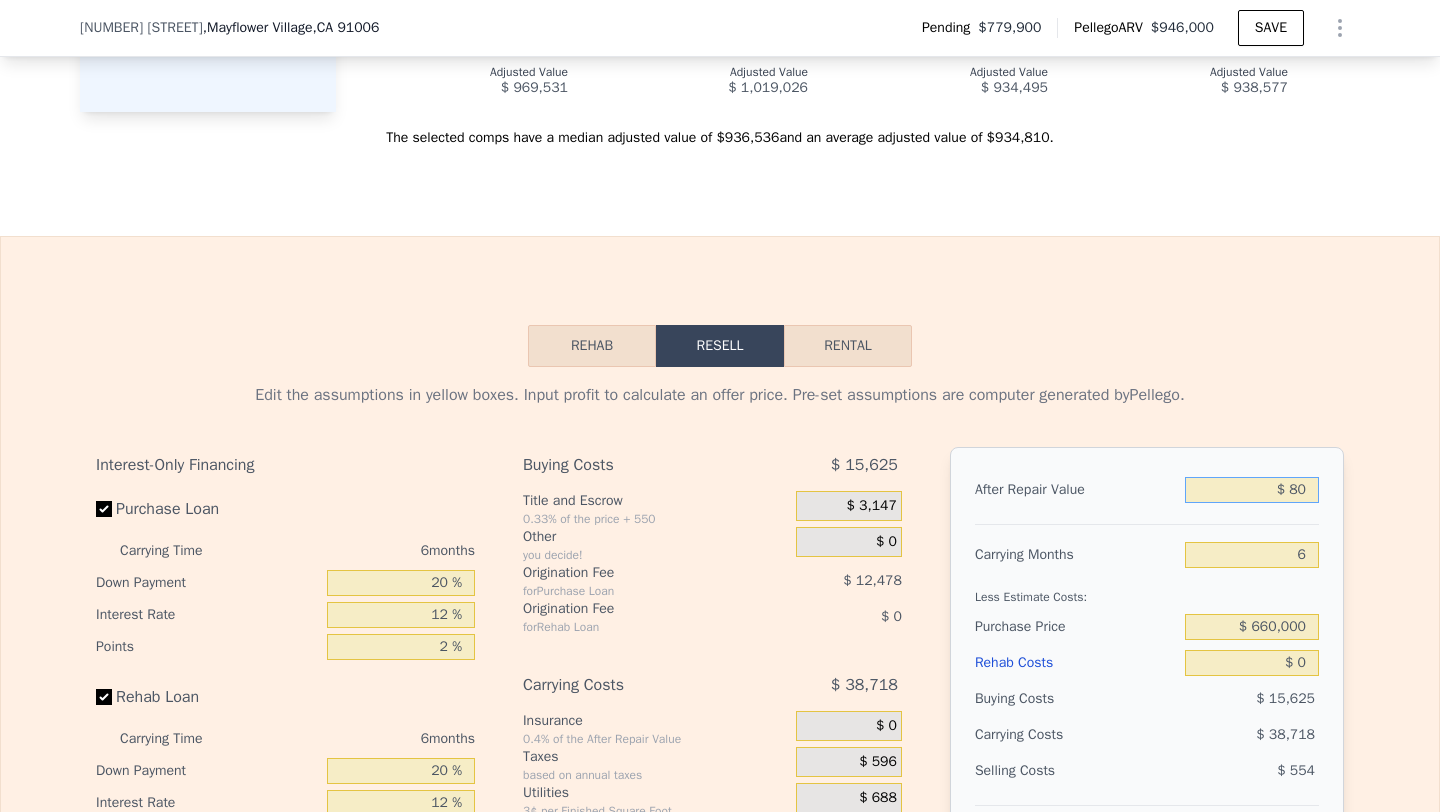 type on "$ 800" 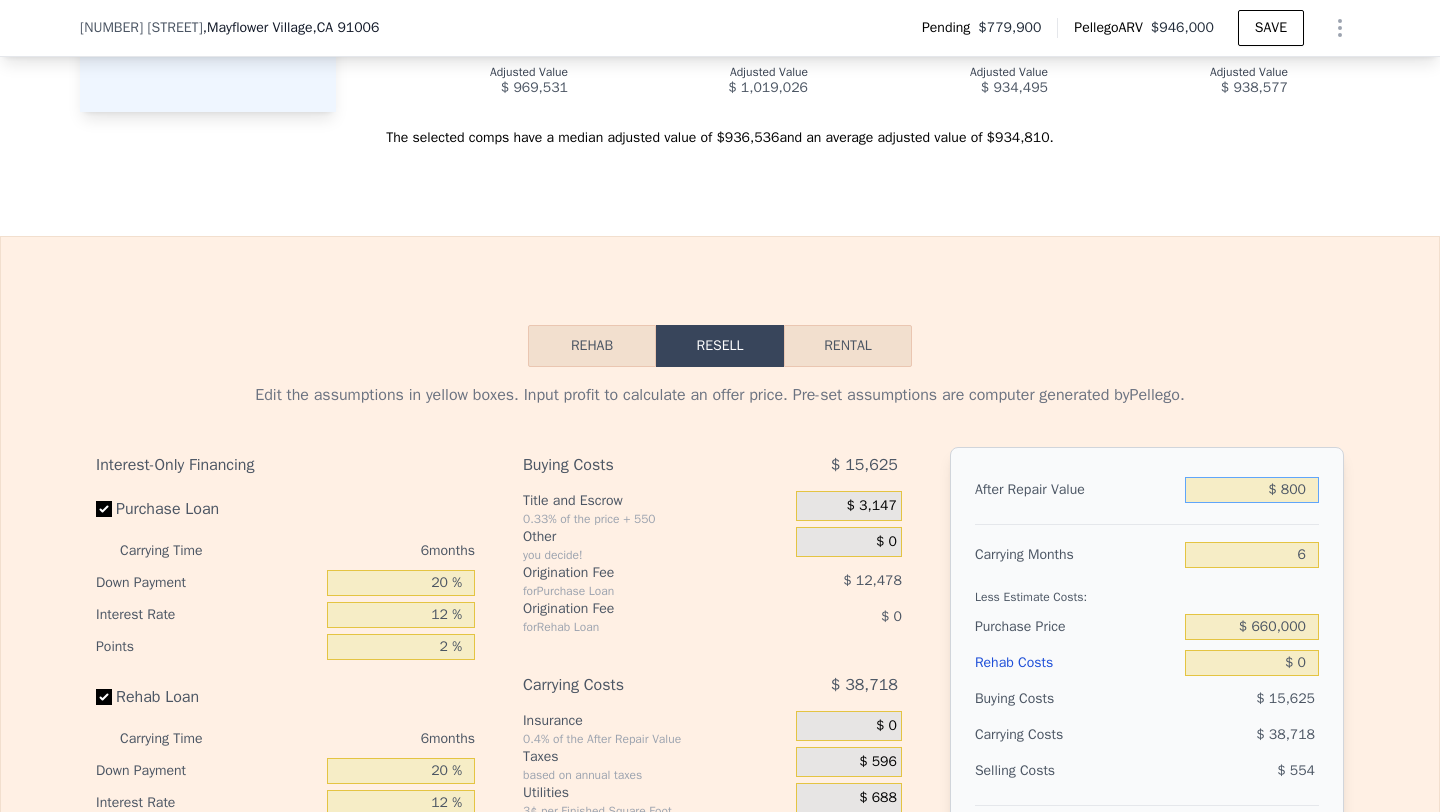 type on "-$ 834,038" 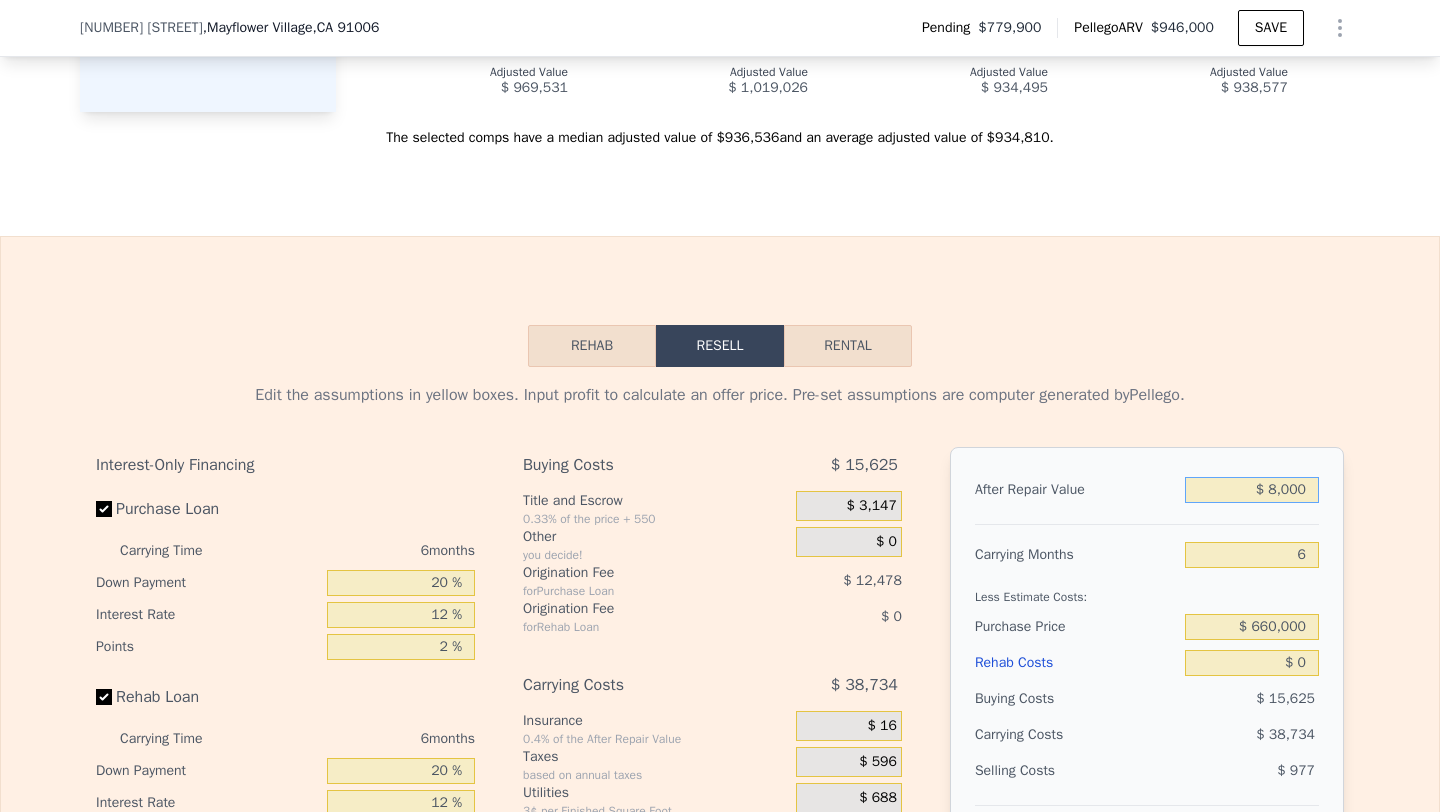 type on "-$ 827,236" 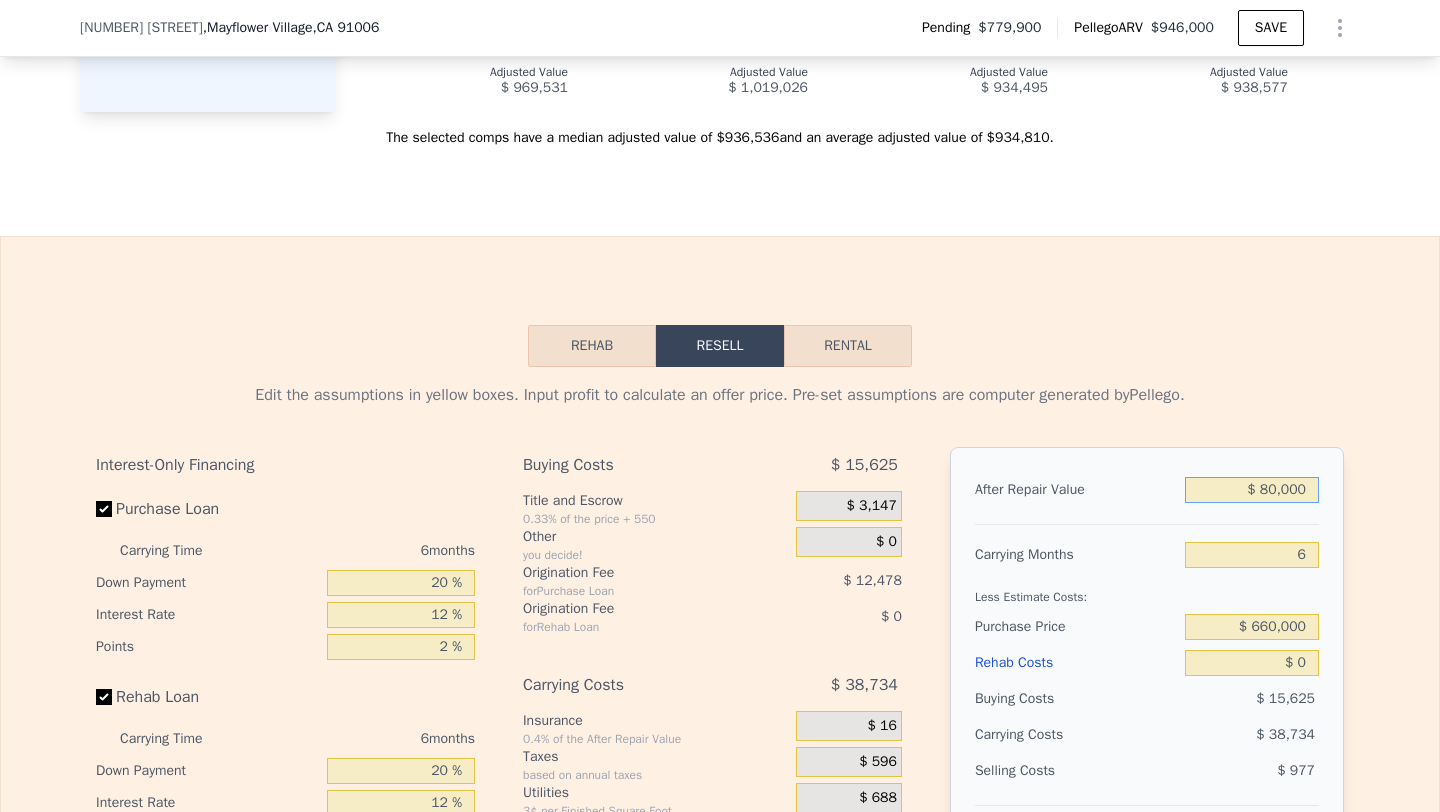 type on "-$ 759,219" 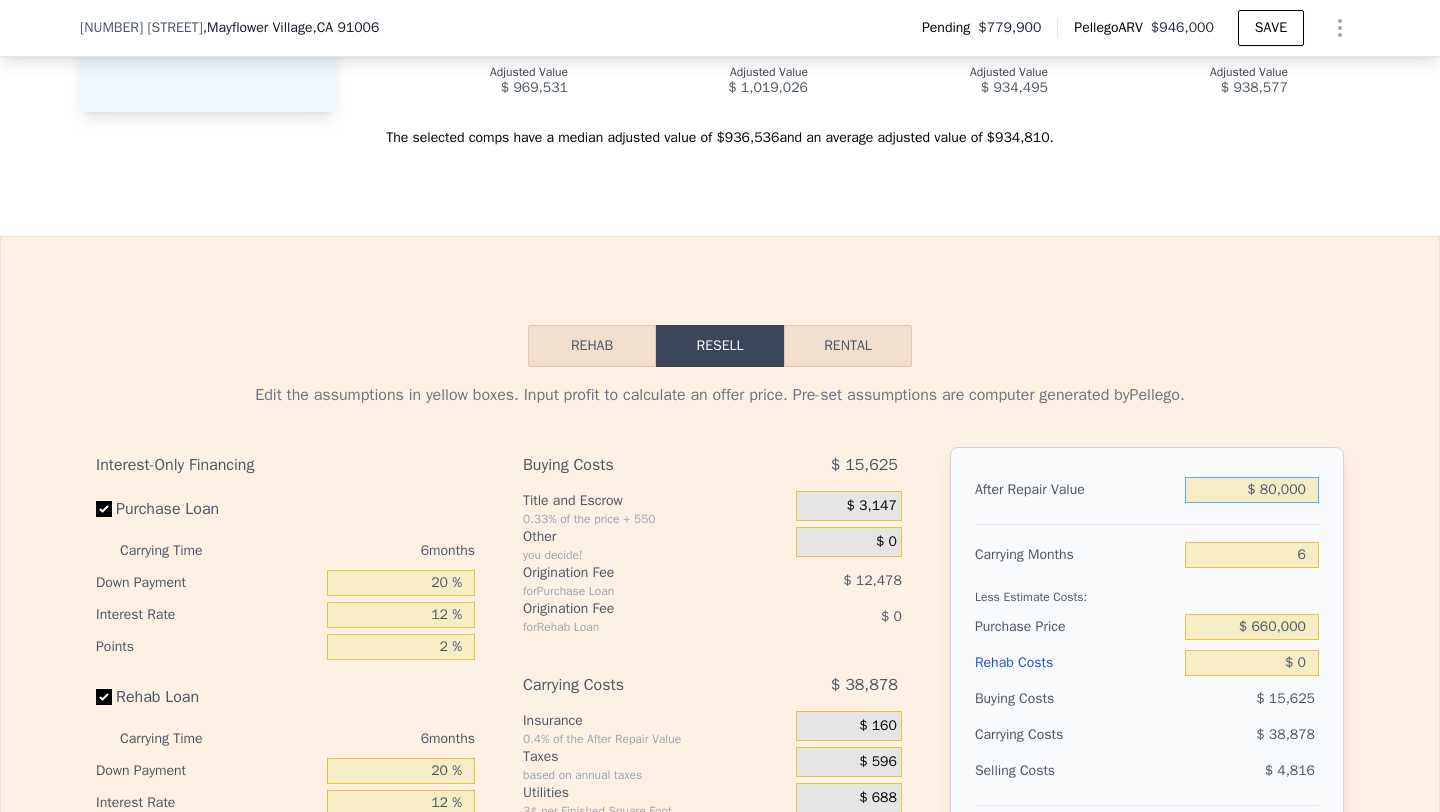 type on "$ 800,000" 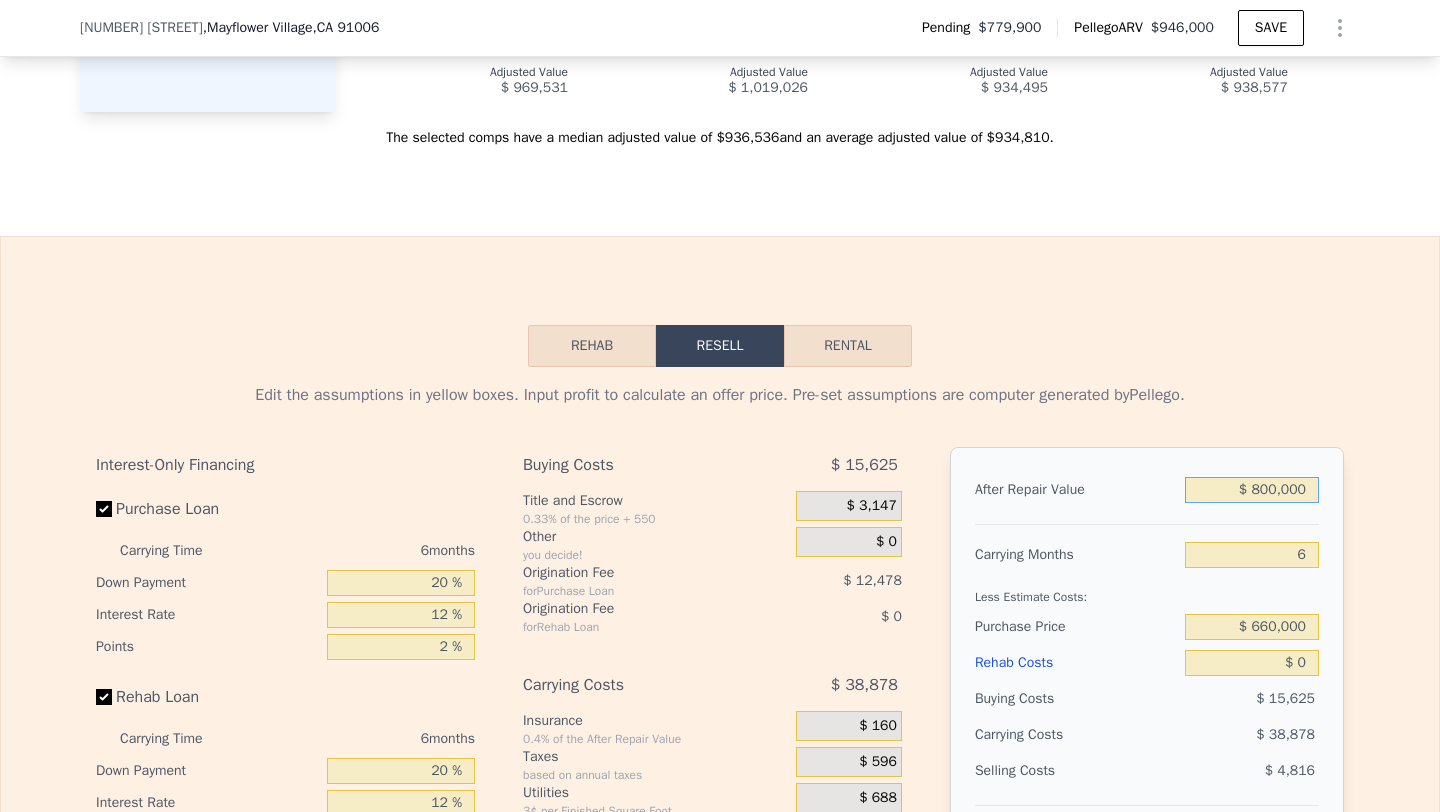 type on "-$ 79,057" 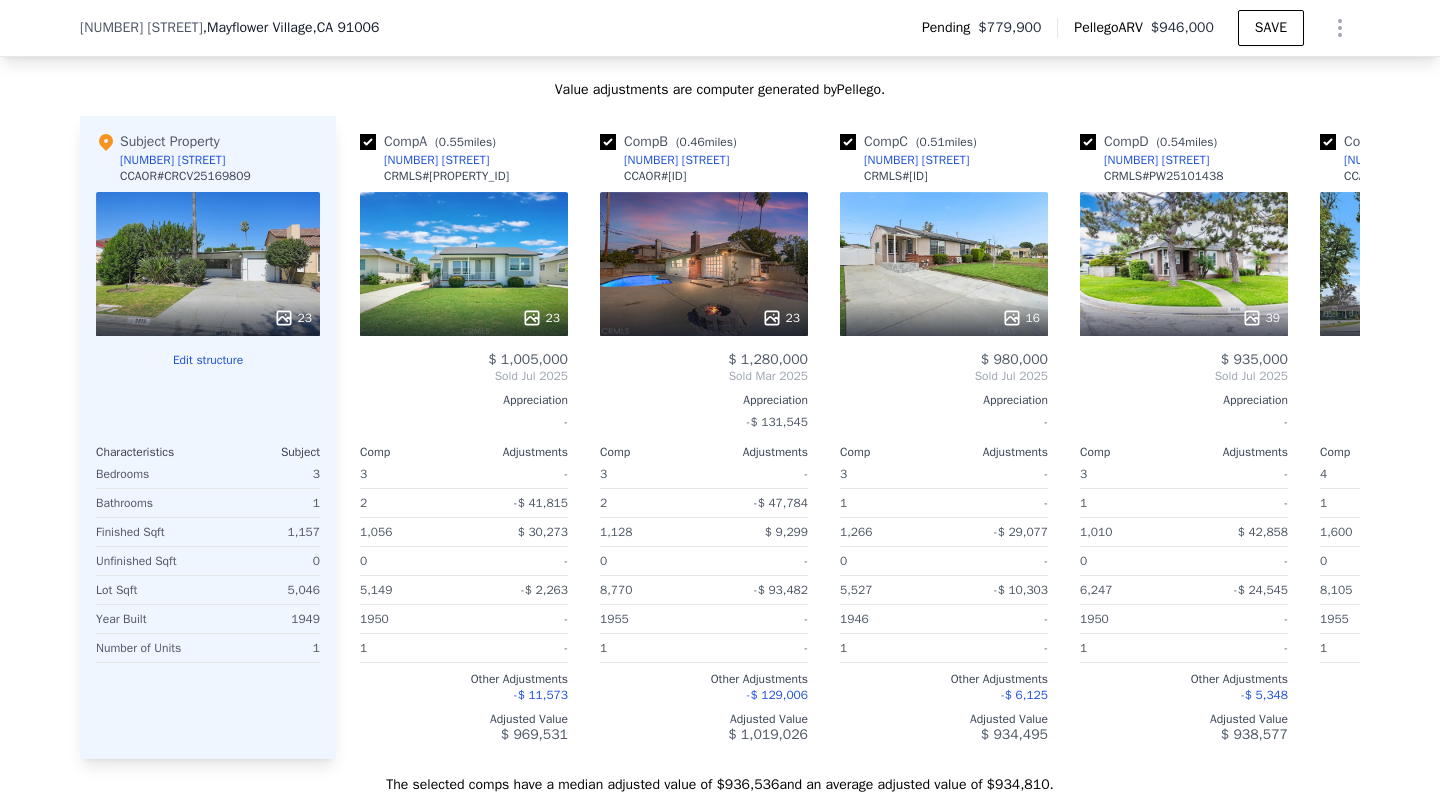 scroll, scrollTop: 2047, scrollLeft: 0, axis: vertical 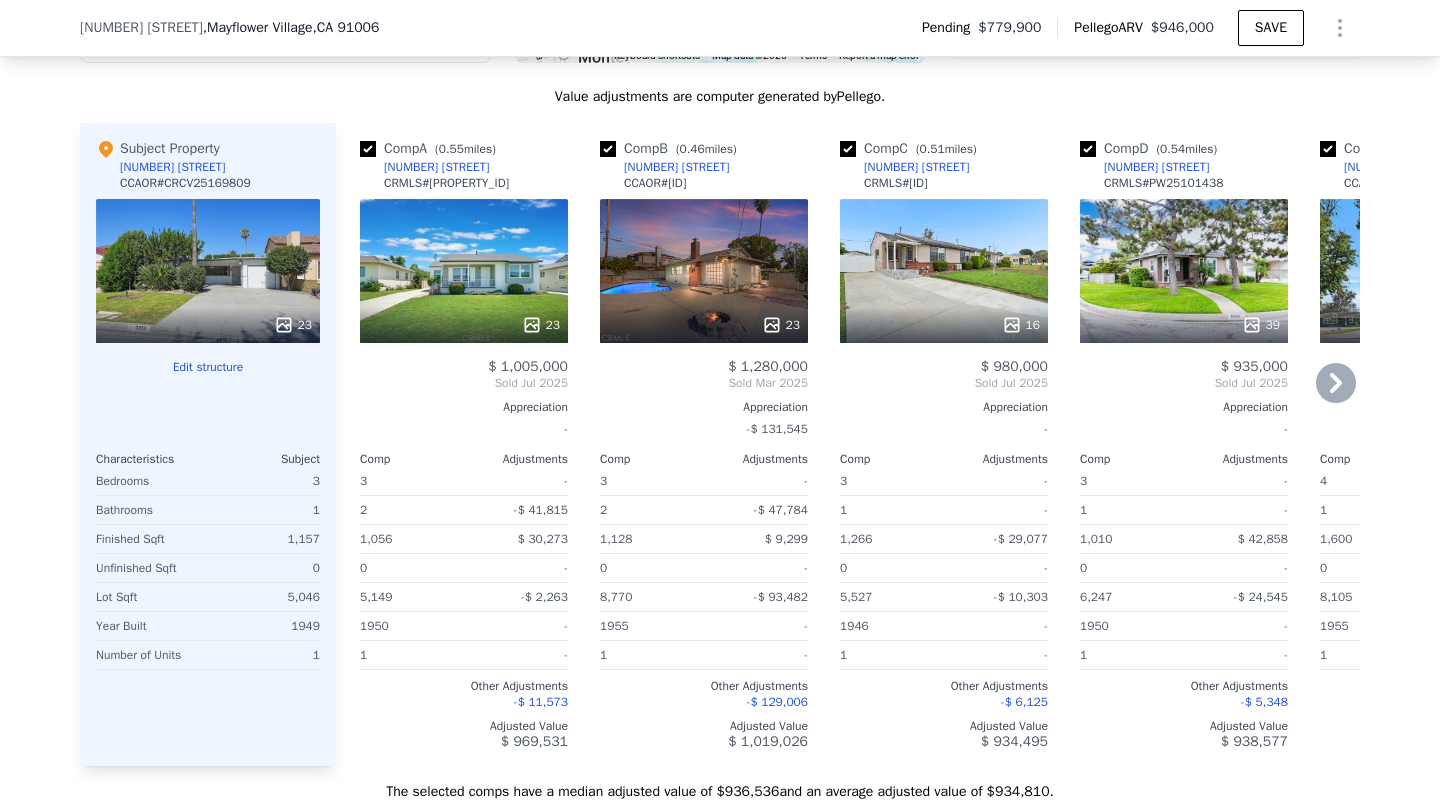 click on "16" at bounding box center (944, 271) 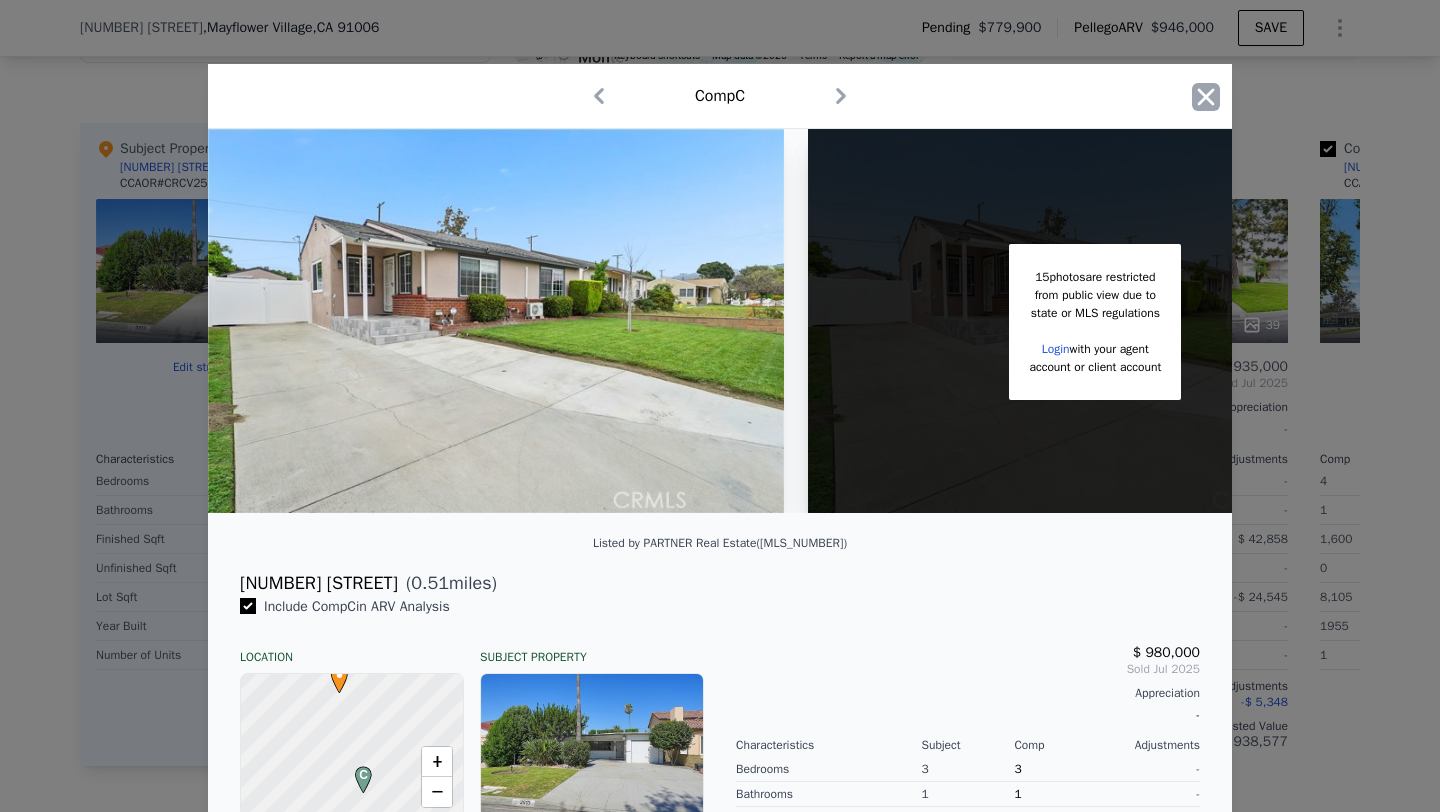 click 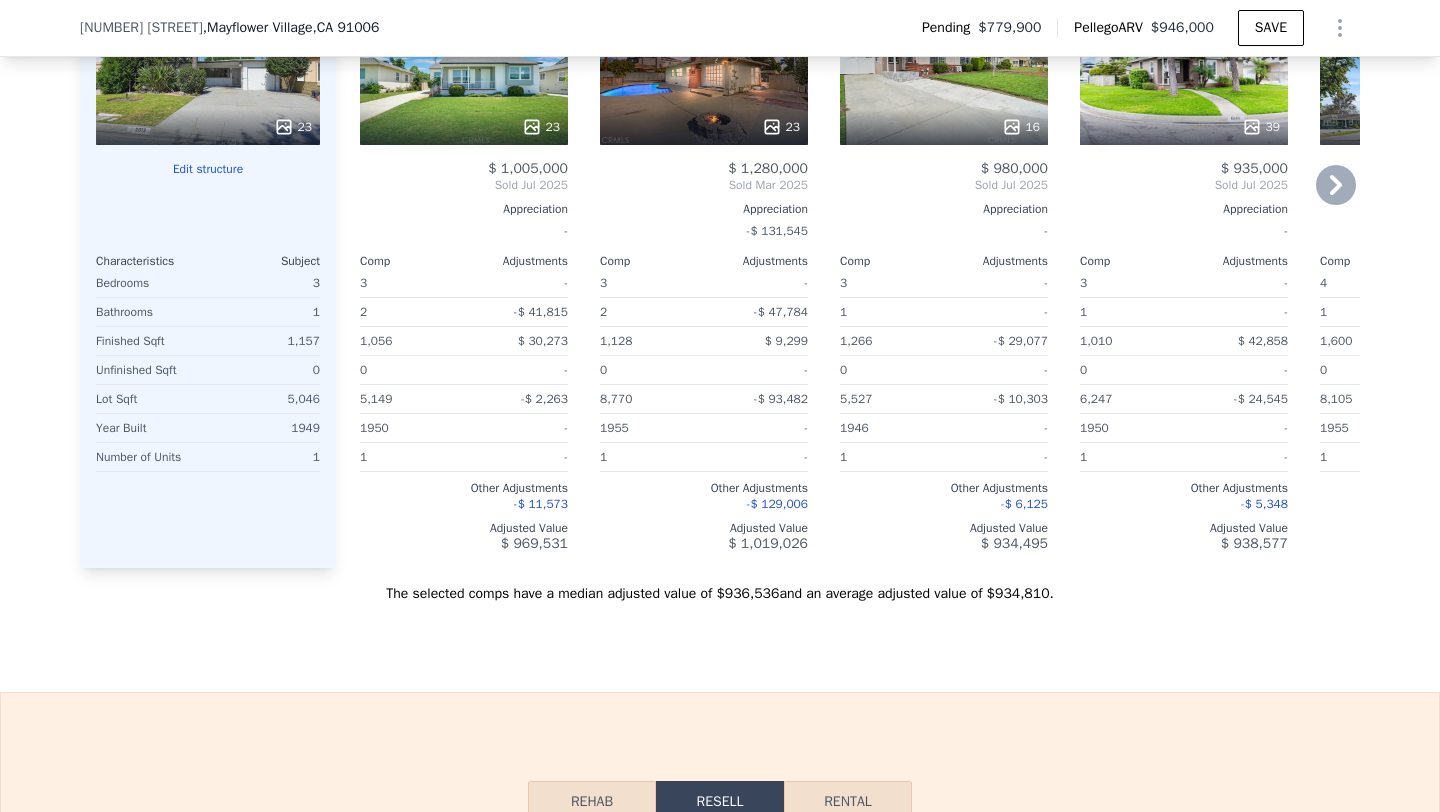 scroll, scrollTop: 2224, scrollLeft: 0, axis: vertical 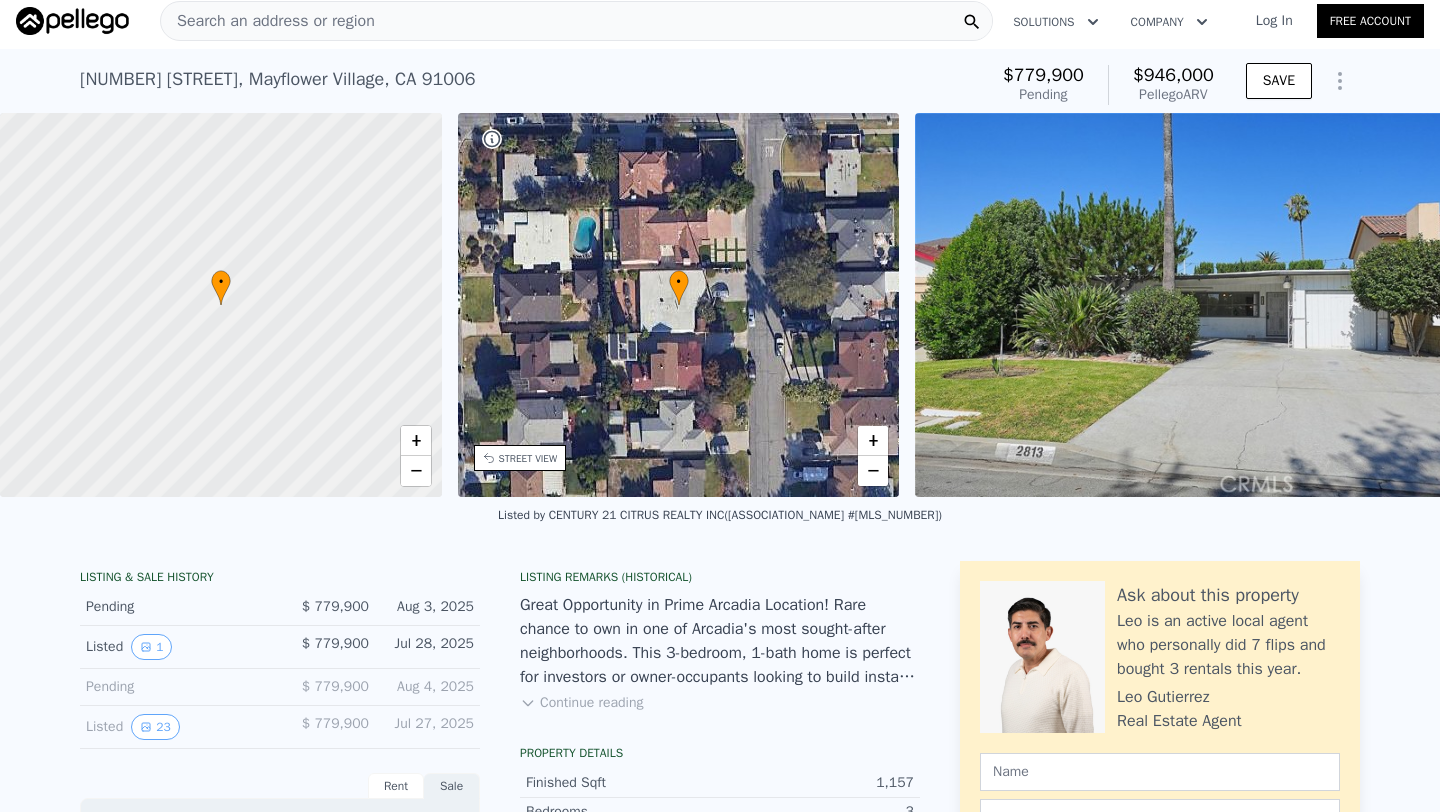 click on "Search an address or region" at bounding box center [268, 21] 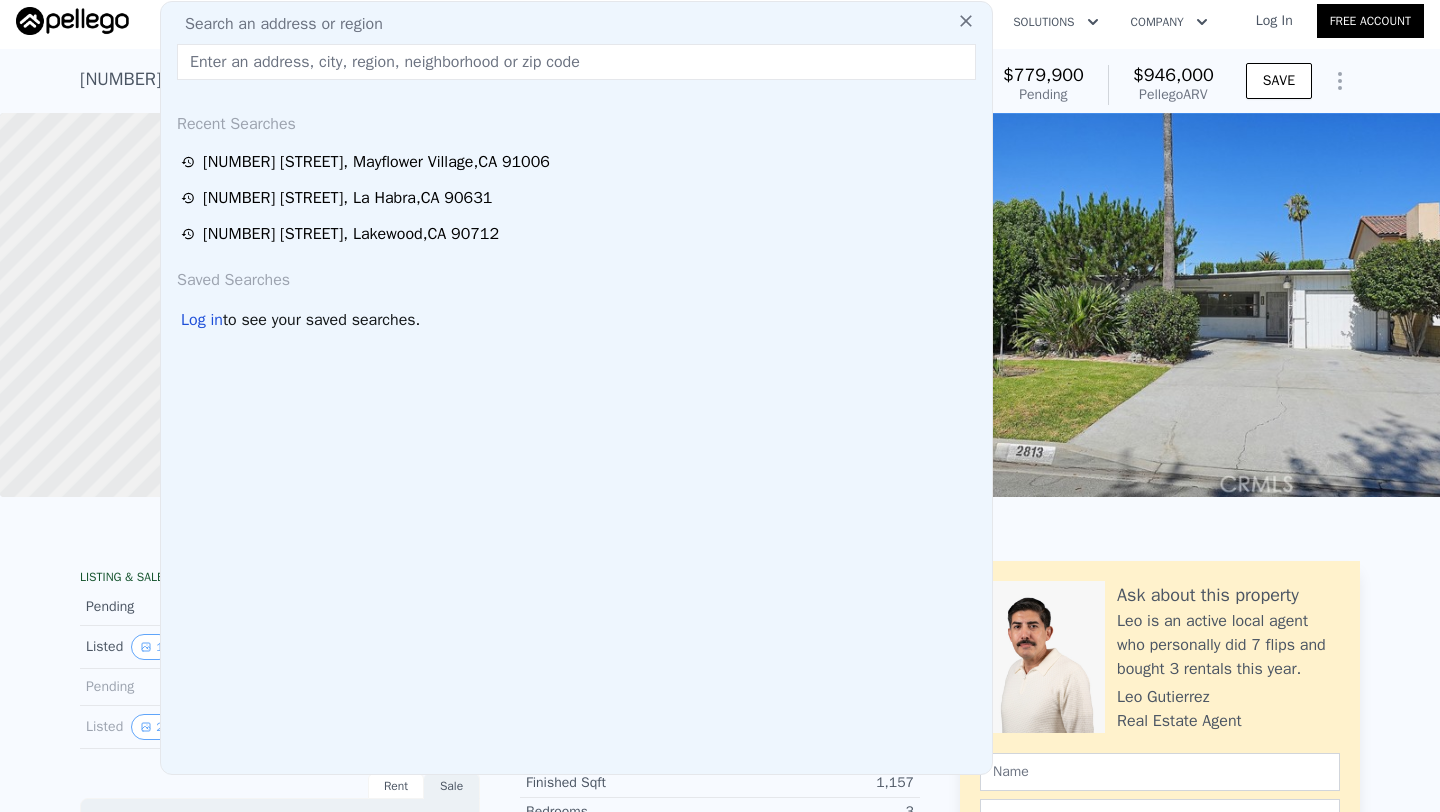 type on "$ 946,000" 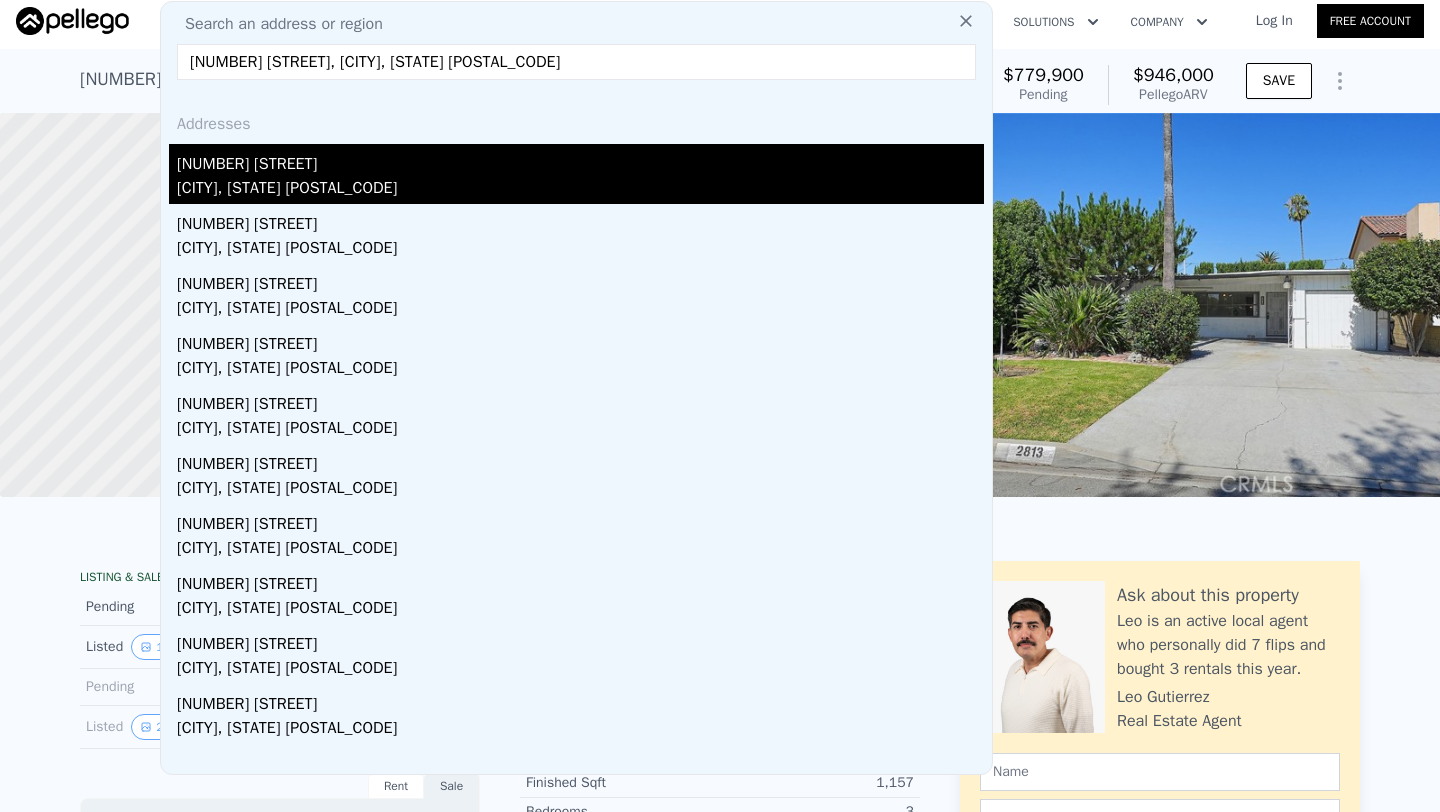 type on "[NUMBER] [STREET], [CITY], [STATE] [POSTAL_CODE]" 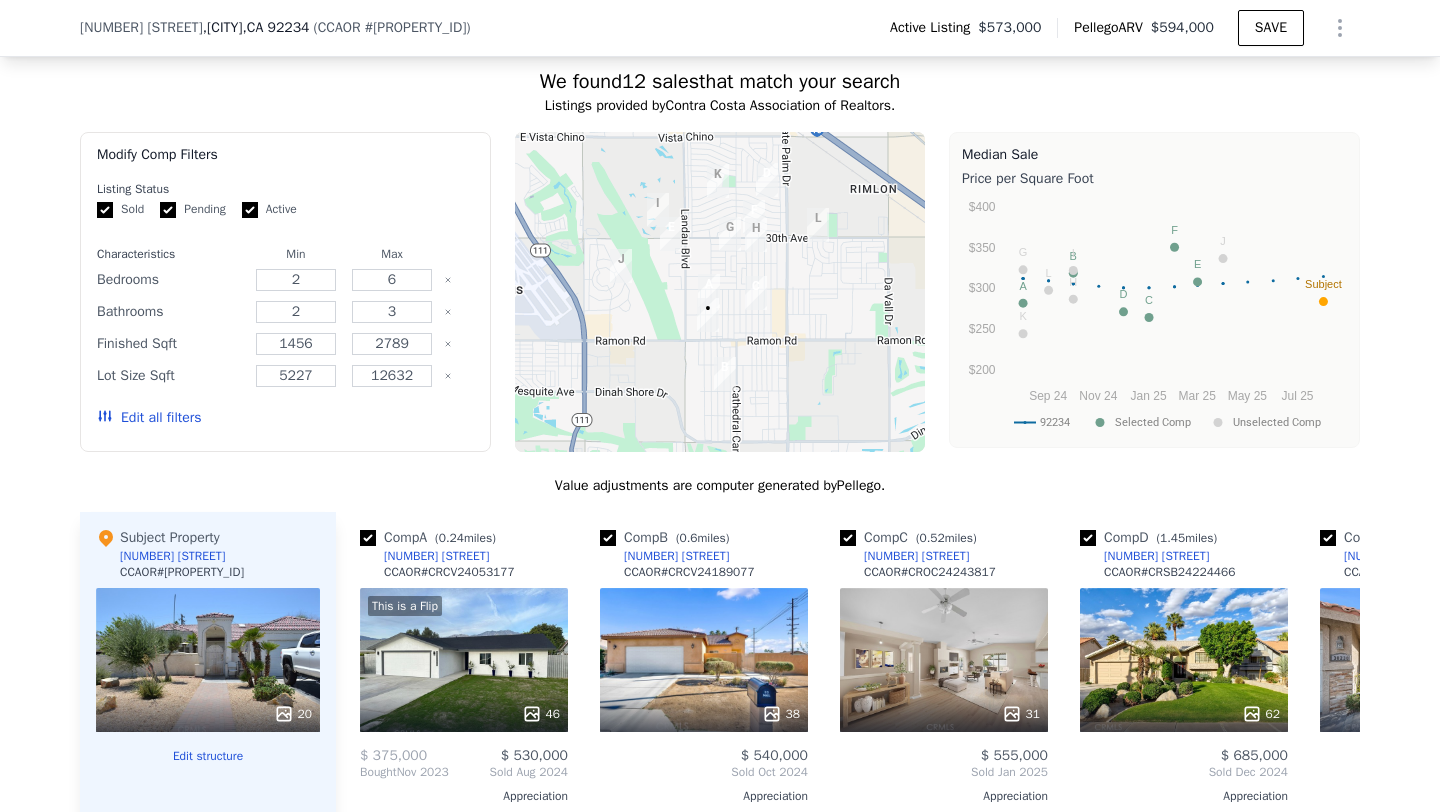 scroll, scrollTop: 1636, scrollLeft: 0, axis: vertical 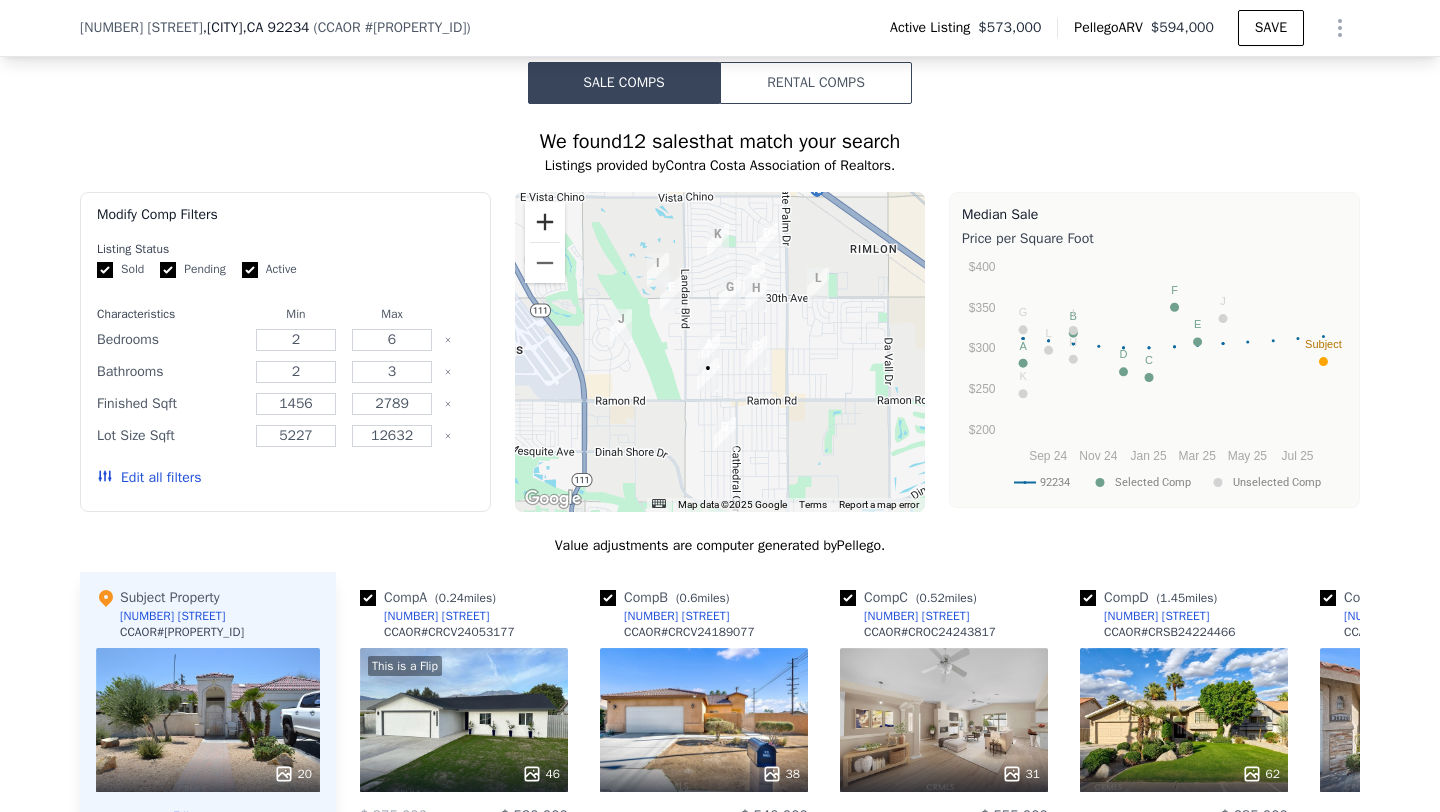 click at bounding box center (545, 222) 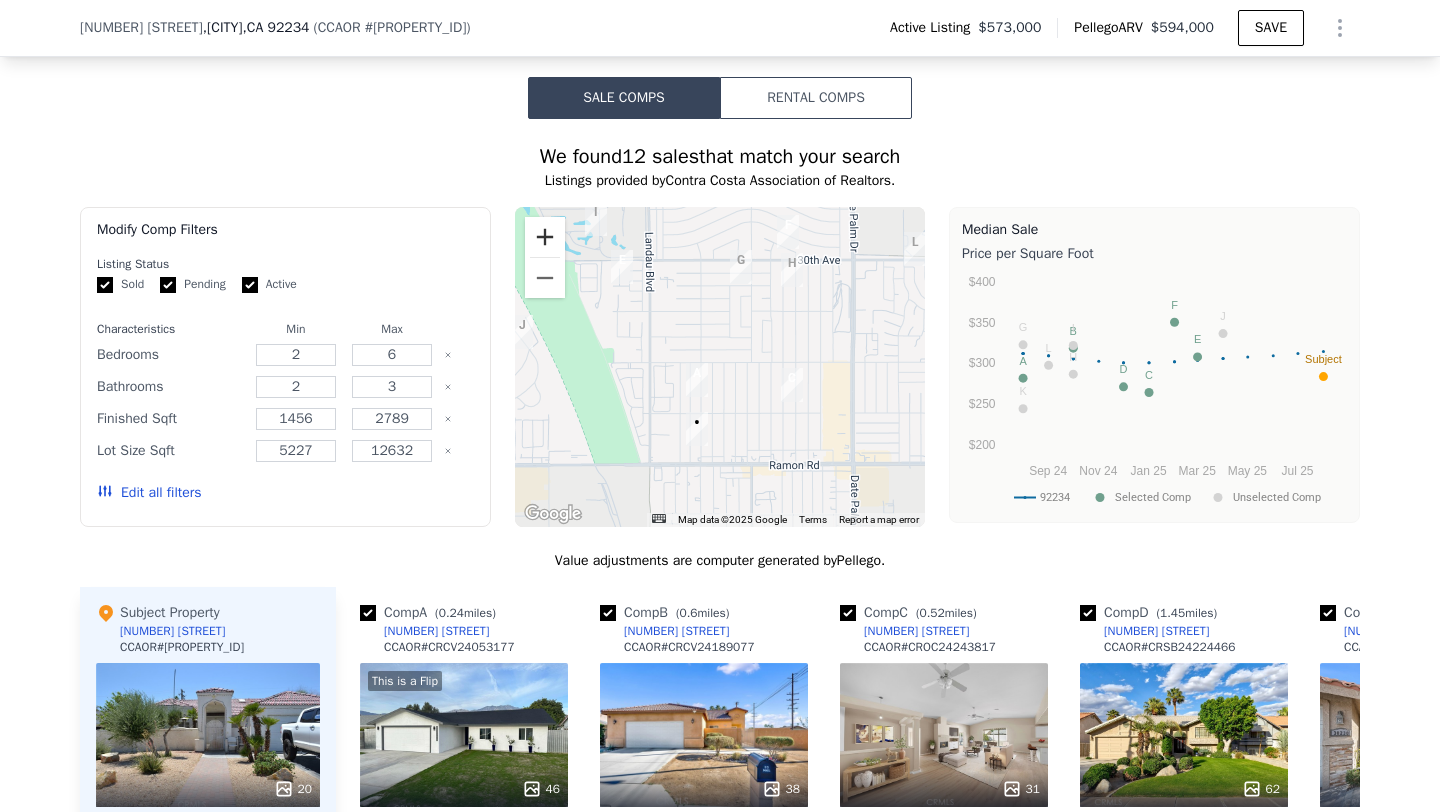 scroll, scrollTop: 1823, scrollLeft: 0, axis: vertical 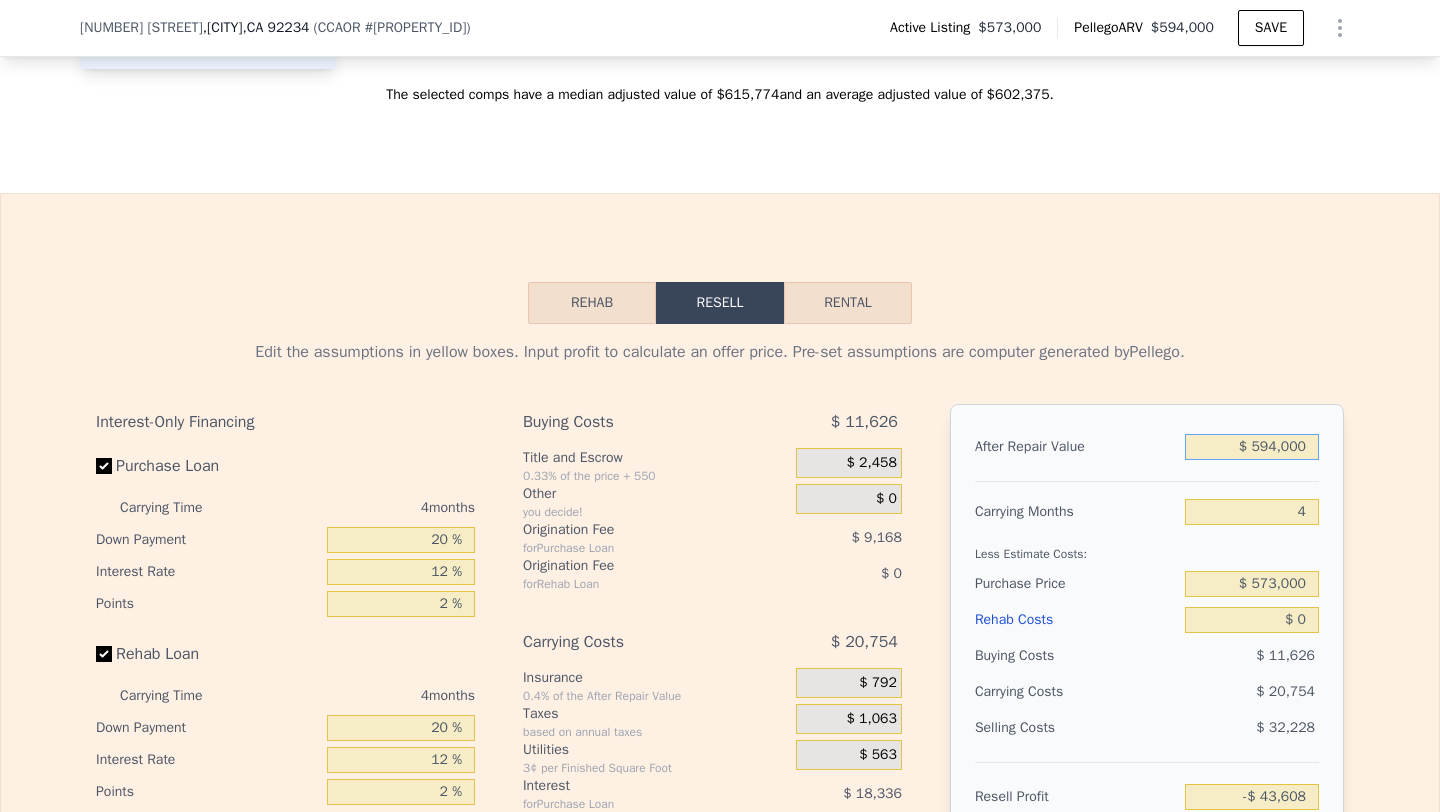 click on "$ 594,000" at bounding box center (1252, 447) 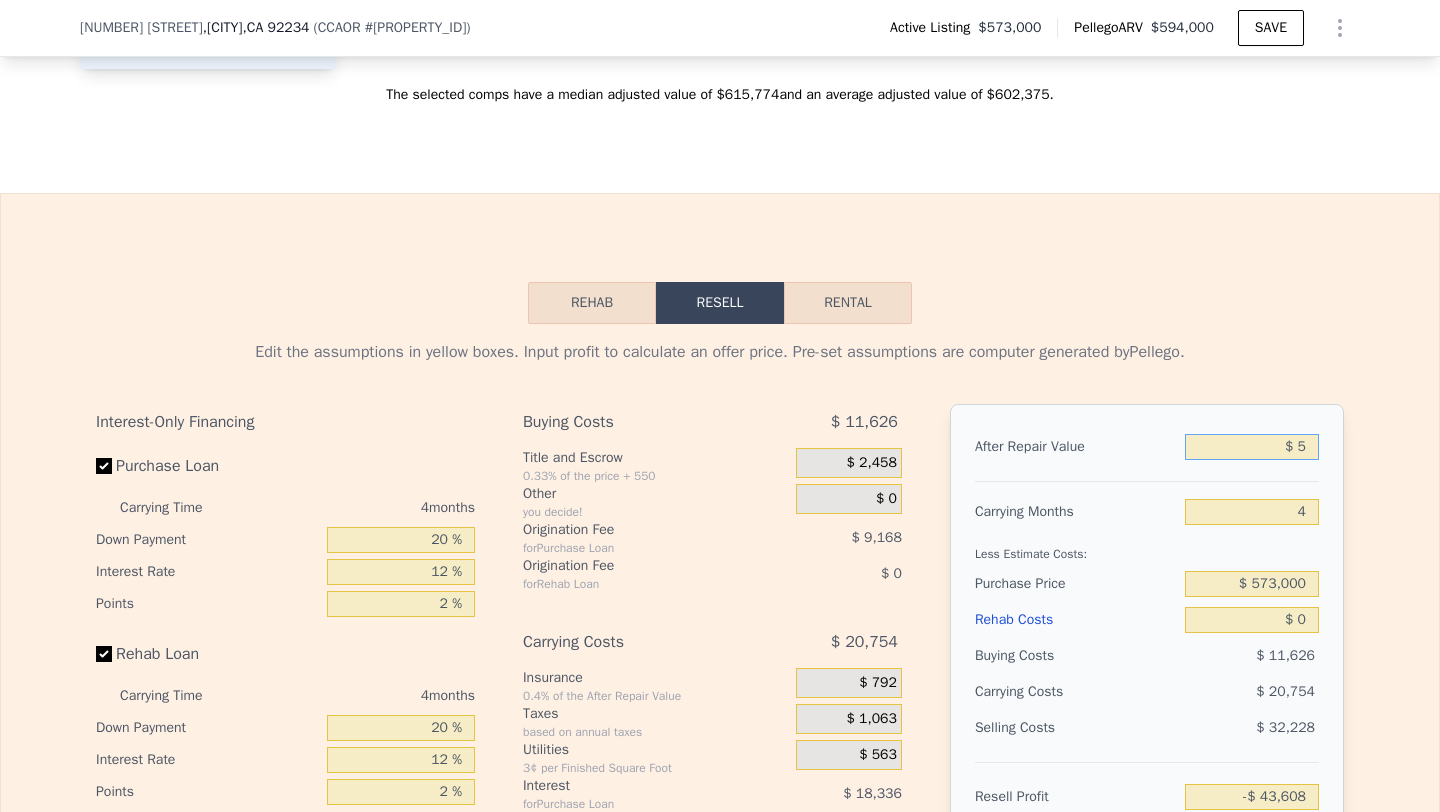 type on "$ 55" 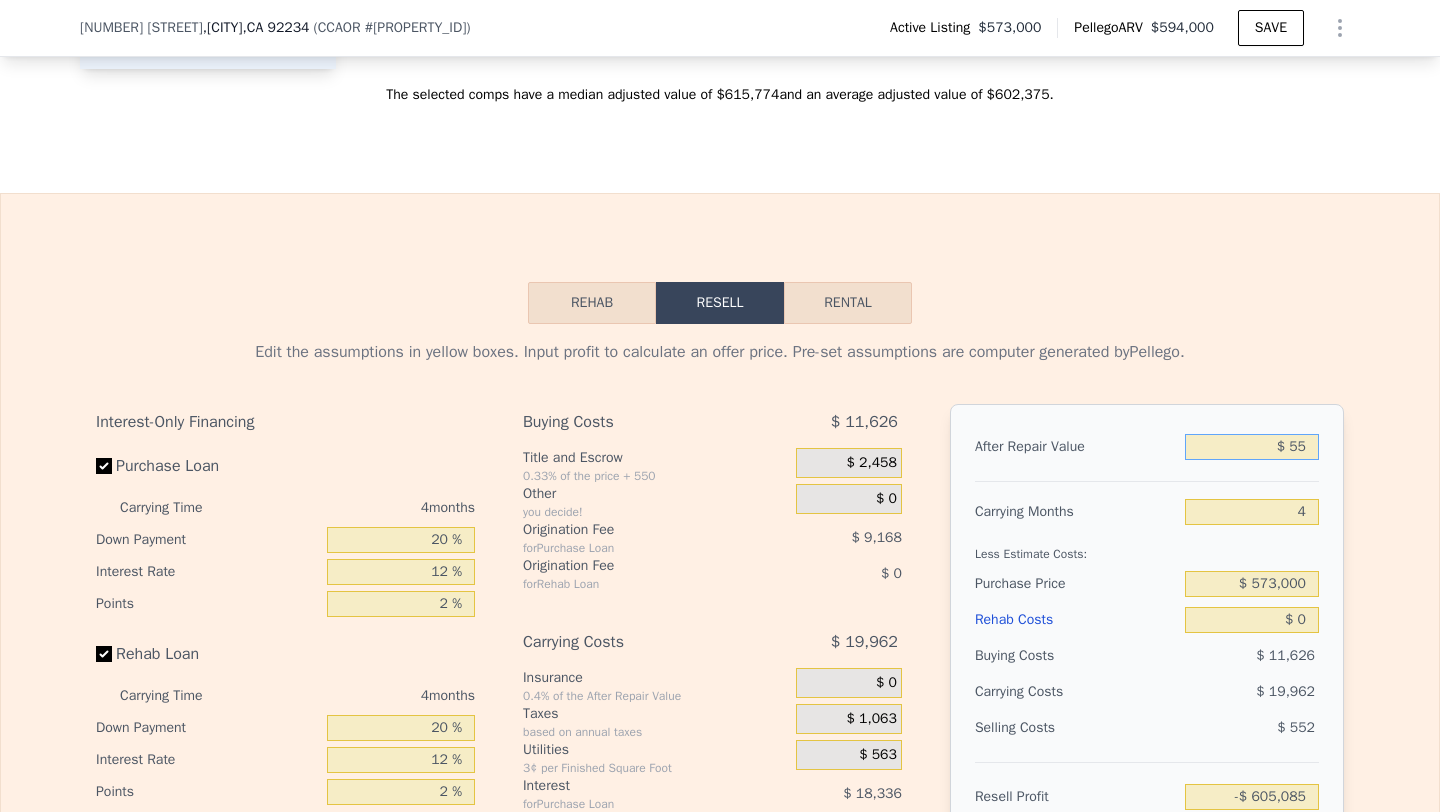 type on "-$ 605,085" 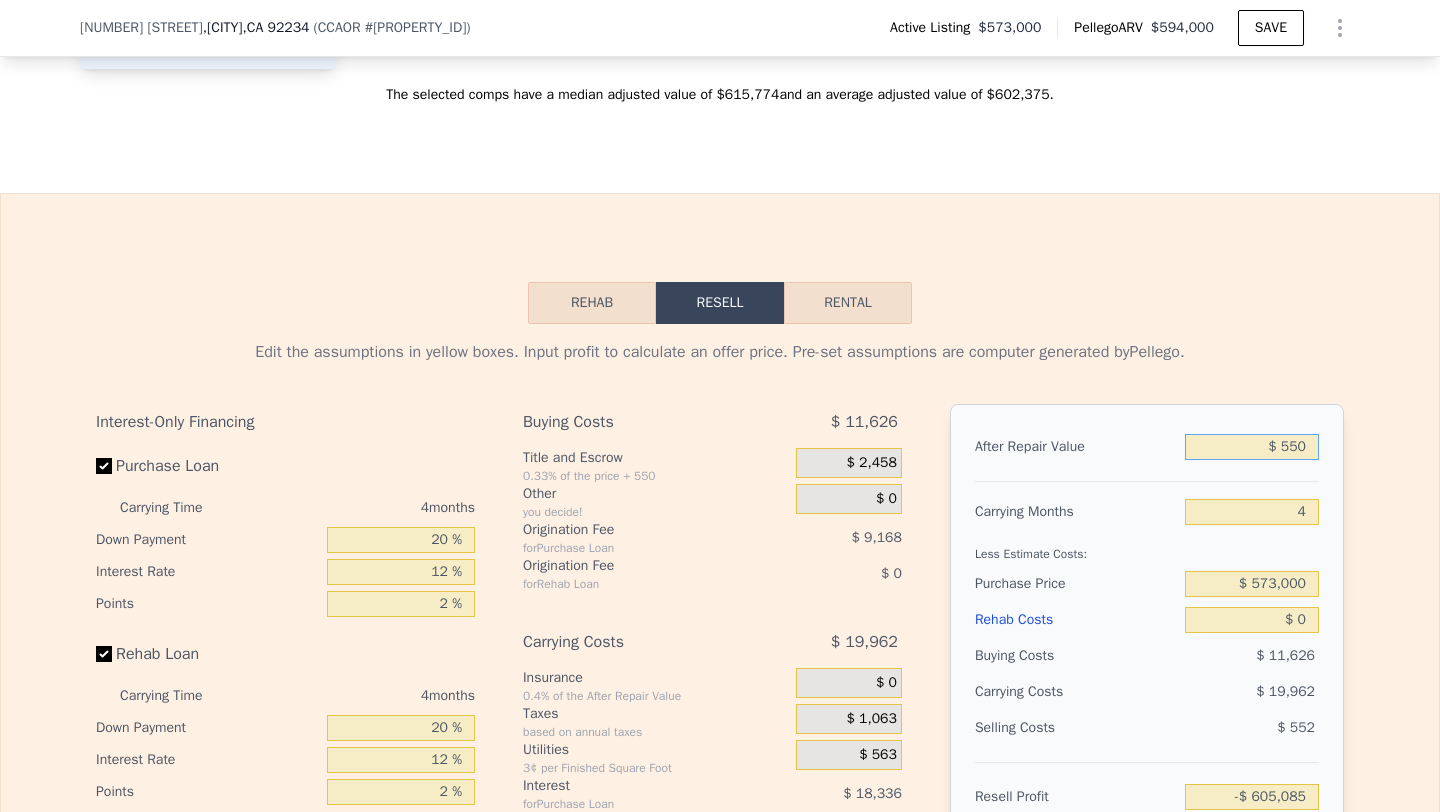 type on "-$ 604,619" 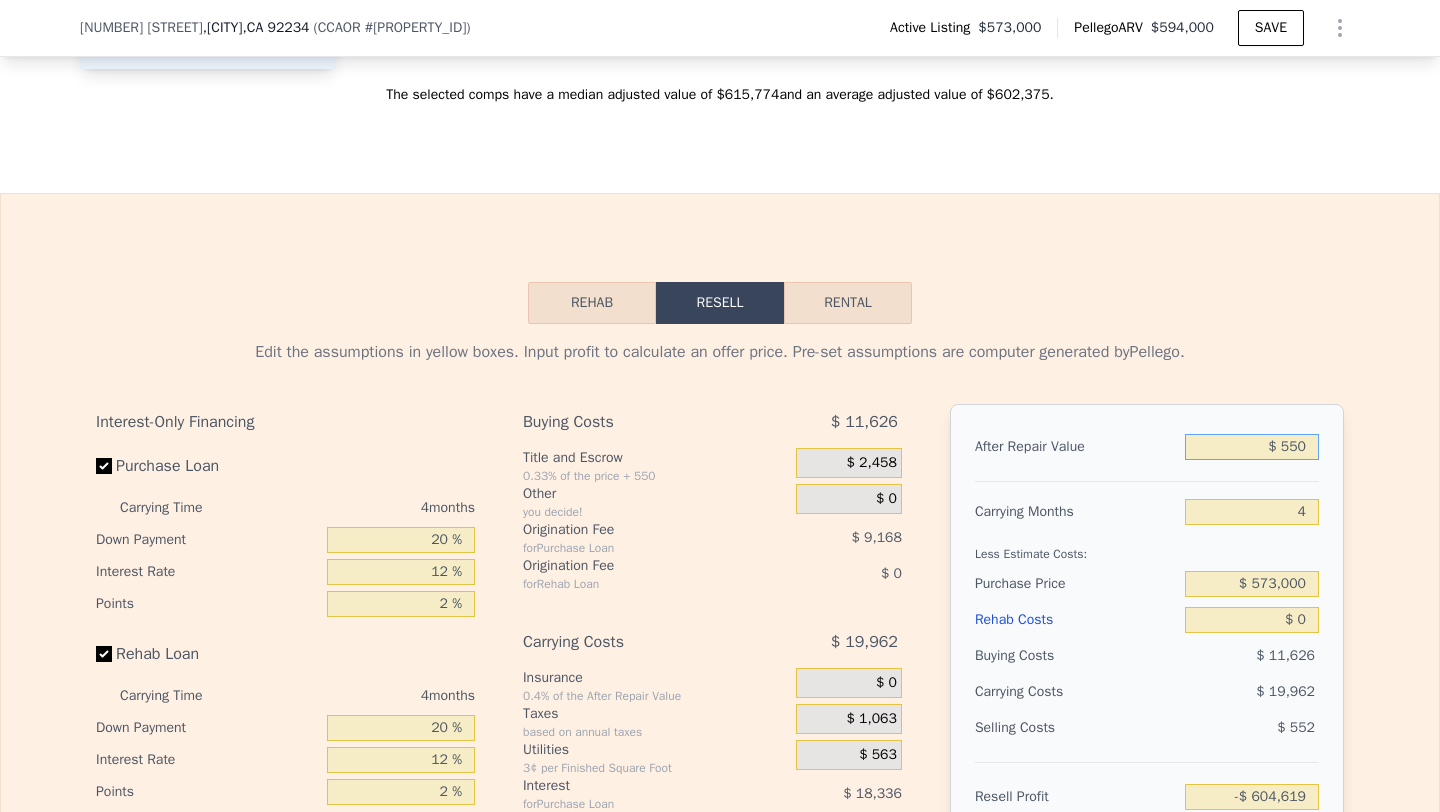 type on "$ 5,500" 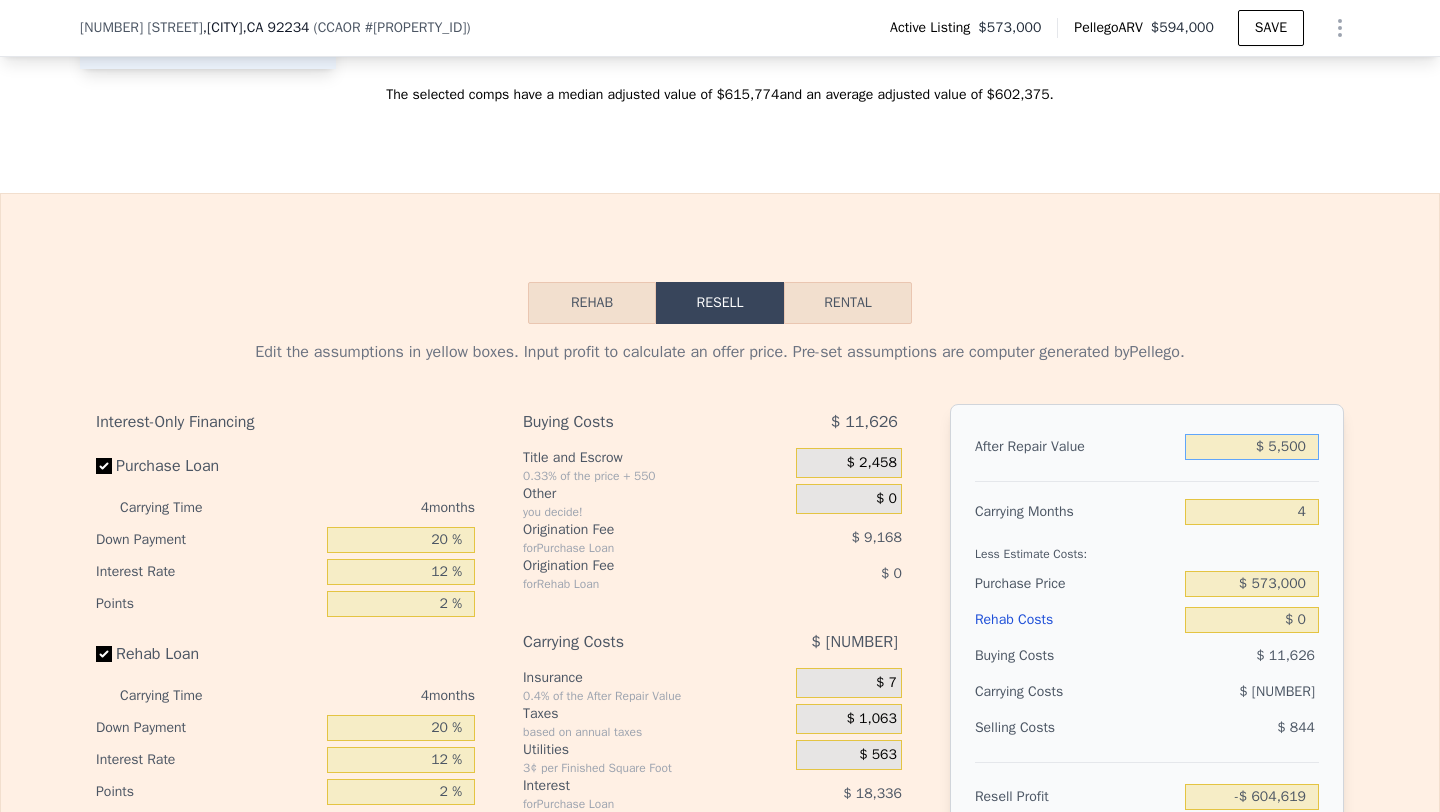 type on "-$ [NUMBER]" 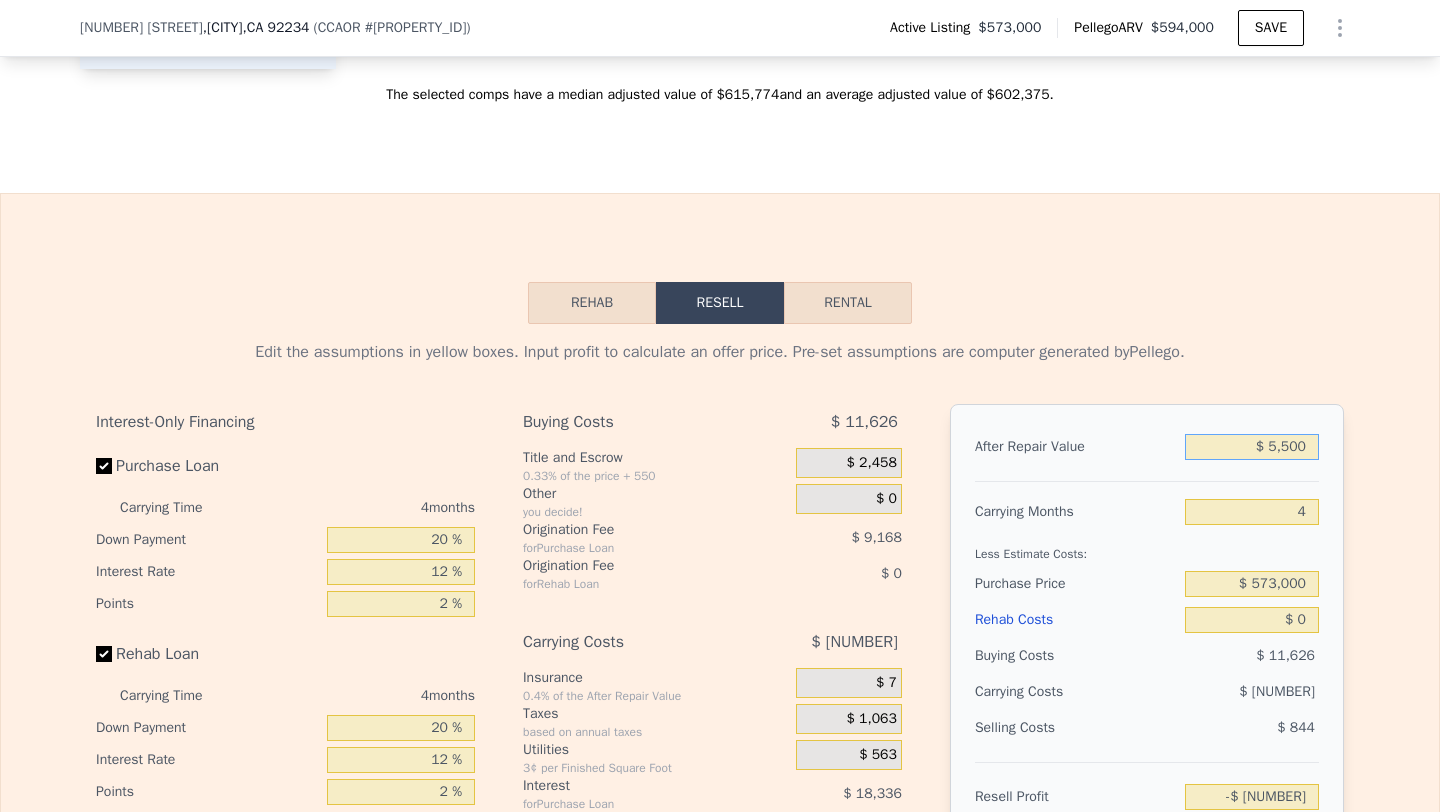 type on "$ 55,000" 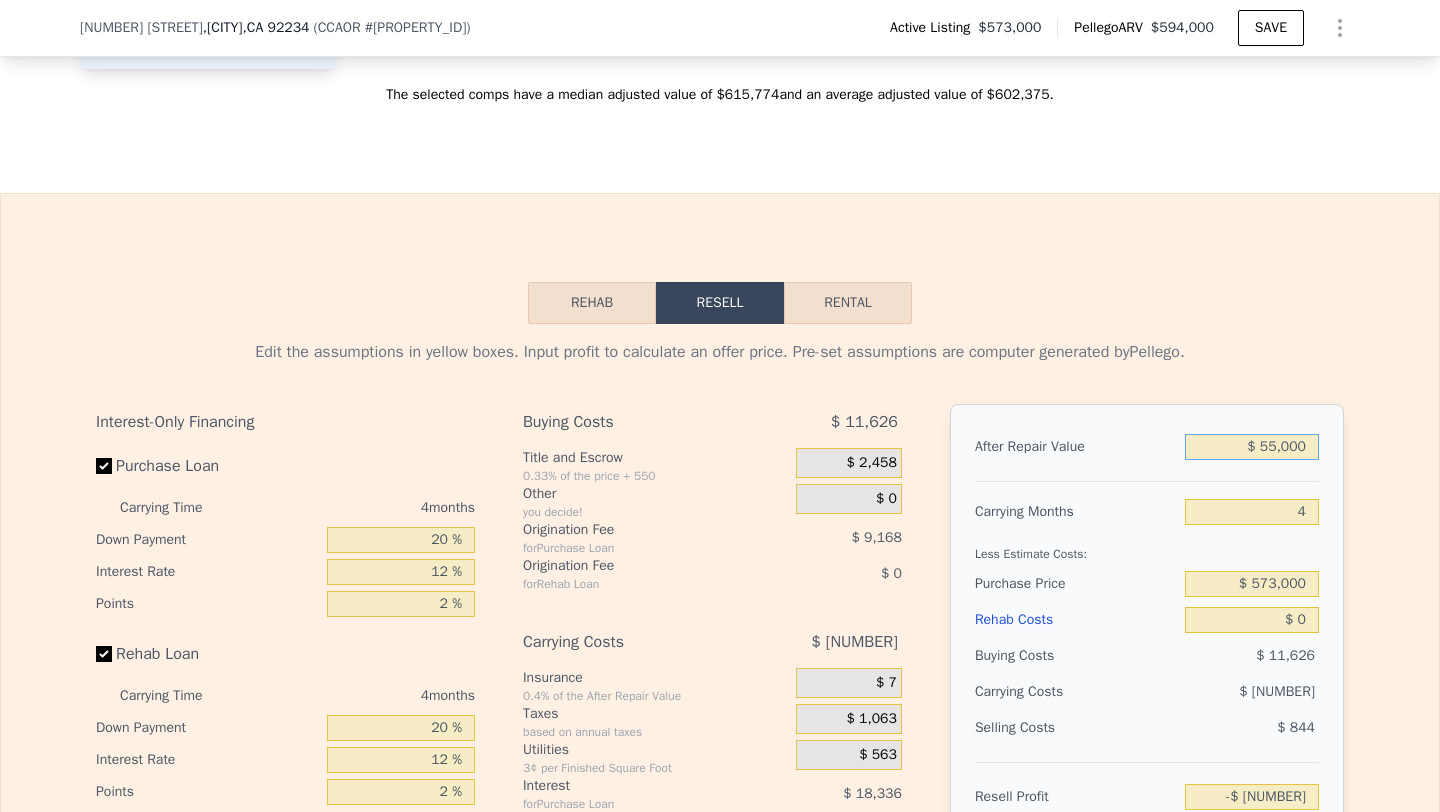 type on "-$ 553,144" 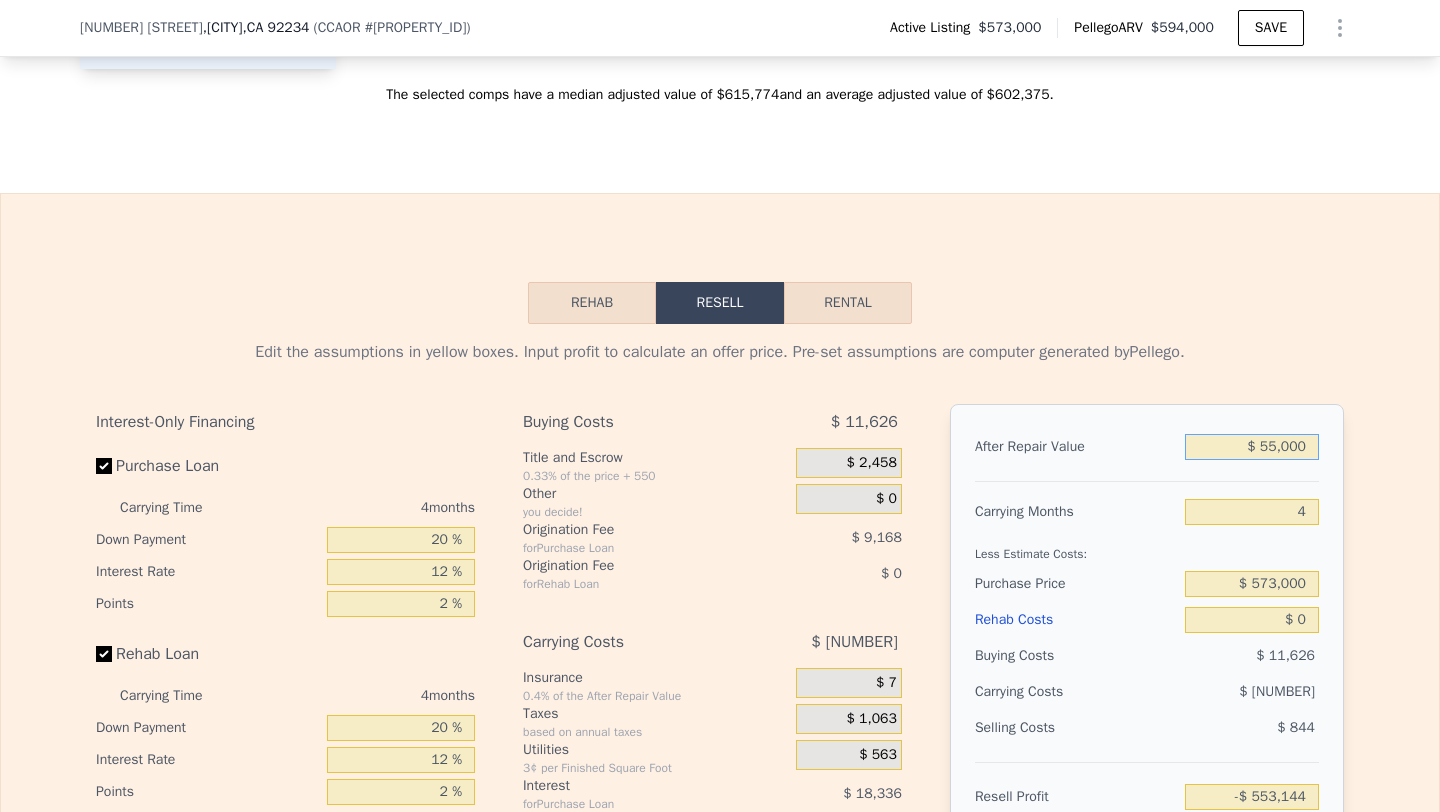 type on "$ 550,000" 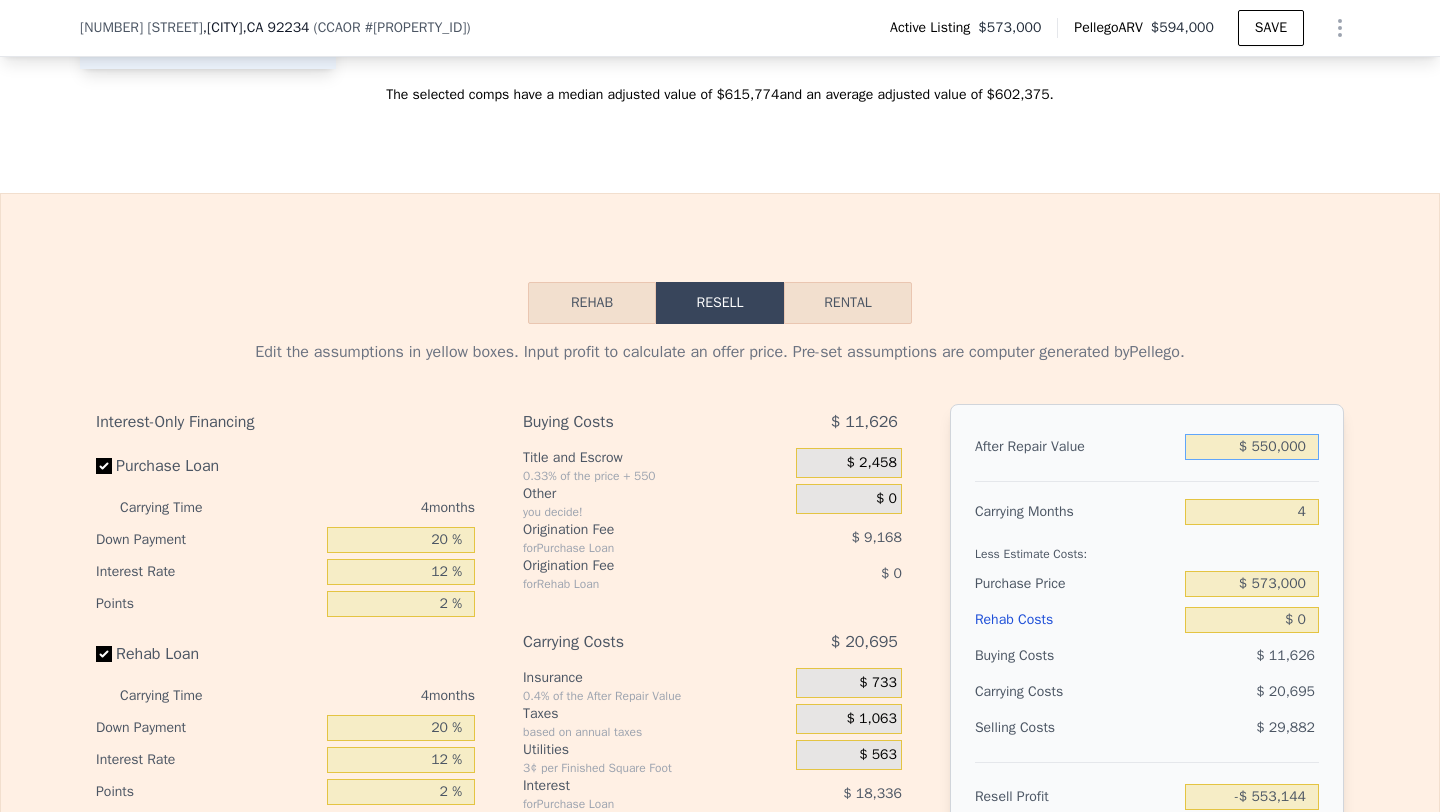 type on "-$ 85,203" 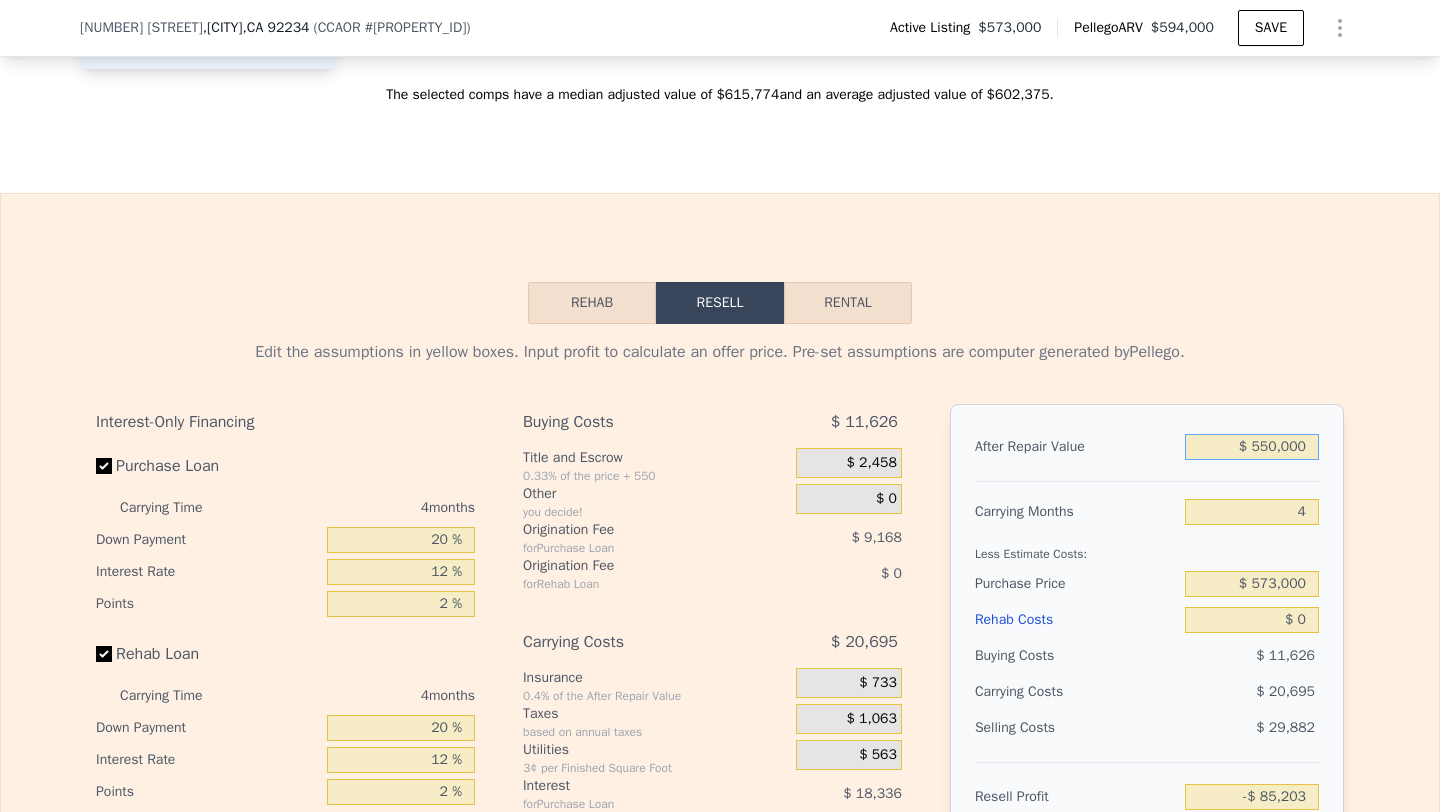 type on "$ 550,000" 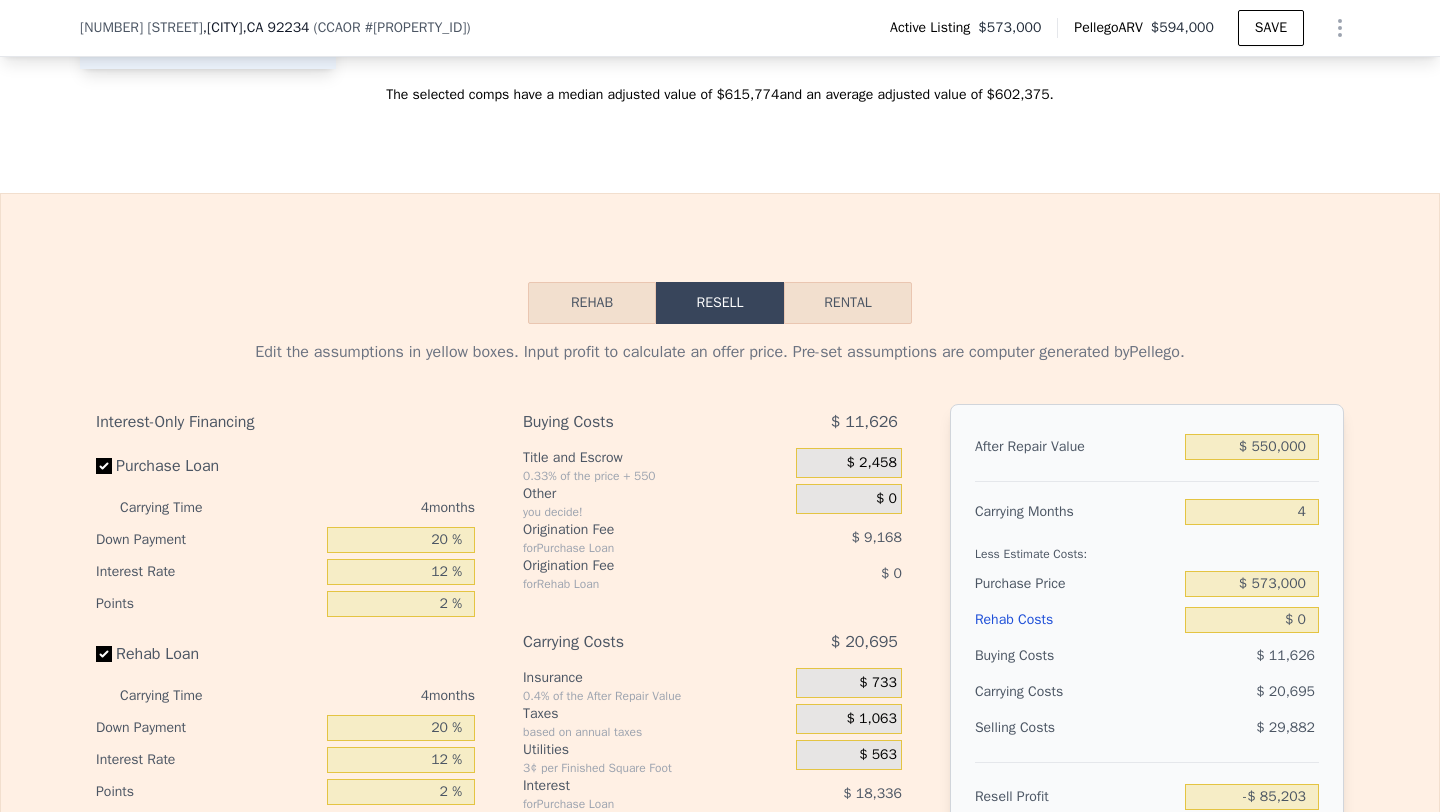 click on "Edit the assumptions in yellow boxes. Input profit to calculate an offer price. Pre-set assumptions are computer generated by  Pellego ." at bounding box center [720, 352] 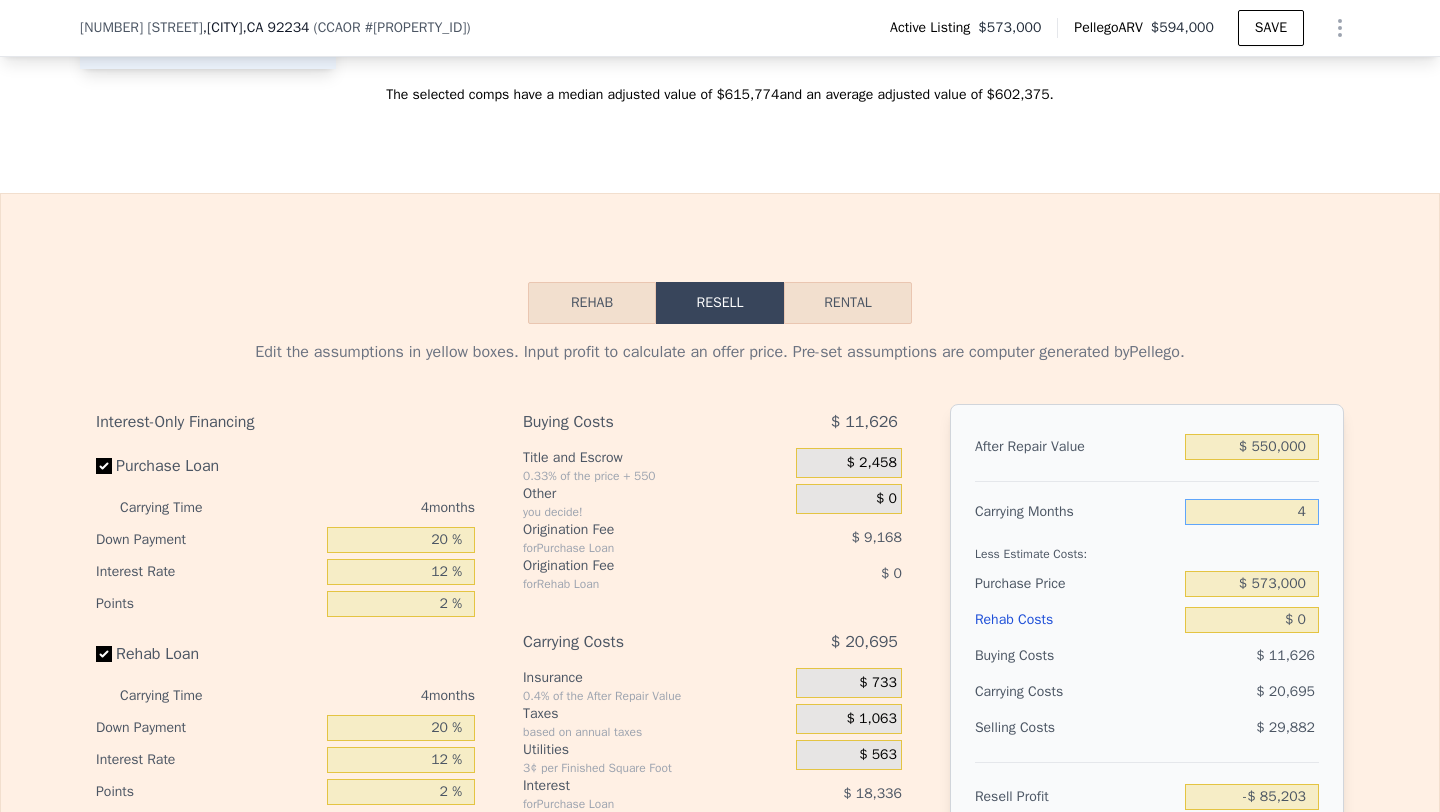 click on "4" at bounding box center [1252, 512] 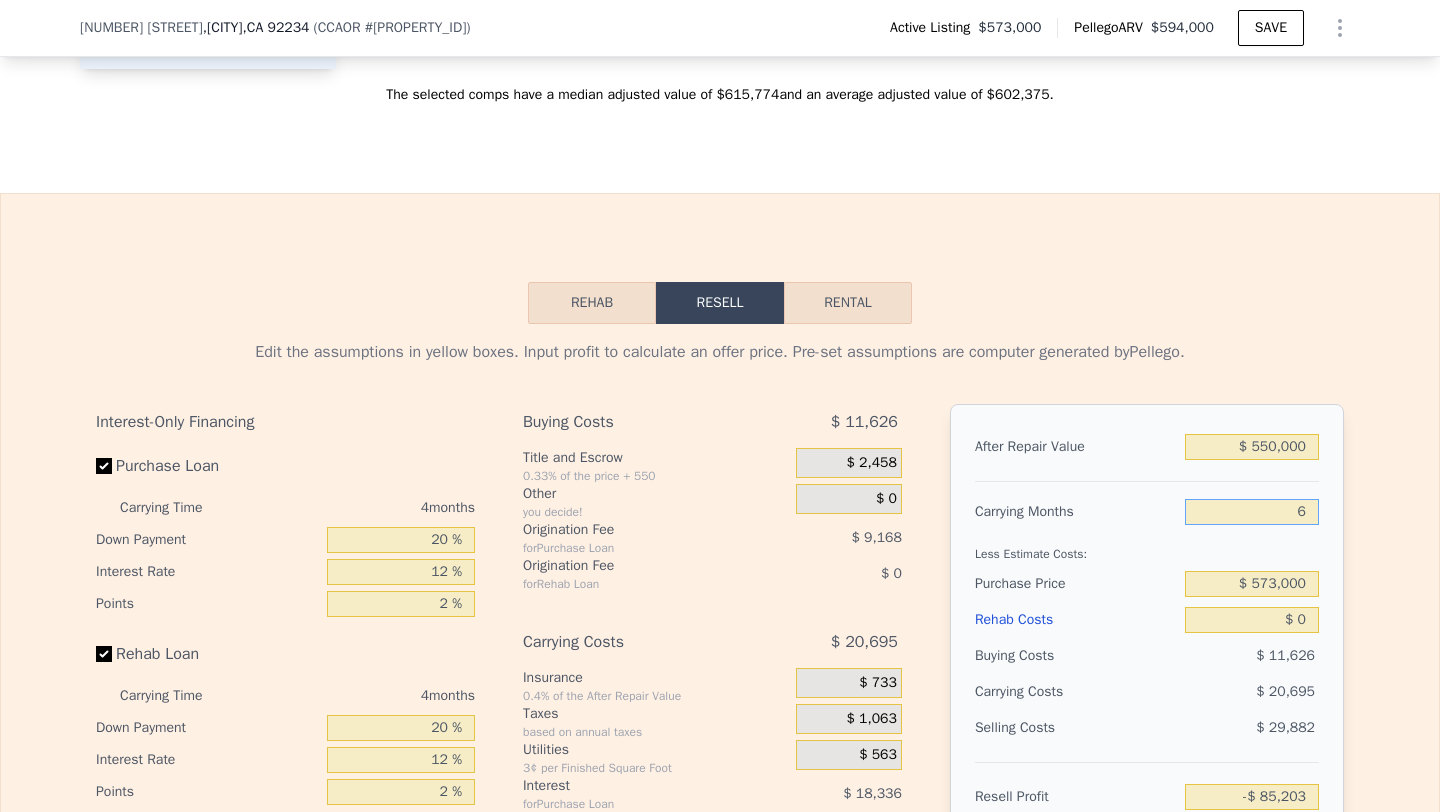 type on "-$ 95,551" 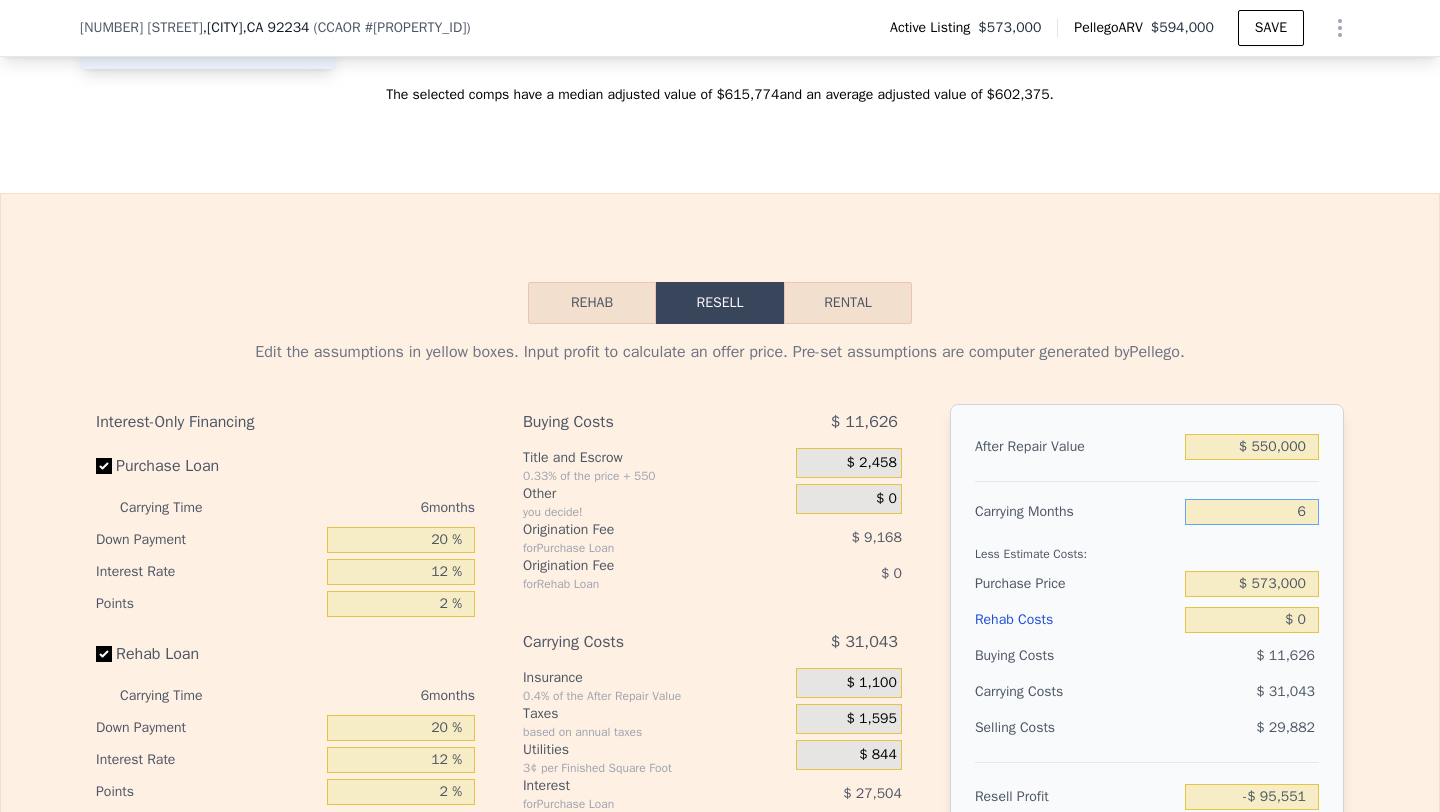 type on "6" 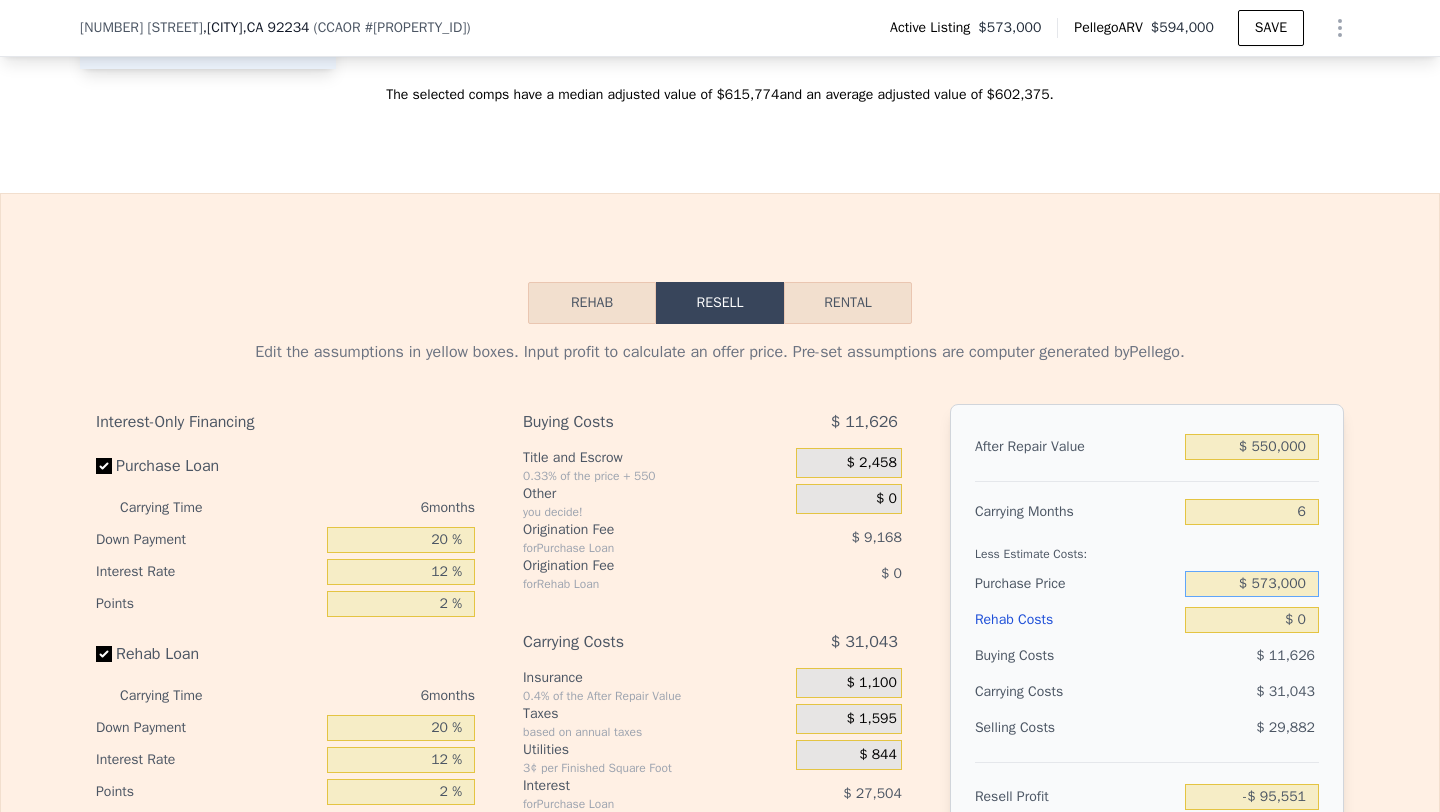 click on "$ 573,000" at bounding box center (1252, 584) 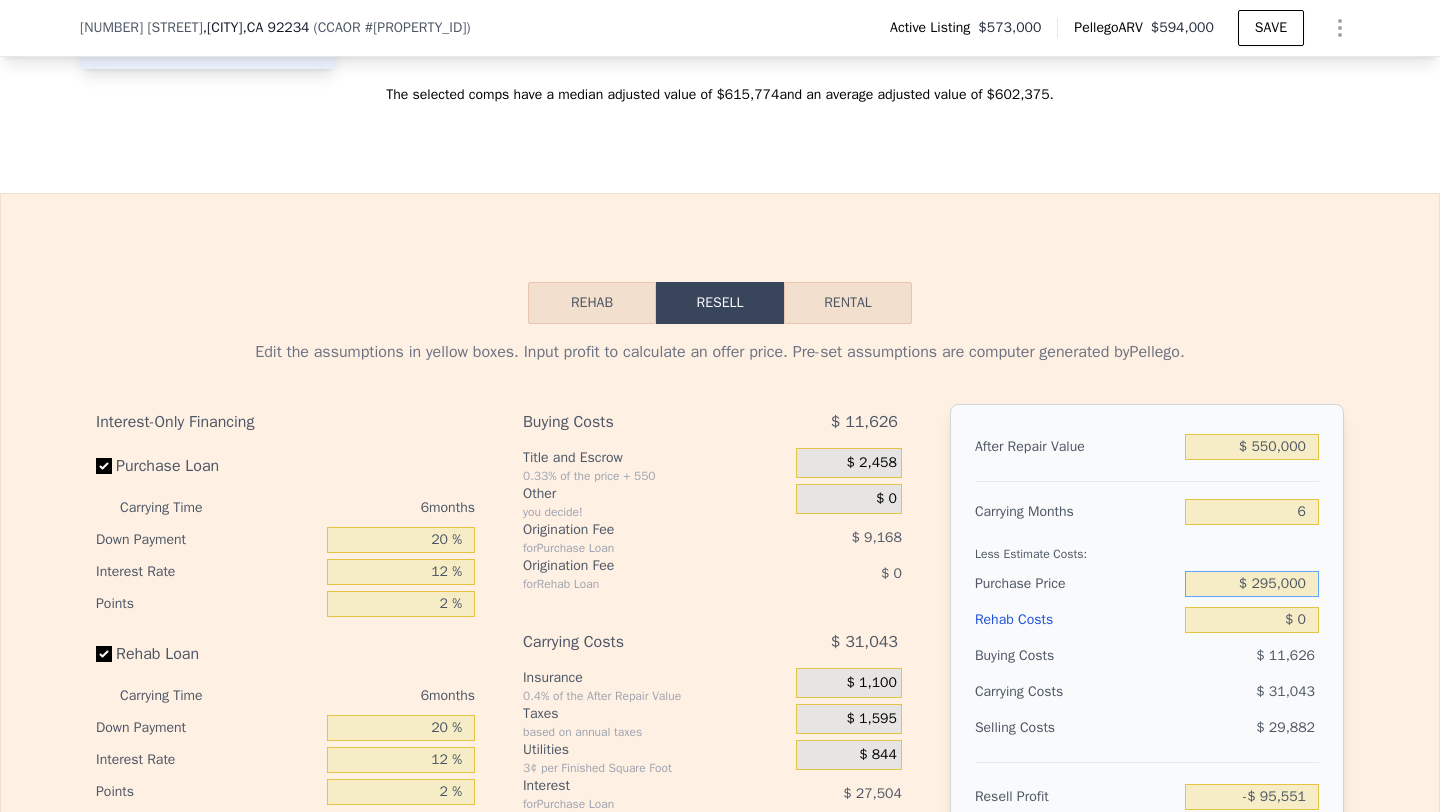 type on "$ 295,000" 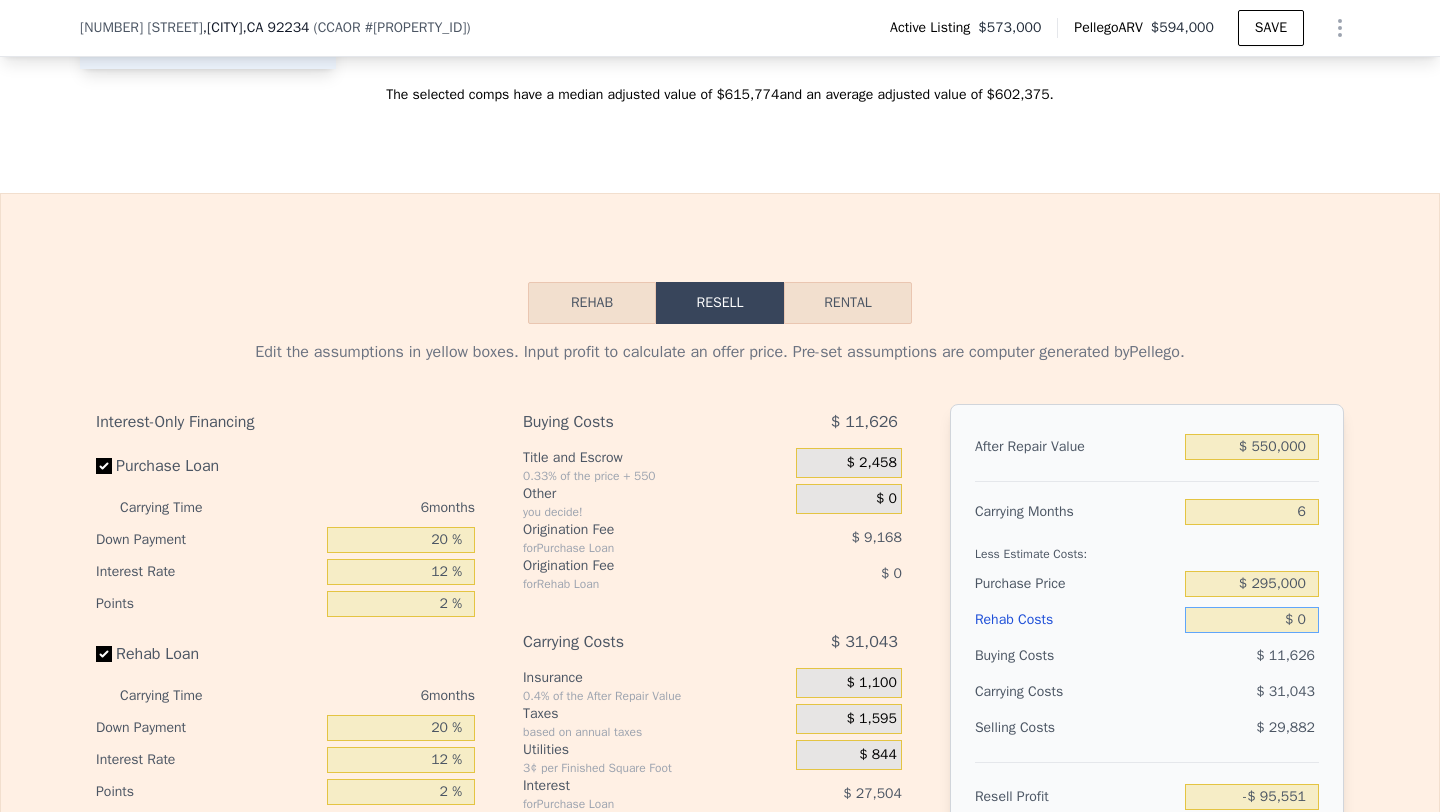 click on "$ 0" at bounding box center (1252, 620) 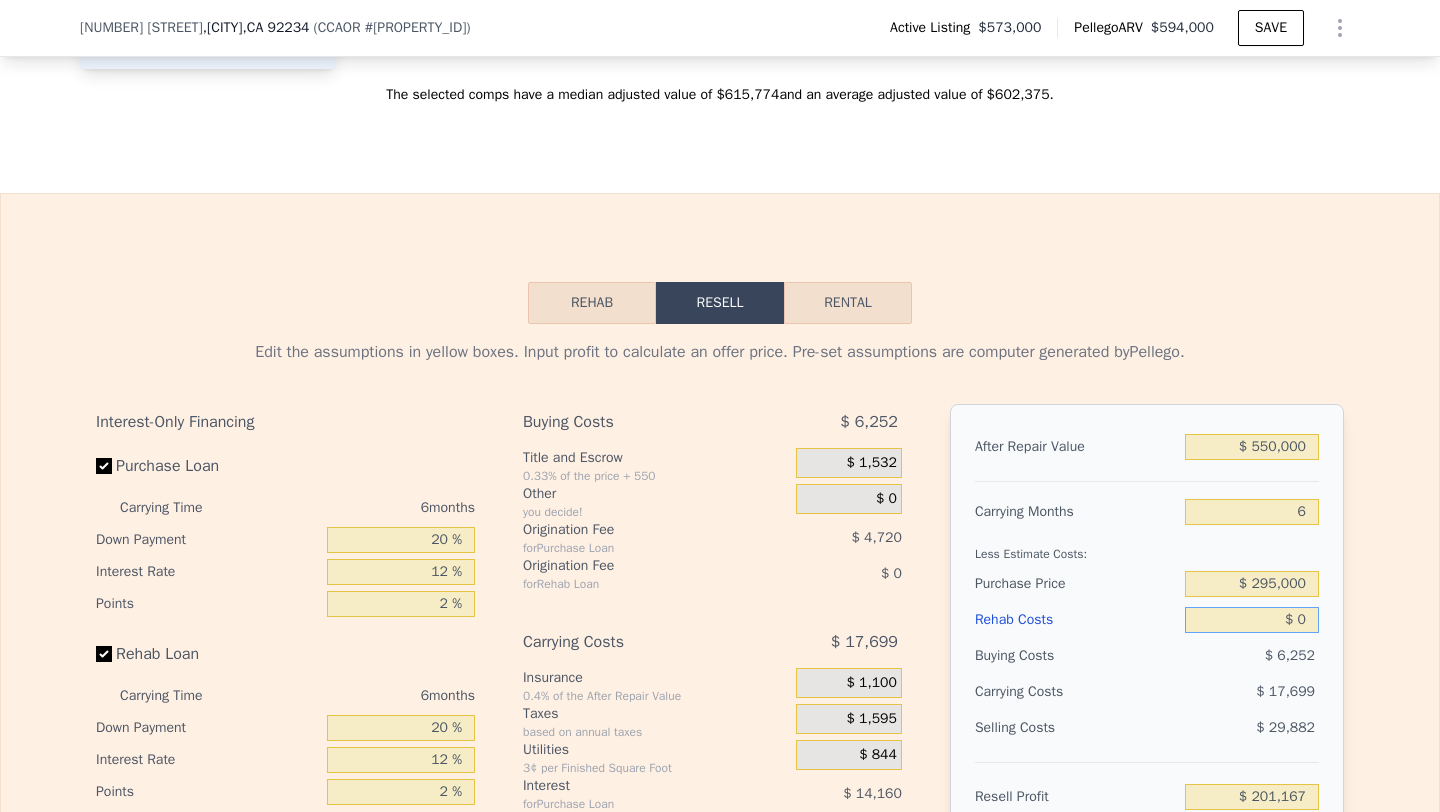 click on "$ 0" at bounding box center [1252, 620] 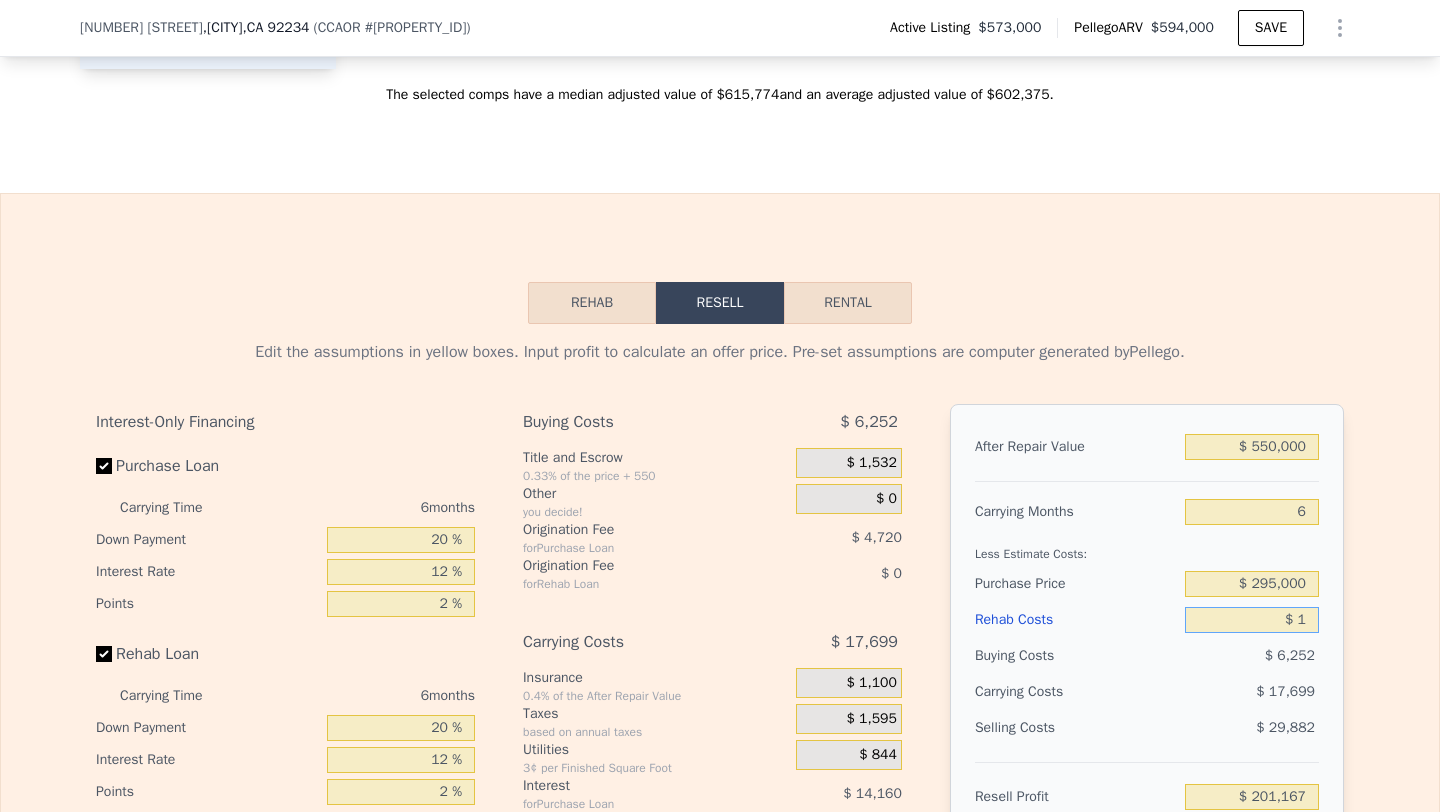 type on "$ 201,166" 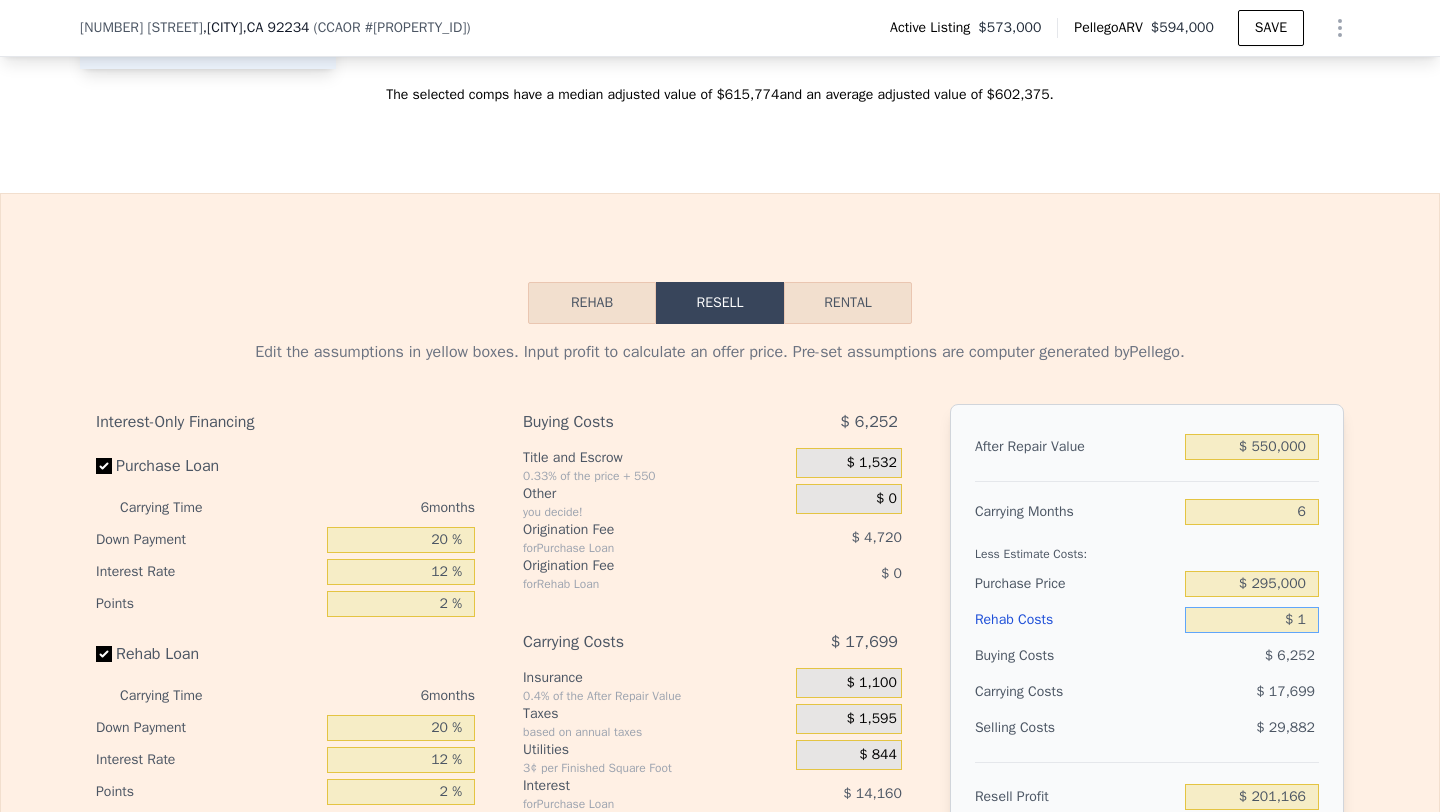 type on "$ 11" 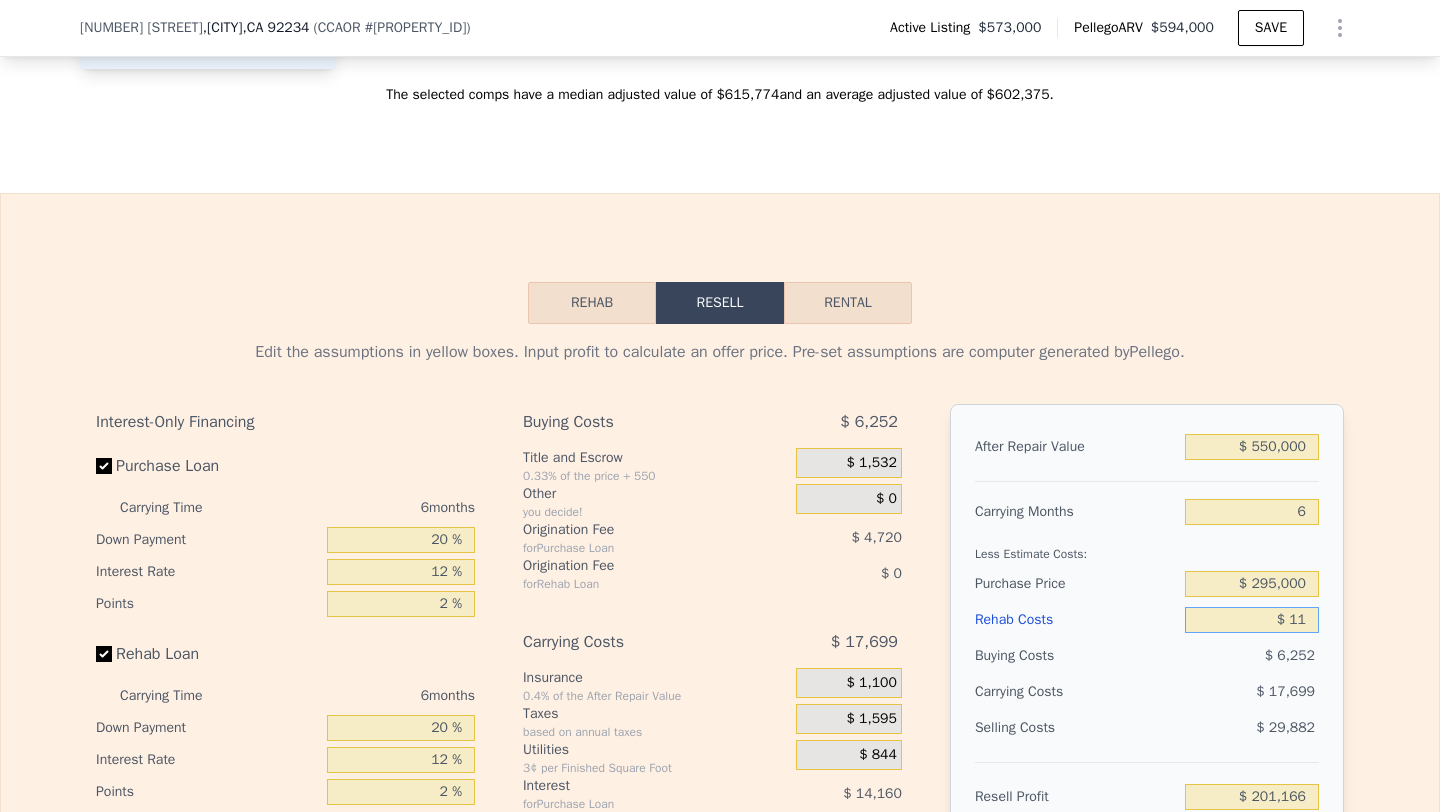 type on "$ 201,156" 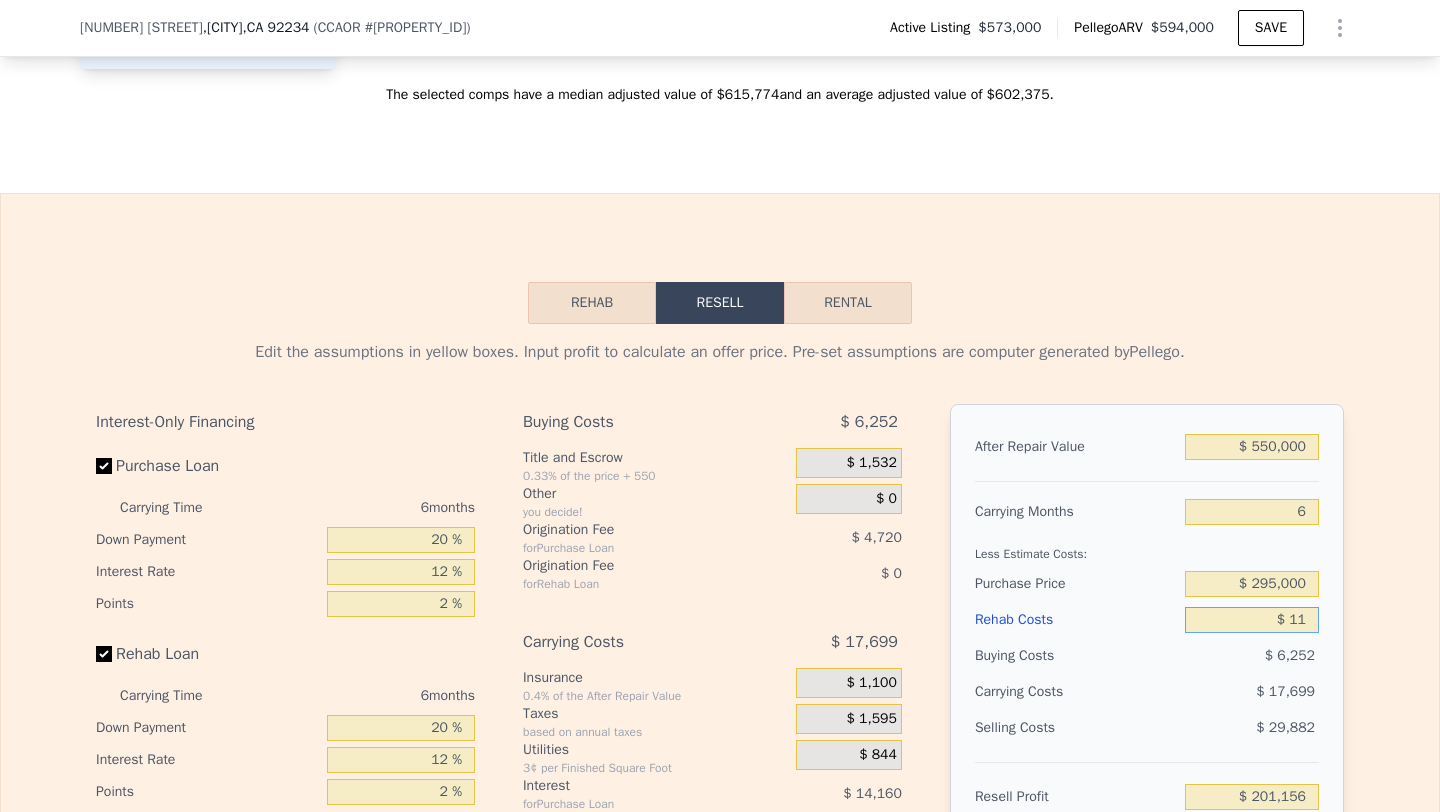 type on "$ 110" 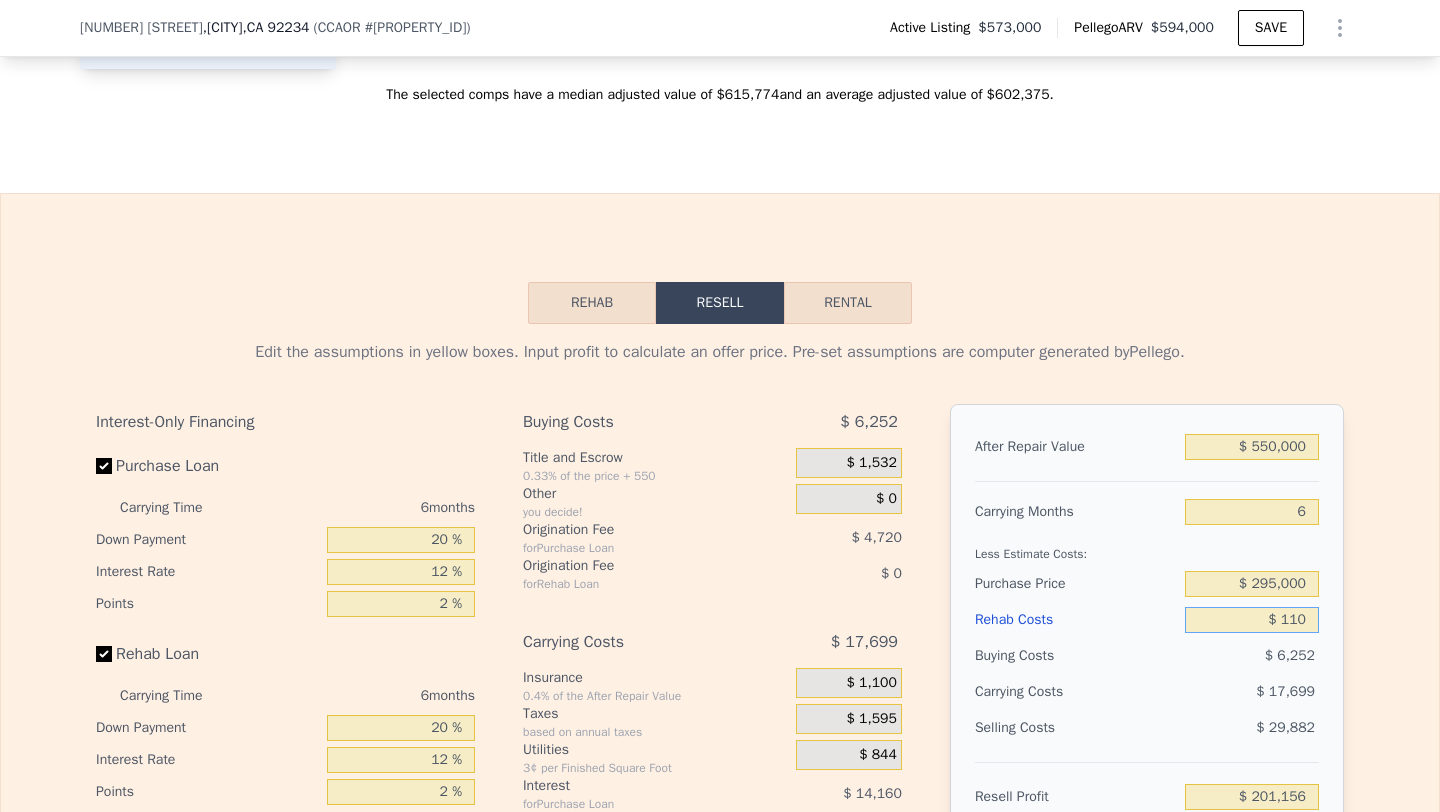 type on "$ 201,049" 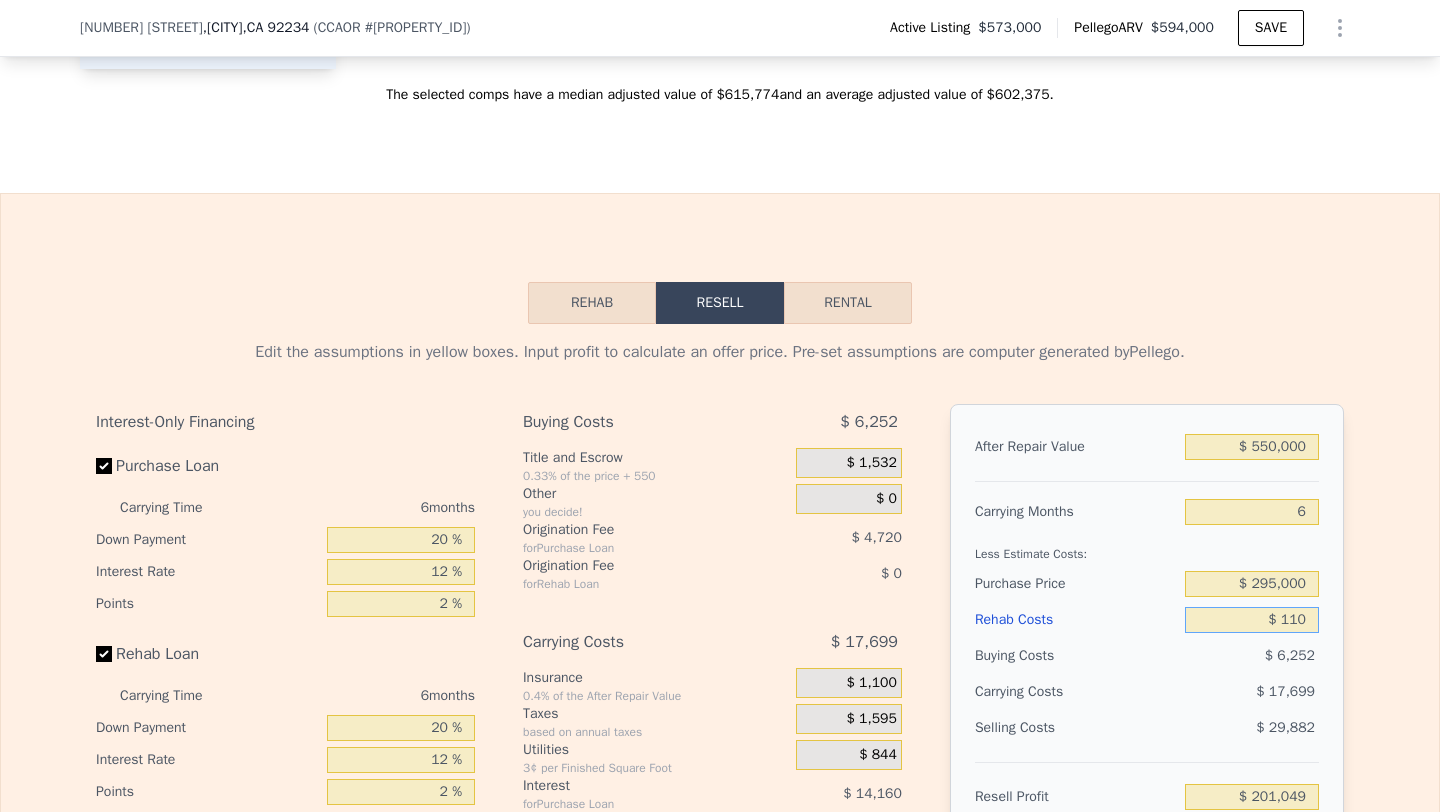 type on "$ 1,100" 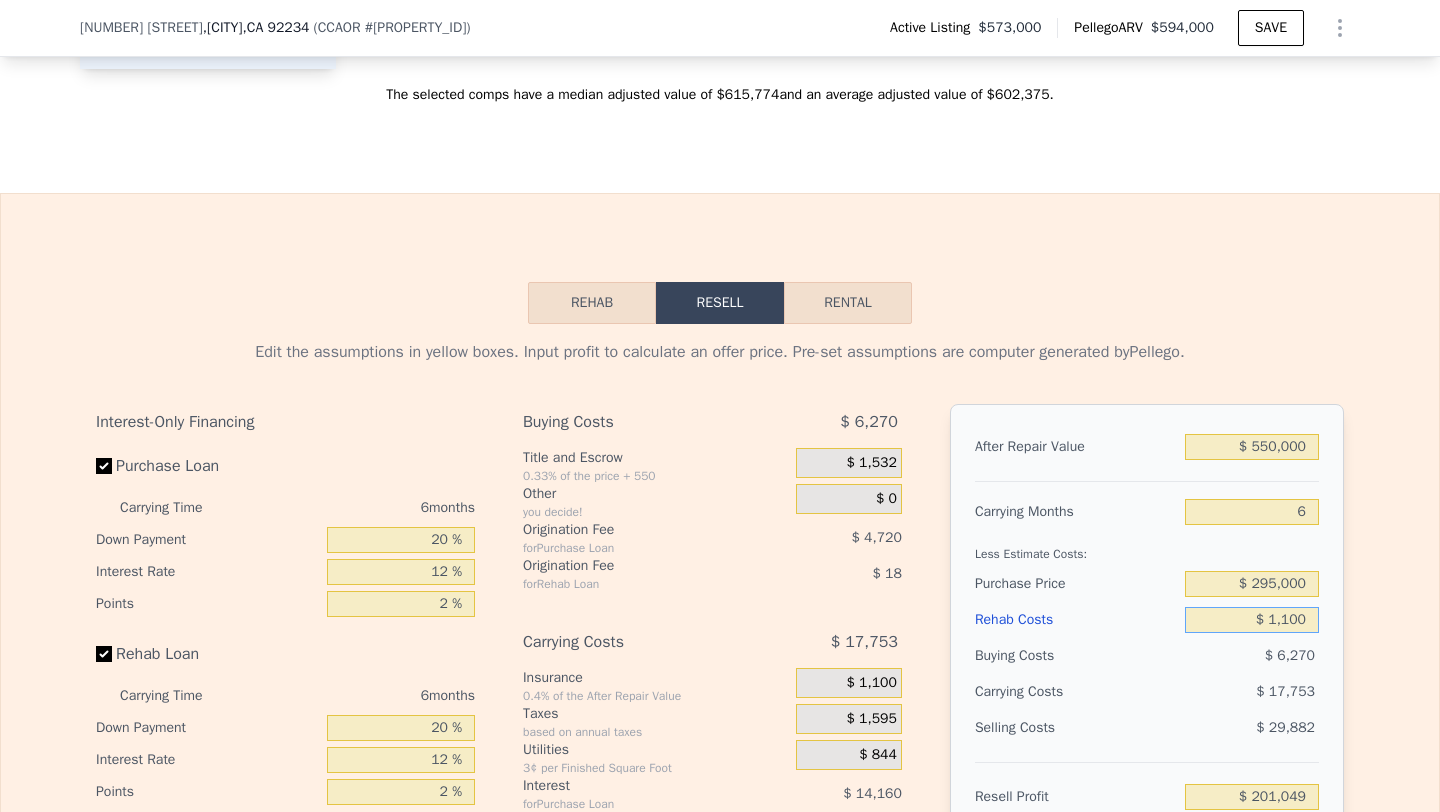 type on "$ [NUMBER]" 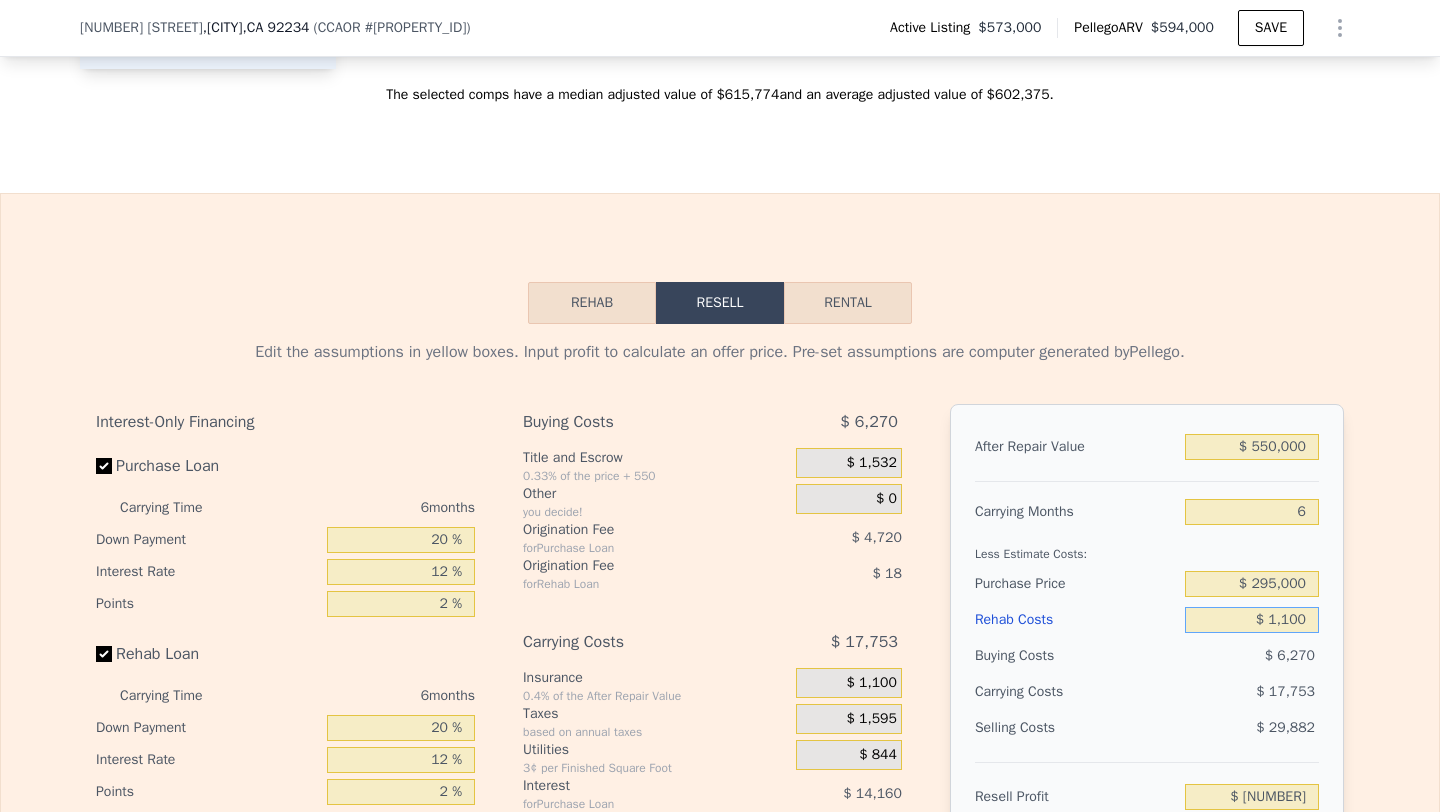 type on "$ 11,000" 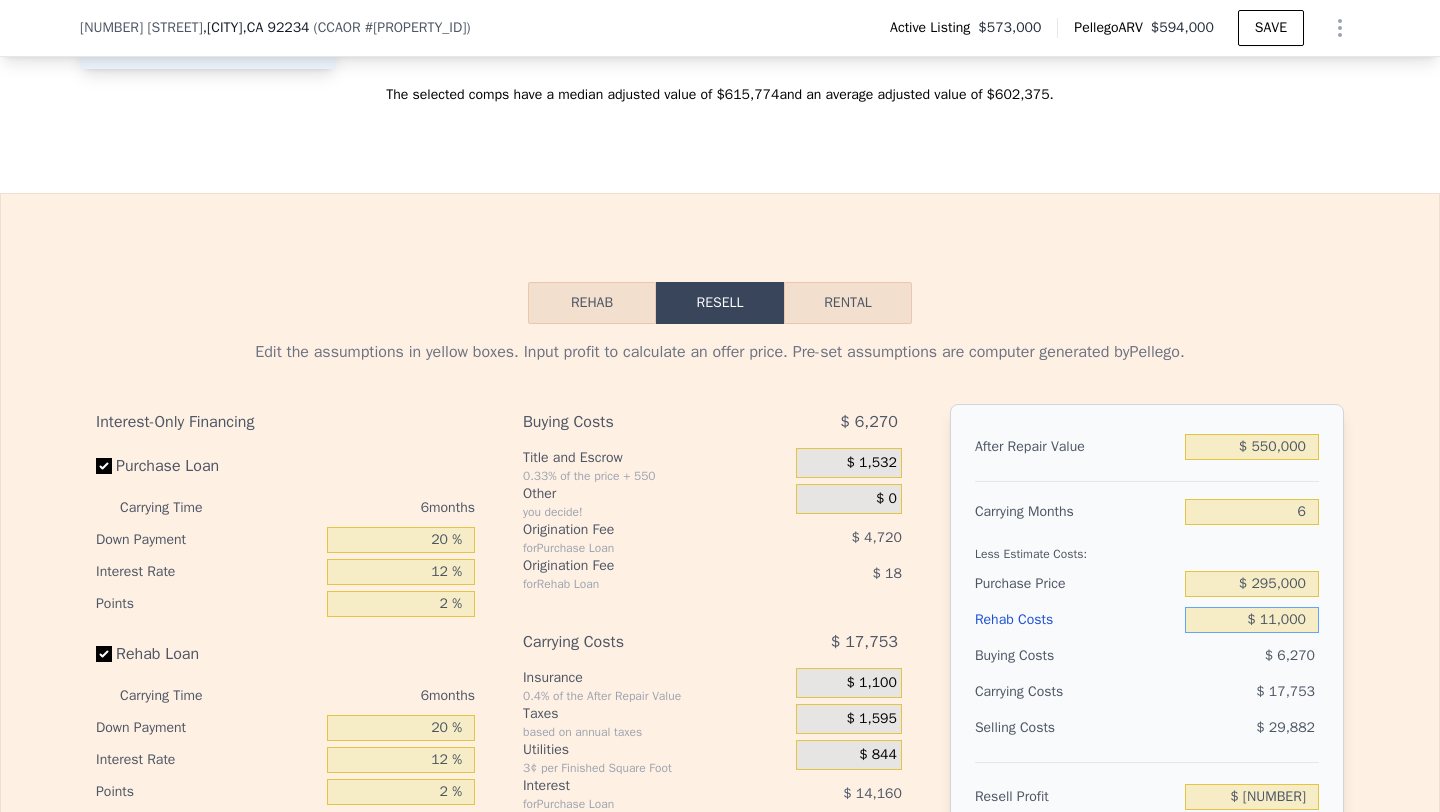 type on "$ 189,463" 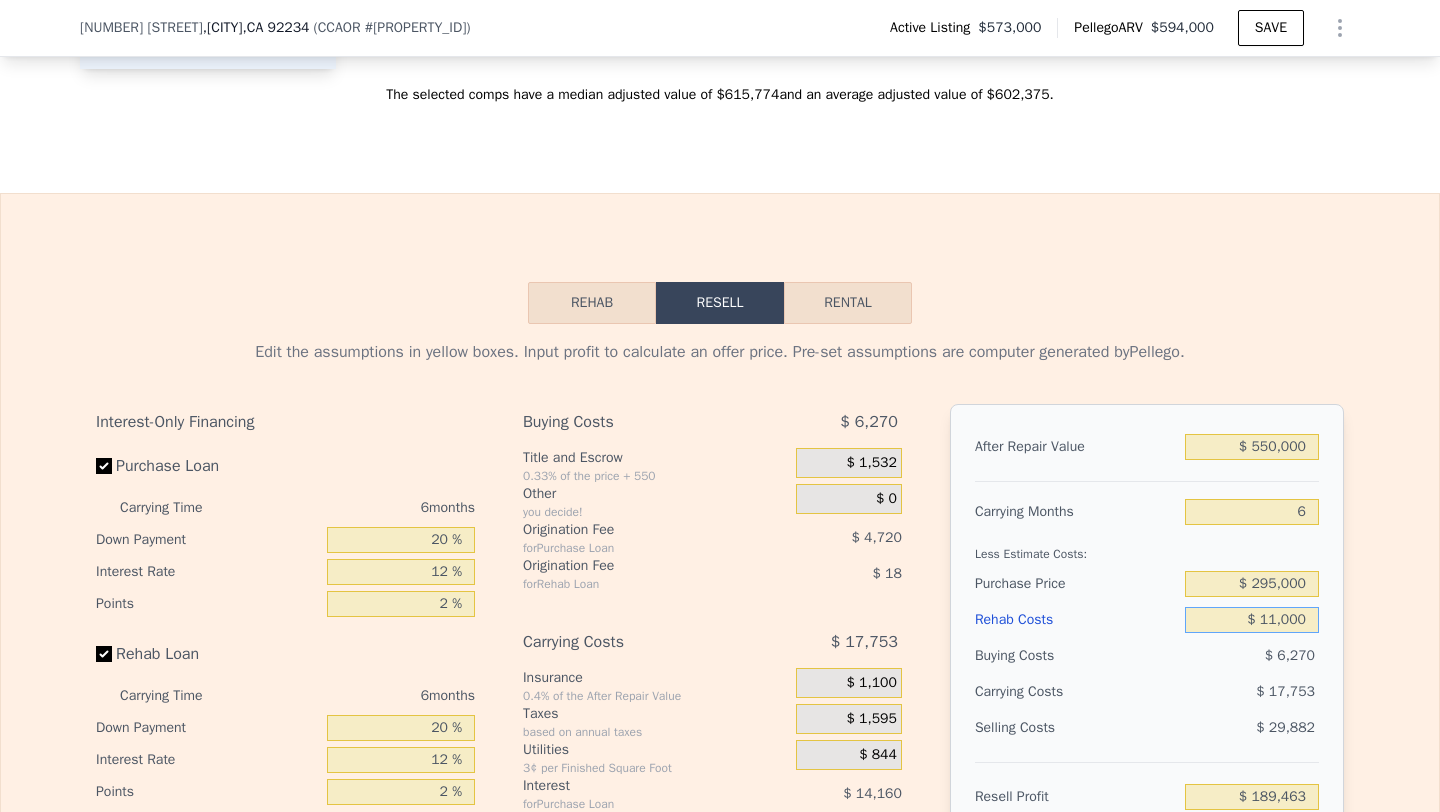 type on "$ 110,000" 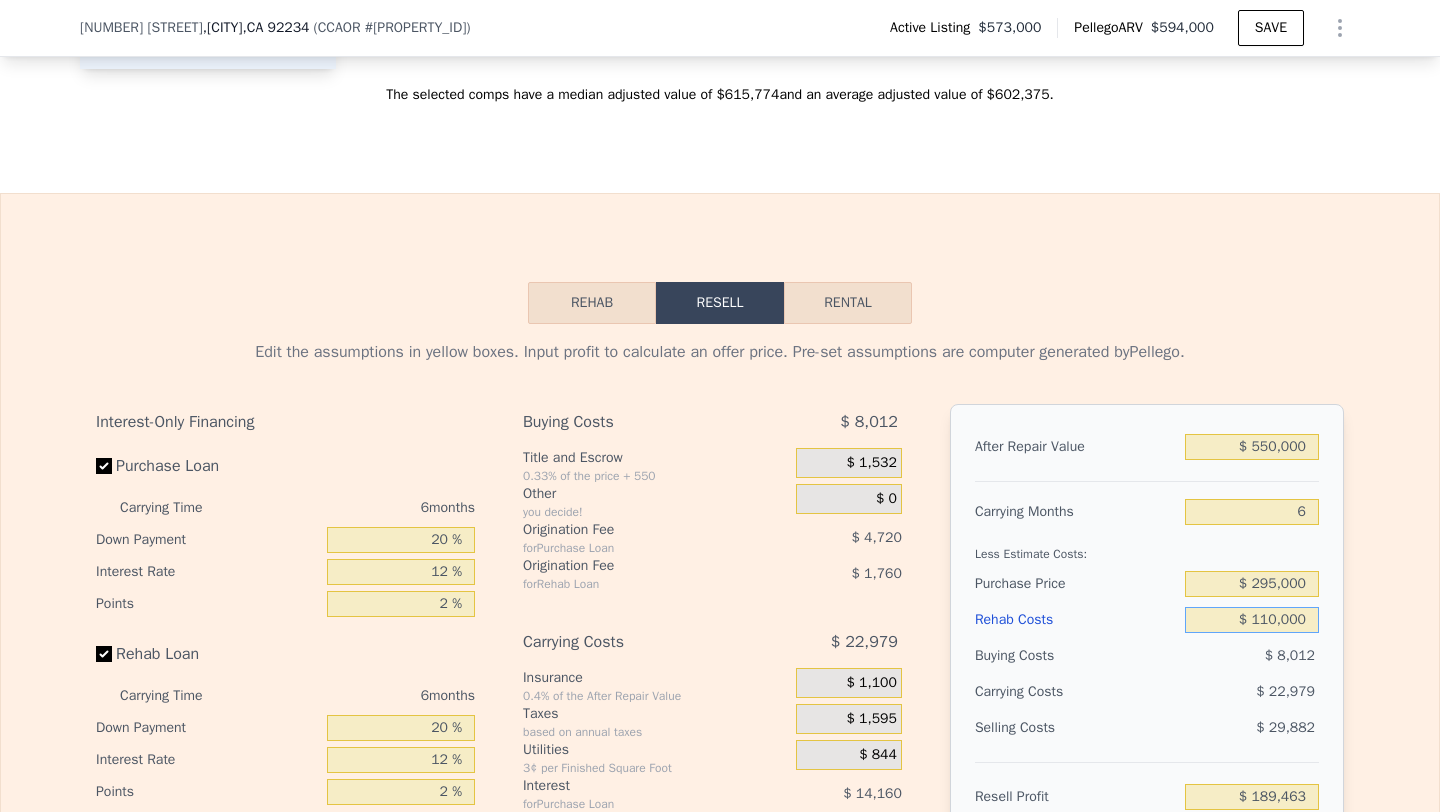 type on "$ 84,127" 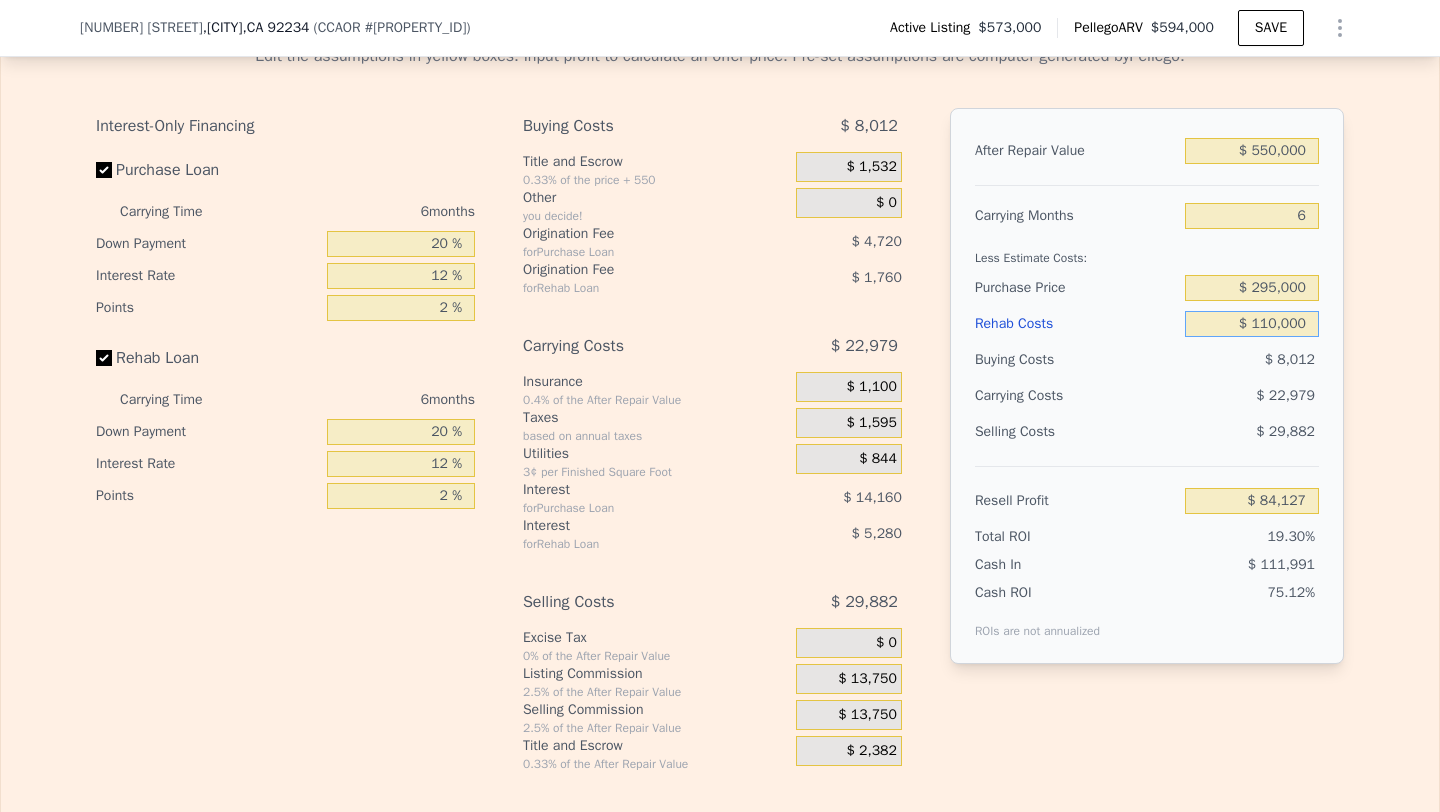 scroll, scrollTop: 3174, scrollLeft: 0, axis: vertical 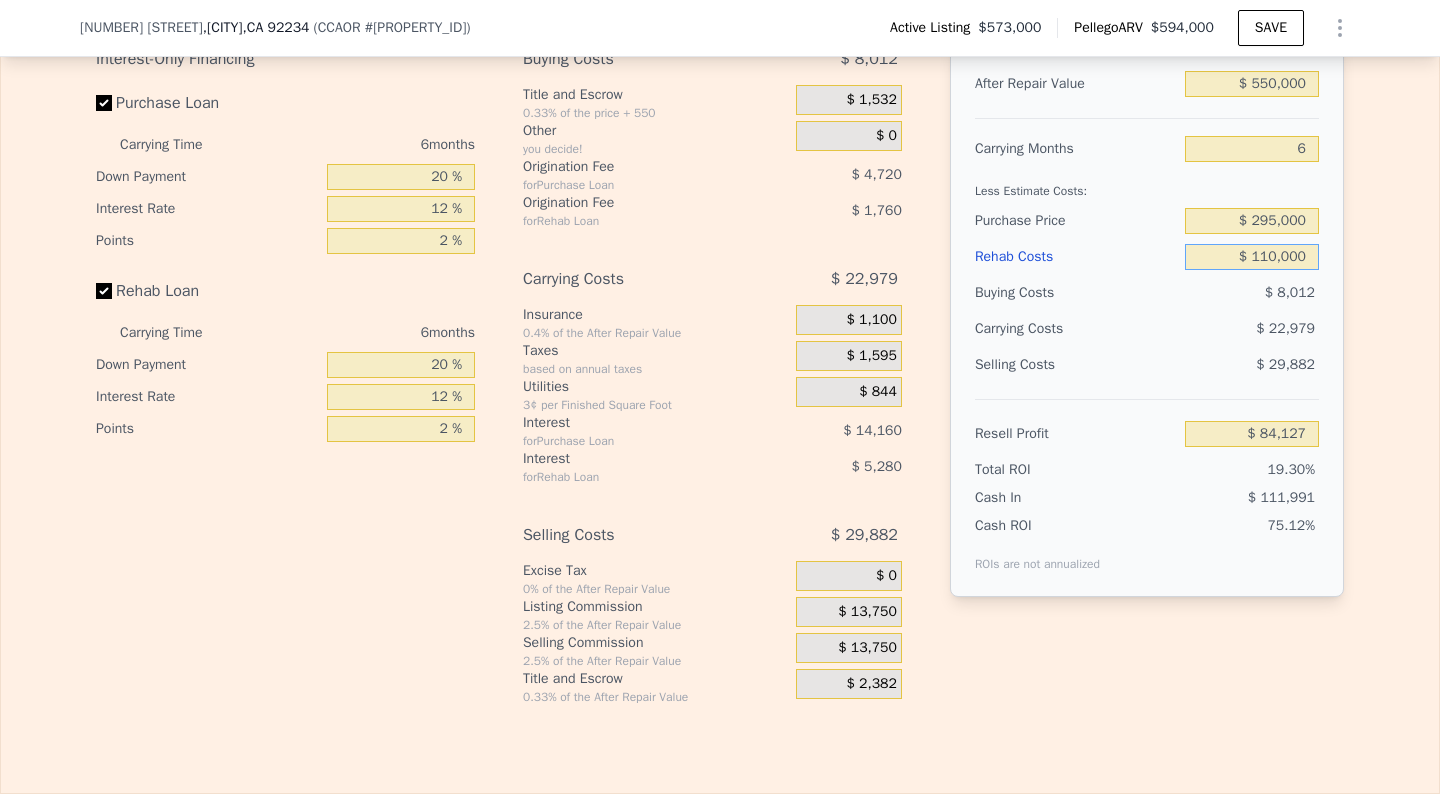 type on "$ 110,000" 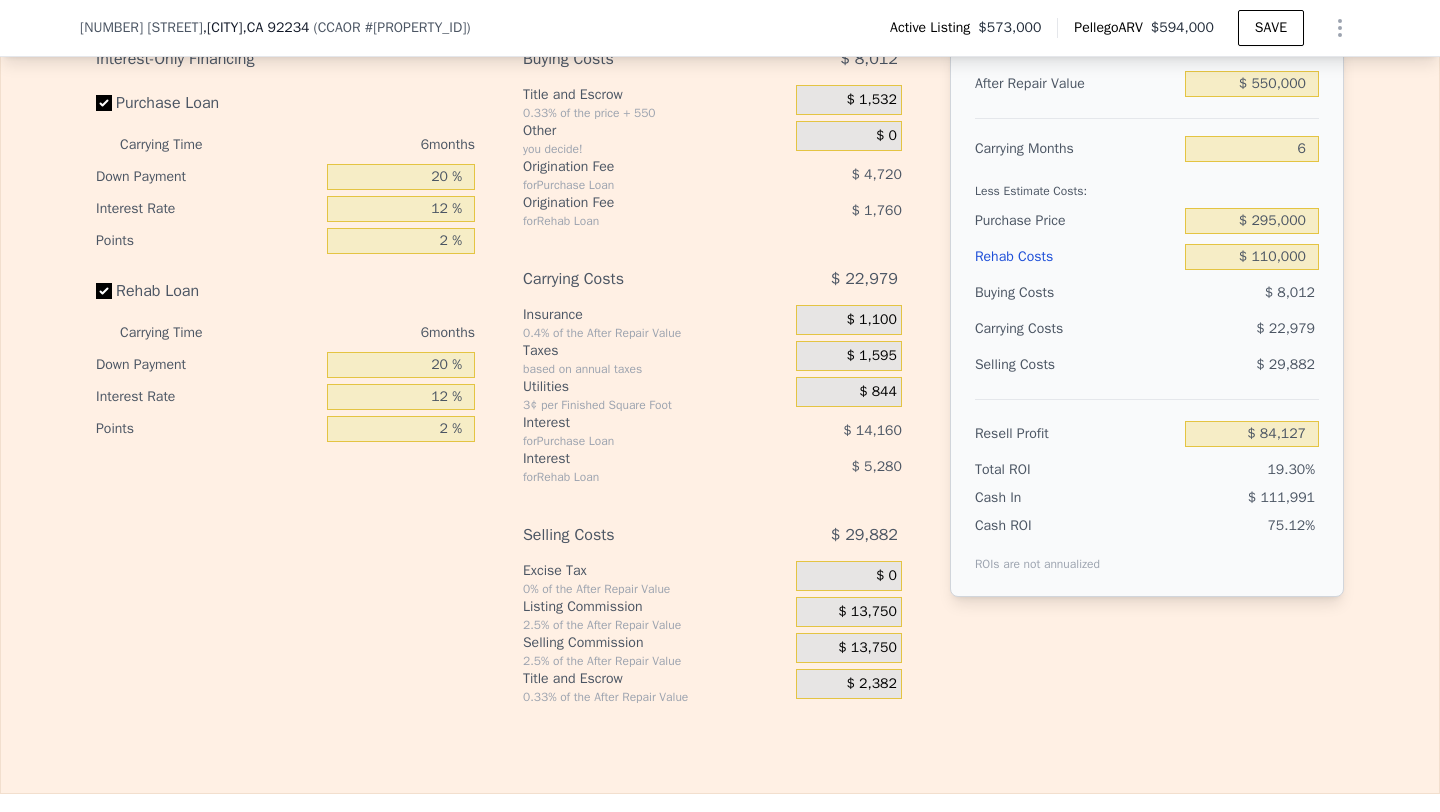 click on "$ 13,750" at bounding box center (867, 648) 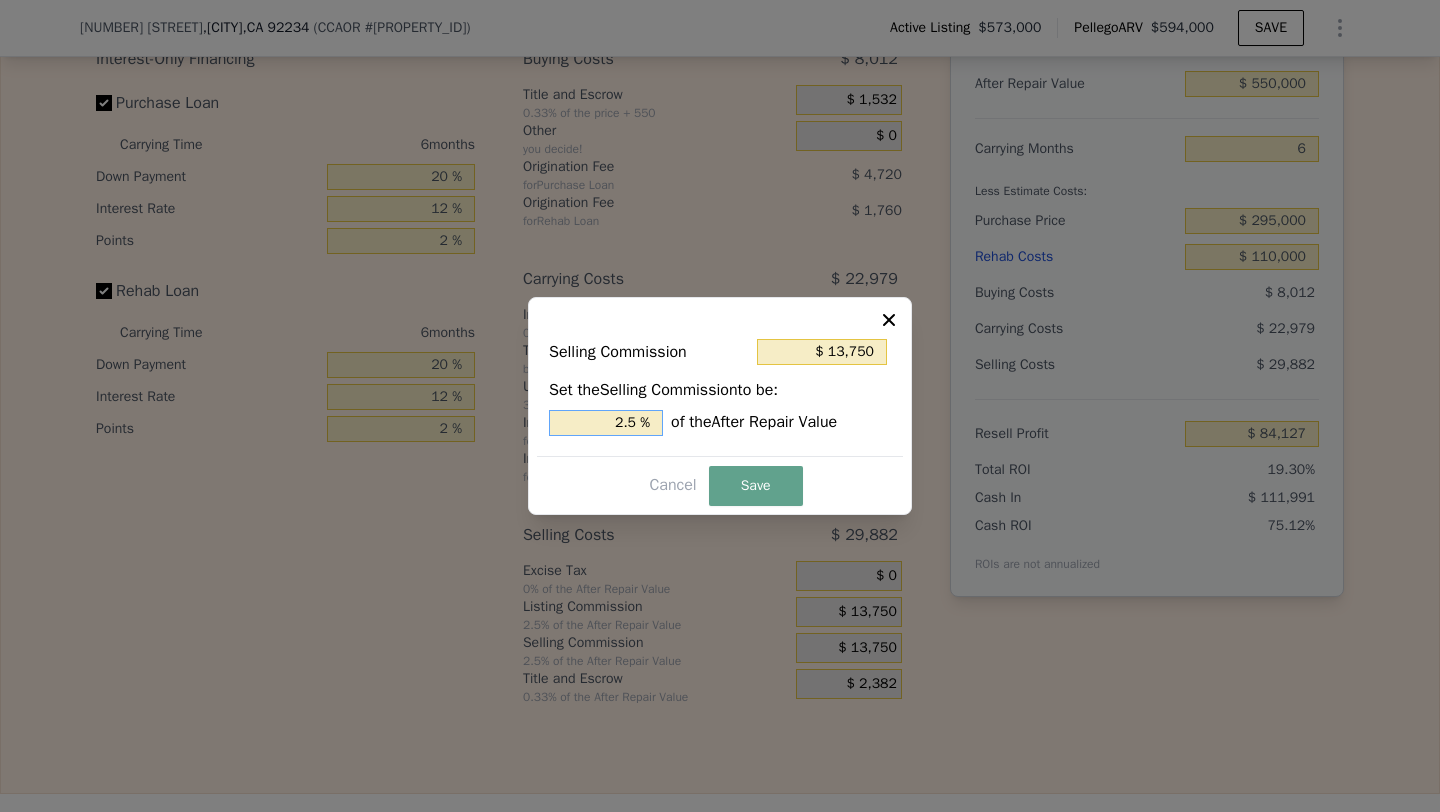 click on "2.5 %" at bounding box center [606, 423] 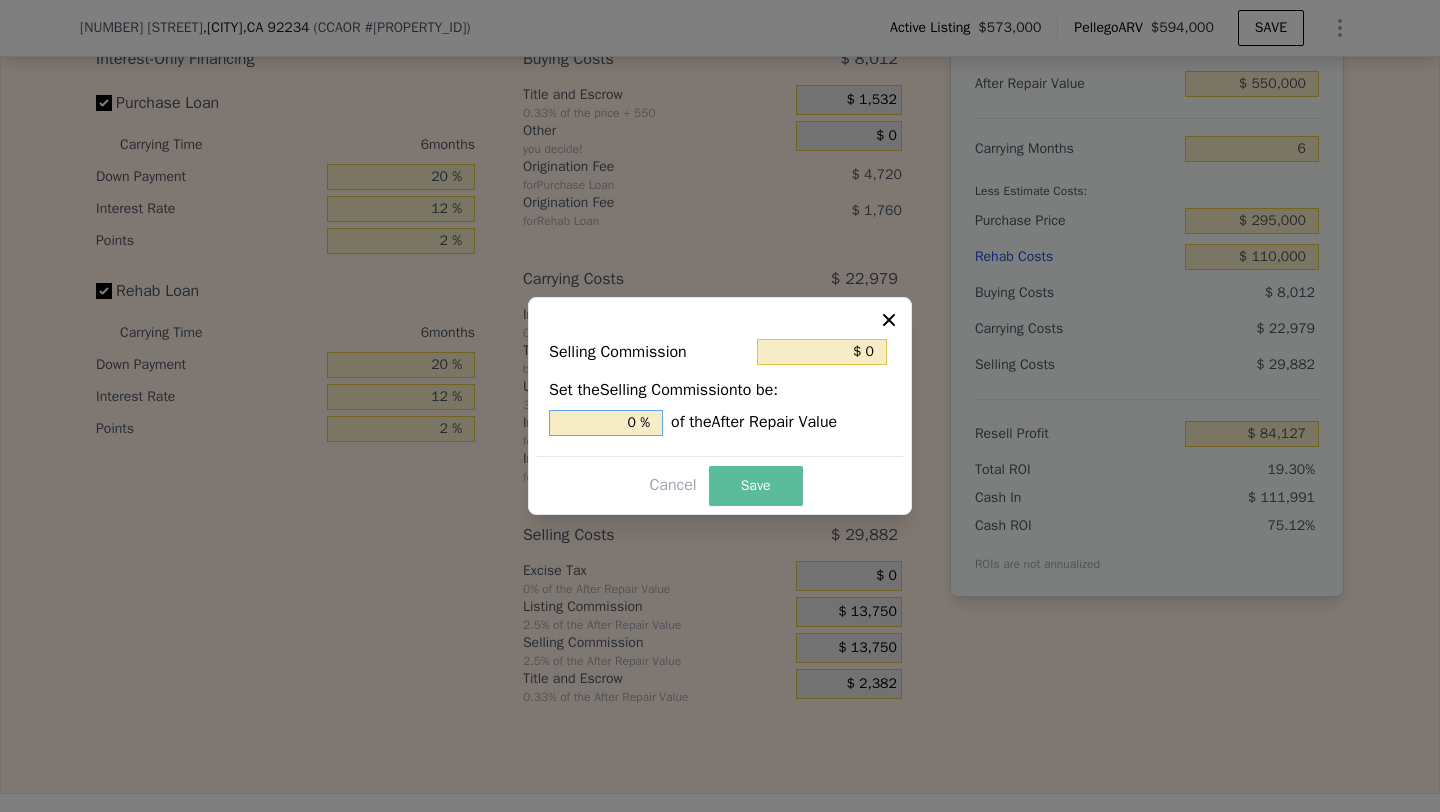 type on "0 %" 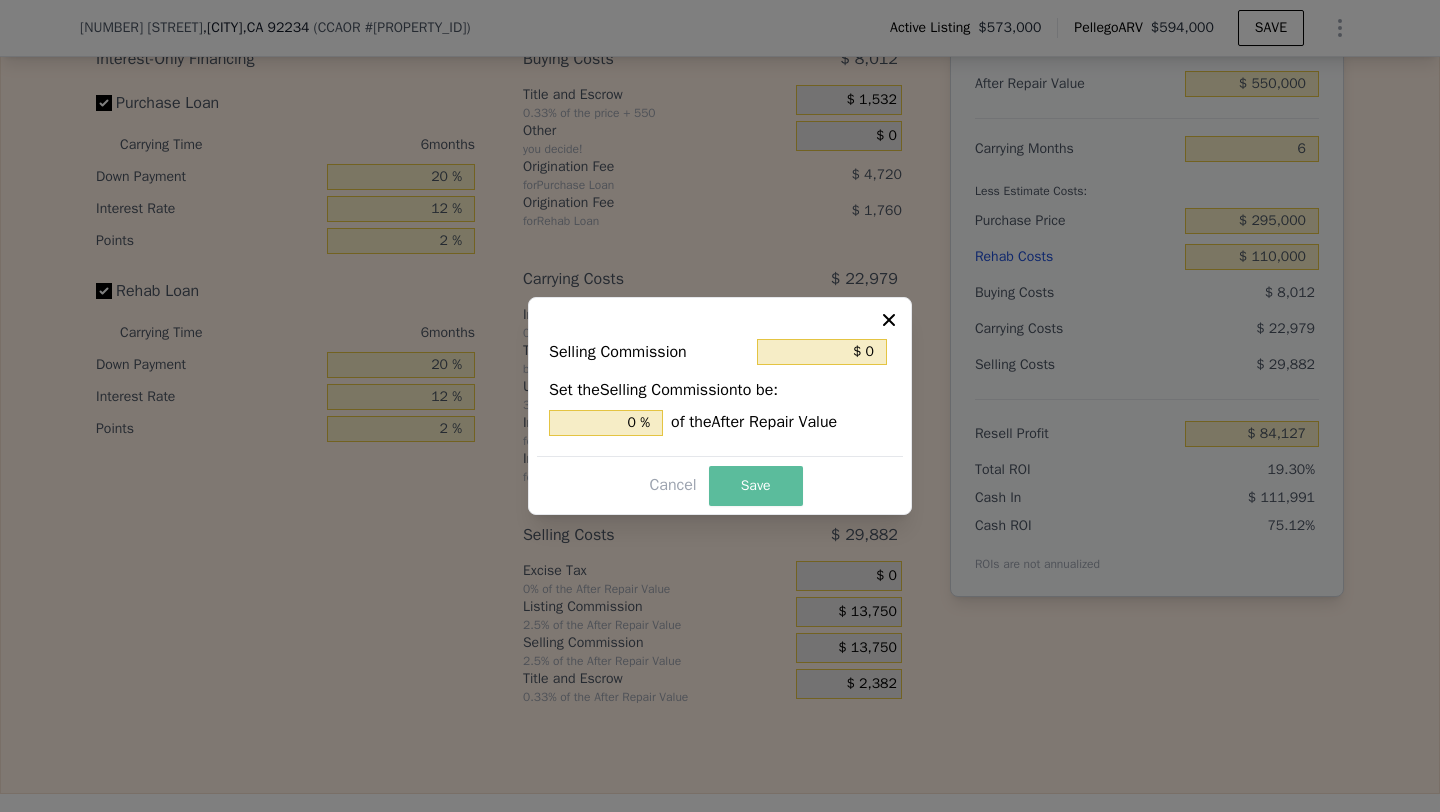 click on "Save" at bounding box center (756, 486) 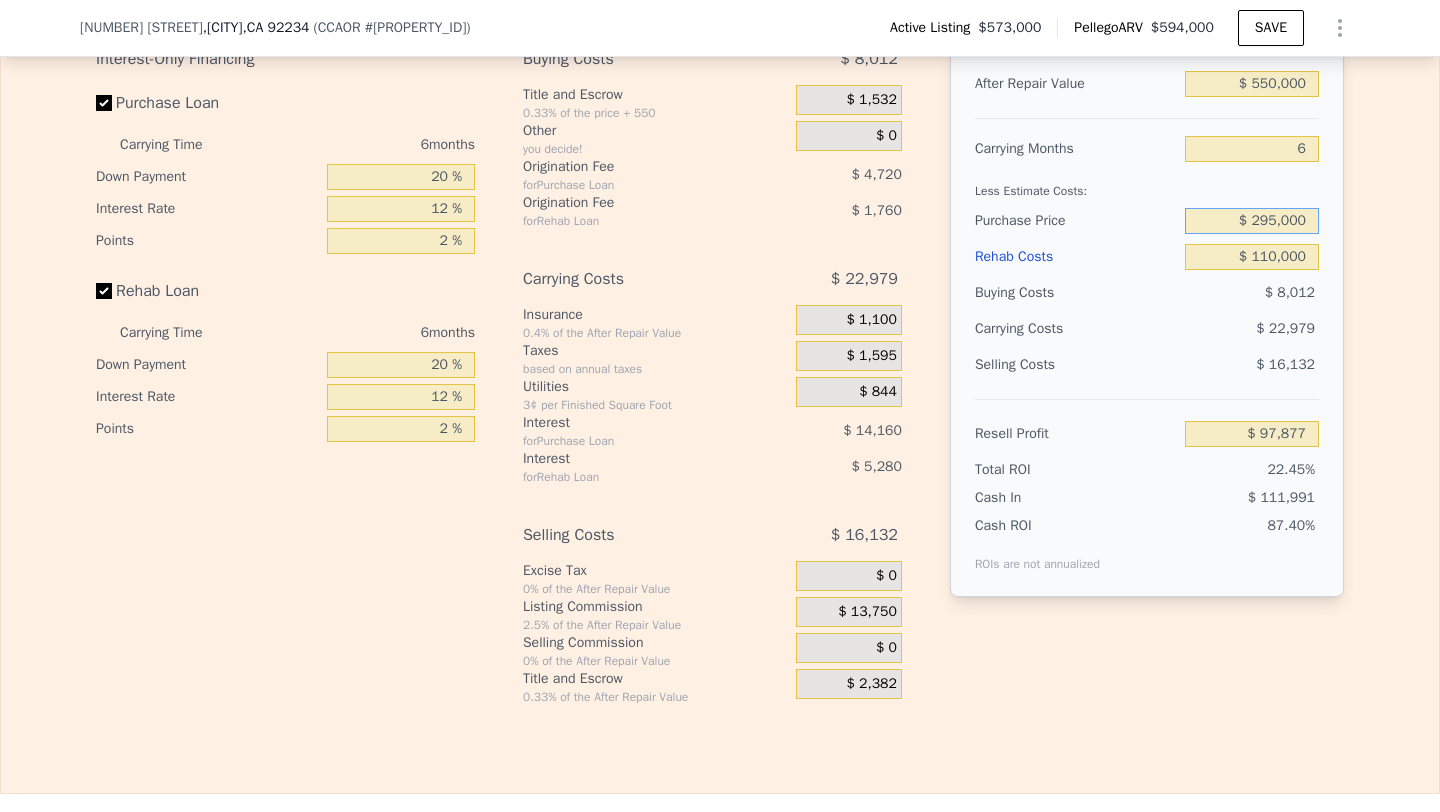 click on "$ 295,000" at bounding box center [1252, 221] 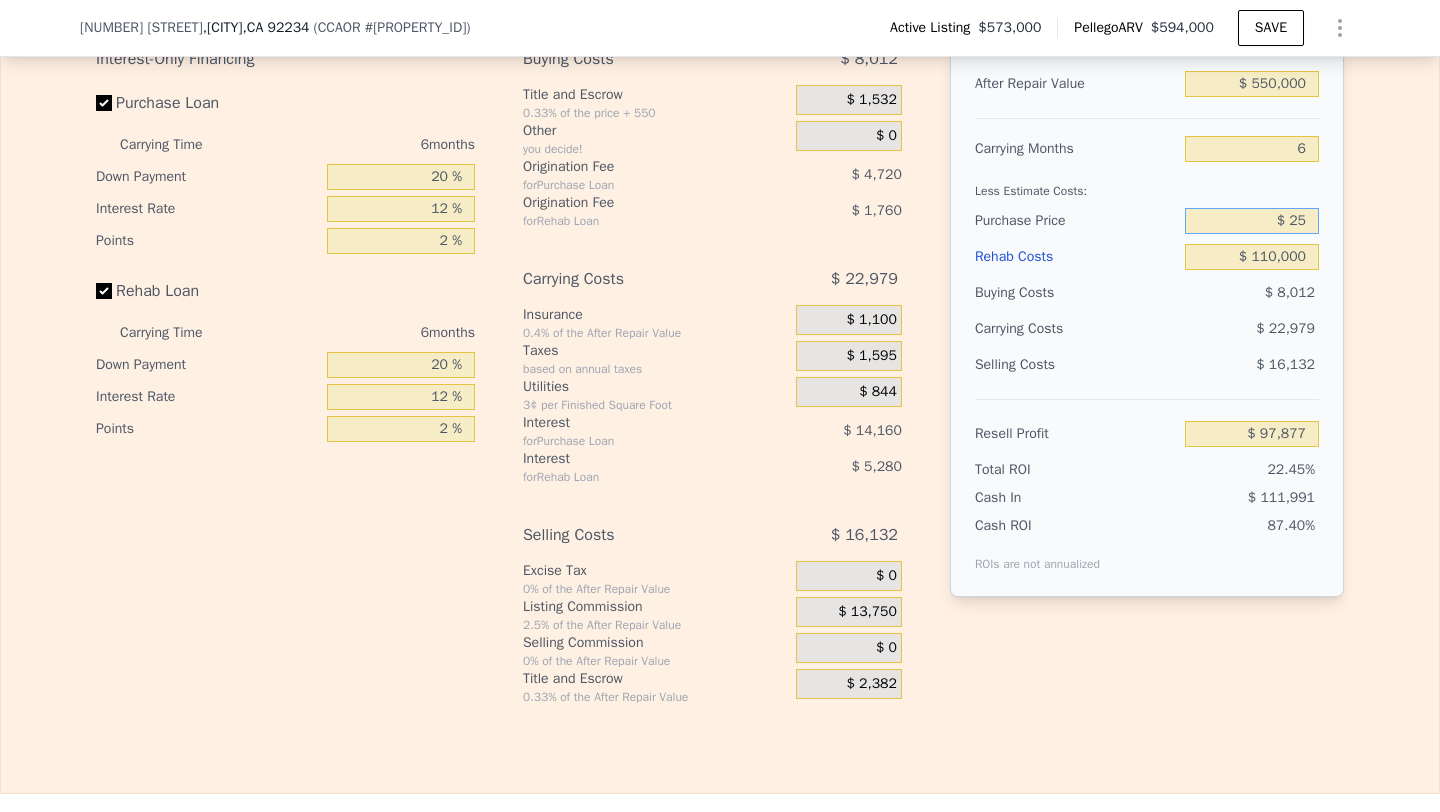type on "$ 2" 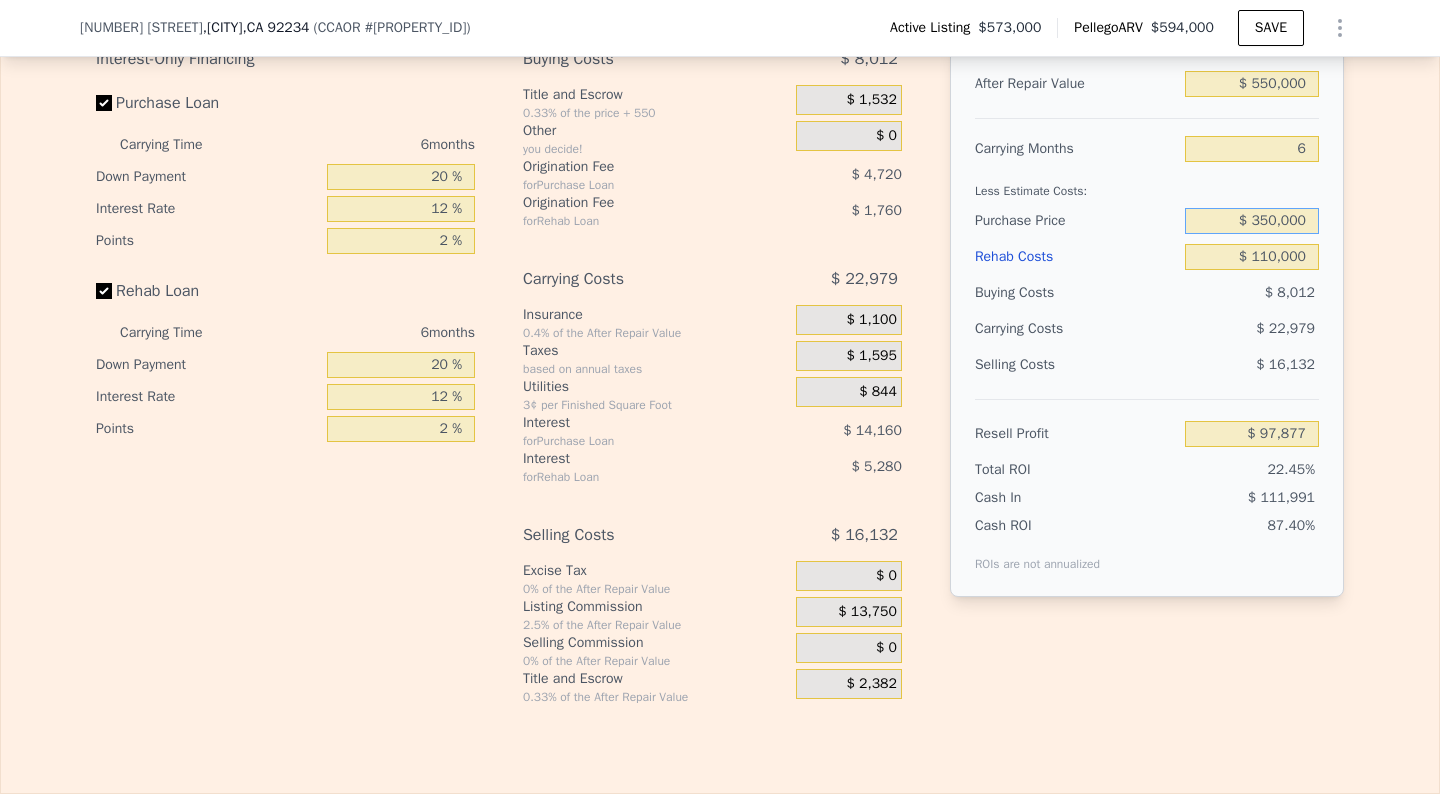 type on "$ 350,000" 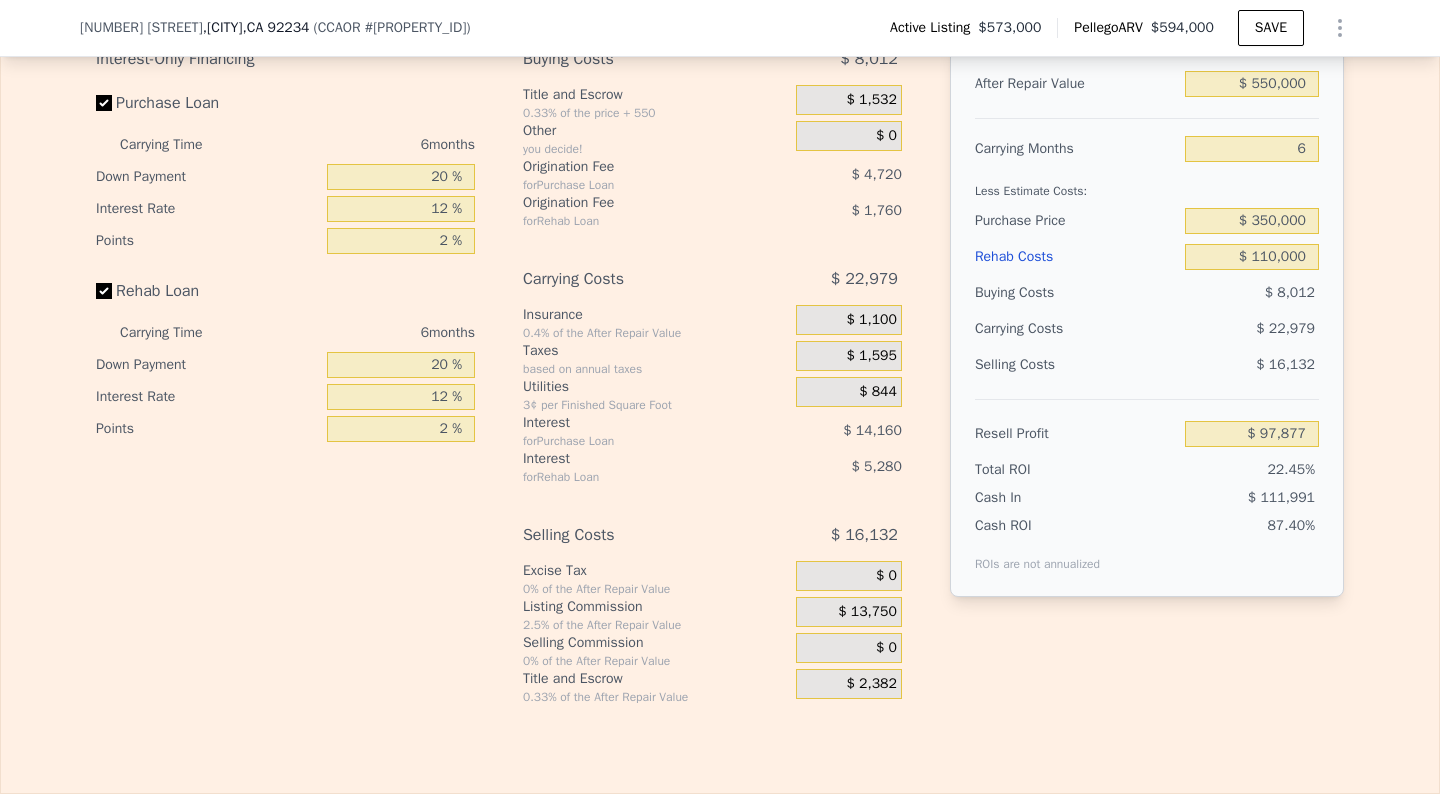 click on "$ 110,000" at bounding box center (1252, 257) 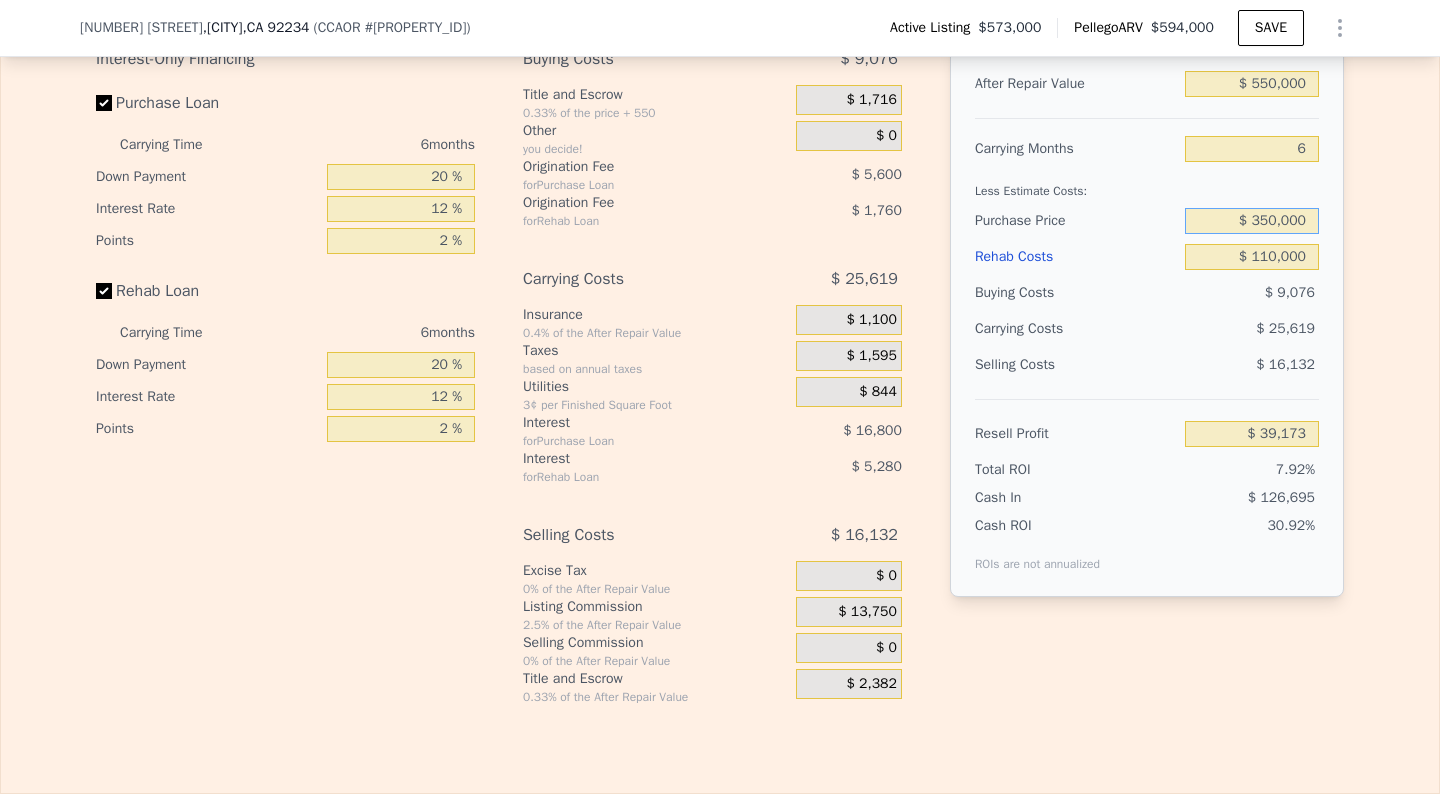 click on "$ 350,000" at bounding box center [1252, 221] 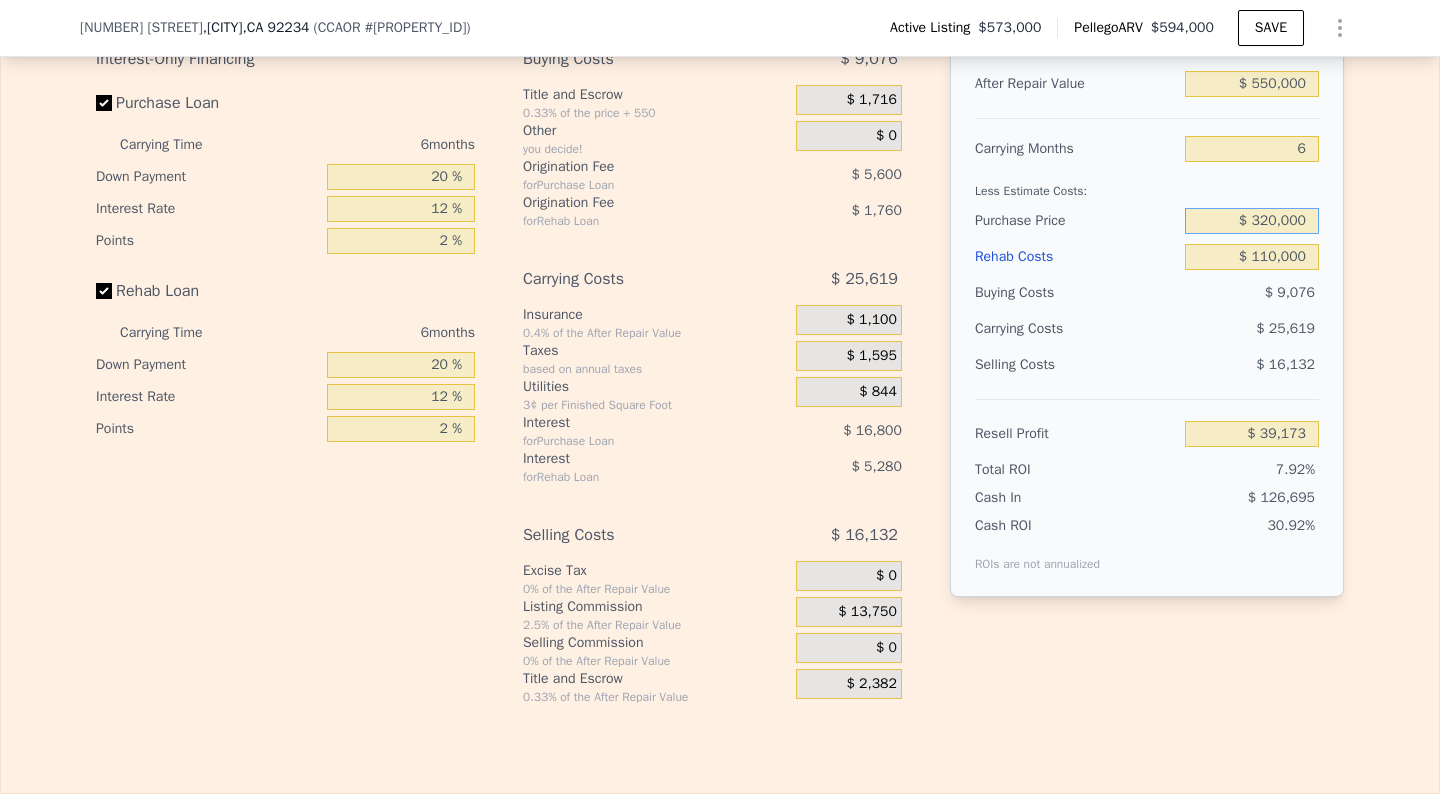 type on "$ 320,000" 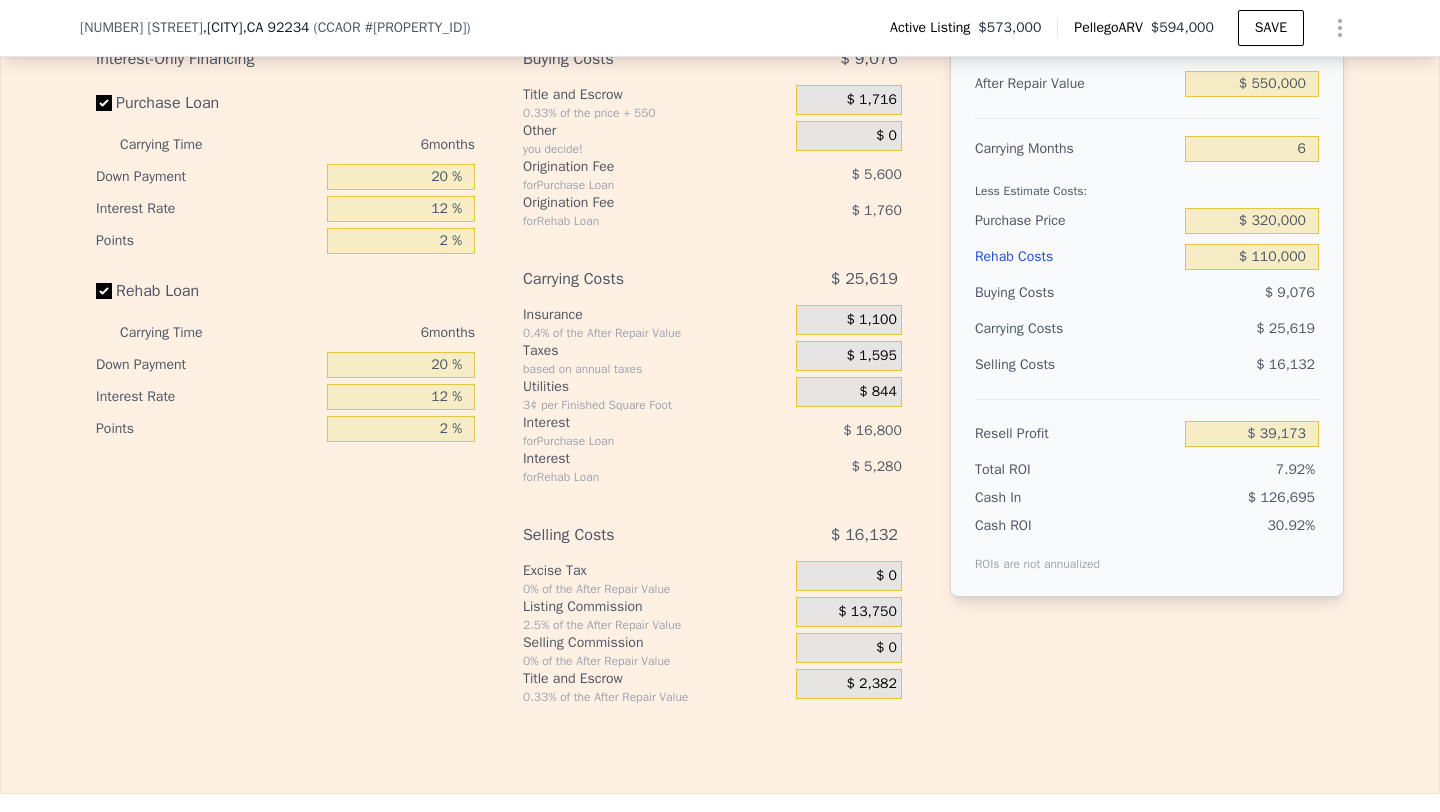 click on "$ 25,619" at bounding box center [1213, 329] 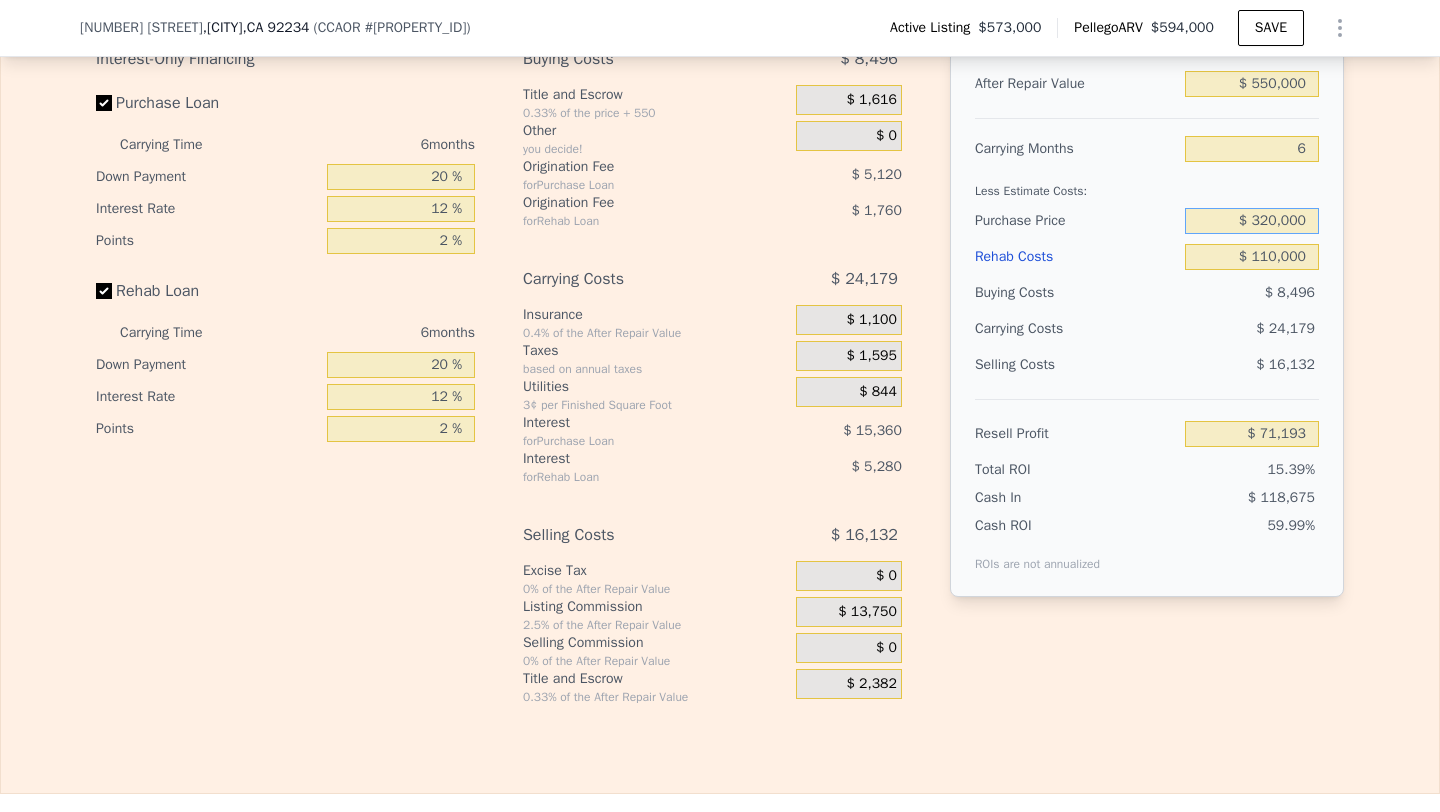 click on "$ 320,000" at bounding box center (1252, 221) 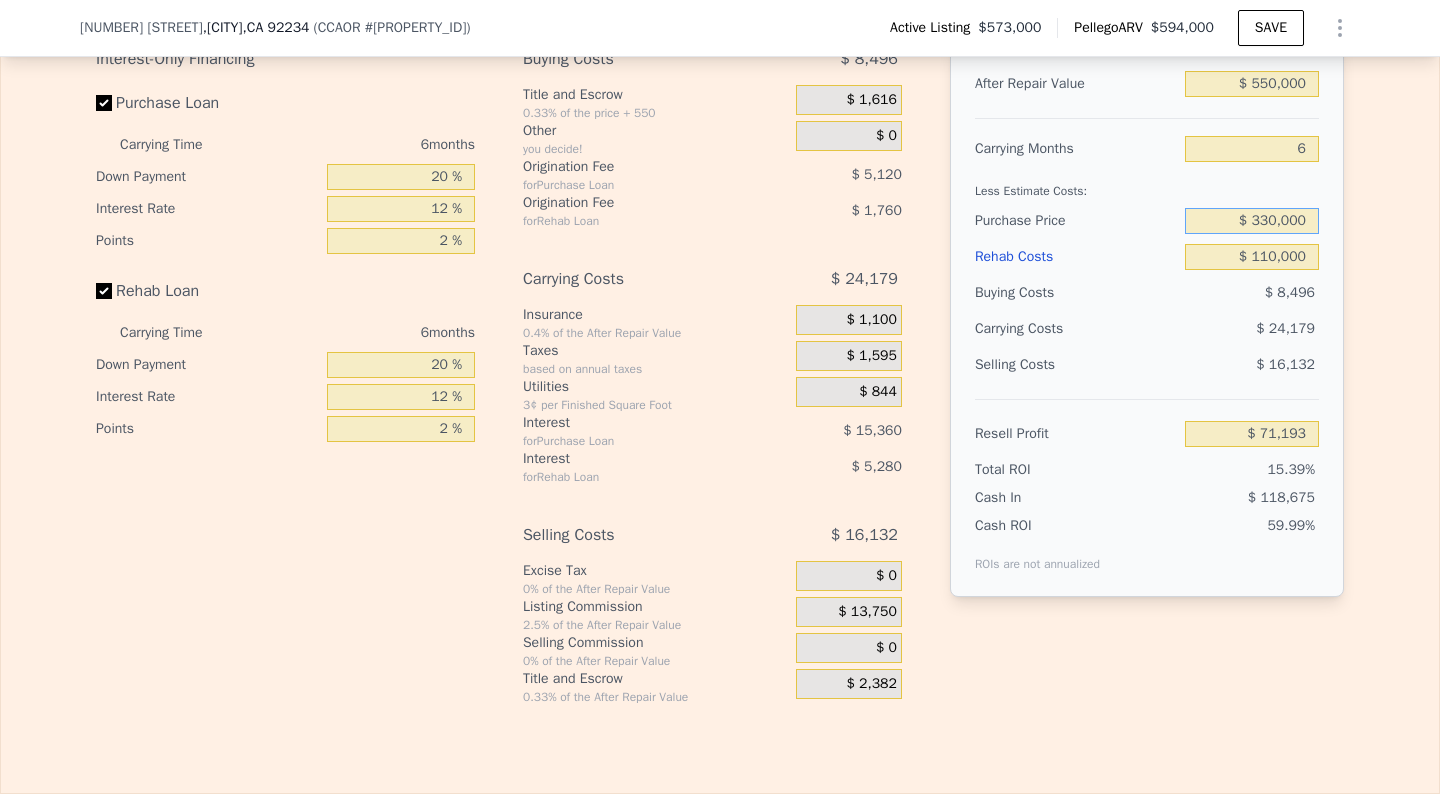 click on "$ 330,000" at bounding box center [1252, 221] 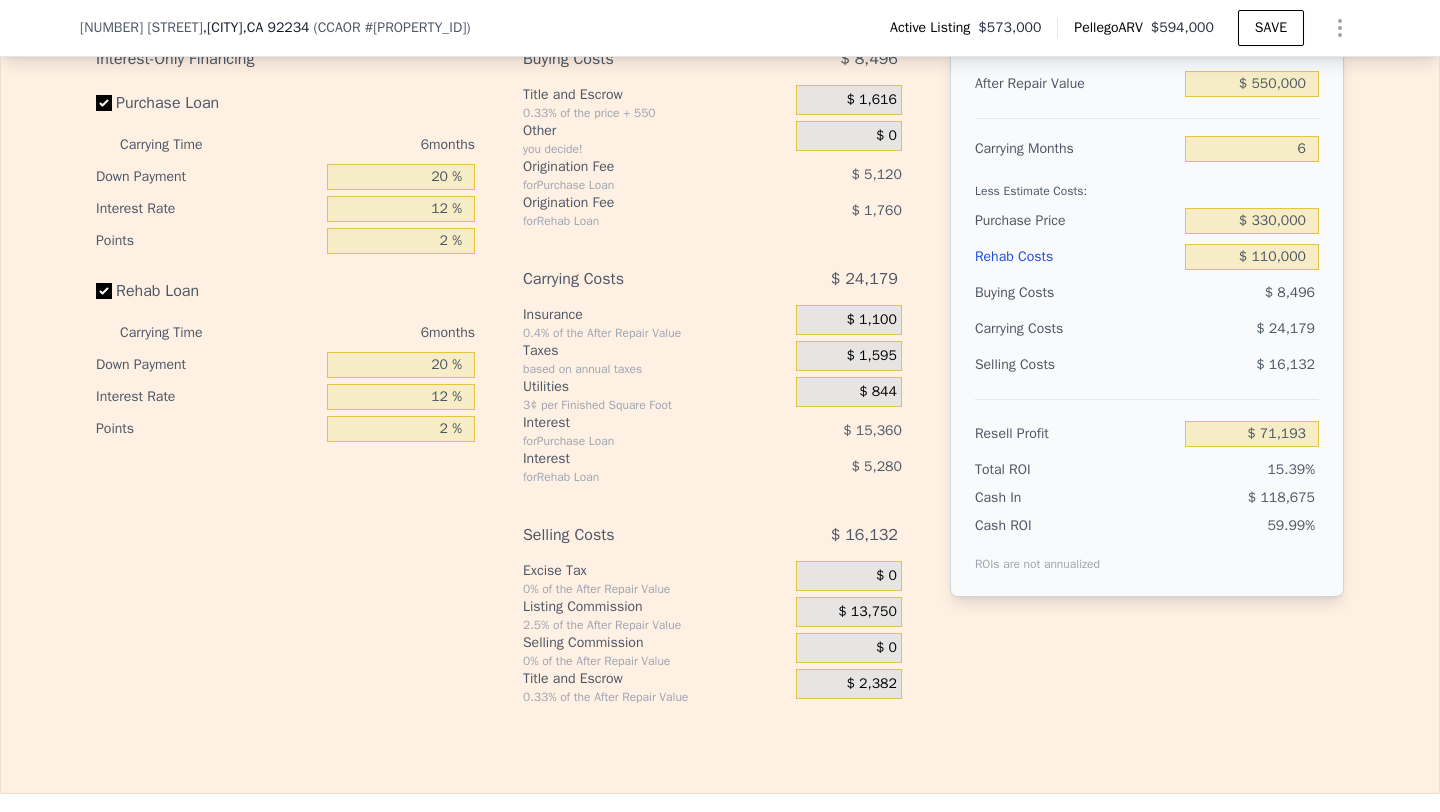 click on "$ 8,496" at bounding box center (1252, 293) 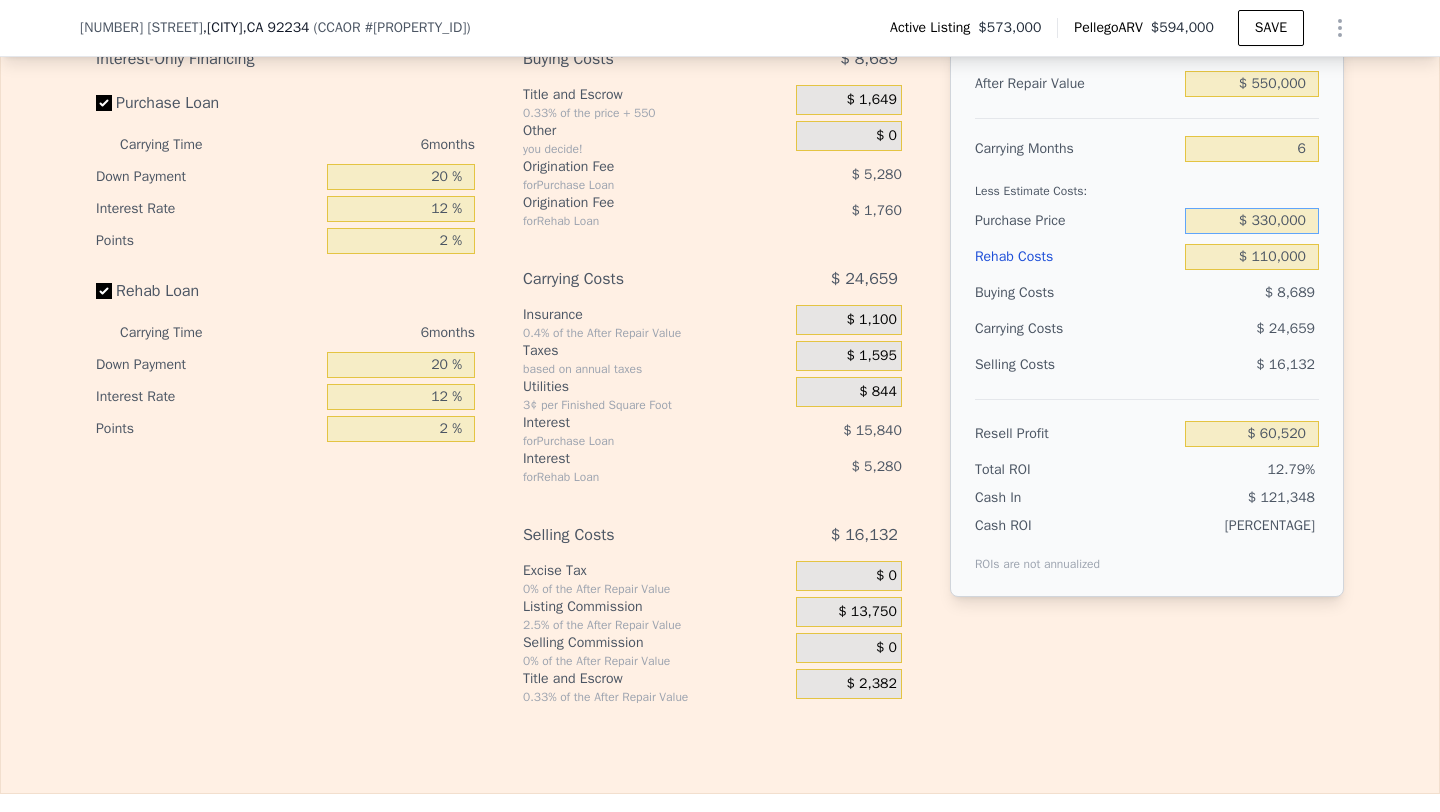 click on "$ 330,000" at bounding box center (1252, 221) 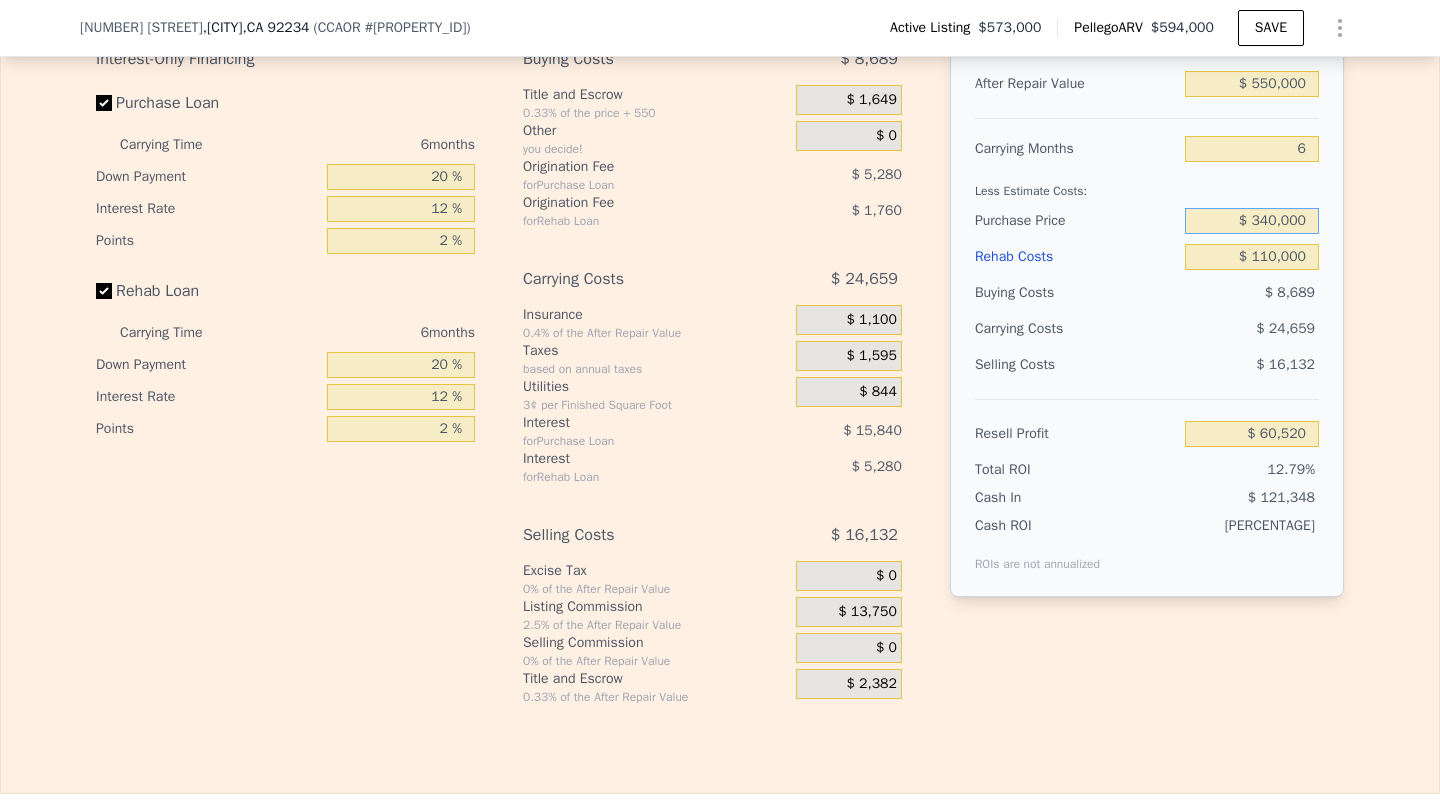 type on "$ 340,000" 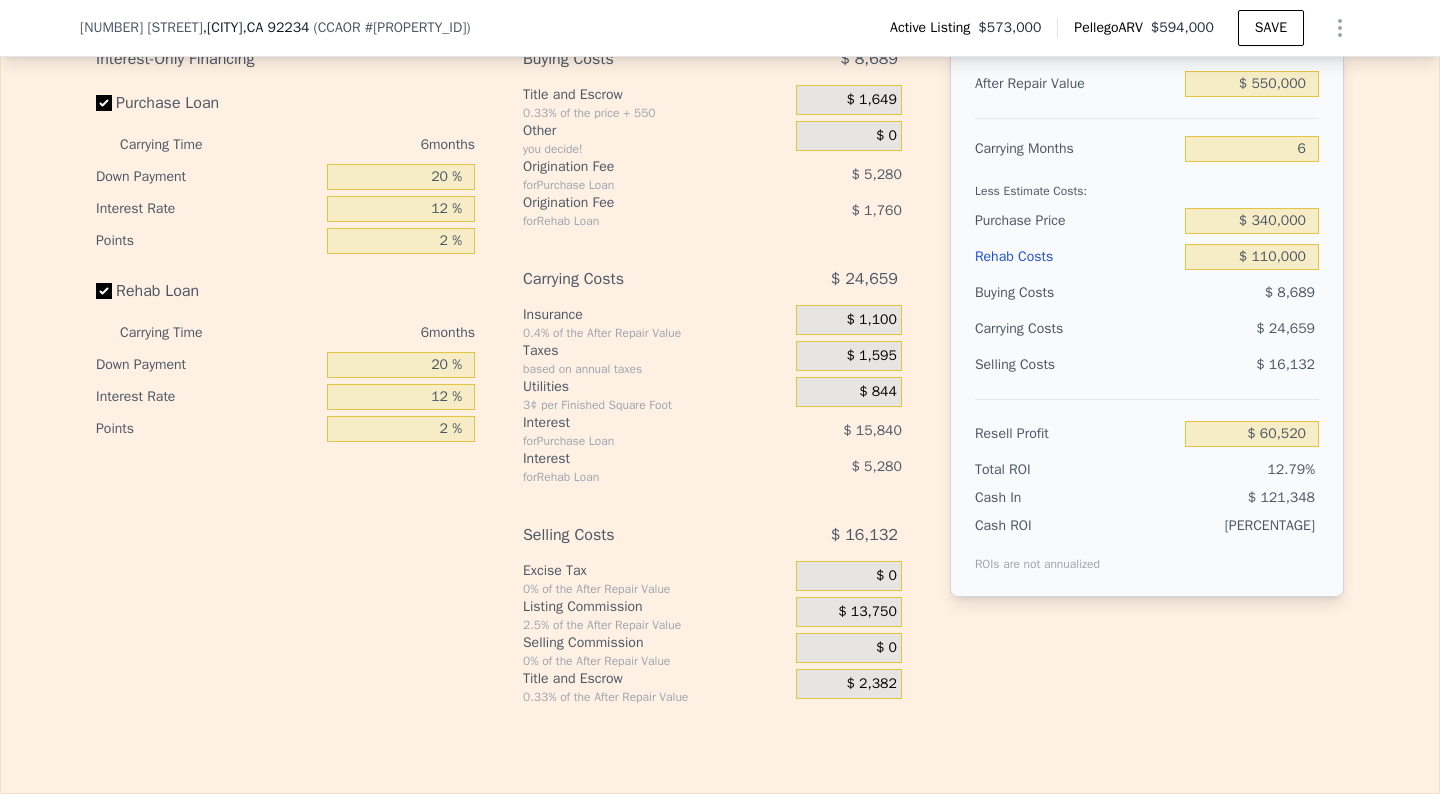 click on "$ 24,659" at bounding box center [1213, 329] 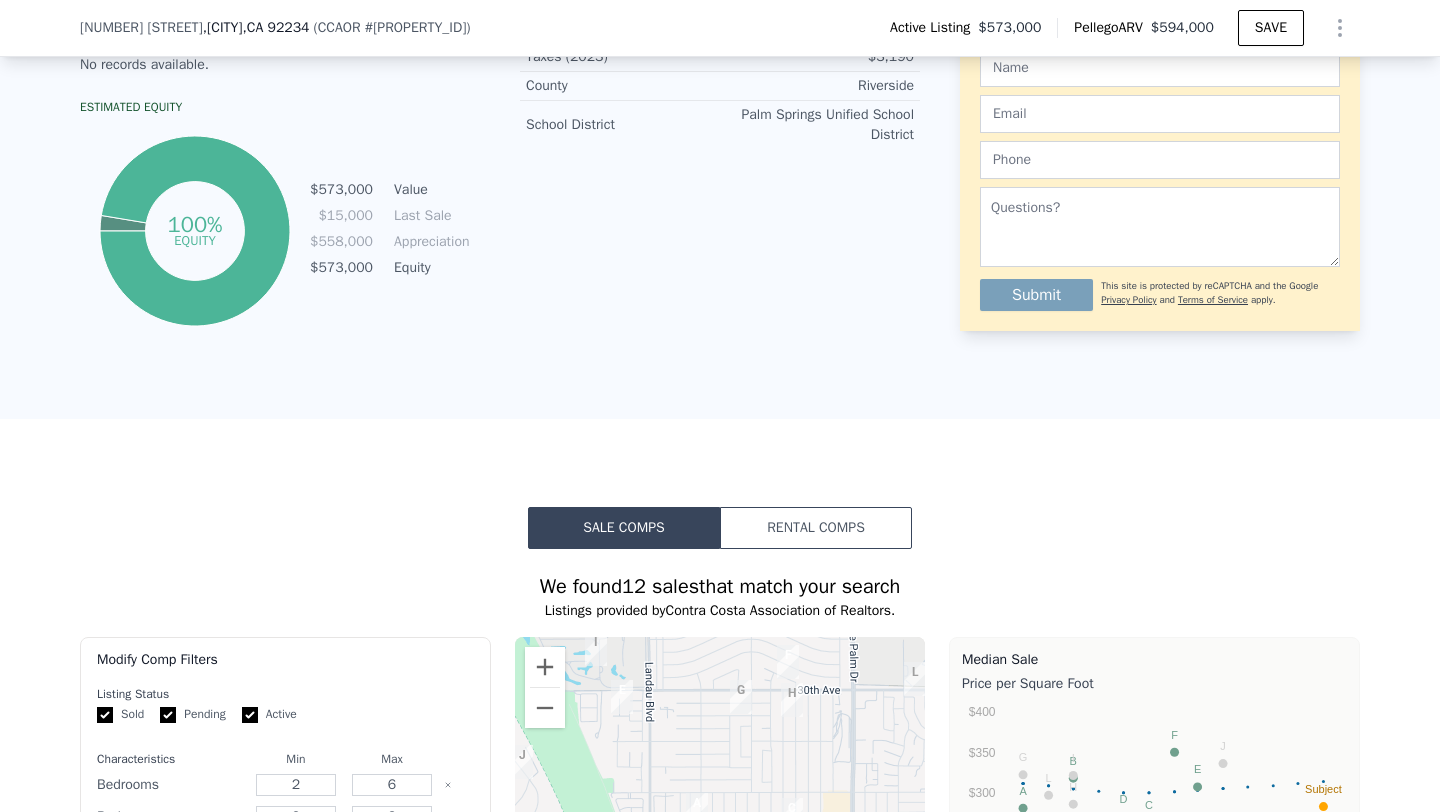 scroll, scrollTop: 596, scrollLeft: 0, axis: vertical 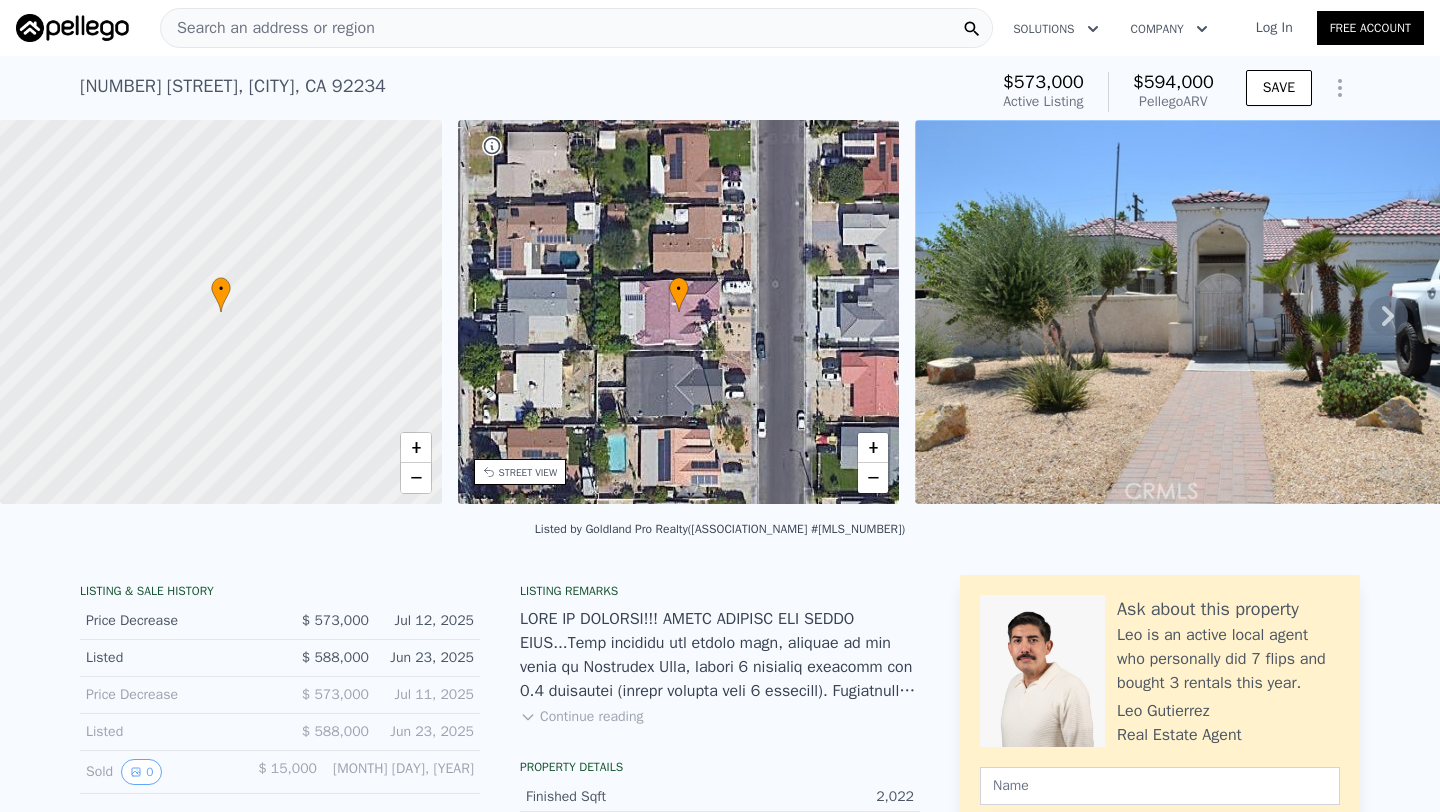 click on "Search an address or region" at bounding box center (268, 28) 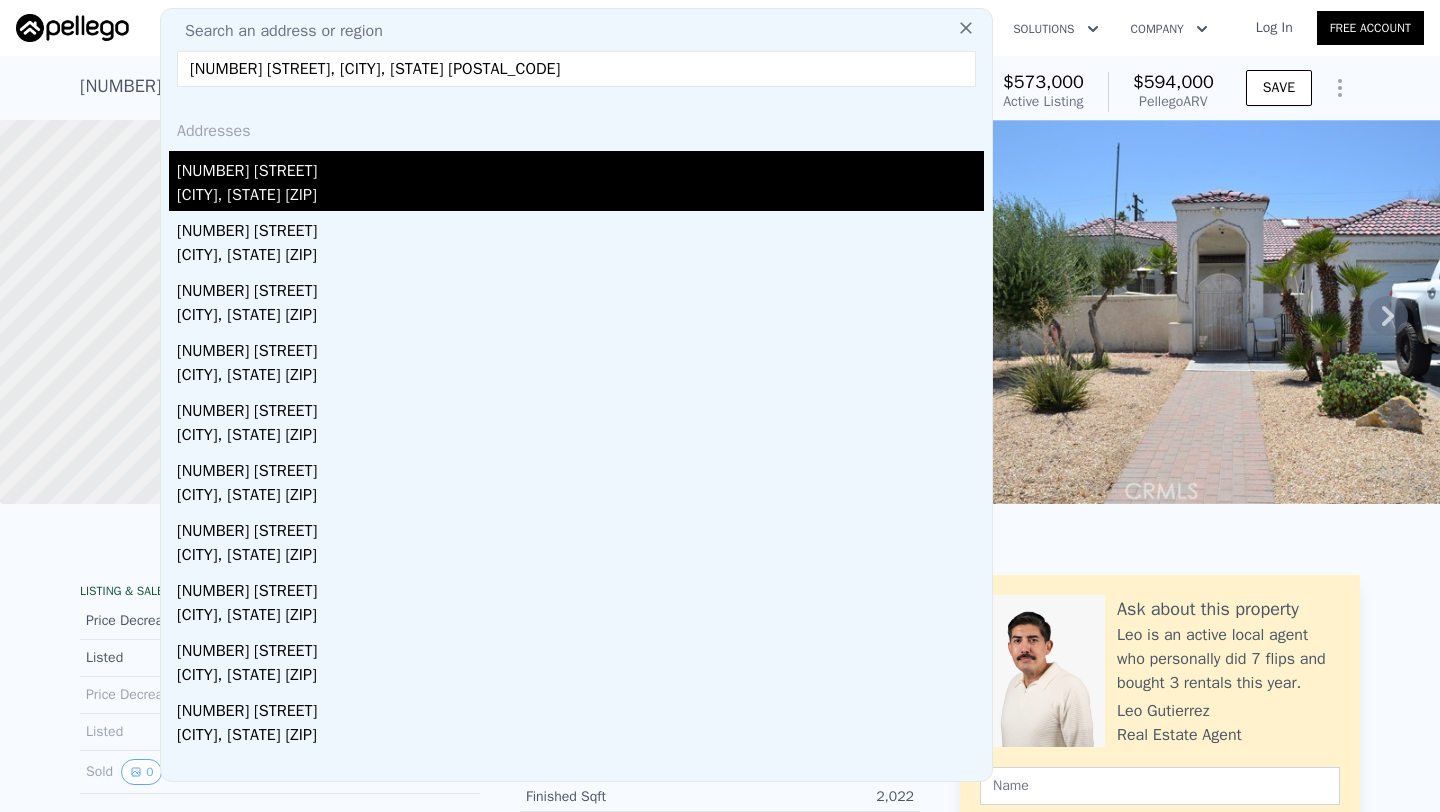 type on "[NUMBER] [STREET], [CITY], [STATE] [POSTAL_CODE]" 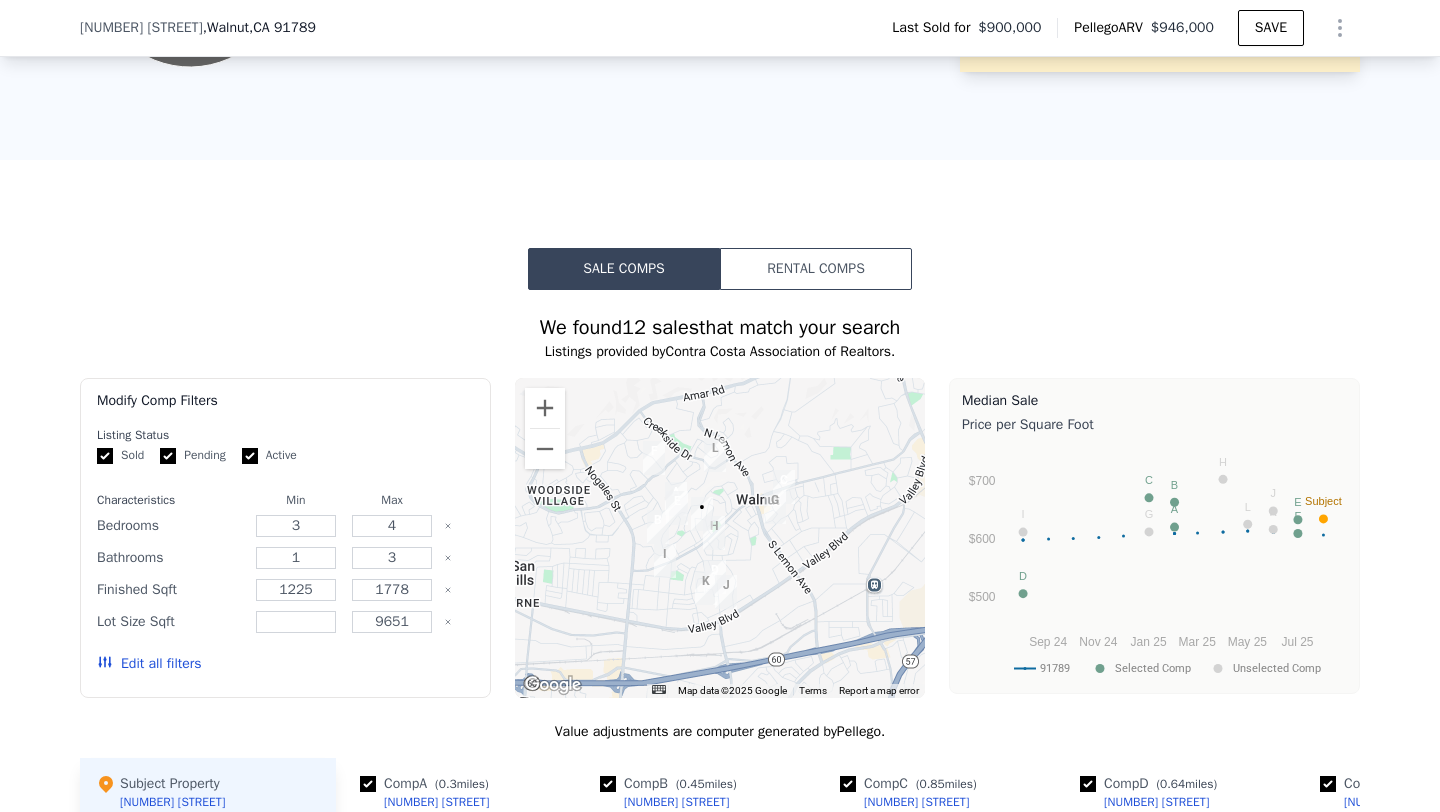 scroll, scrollTop: 1532, scrollLeft: 0, axis: vertical 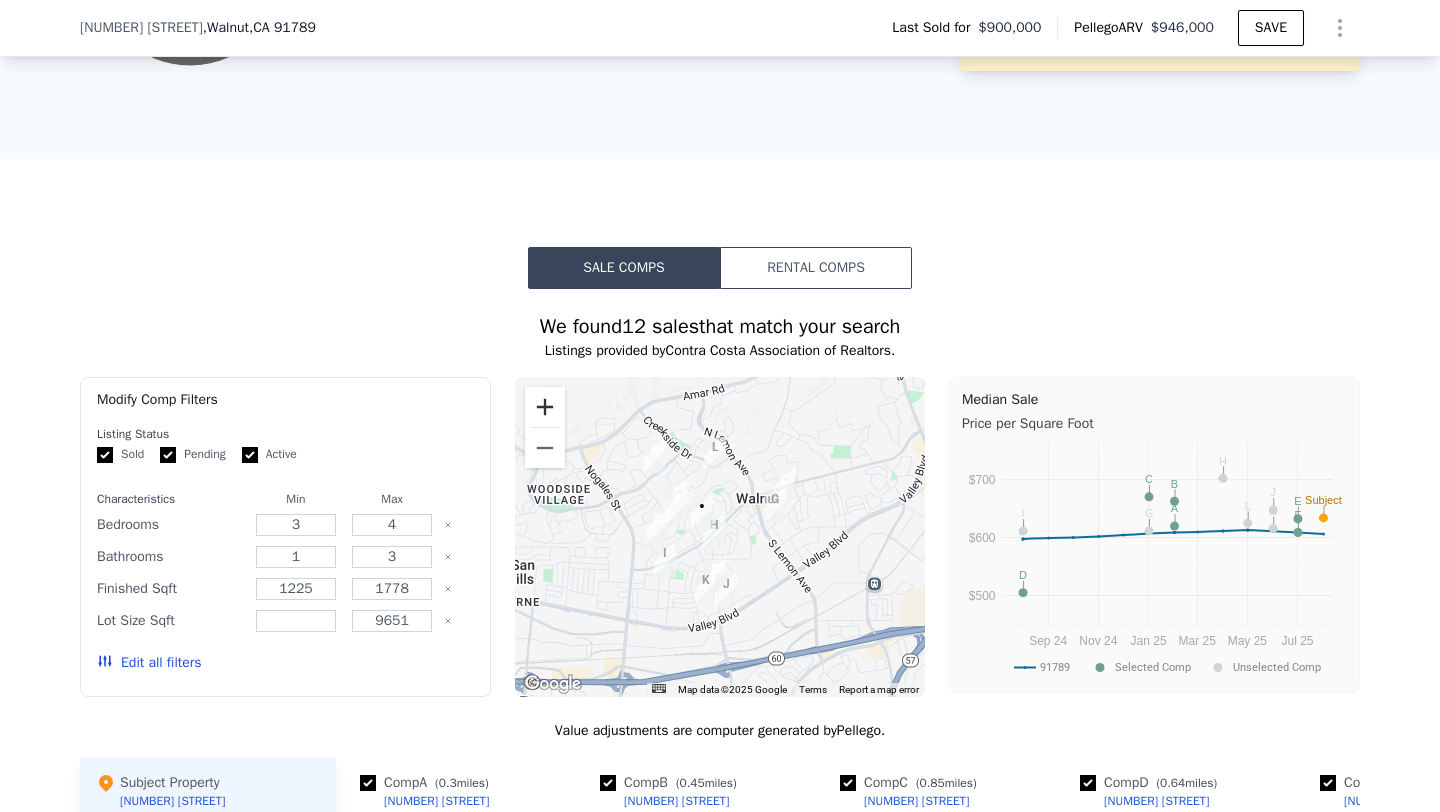 click at bounding box center (545, 407) 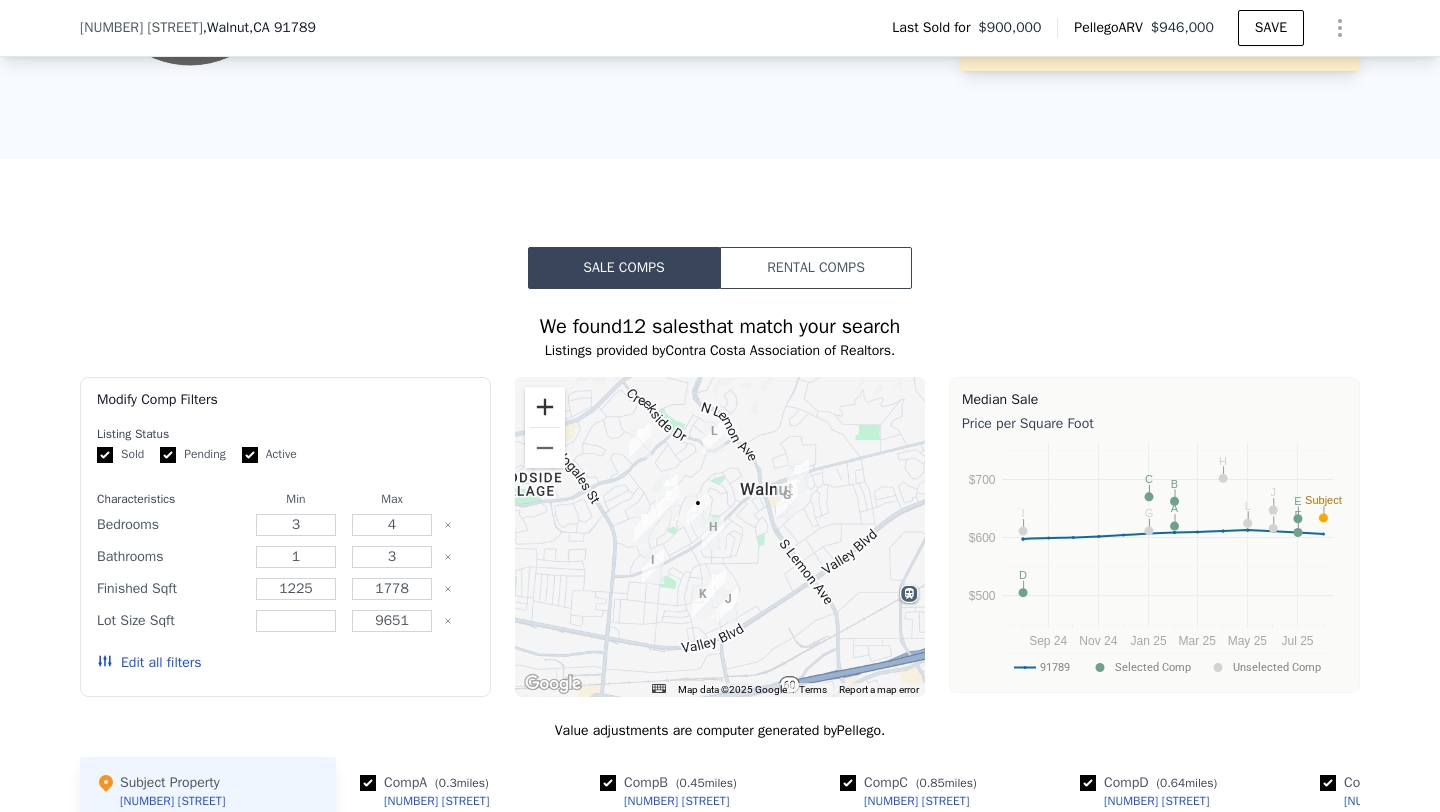 click at bounding box center (545, 407) 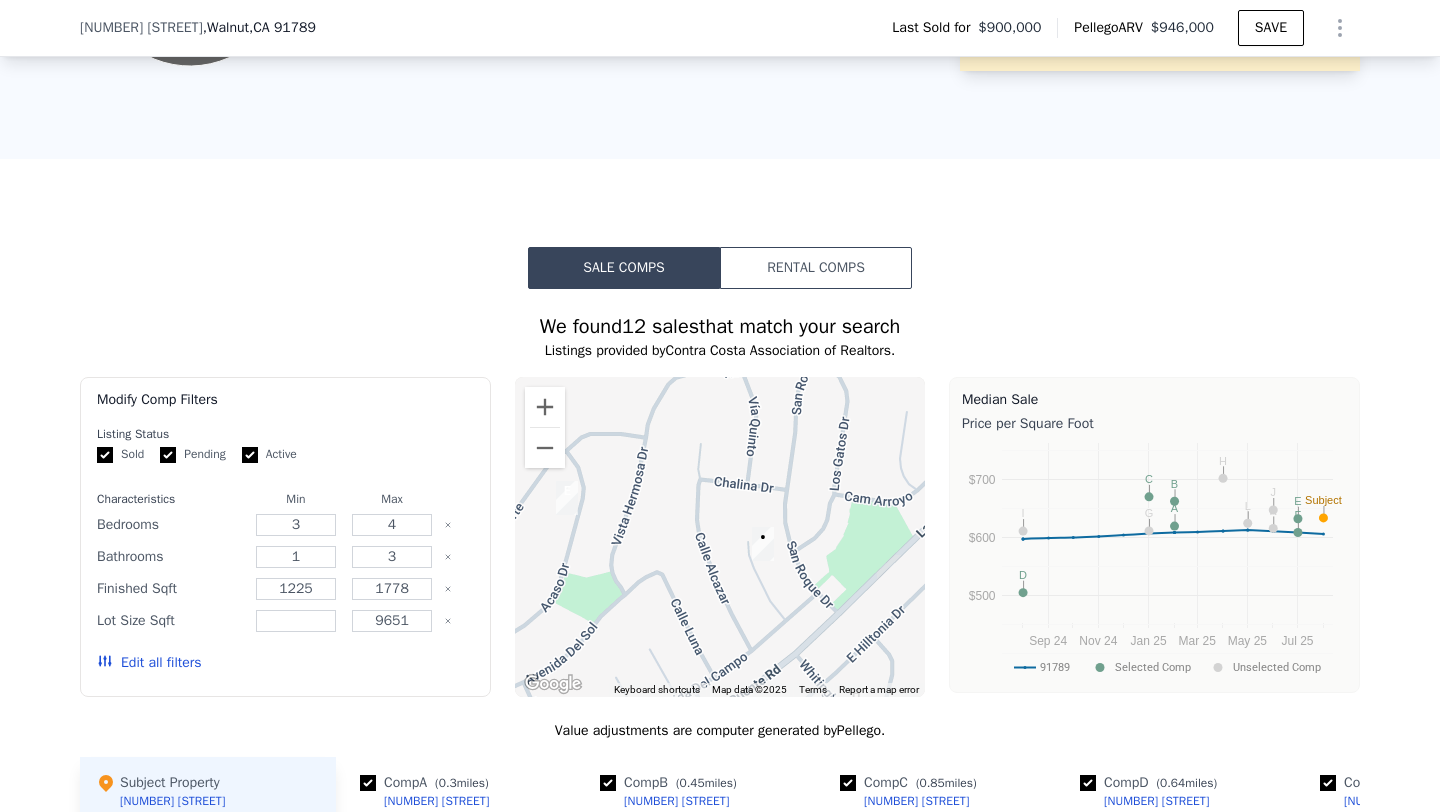 drag, startPoint x: 688, startPoint y: 467, endPoint x: 880, endPoint y: 582, distance: 223.80573 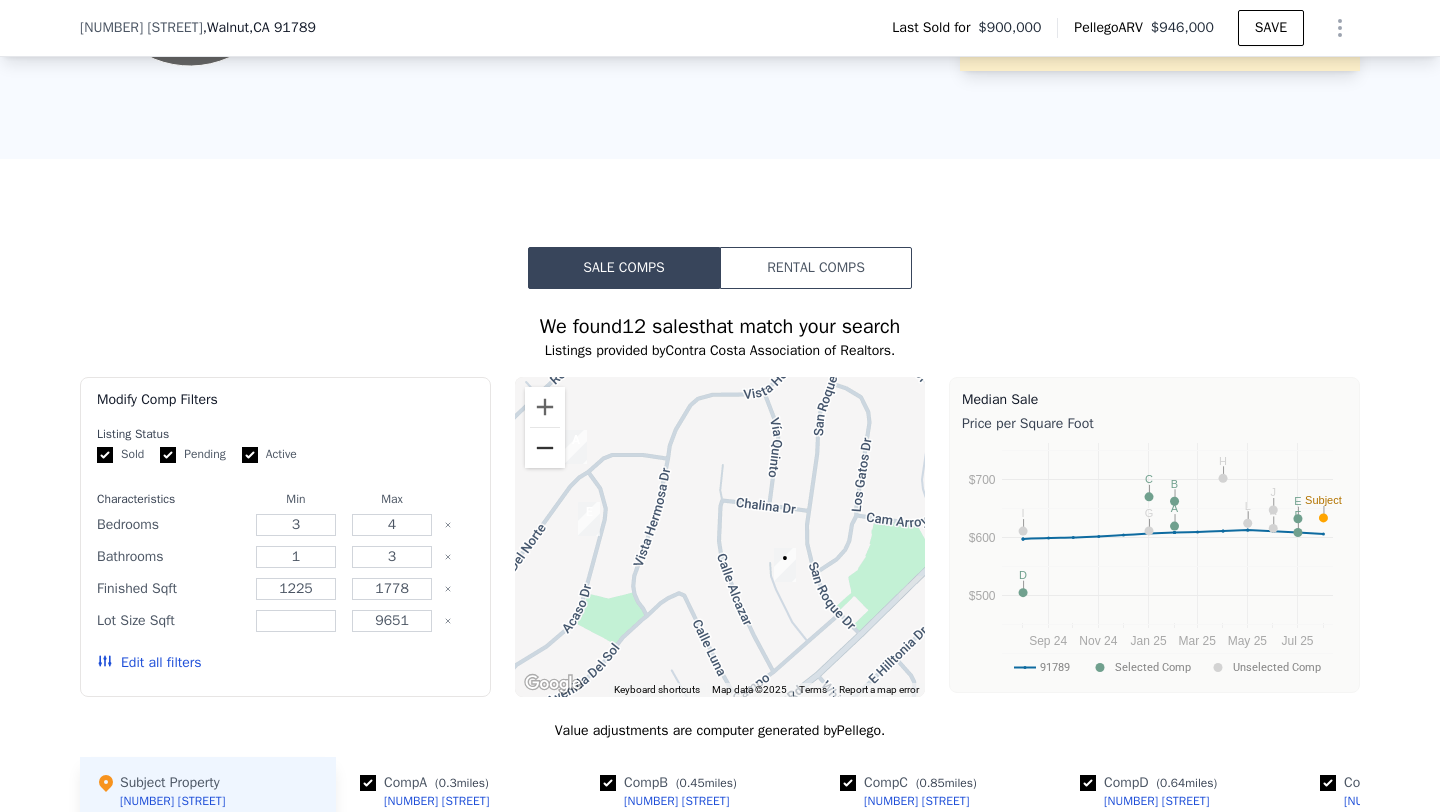 click at bounding box center (545, 448) 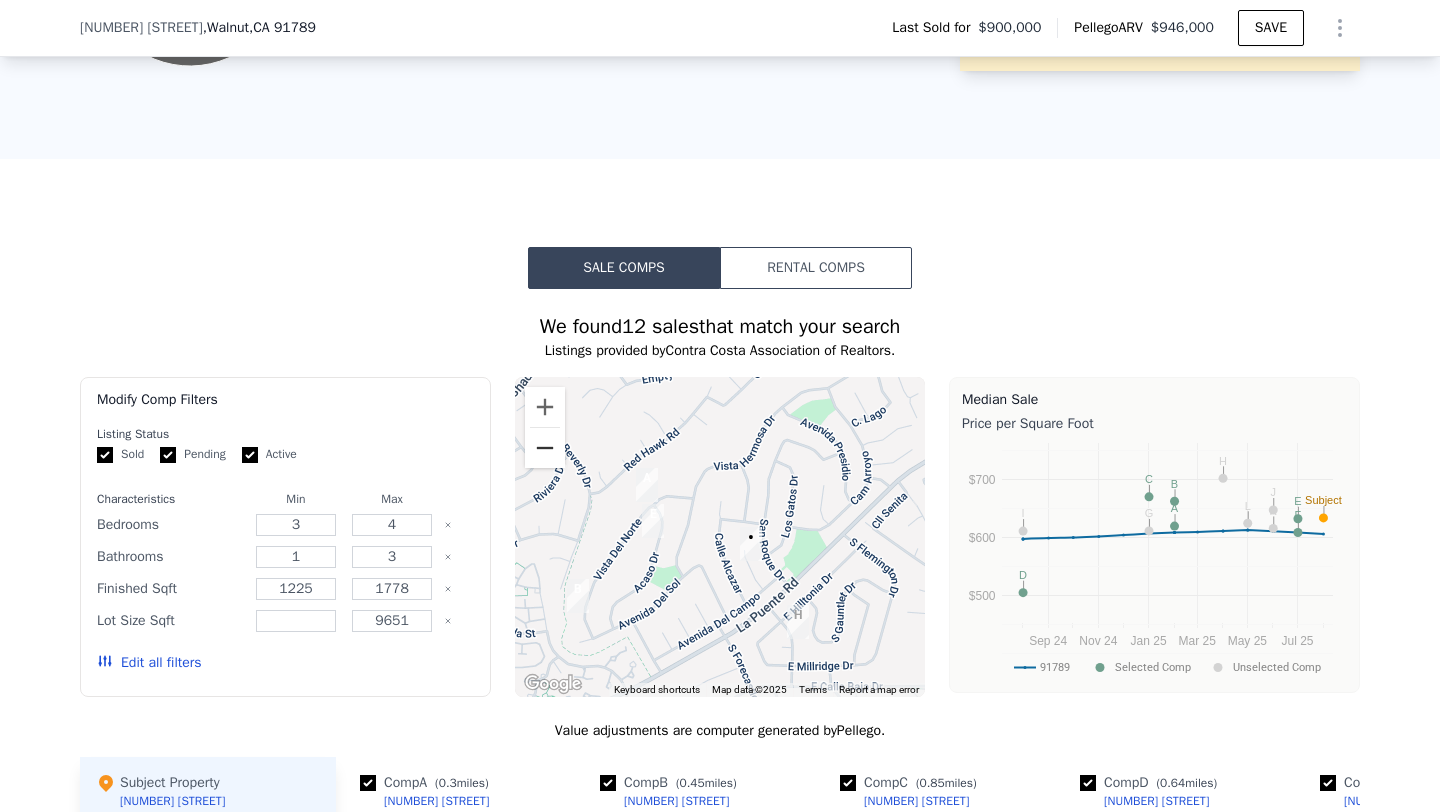 scroll, scrollTop: 1919, scrollLeft: 0, axis: vertical 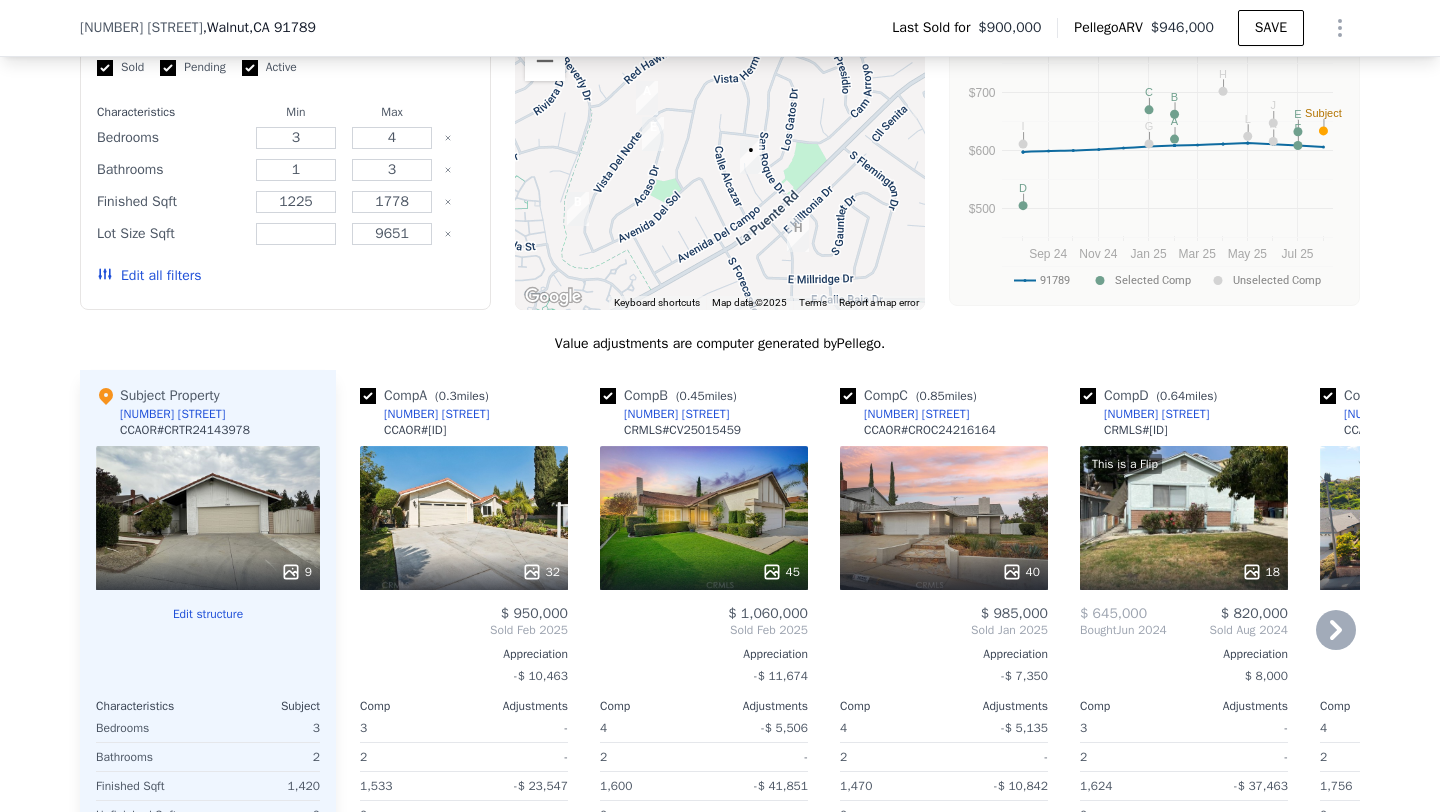 click on "32" at bounding box center [464, 518] 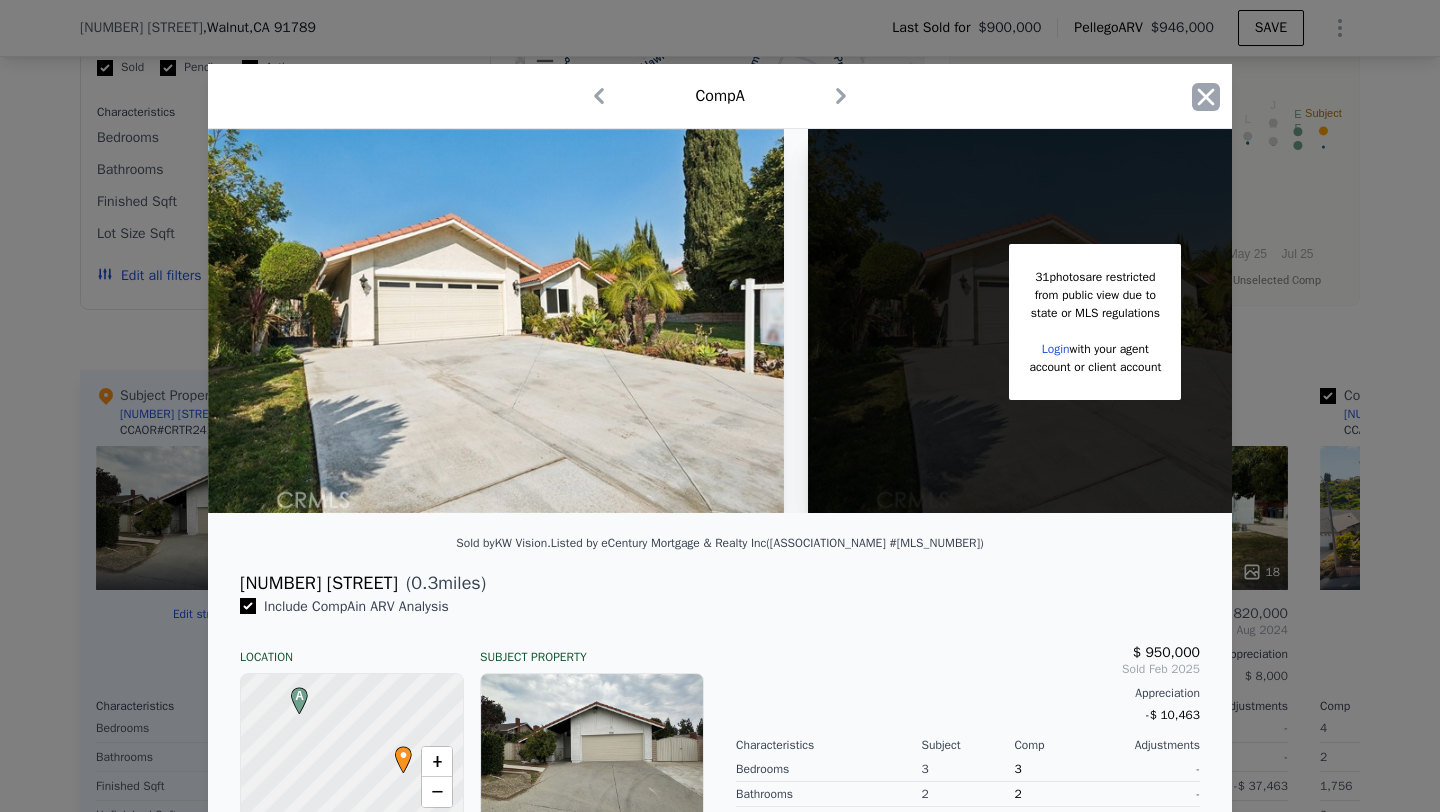 click 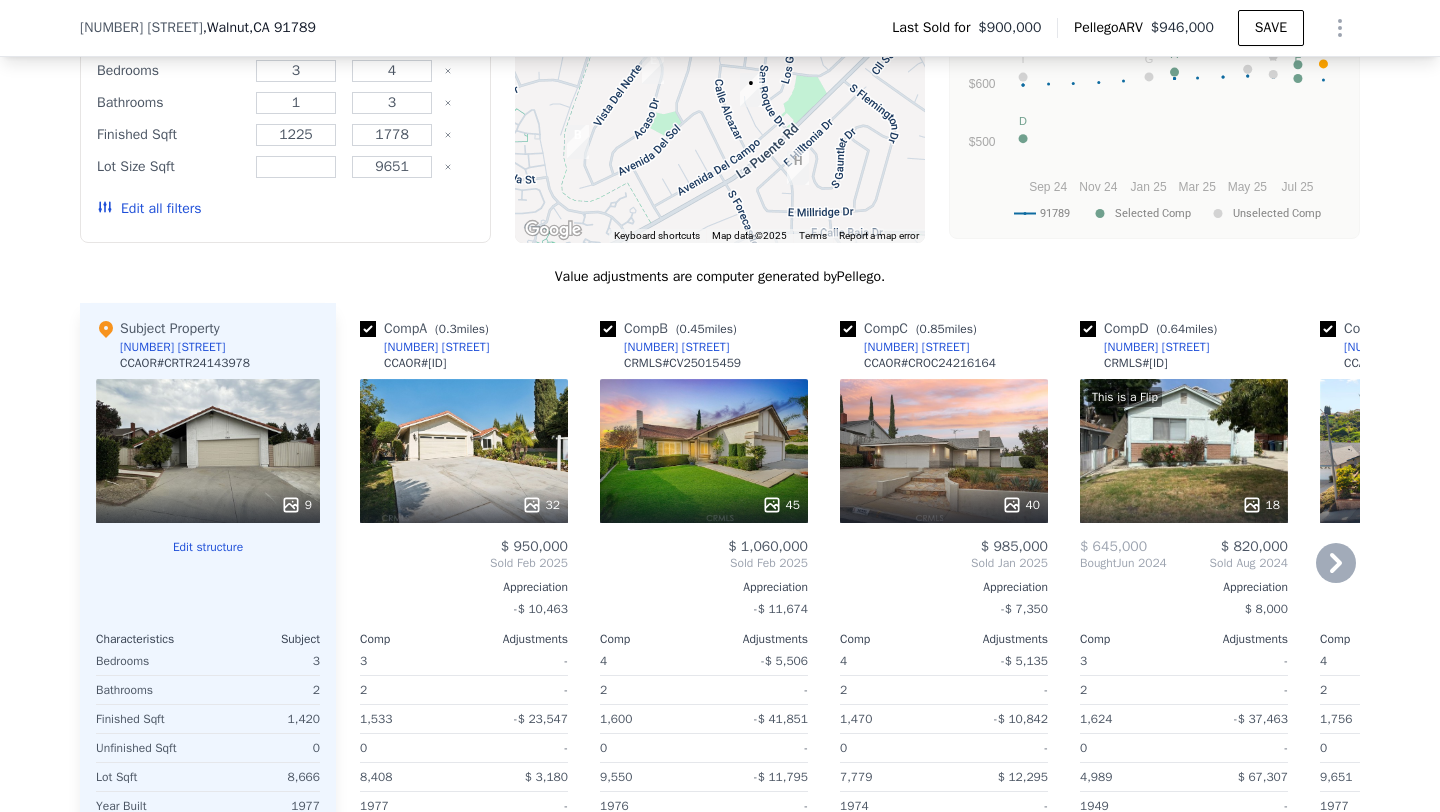 scroll, scrollTop: 2025, scrollLeft: 0, axis: vertical 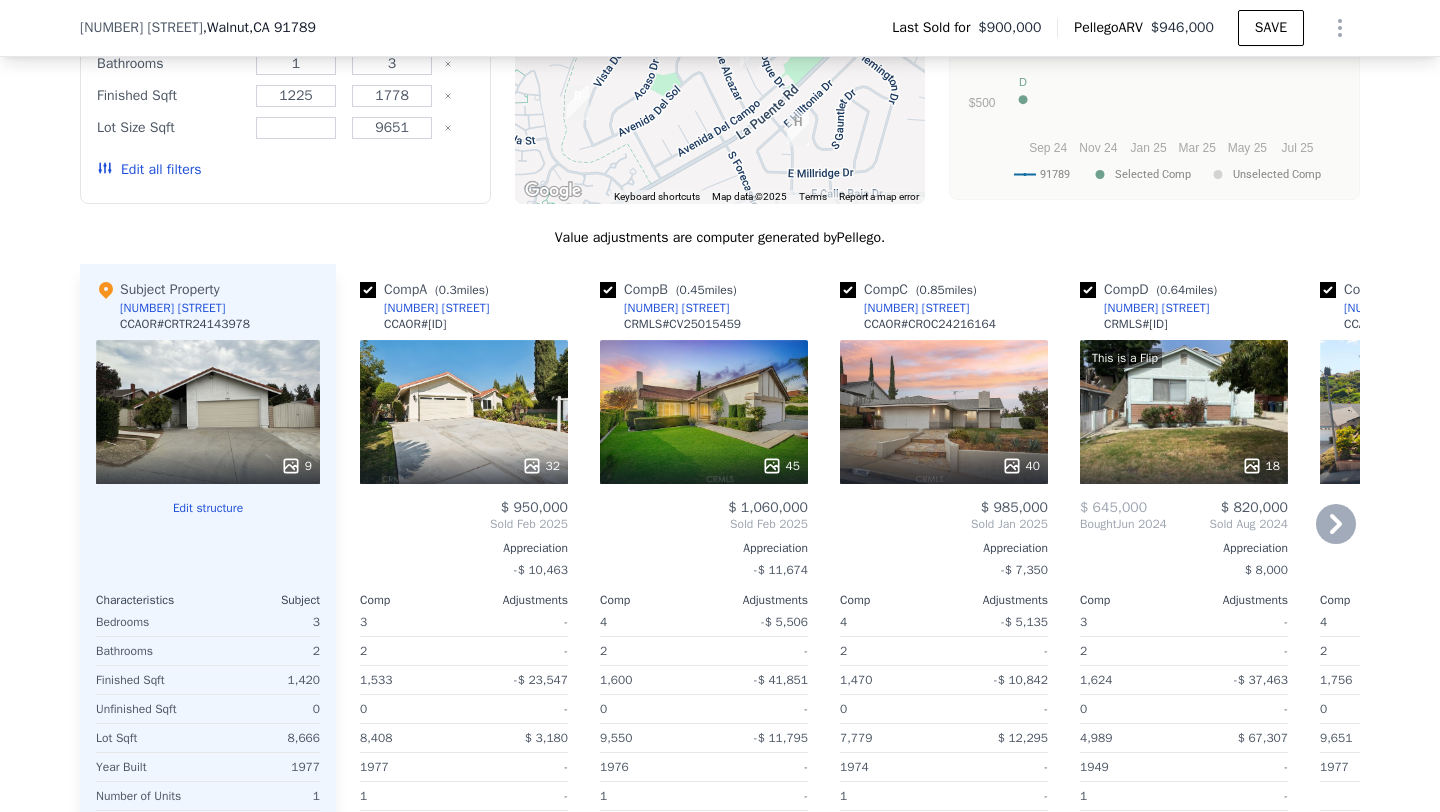 click on "45" at bounding box center [704, 412] 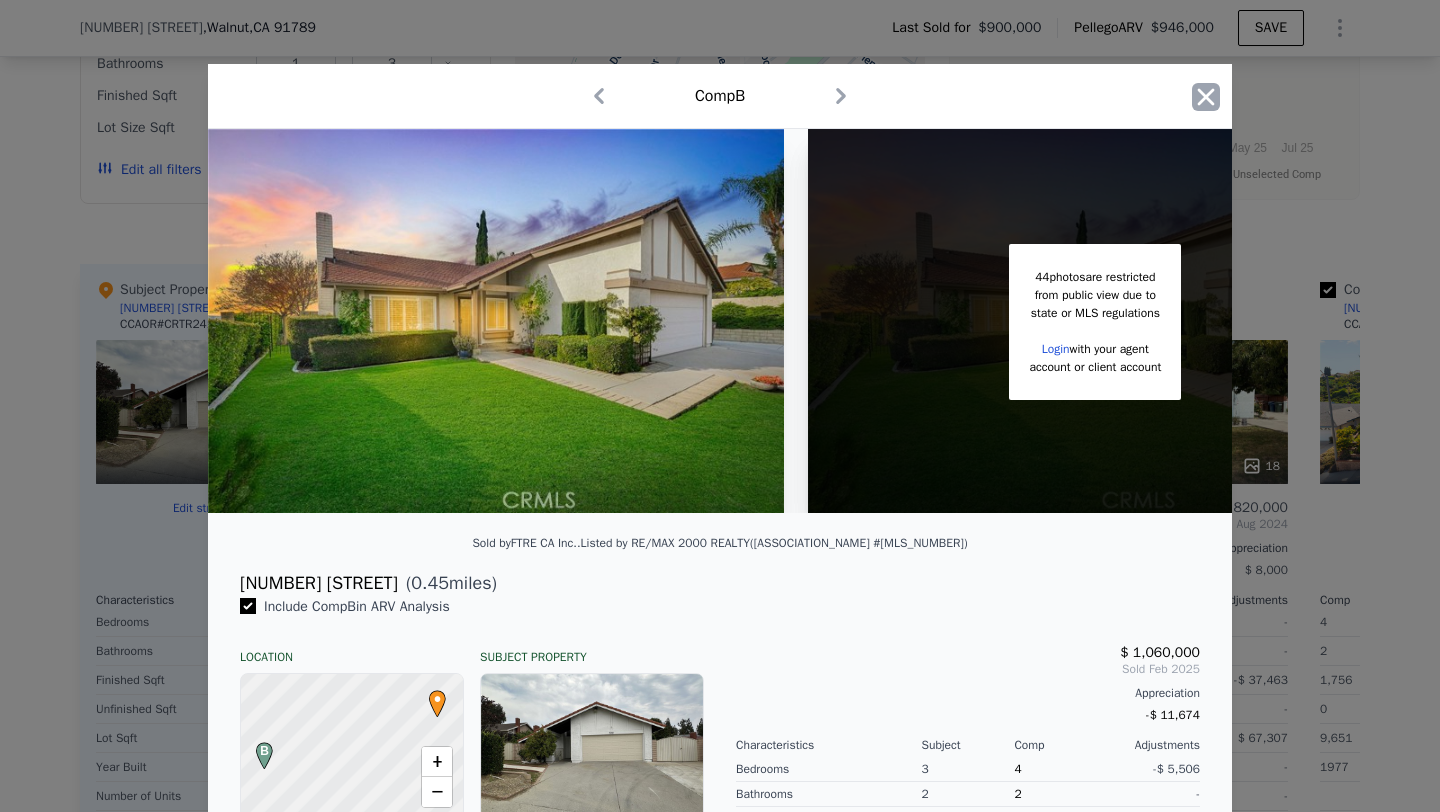 click 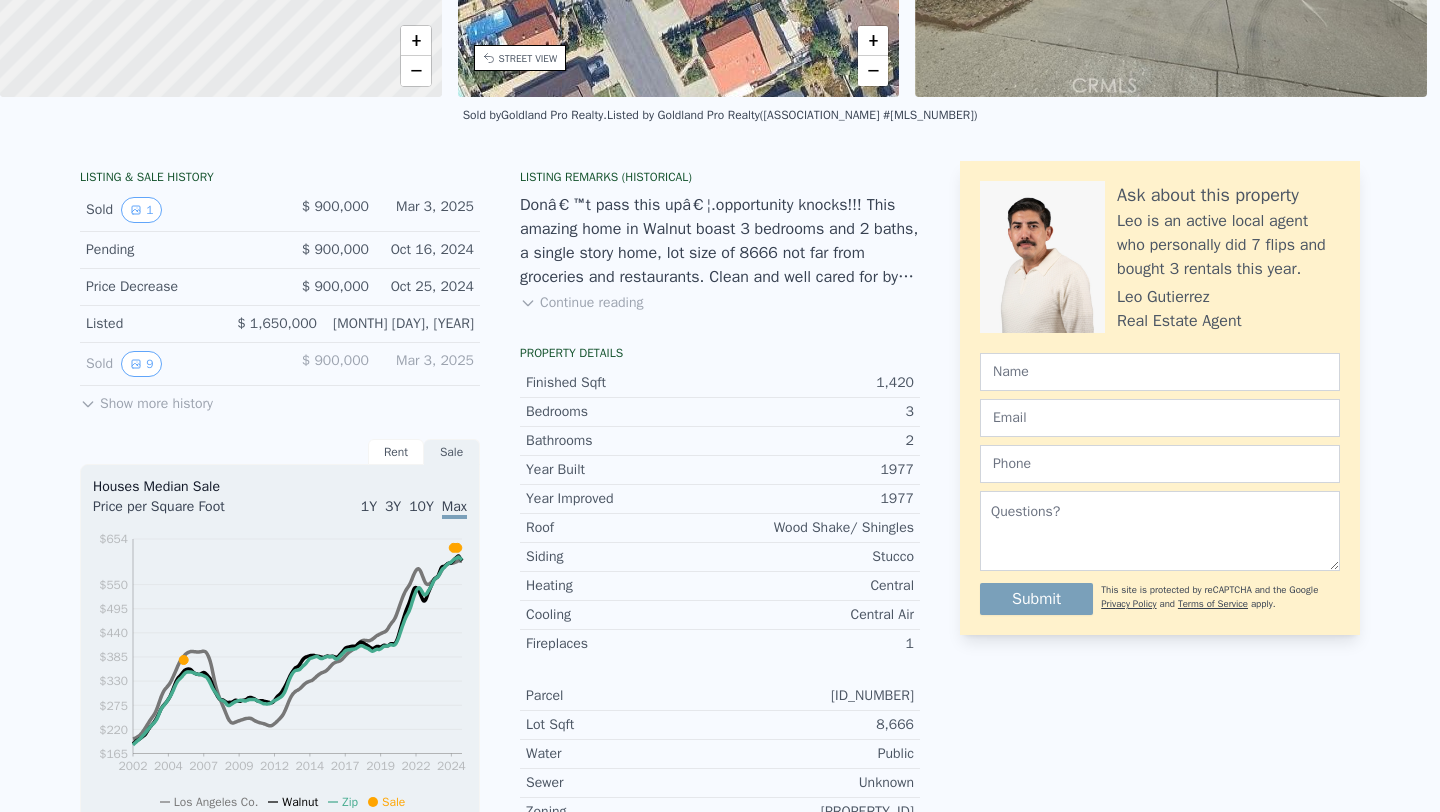 scroll, scrollTop: 0, scrollLeft: 0, axis: both 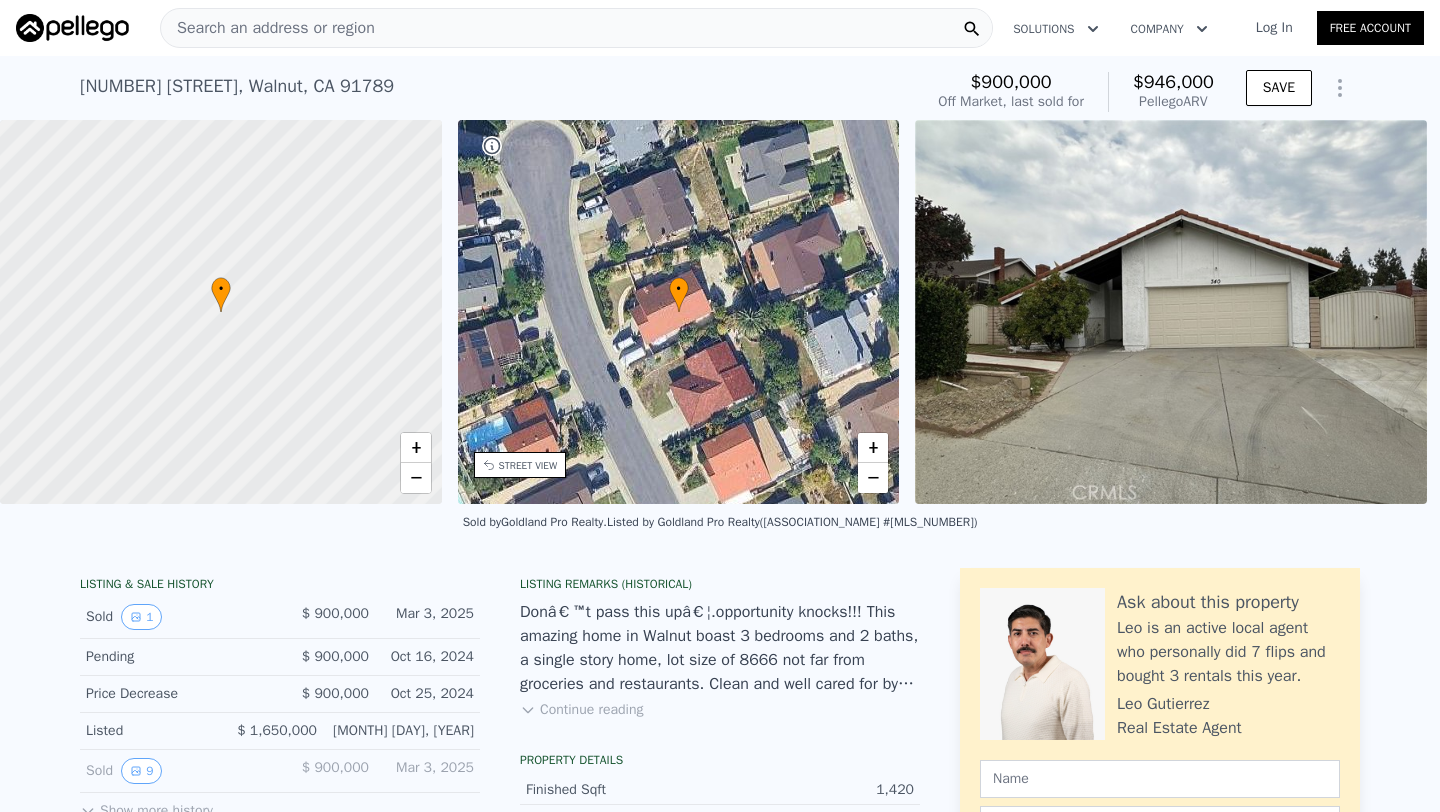 click on "Search an address or region" at bounding box center [268, 28] 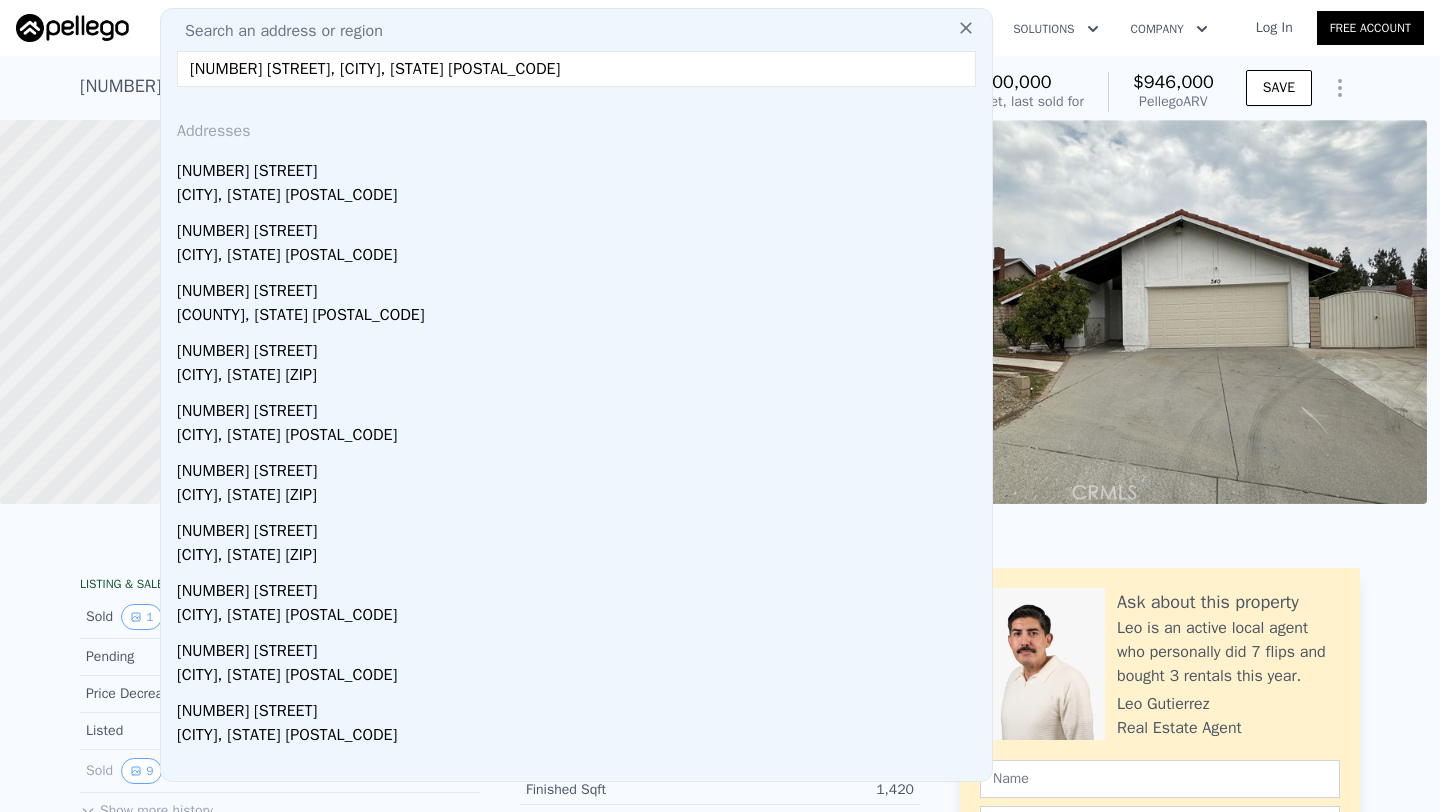 click on "[NUMBER] [STREET], [CITY], [STATE] [POSTAL_CODE]" at bounding box center [576, 69] 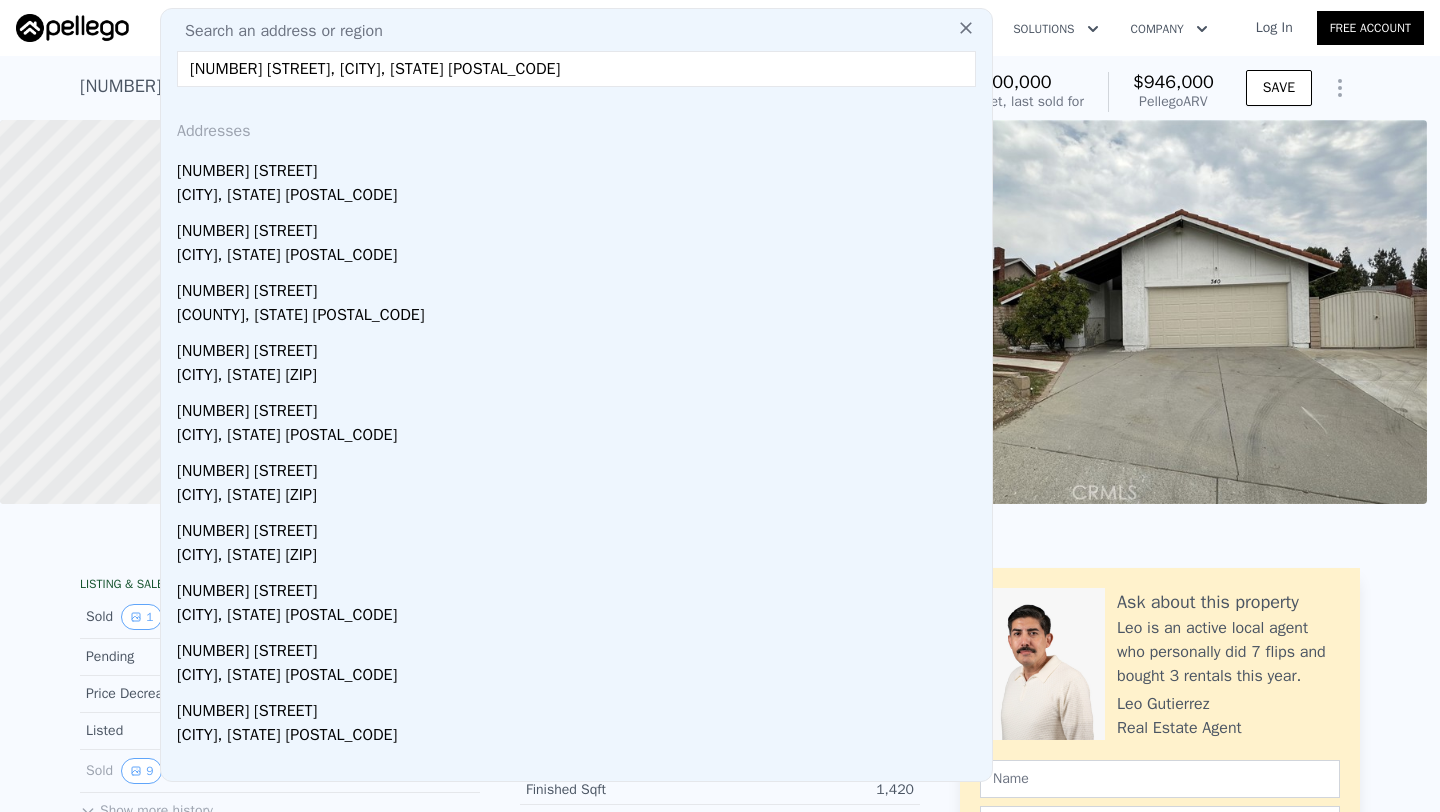 drag, startPoint x: 321, startPoint y: 65, endPoint x: 513, endPoint y: 65, distance: 192 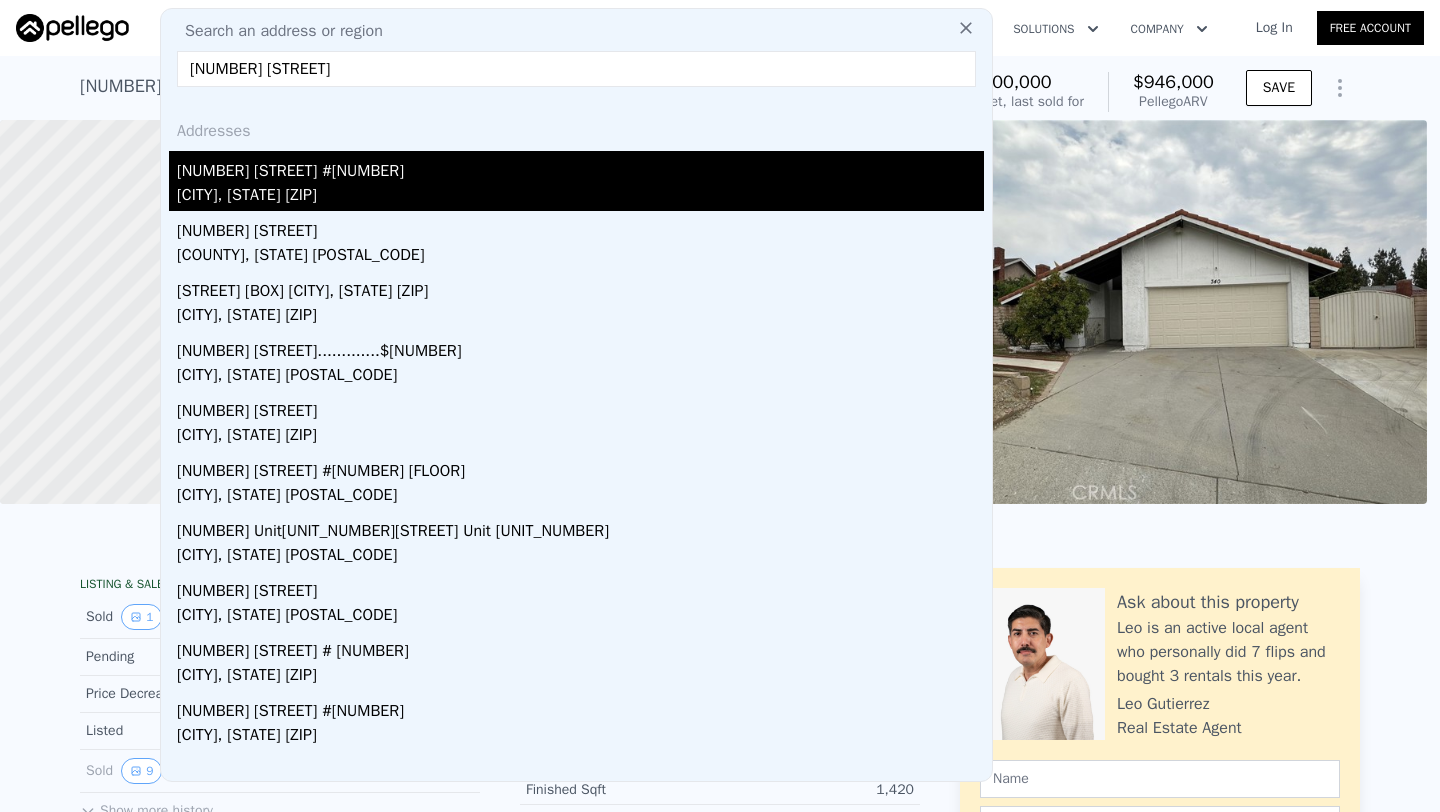 click on "[NUMBER] [STREET]" at bounding box center (576, 69) 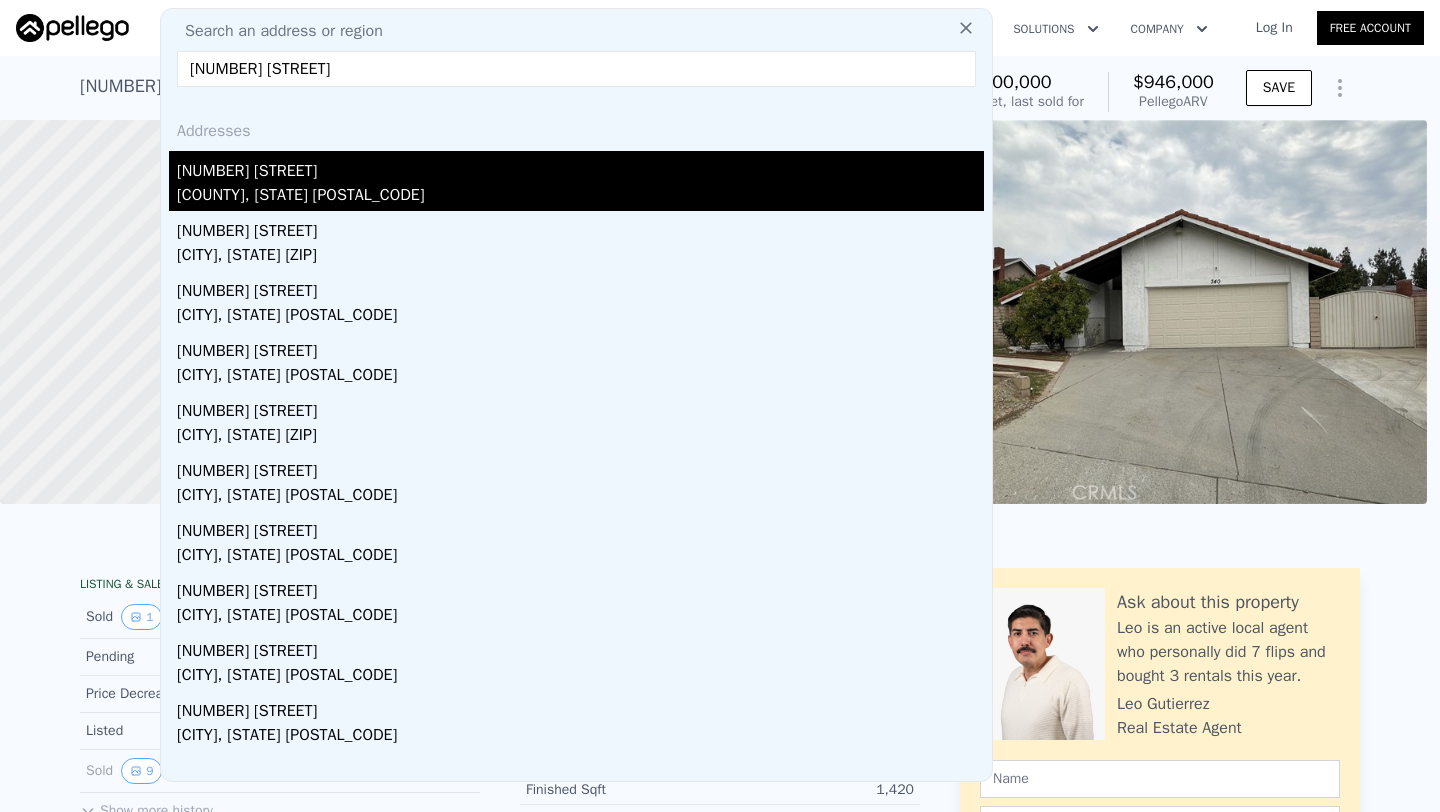 type on "[NUMBER] [STREET]" 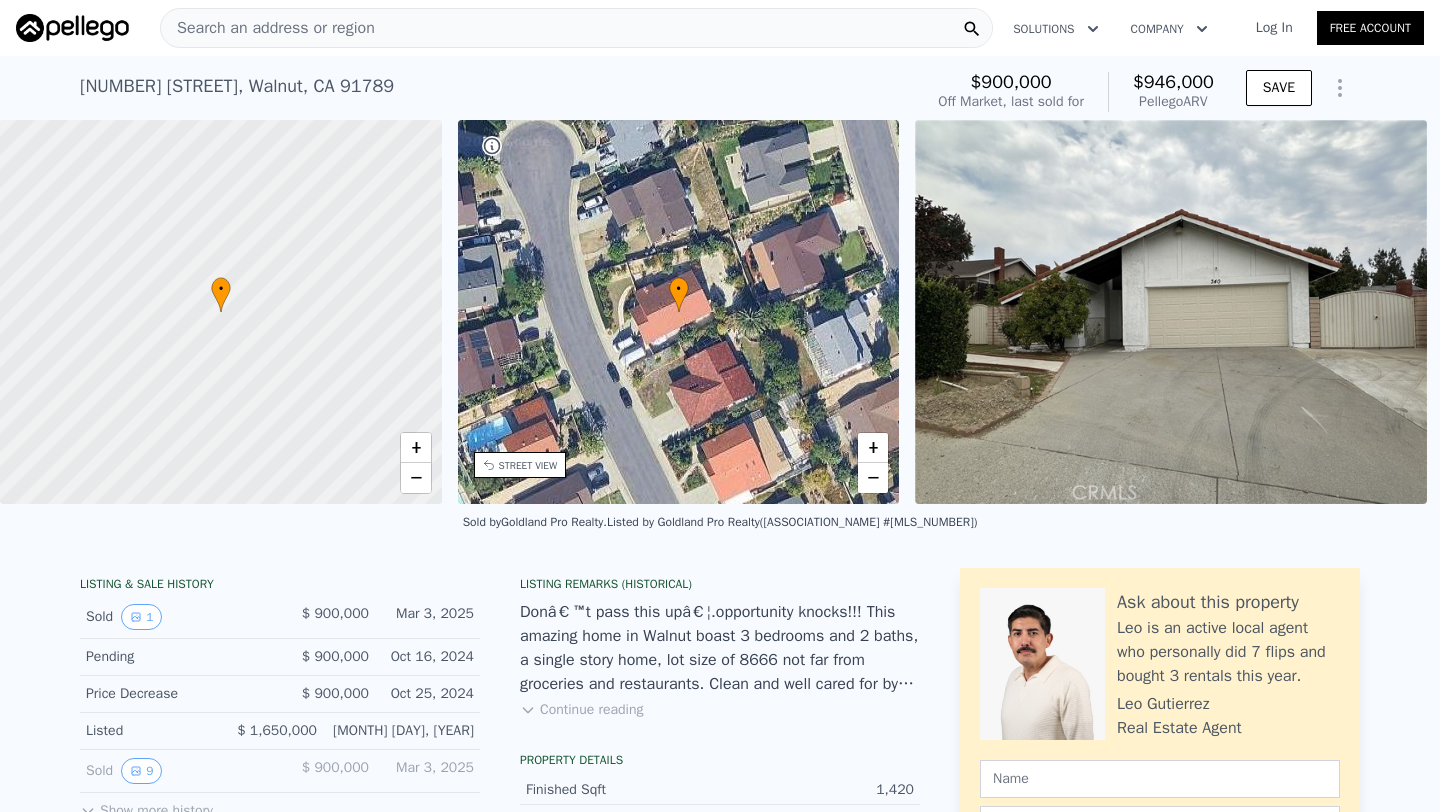 type on "2" 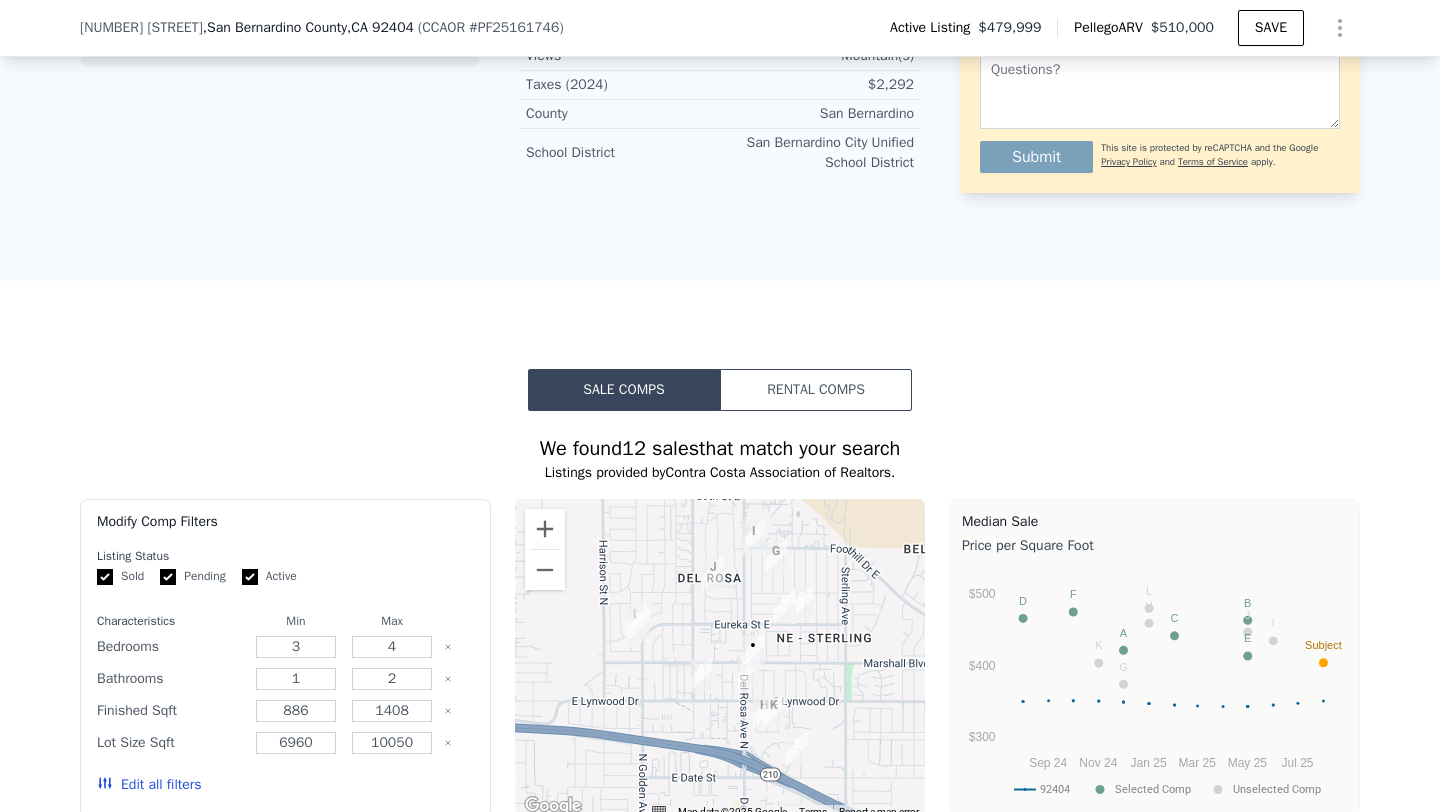 scroll, scrollTop: 1248, scrollLeft: 0, axis: vertical 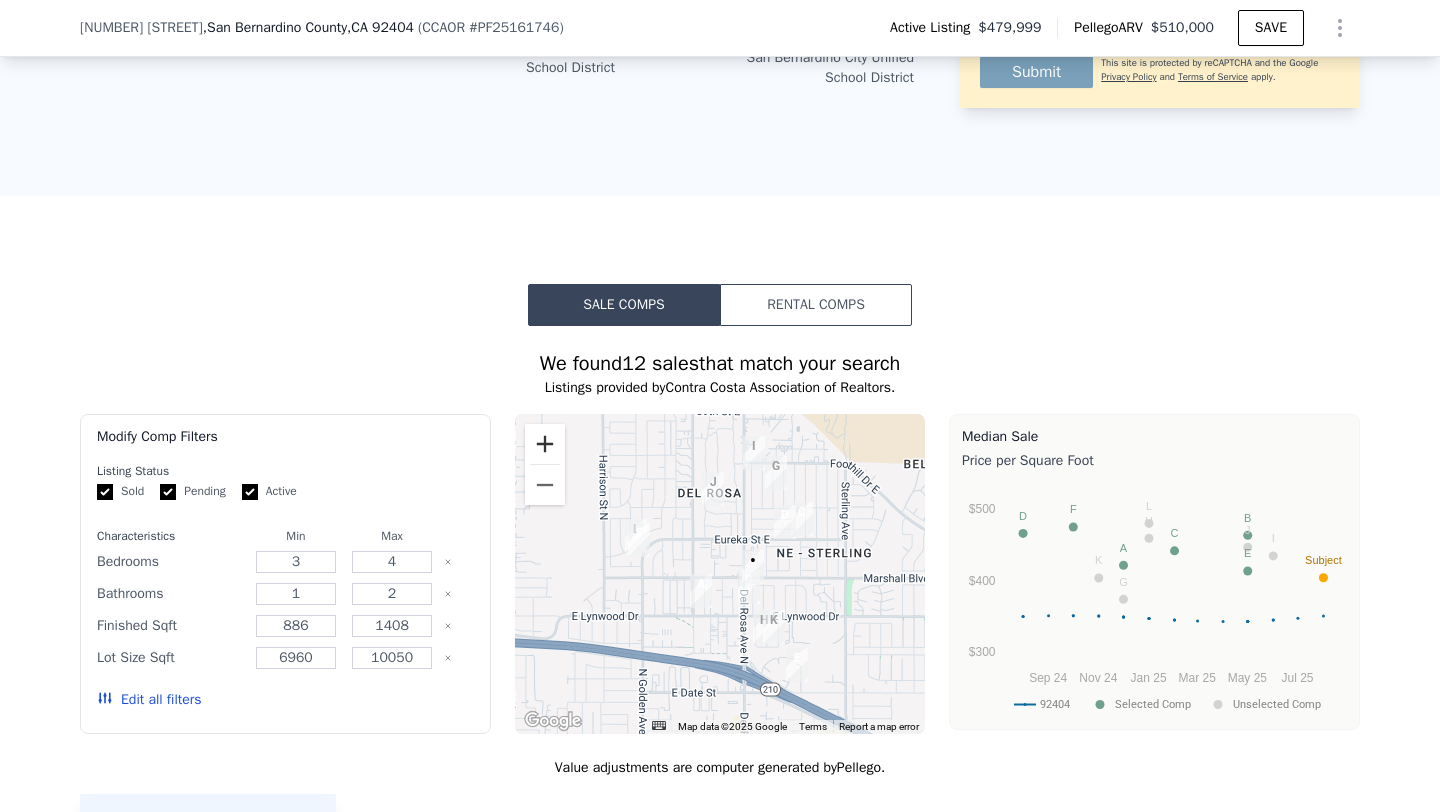 click at bounding box center [545, 444] 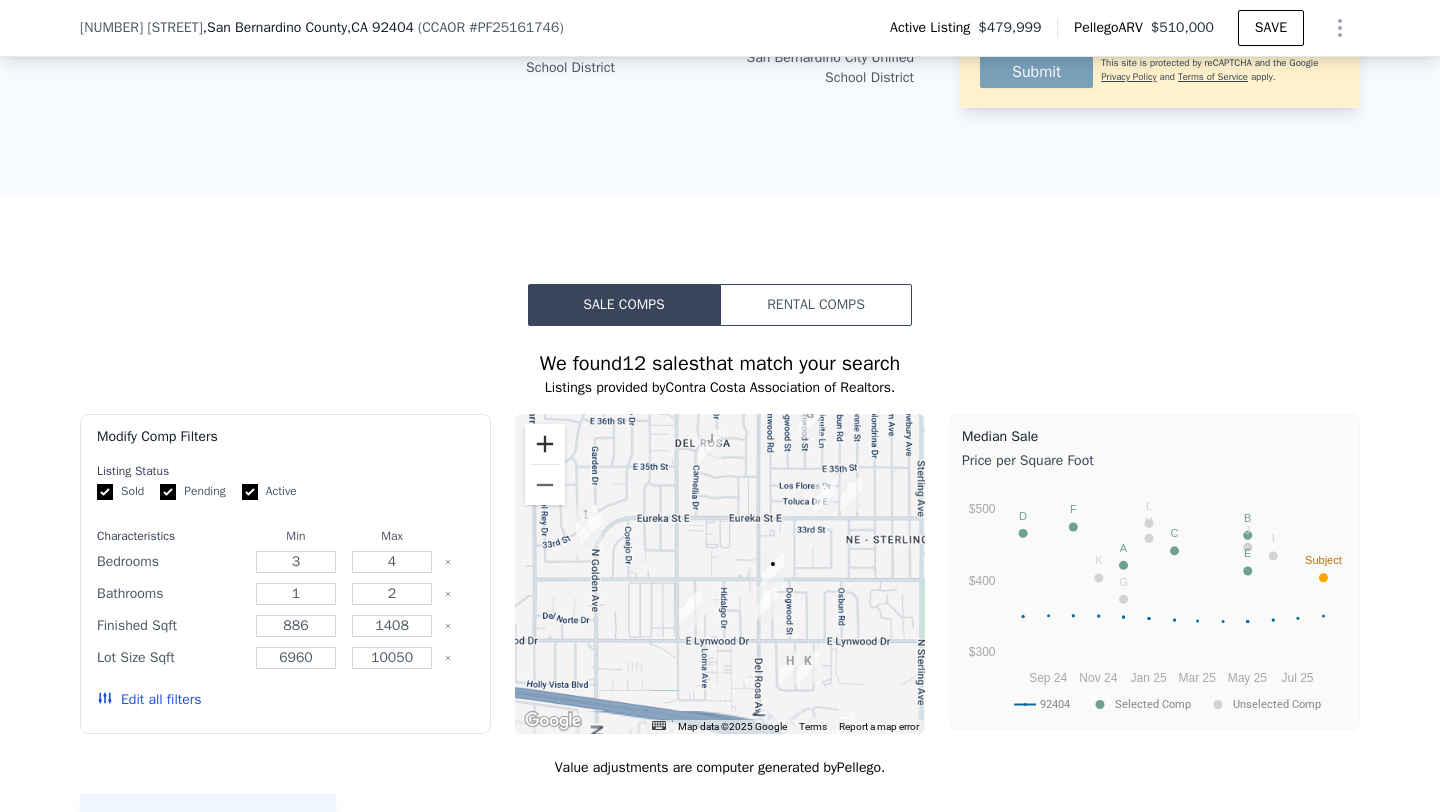 click at bounding box center [545, 444] 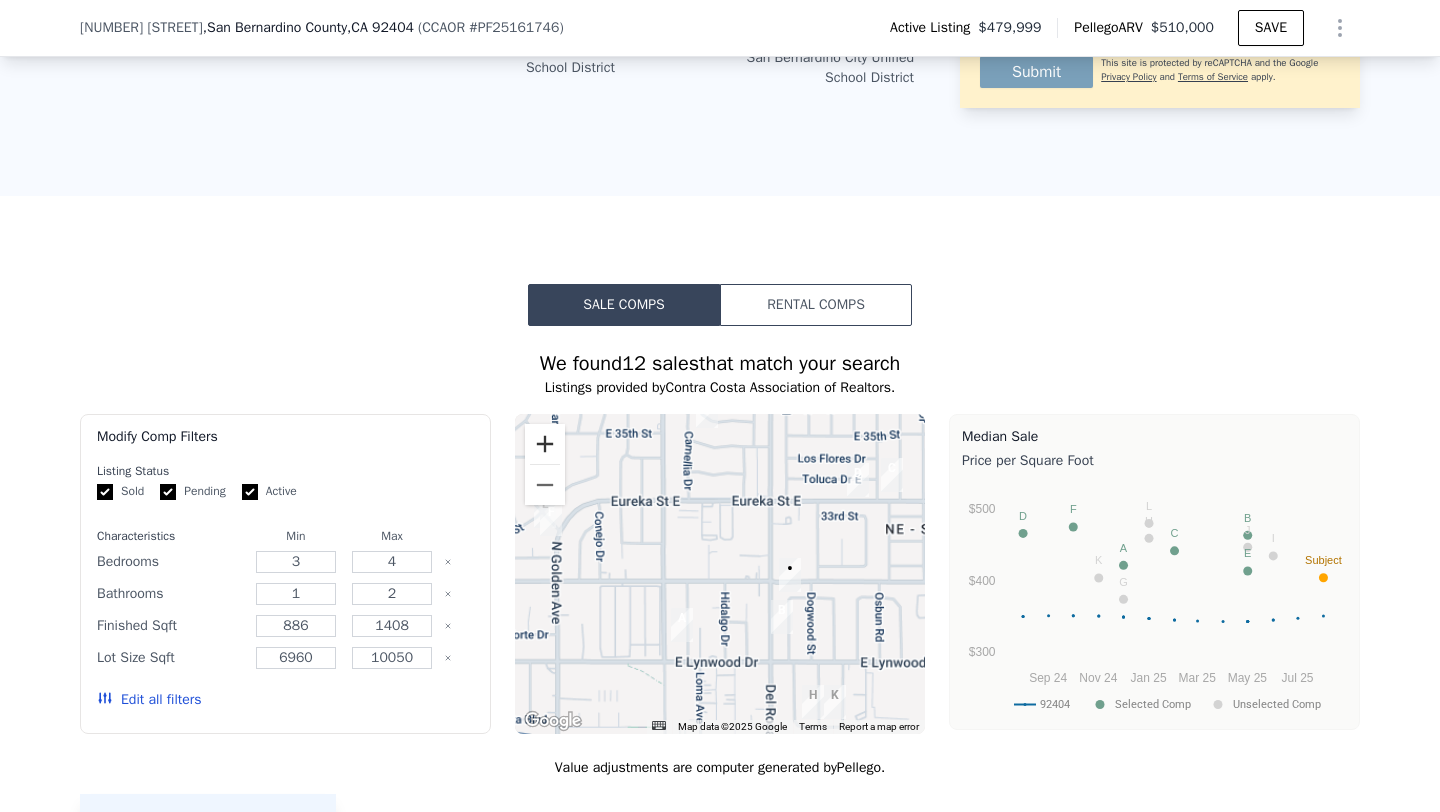 click at bounding box center [545, 444] 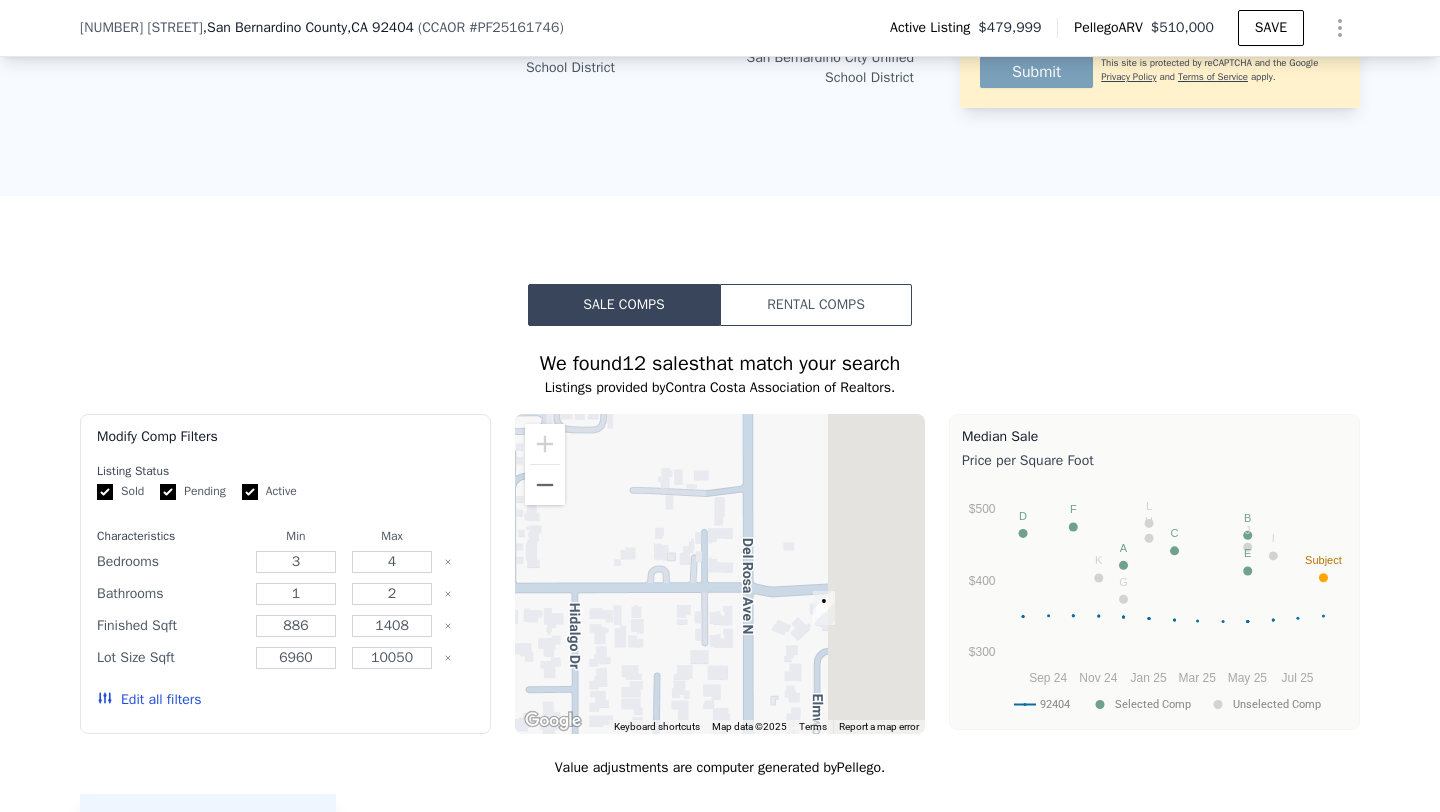 drag, startPoint x: 845, startPoint y: 542, endPoint x: 569, endPoint y: 514, distance: 277.41666 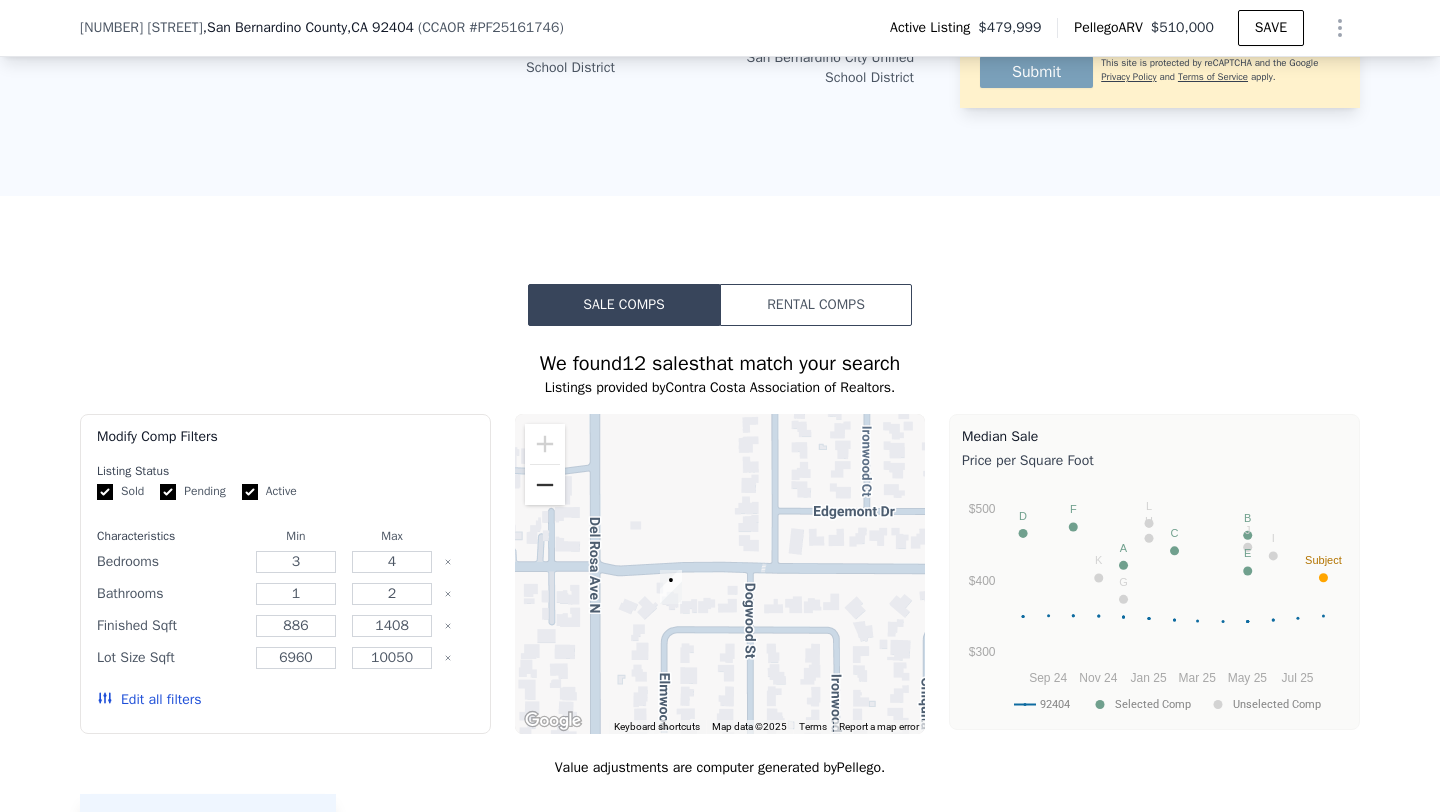 click at bounding box center (545, 485) 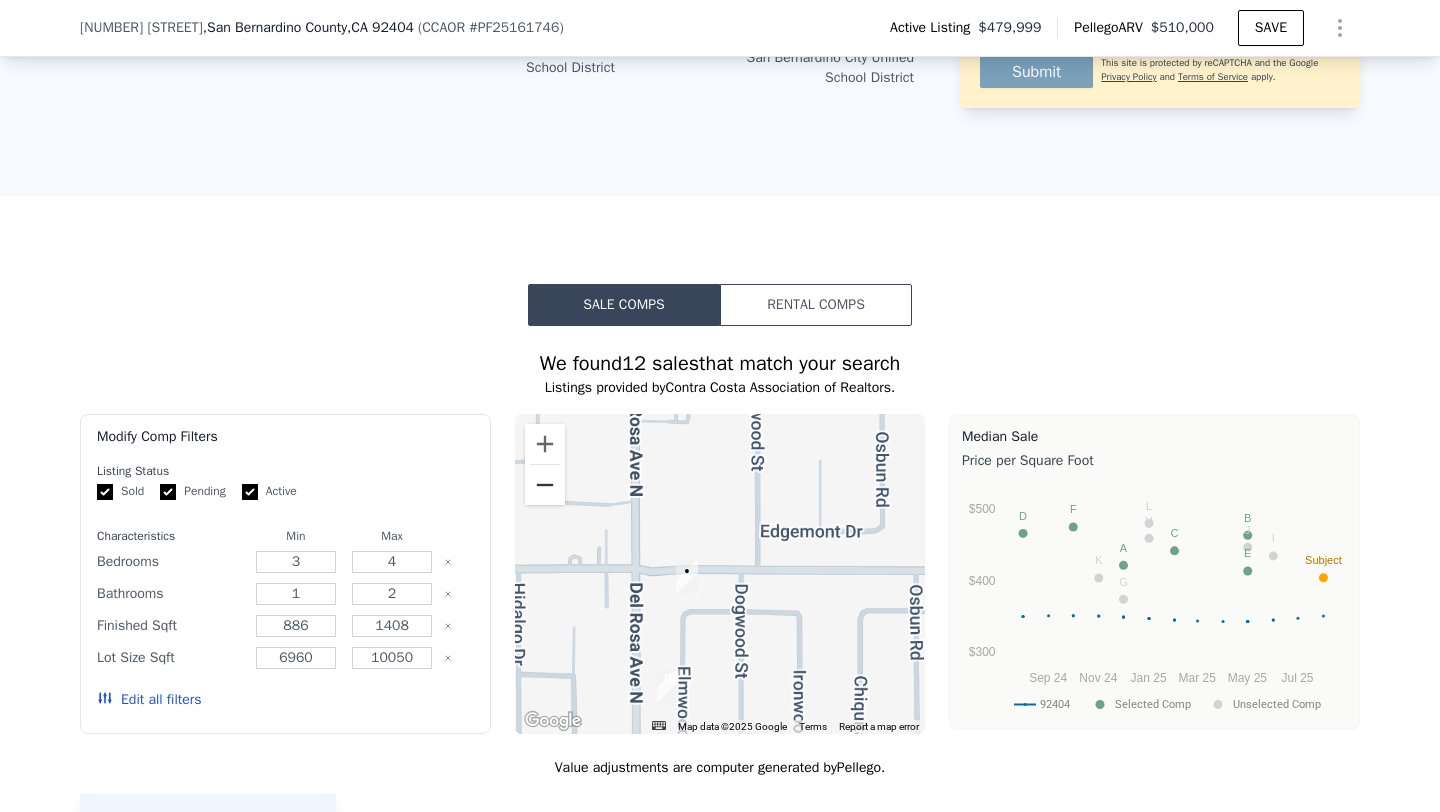 click at bounding box center (545, 485) 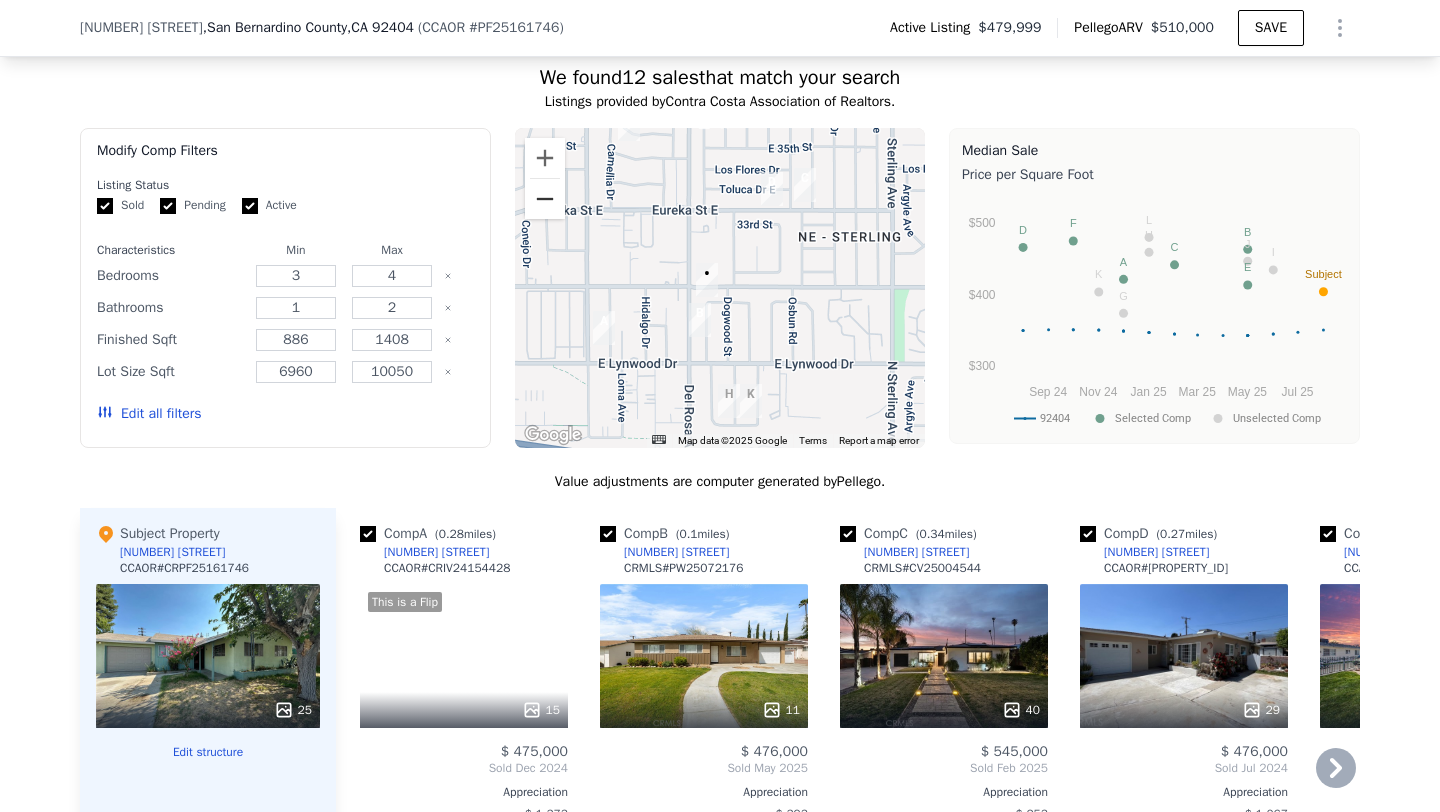 scroll, scrollTop: 1522, scrollLeft: 0, axis: vertical 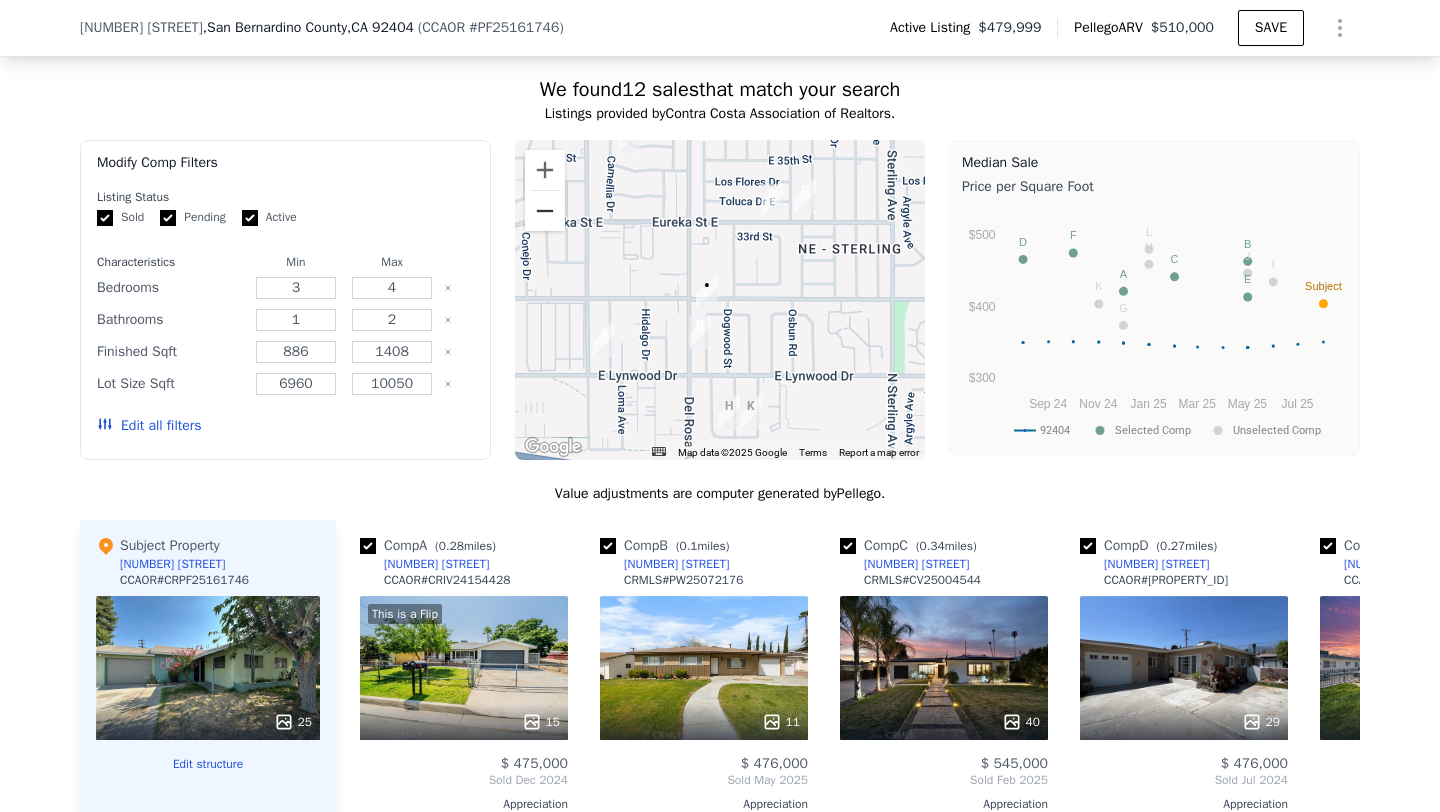 click at bounding box center [545, 211] 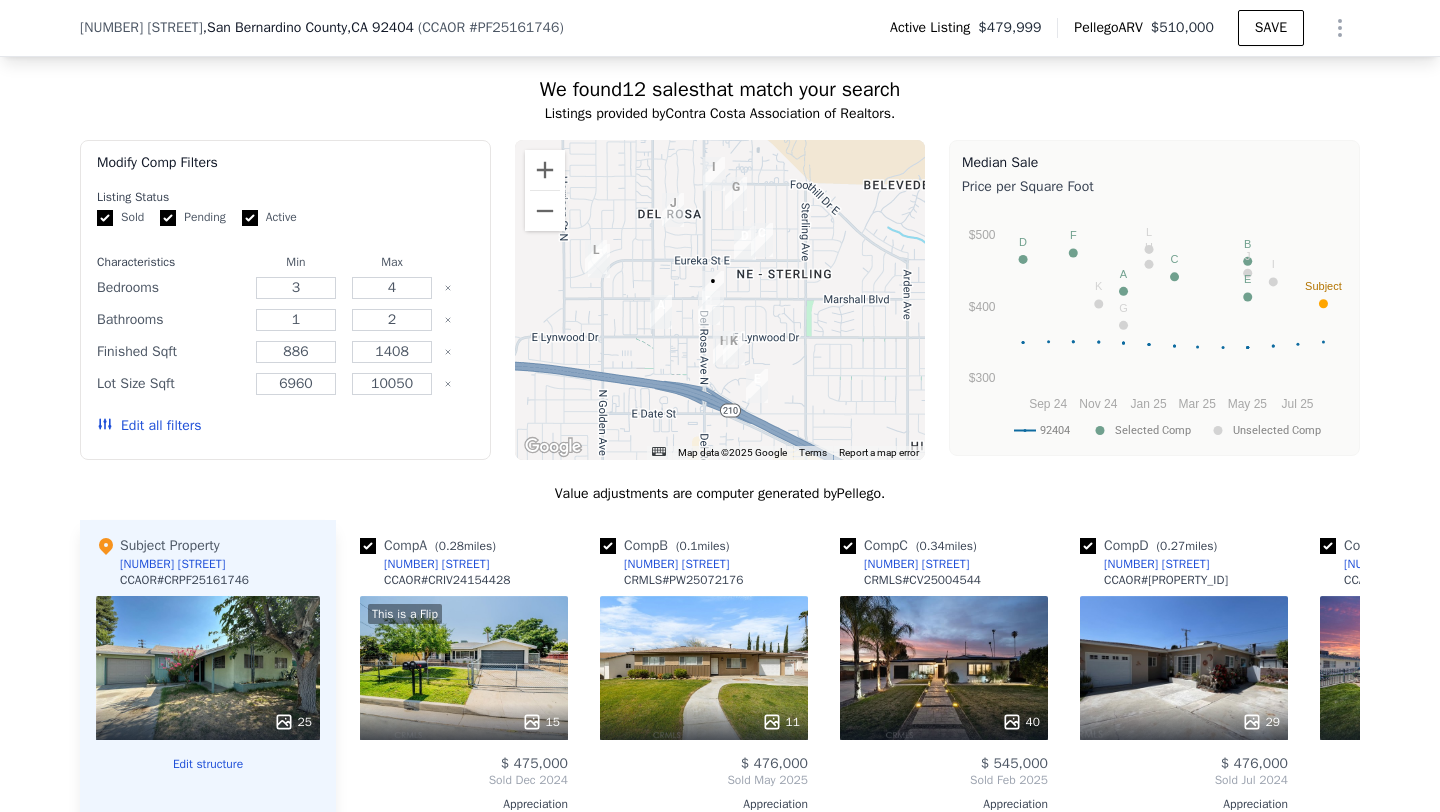 click on "[NUMBER] [STREET]" at bounding box center (141, 28) 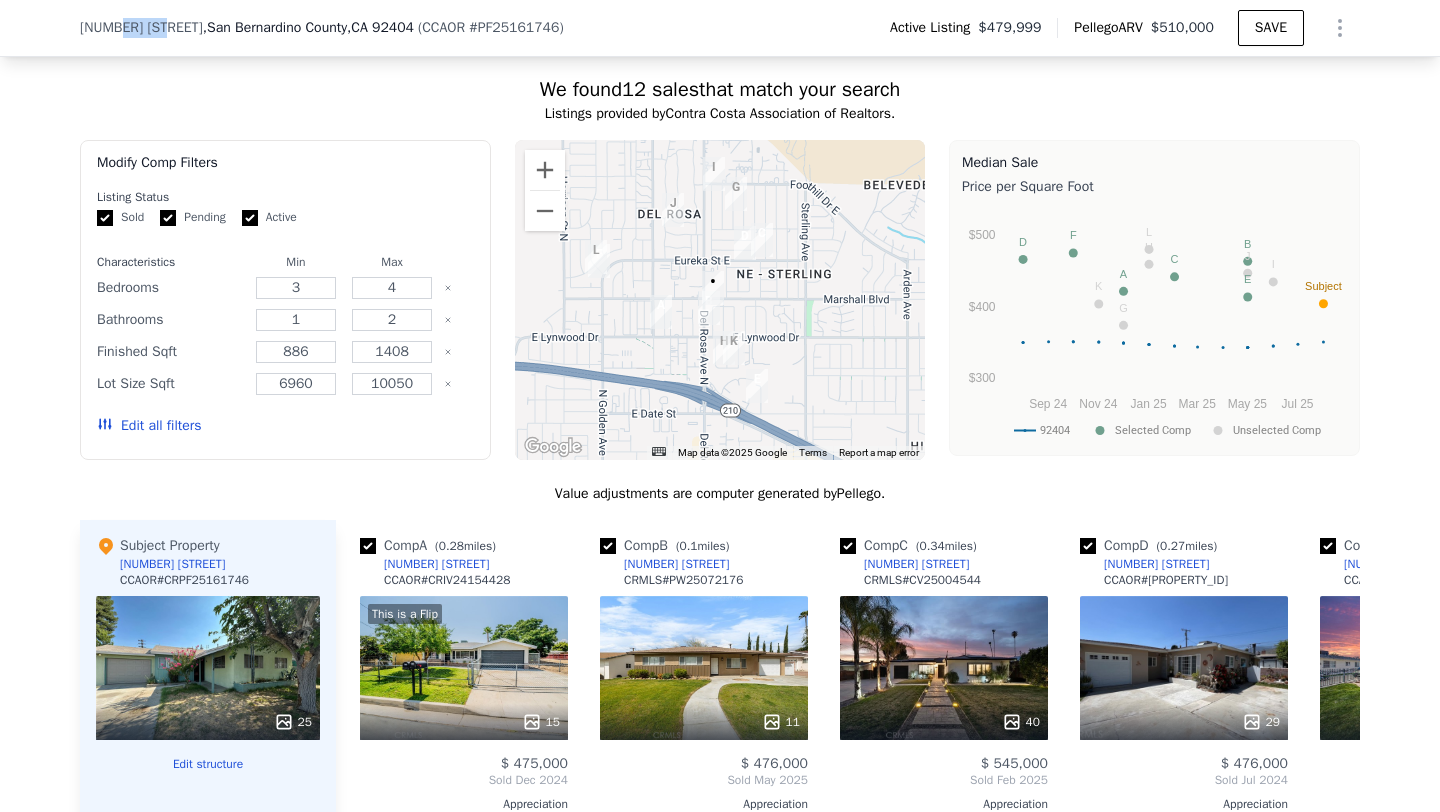 click on "[NUMBER] [STREET]" at bounding box center [141, 28] 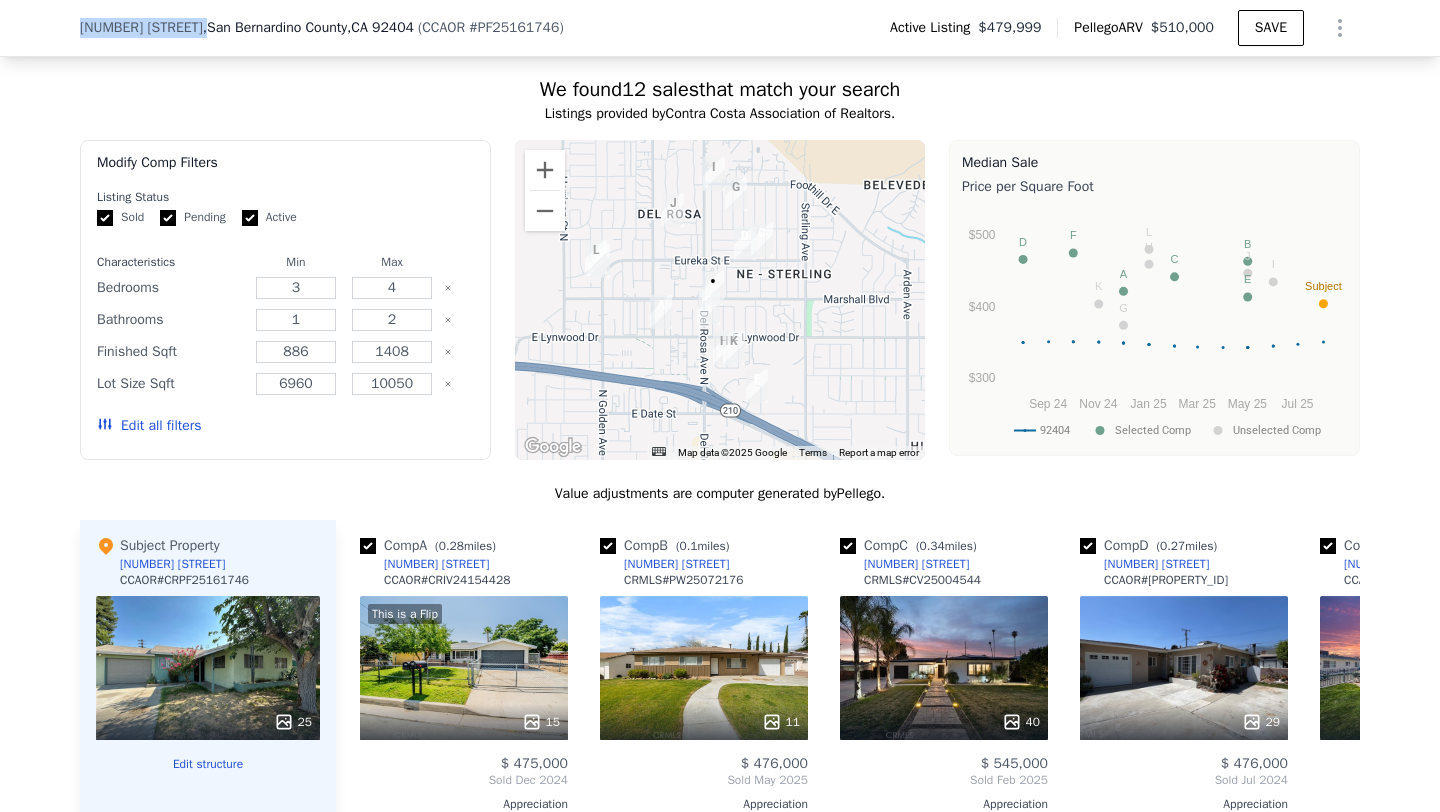 click on "[NUMBER] [STREET]" at bounding box center (141, 28) 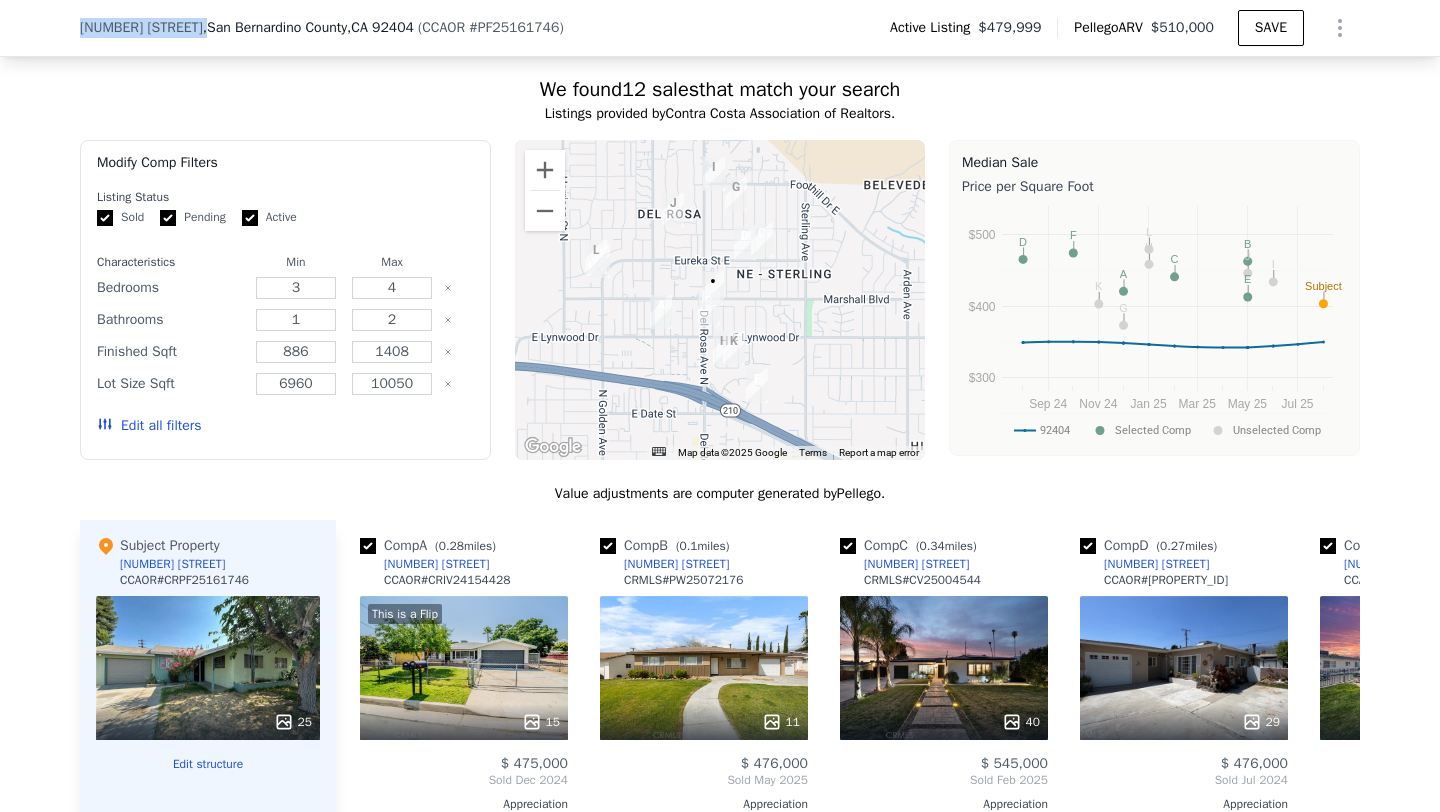 copy on "[NUMBER] [STREET]" 